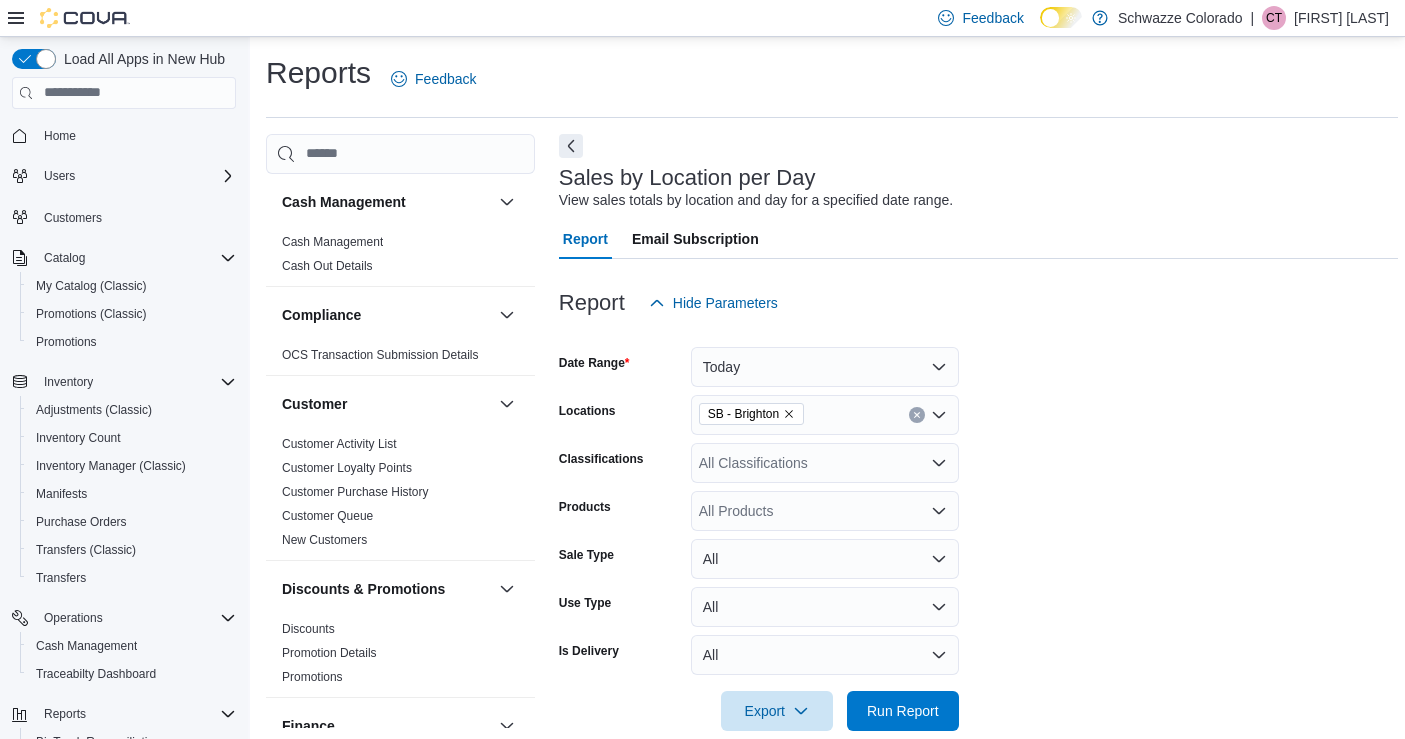scroll, scrollTop: 550, scrollLeft: 0, axis: vertical 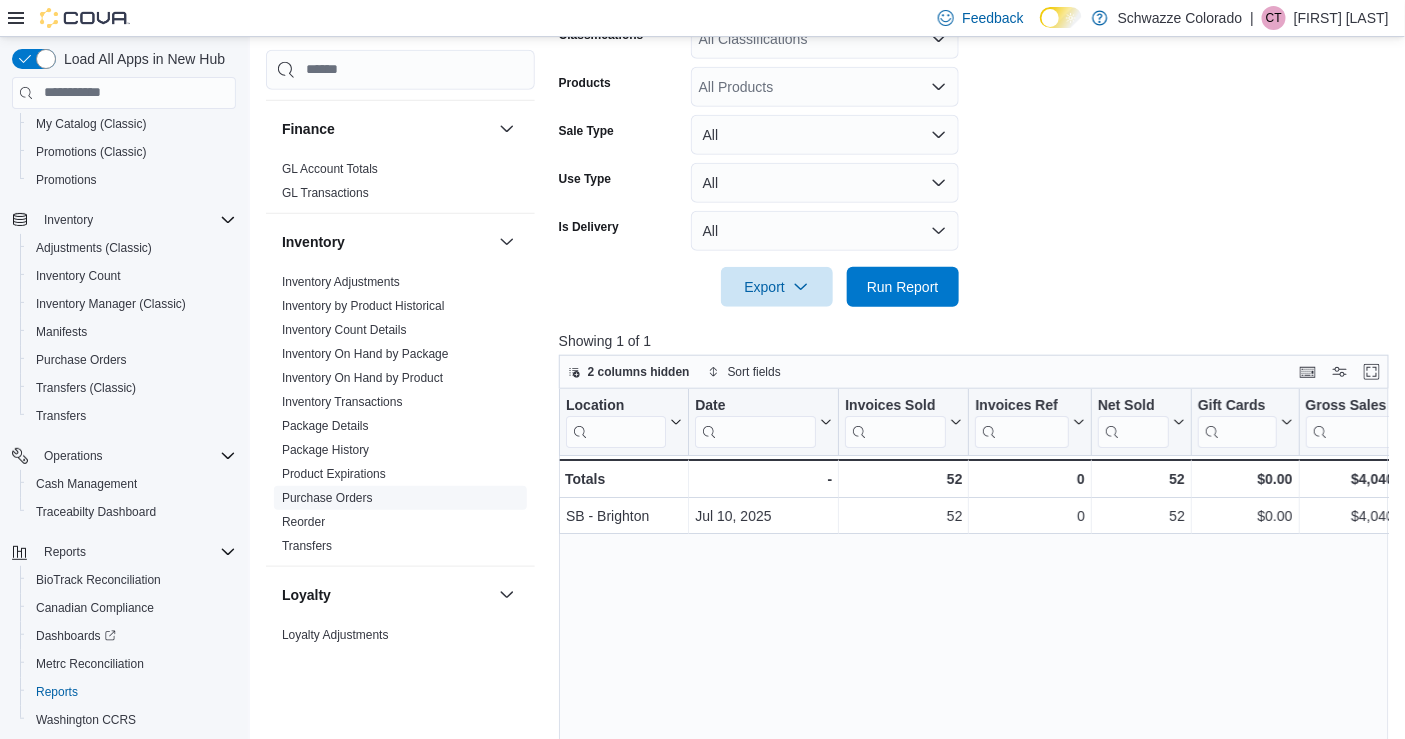 click on "Purchase Orders" at bounding box center [327, 498] 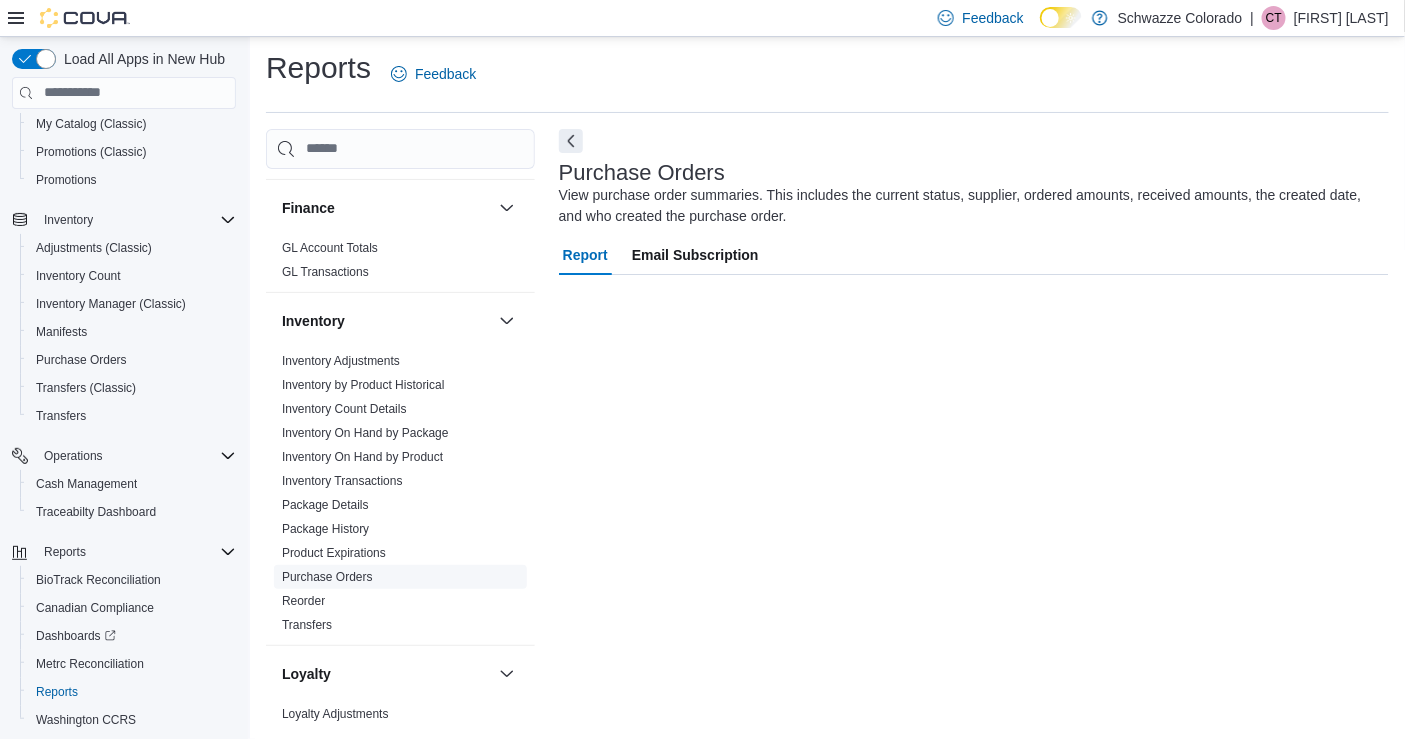 scroll, scrollTop: 5, scrollLeft: 0, axis: vertical 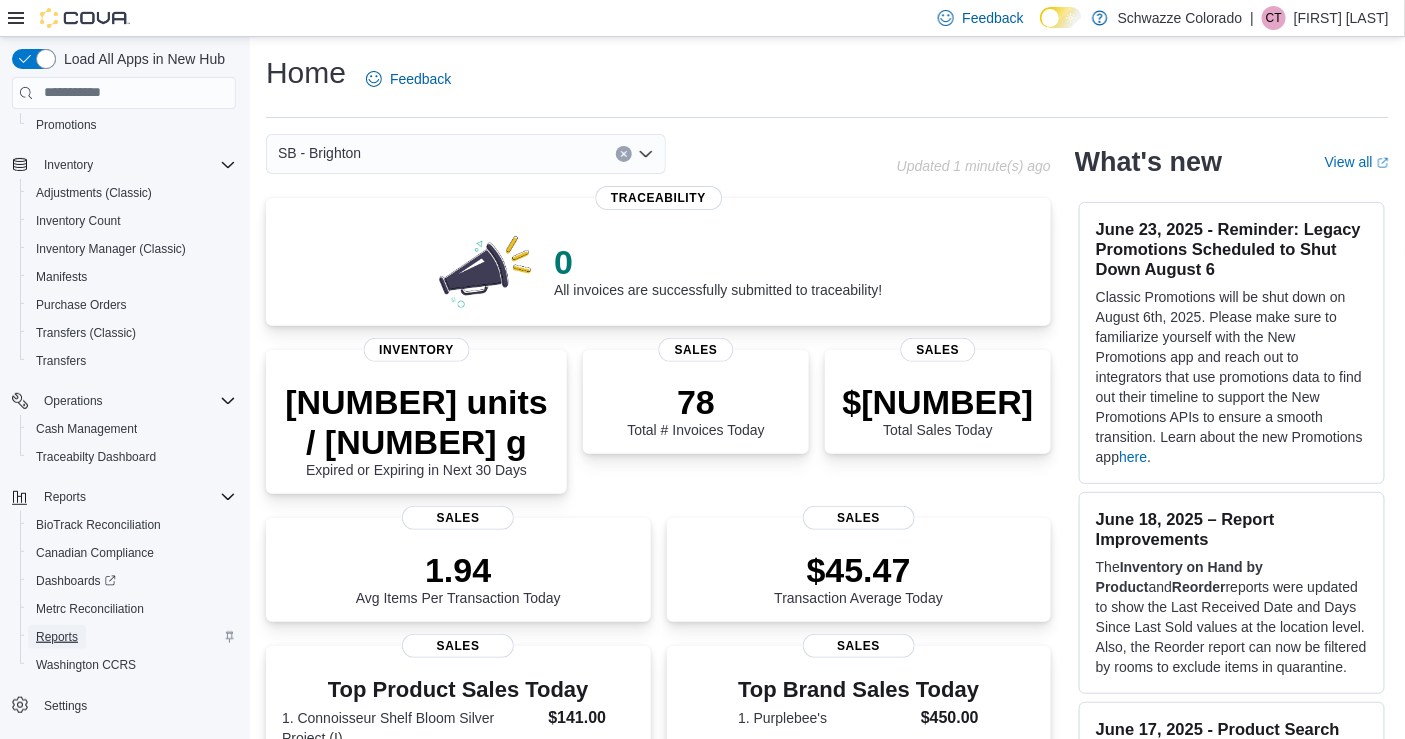 click on "Reports" at bounding box center [57, 637] 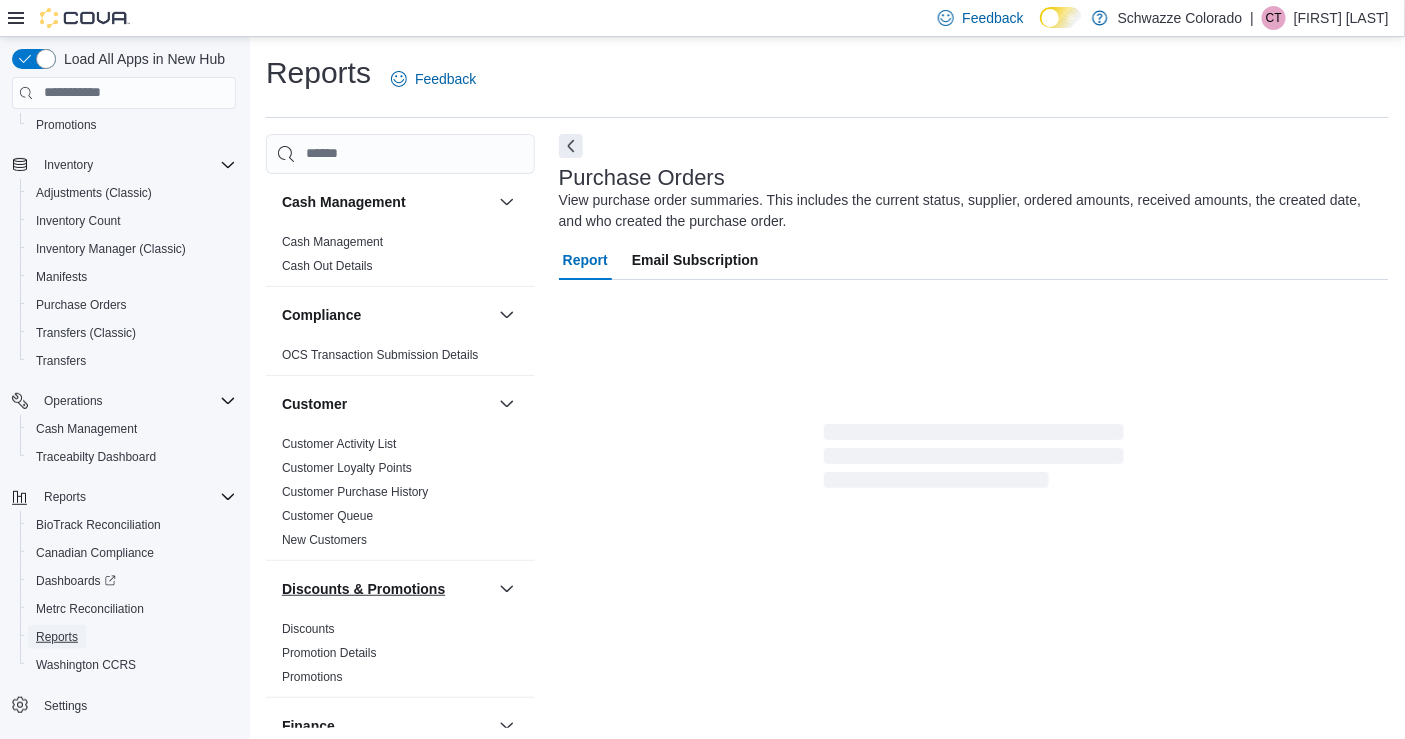 scroll, scrollTop: 5, scrollLeft: 0, axis: vertical 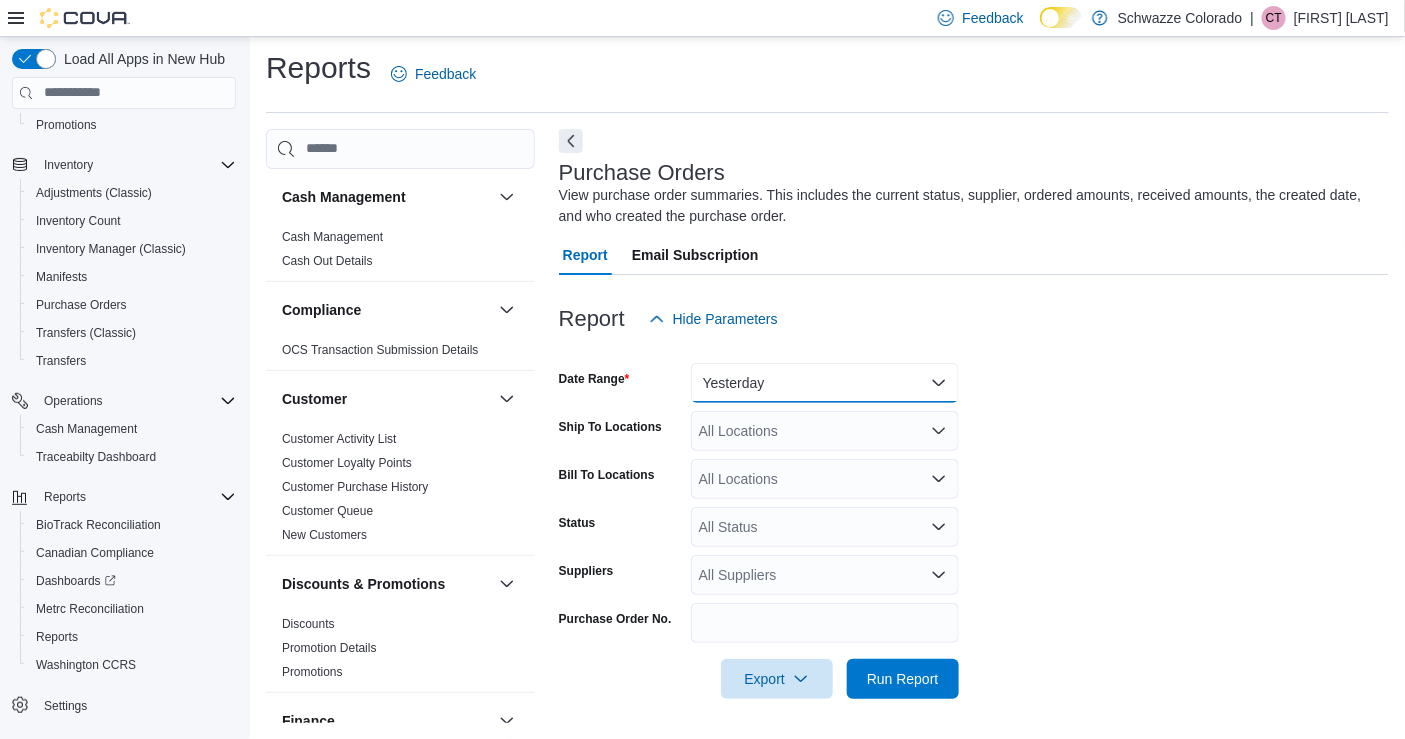 click on "Yesterday" at bounding box center [825, 383] 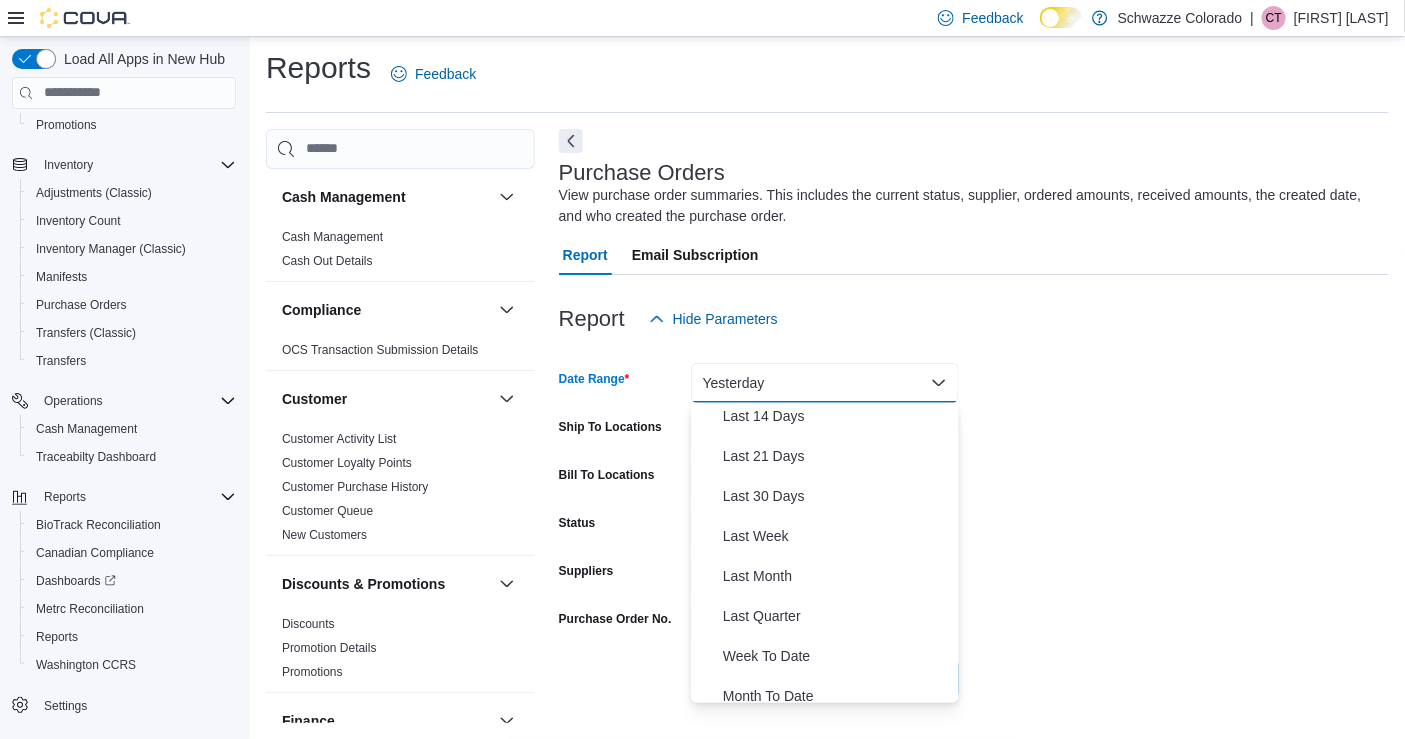 scroll, scrollTop: 208, scrollLeft: 0, axis: vertical 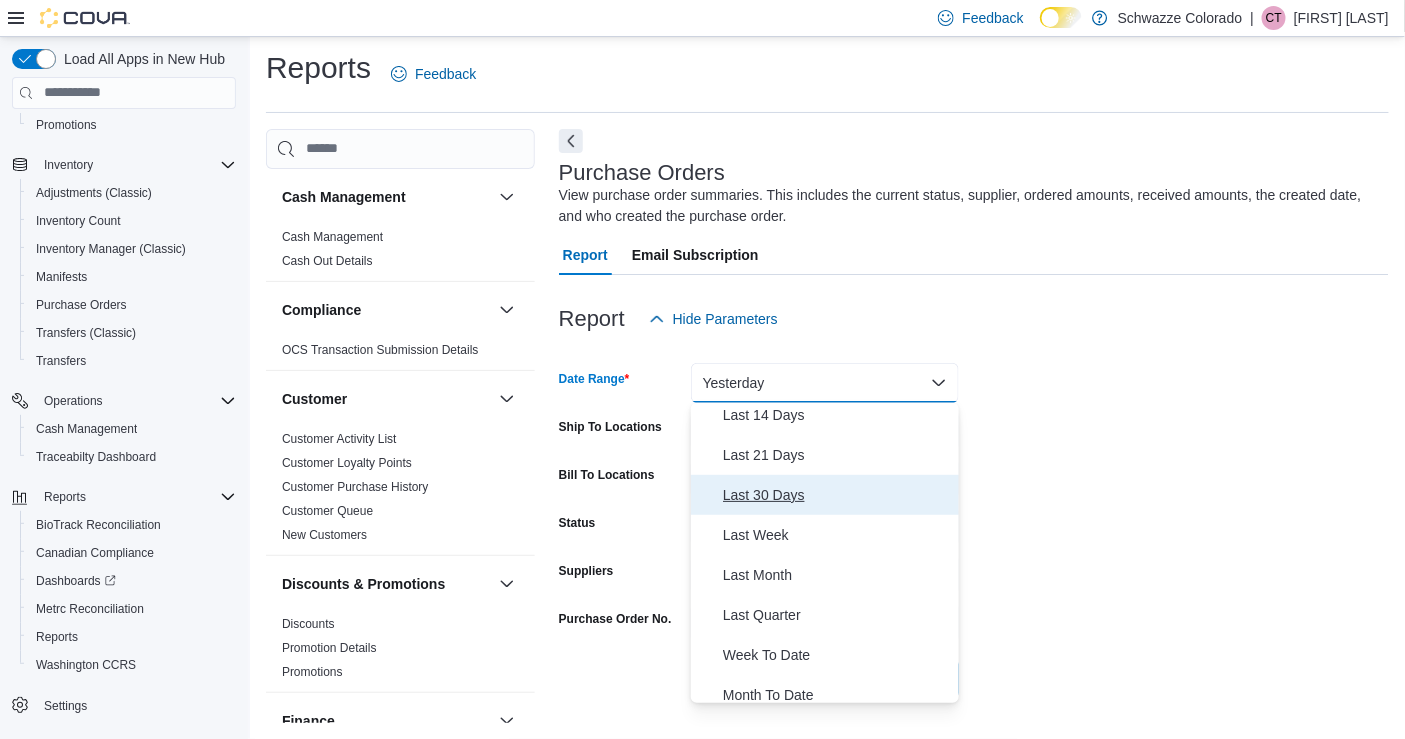 click on "Last 30 Days" at bounding box center [837, 495] 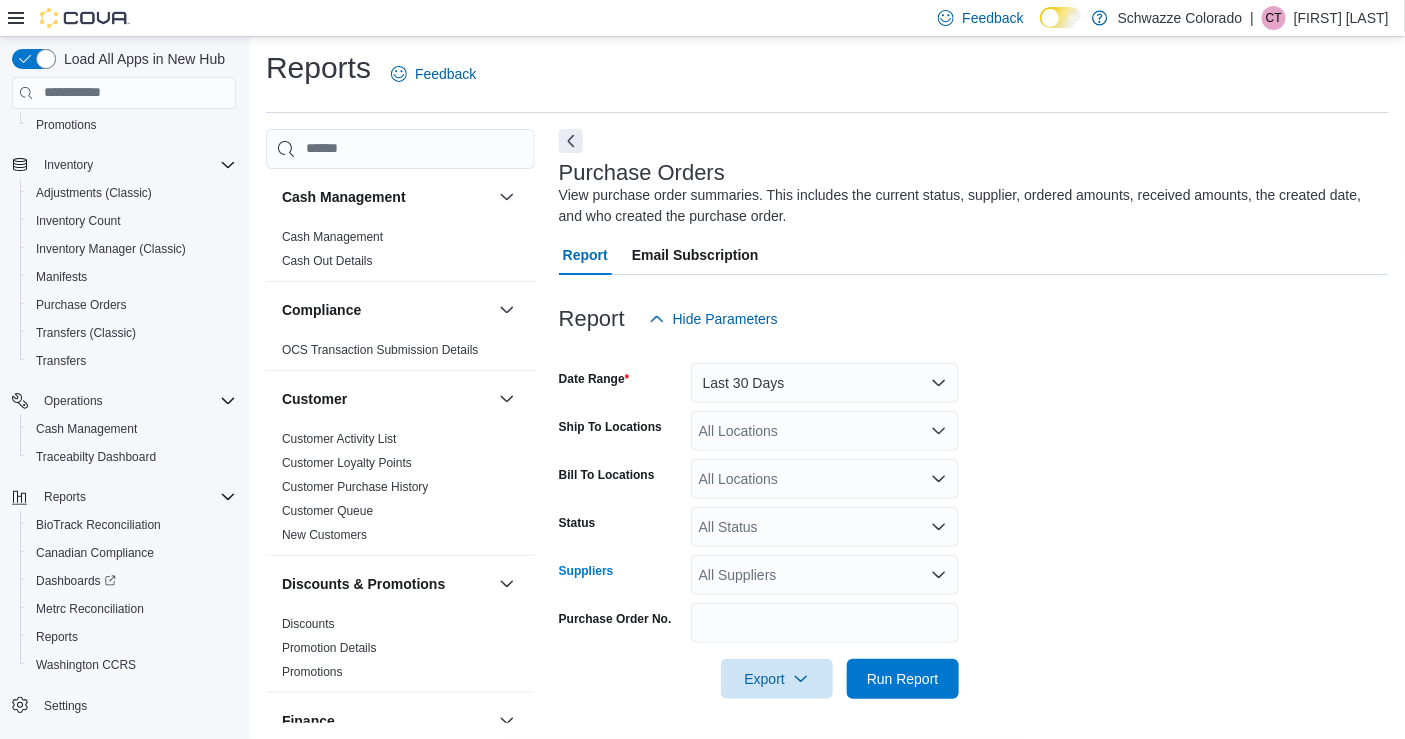click on "All Suppliers" at bounding box center (825, 575) 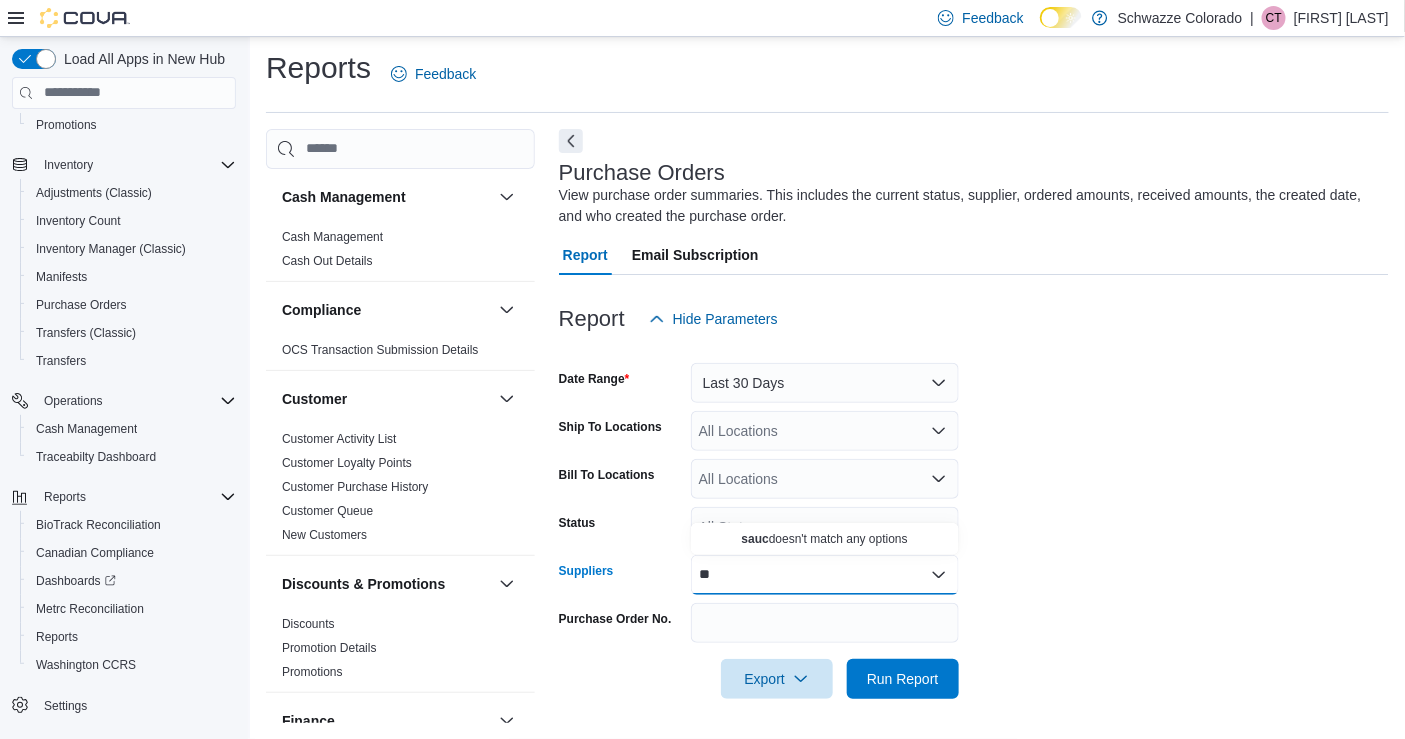 type on "*" 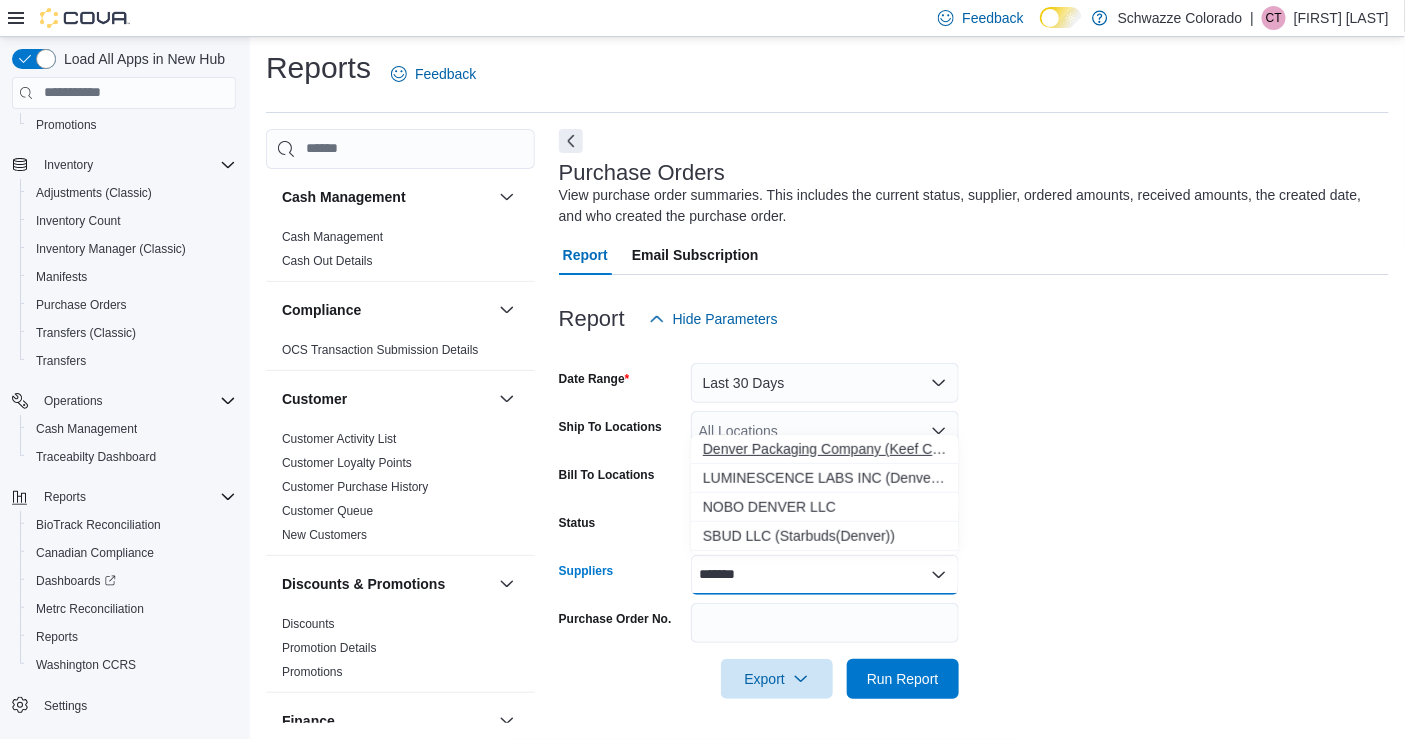 type on "******" 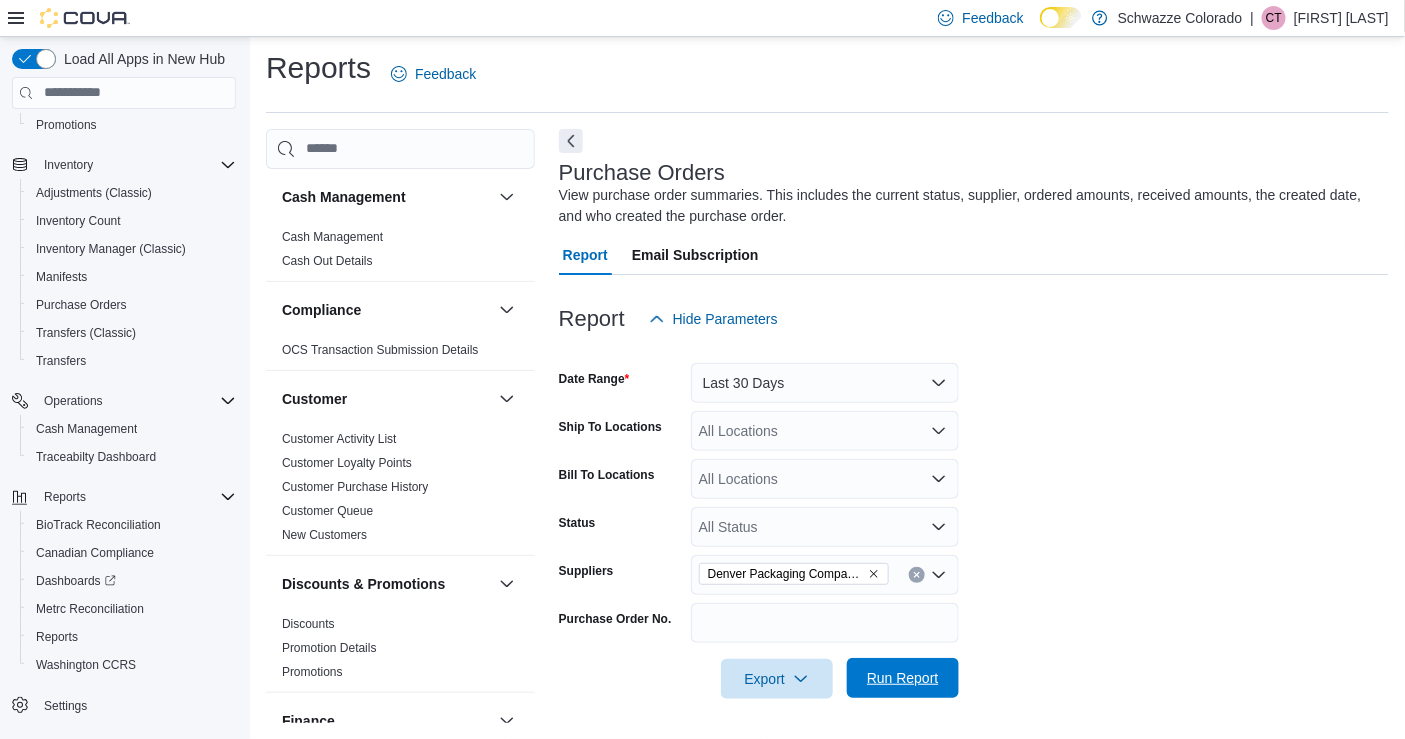 click on "Run Report" at bounding box center (903, 678) 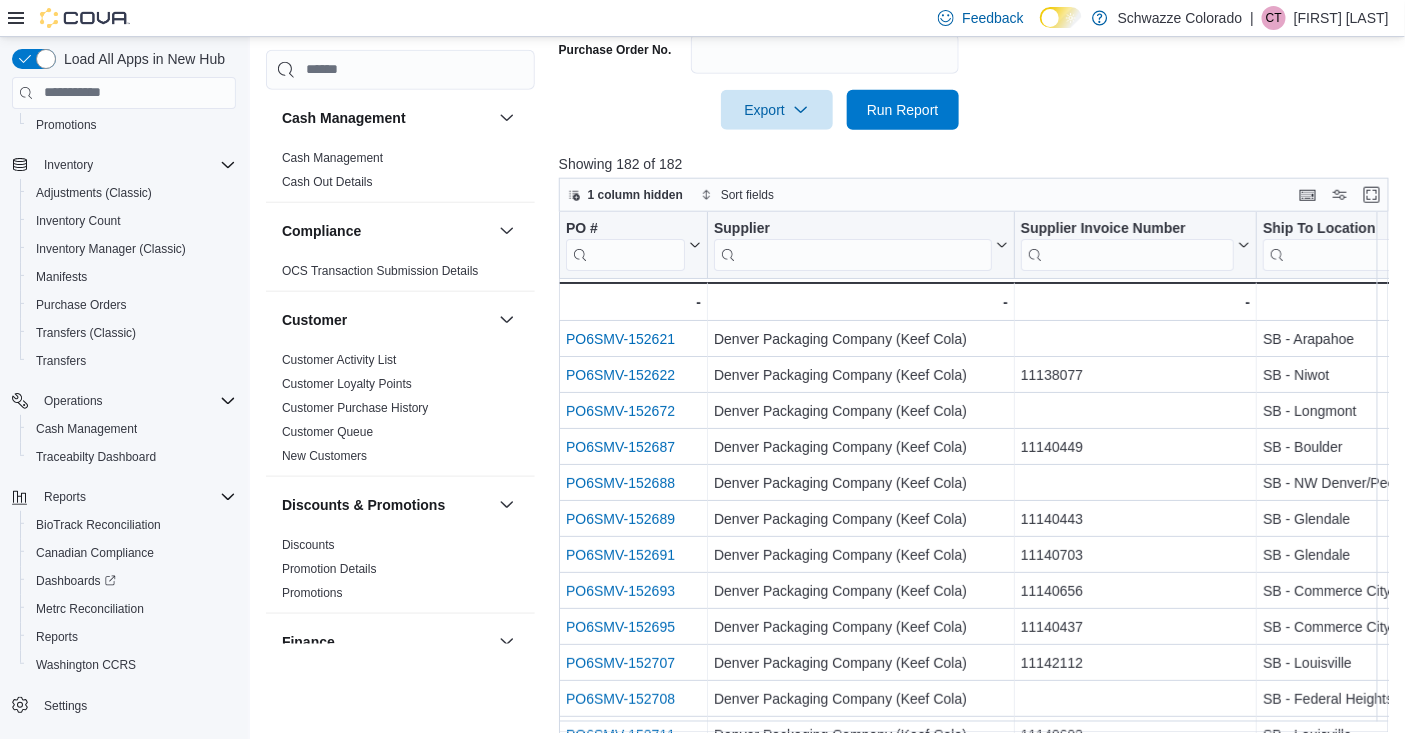 scroll, scrollTop: 620, scrollLeft: 0, axis: vertical 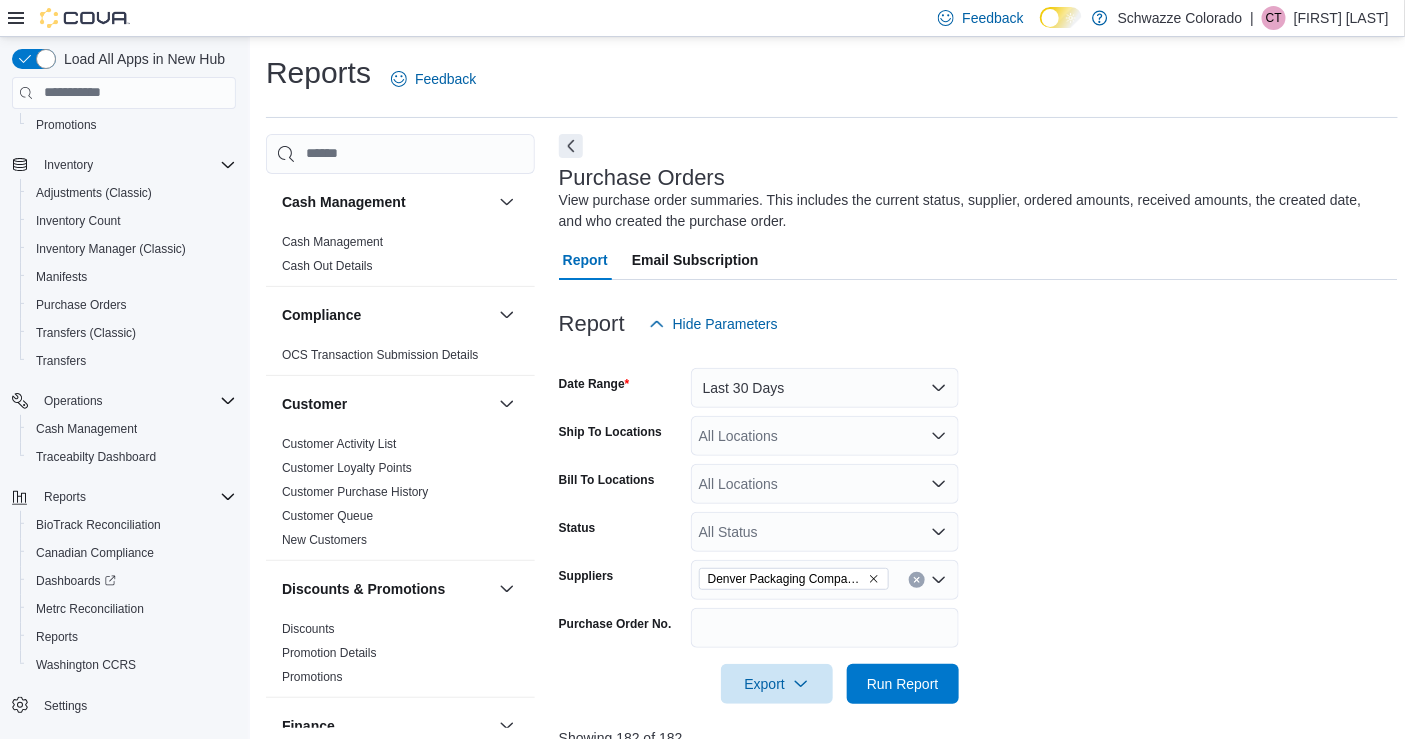 click on "All Locations" at bounding box center (825, 436) 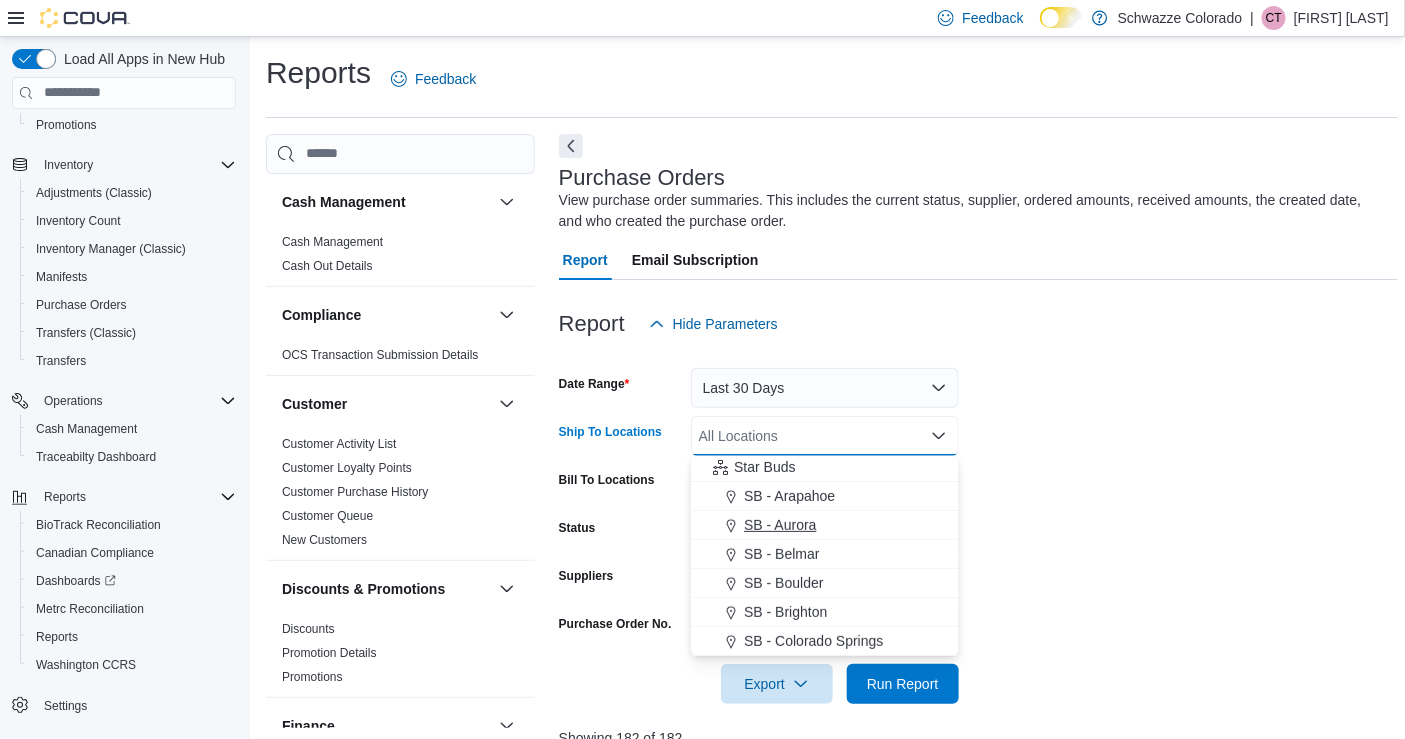 scroll, scrollTop: 275, scrollLeft: 0, axis: vertical 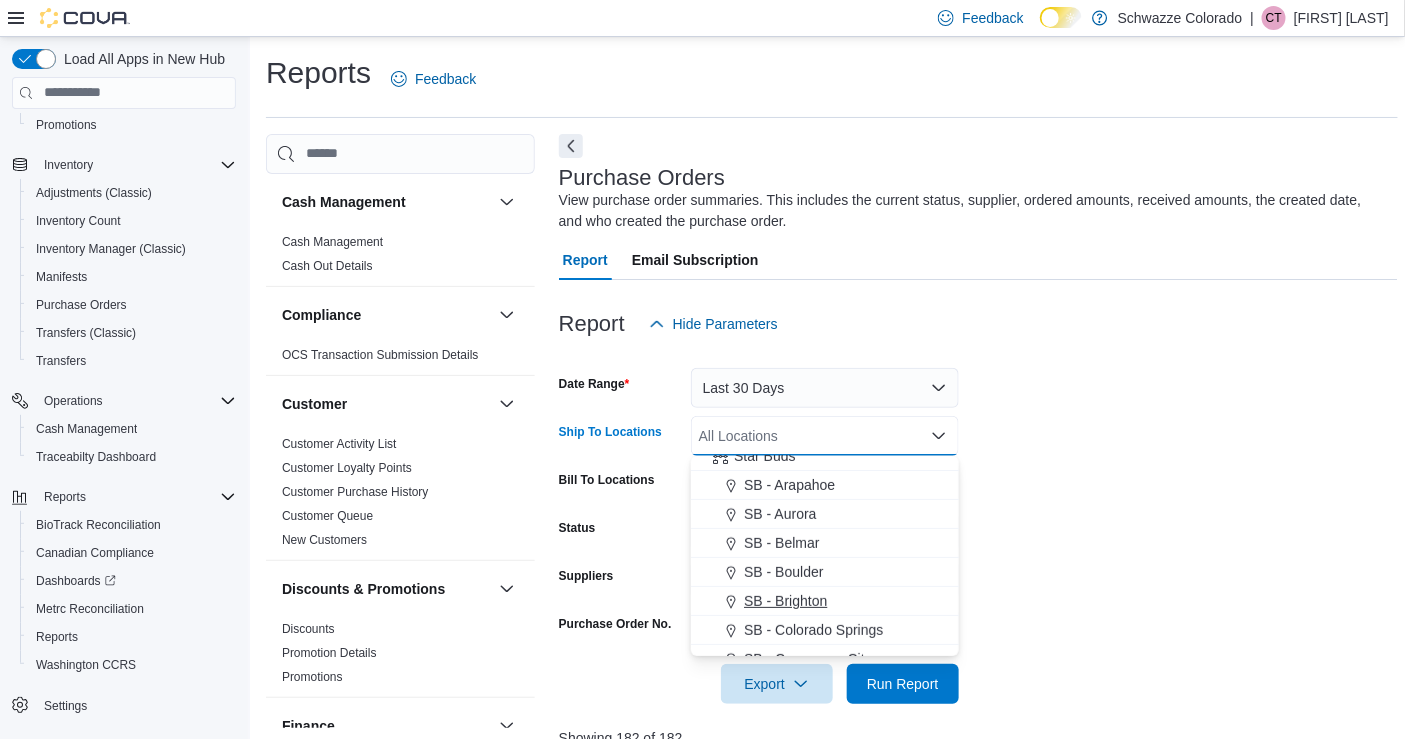 click on "SB - Brighton" at bounding box center (785, 601) 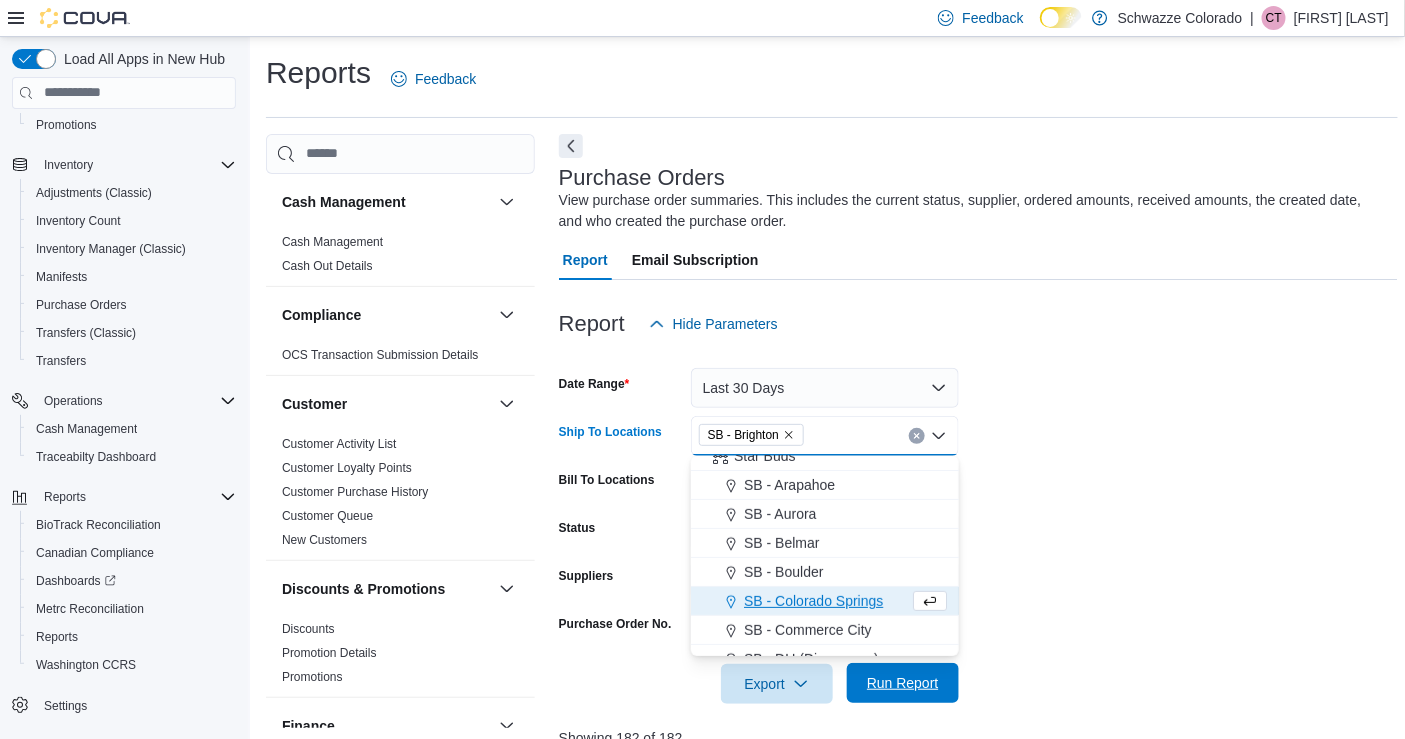 click on "Run Report" at bounding box center [903, 683] 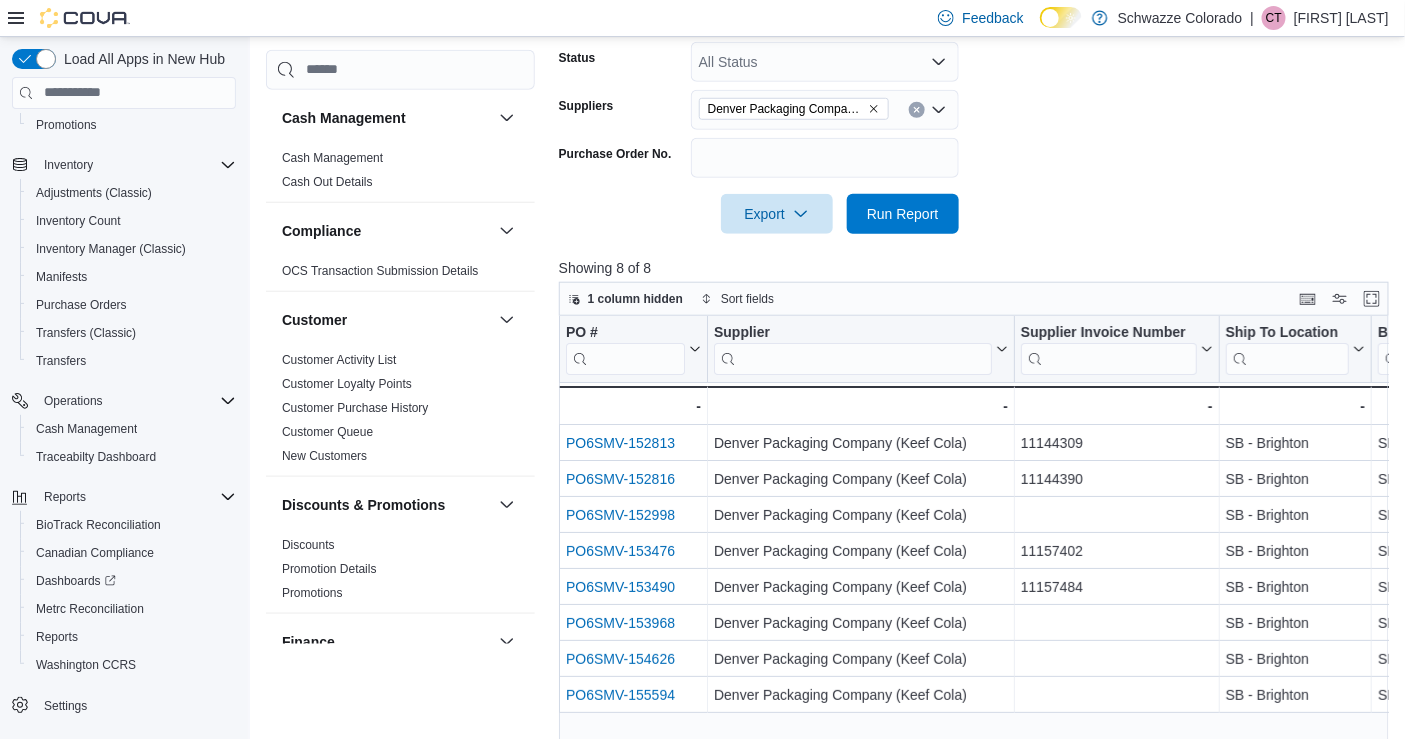 scroll, scrollTop: 620, scrollLeft: 0, axis: vertical 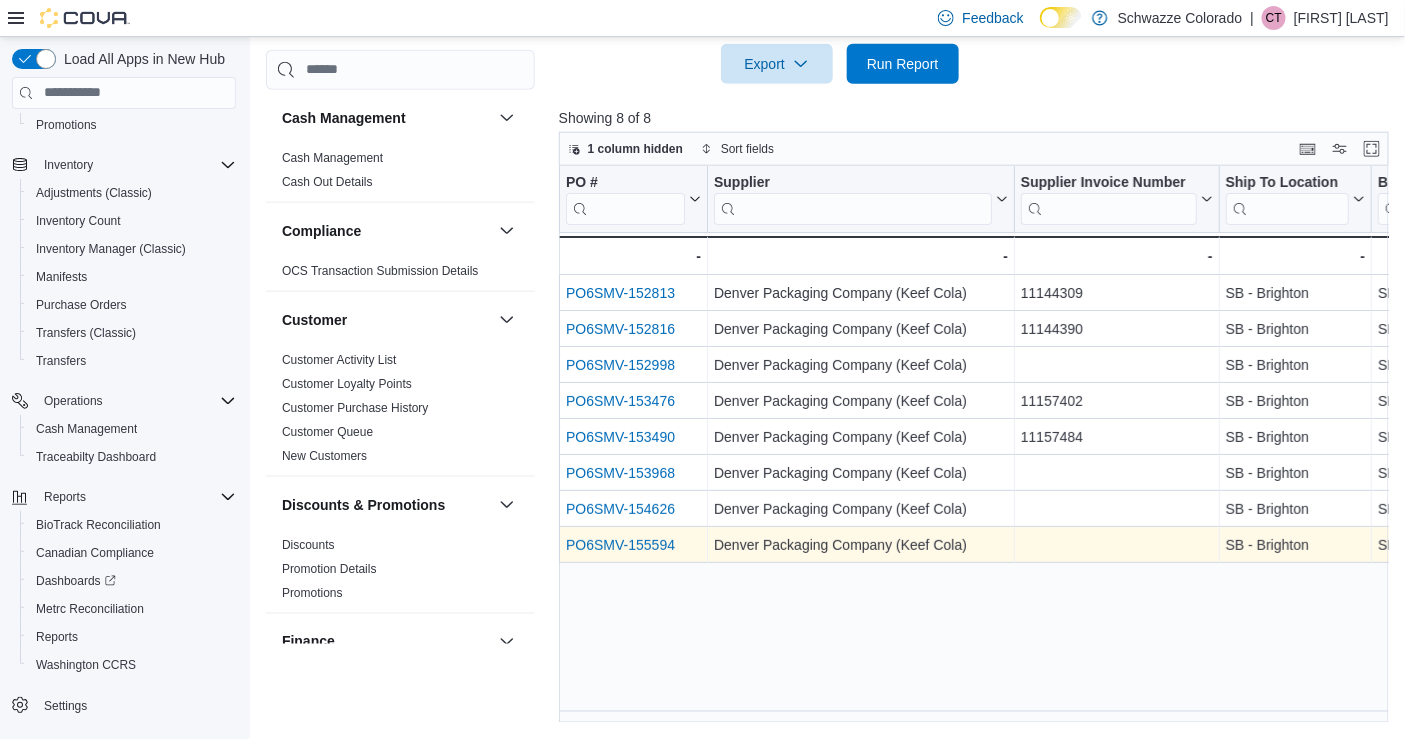 click on "PO6SMV-155594" at bounding box center (620, 545) 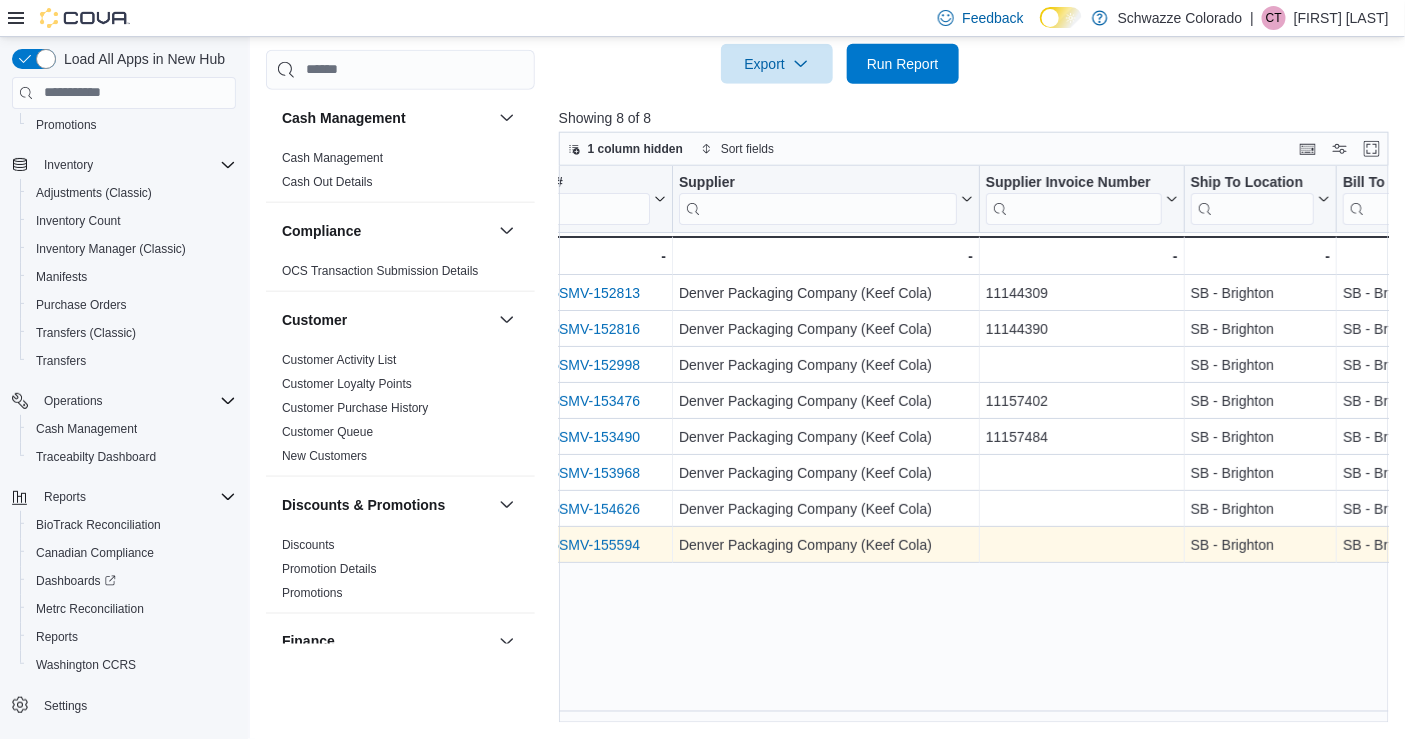 scroll, scrollTop: 0, scrollLeft: 0, axis: both 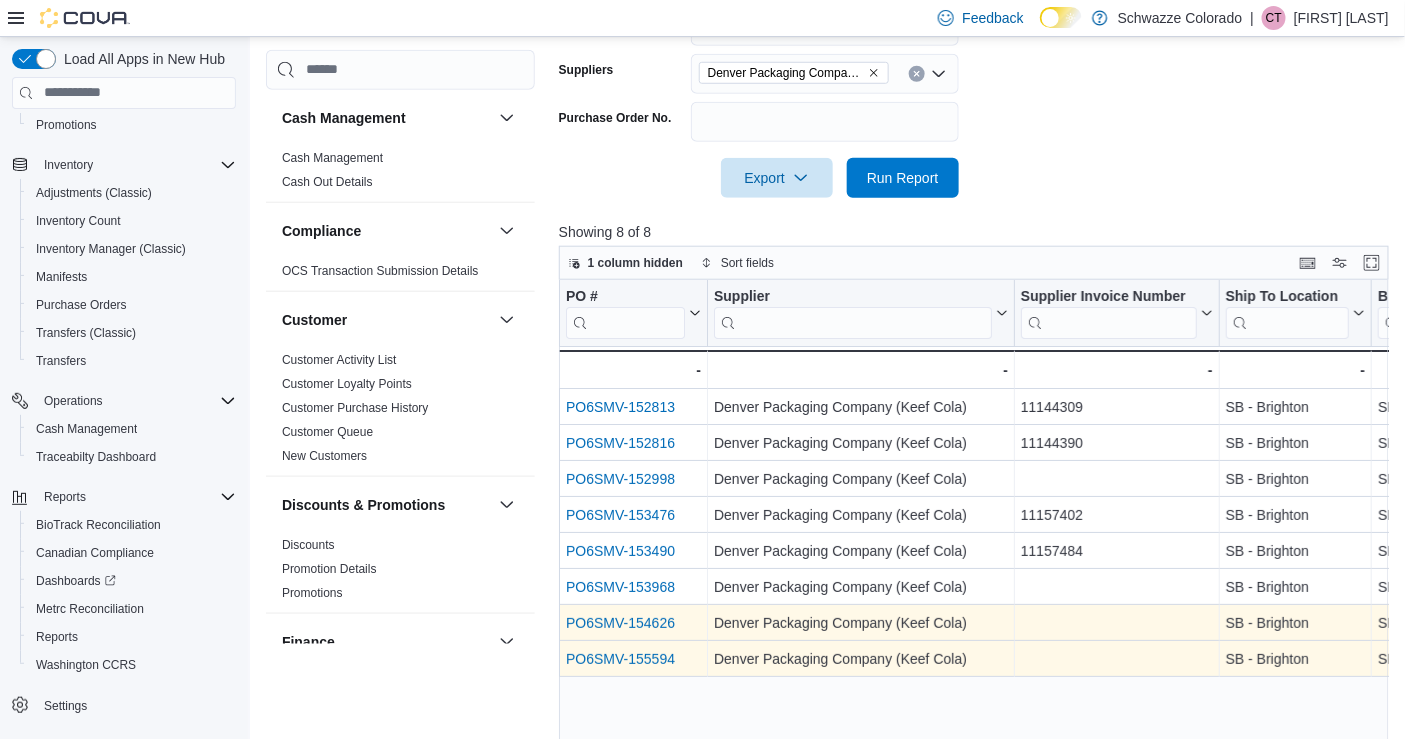 click on "PO6SMV-154626" at bounding box center [620, 623] 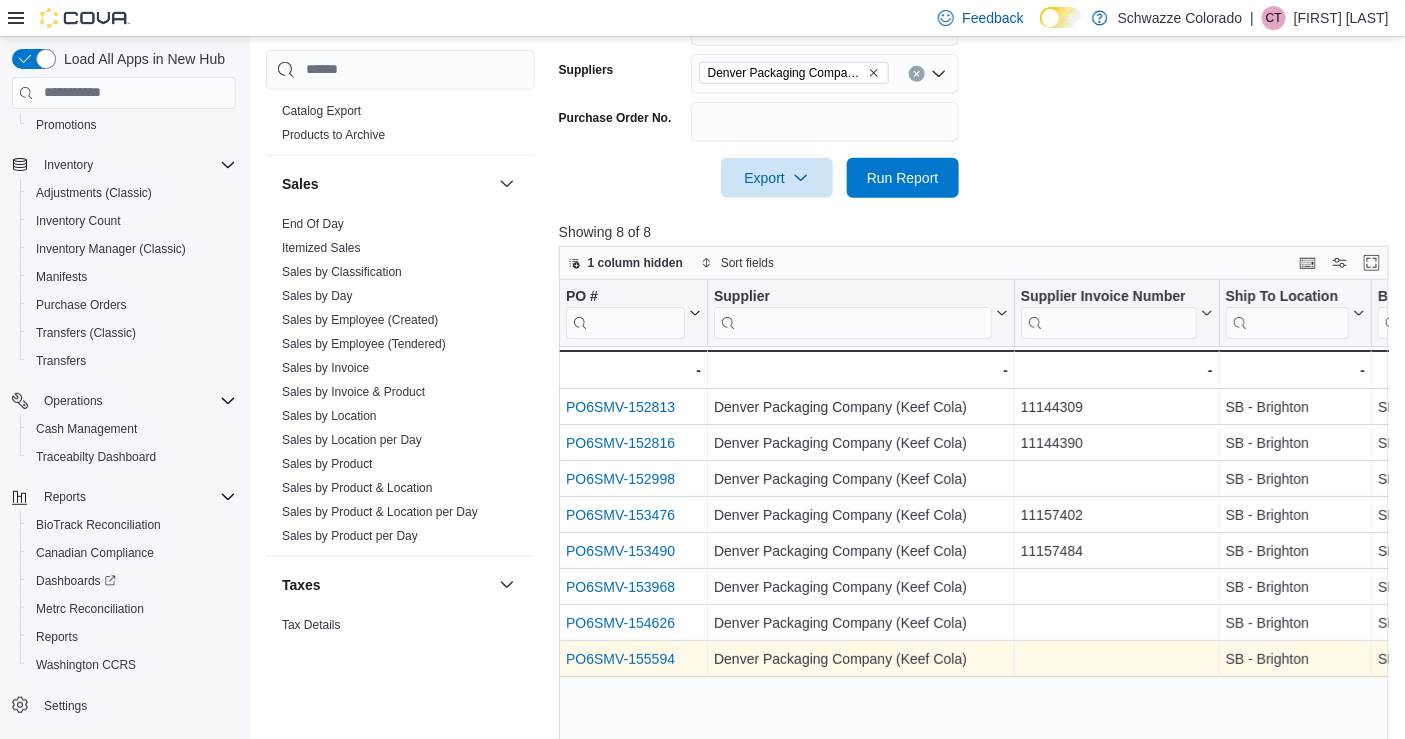 scroll, scrollTop: 1330, scrollLeft: 0, axis: vertical 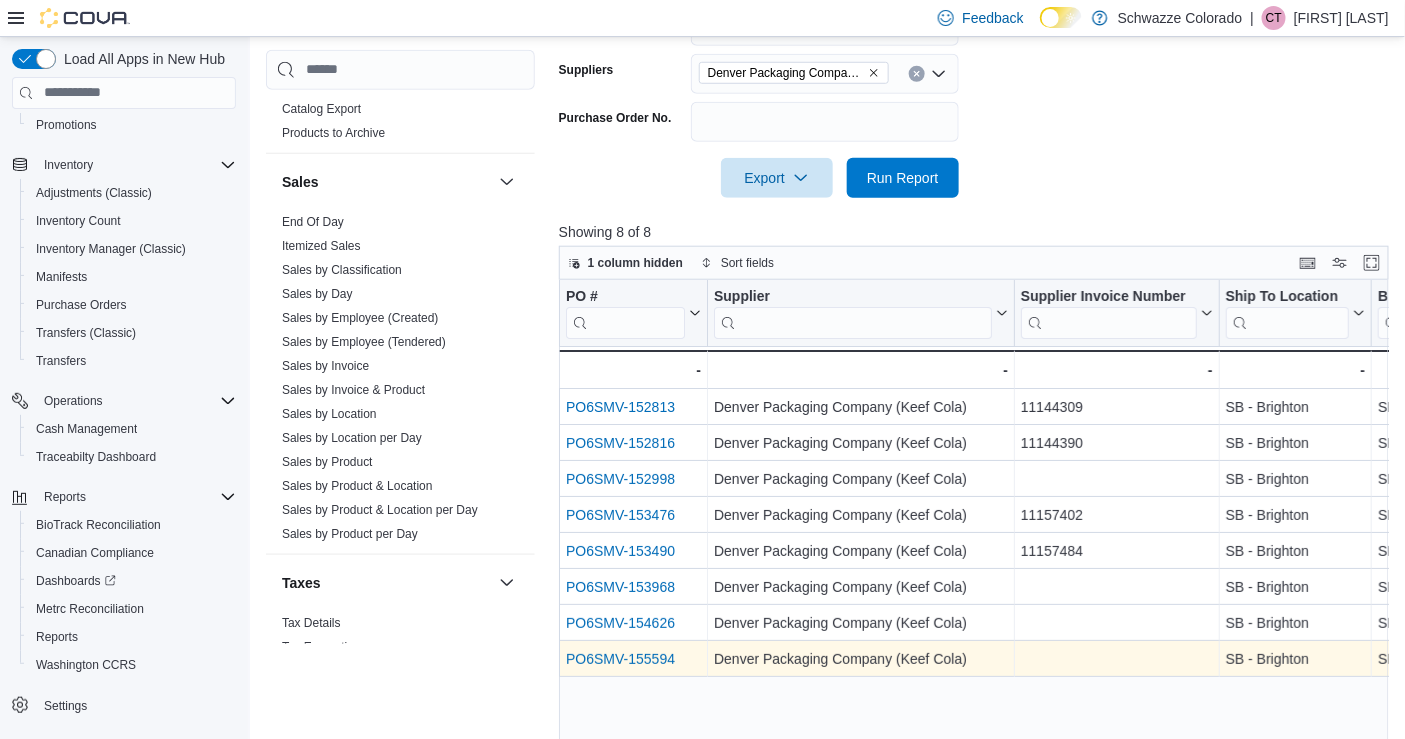 click on "Sales by Invoice & Product" at bounding box center [400, 390] 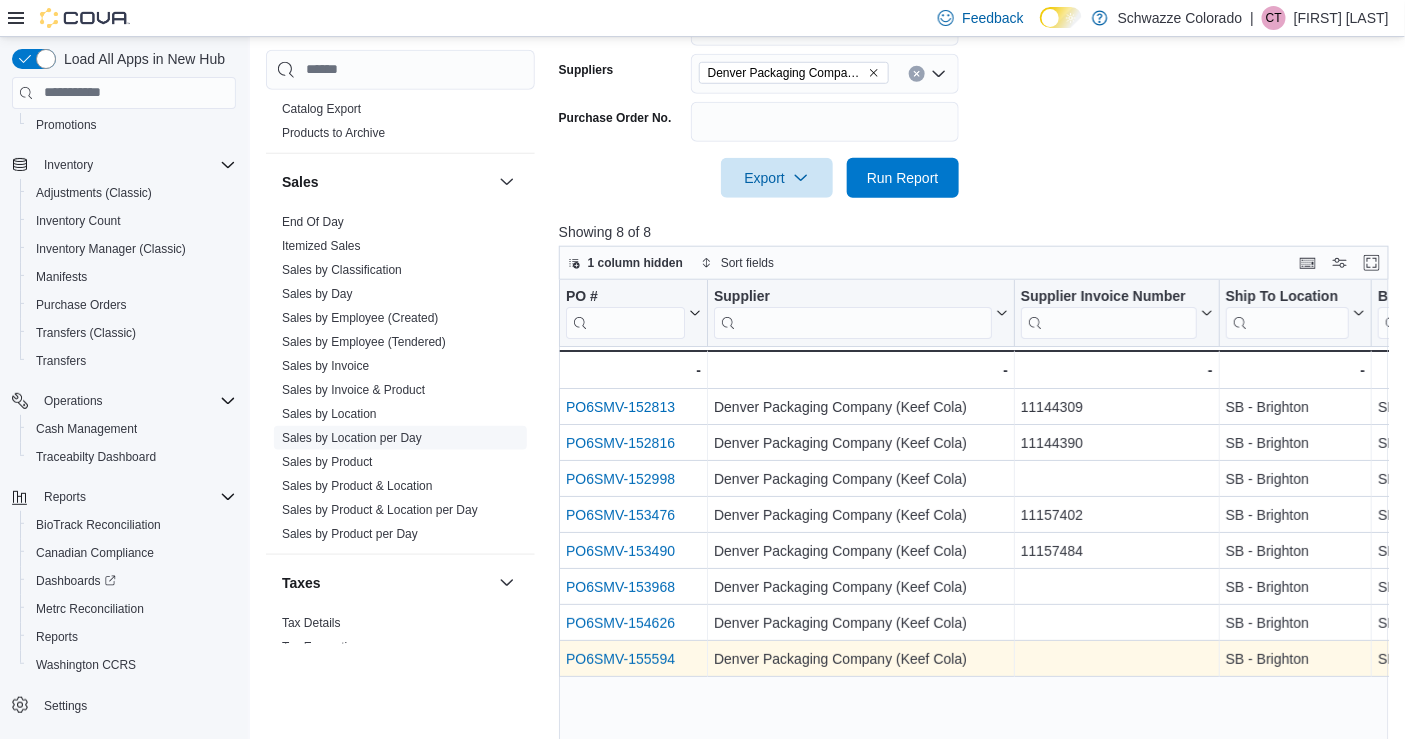 click on "Sales by Location per Day" at bounding box center (352, 438) 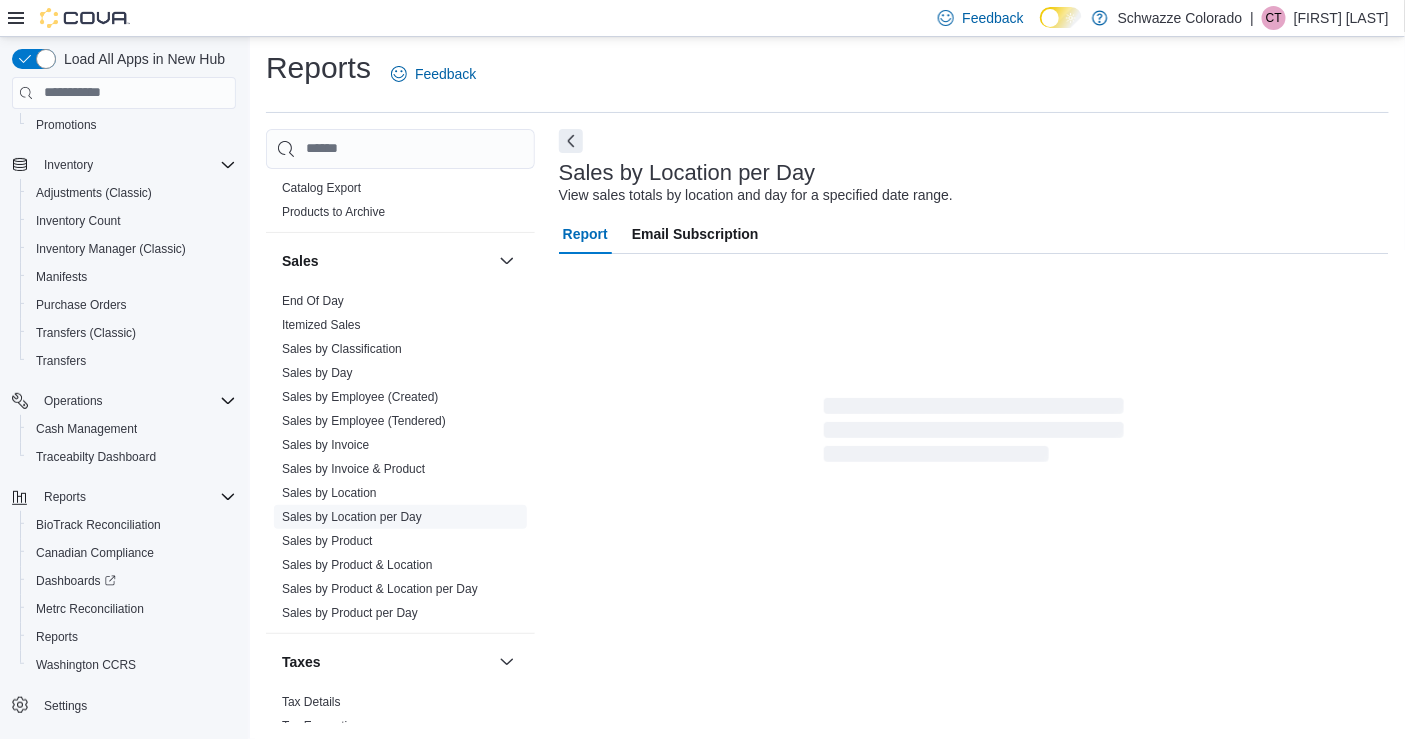 scroll, scrollTop: 31, scrollLeft: 0, axis: vertical 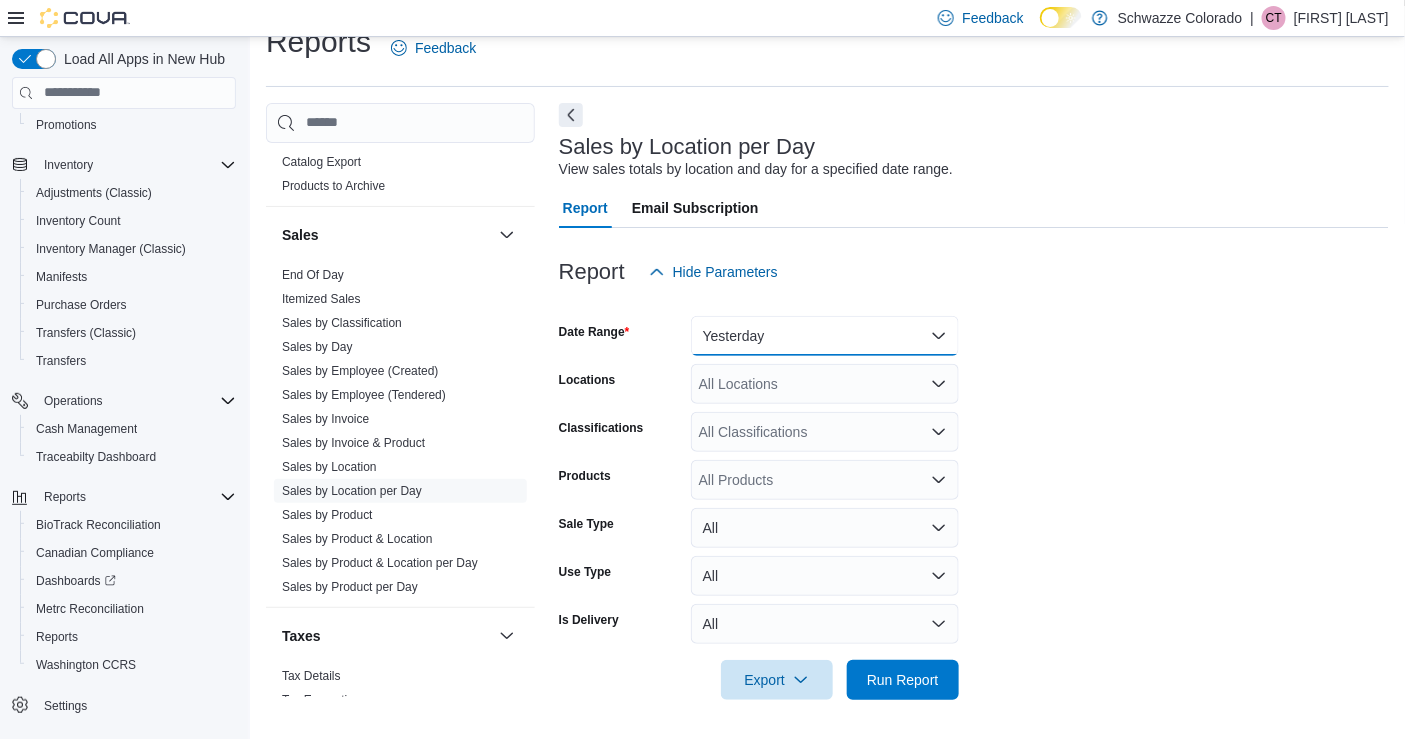click on "Yesterday" at bounding box center (825, 336) 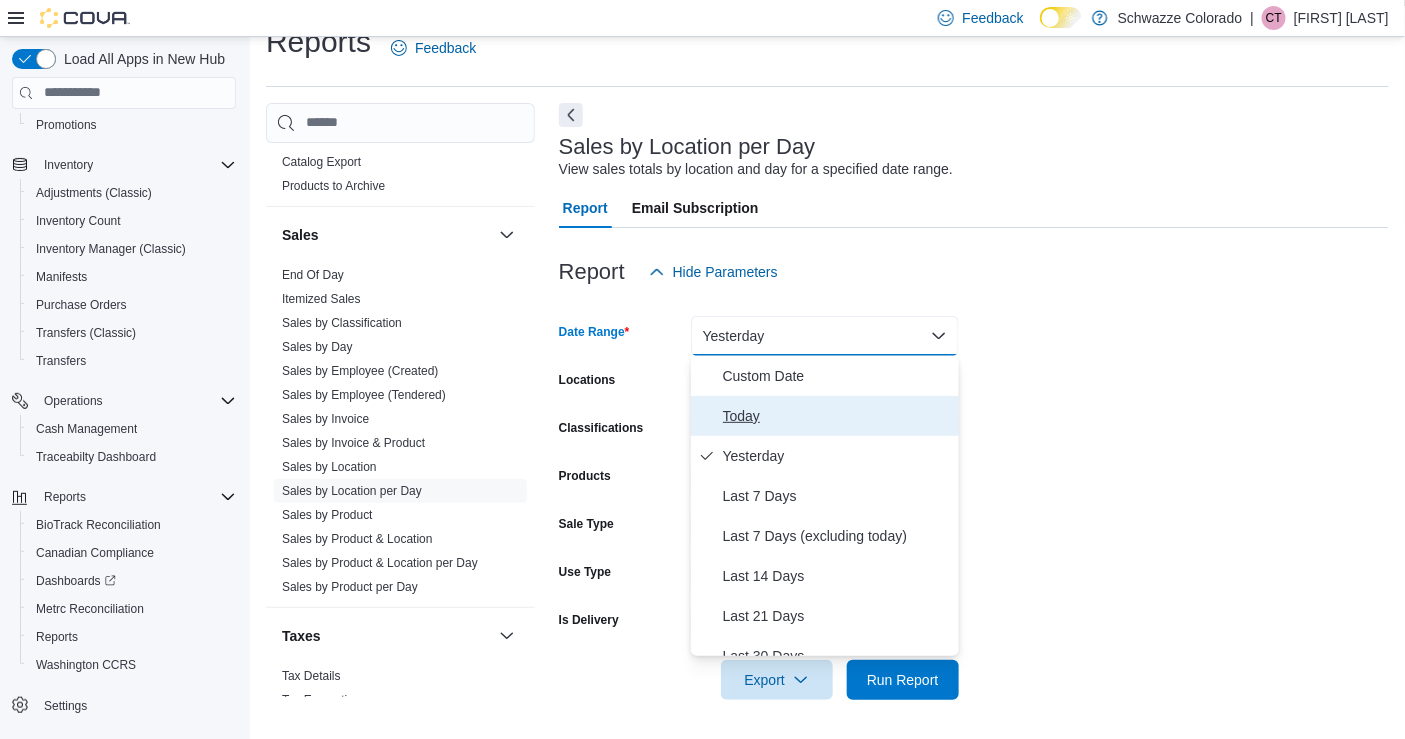 click on "Today" at bounding box center [837, 416] 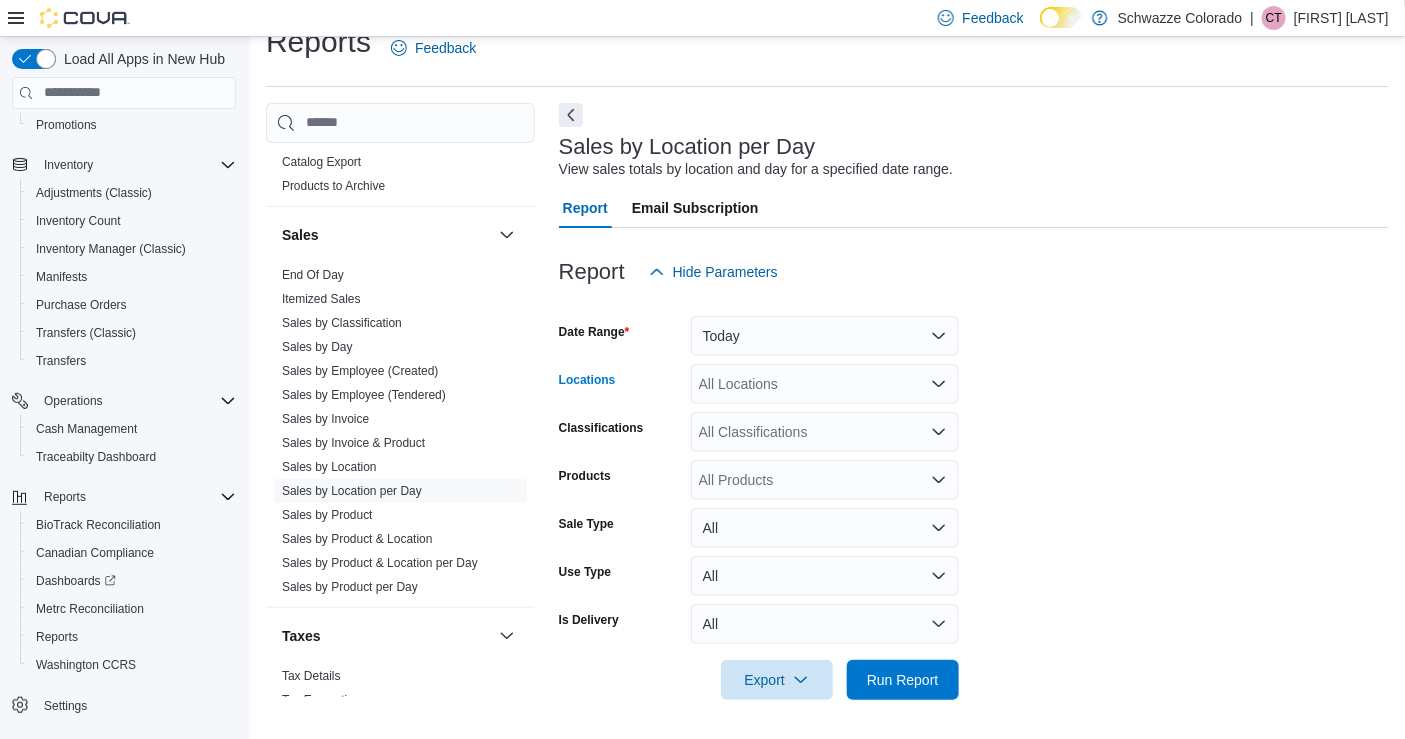 click on "All Locations" at bounding box center (825, 384) 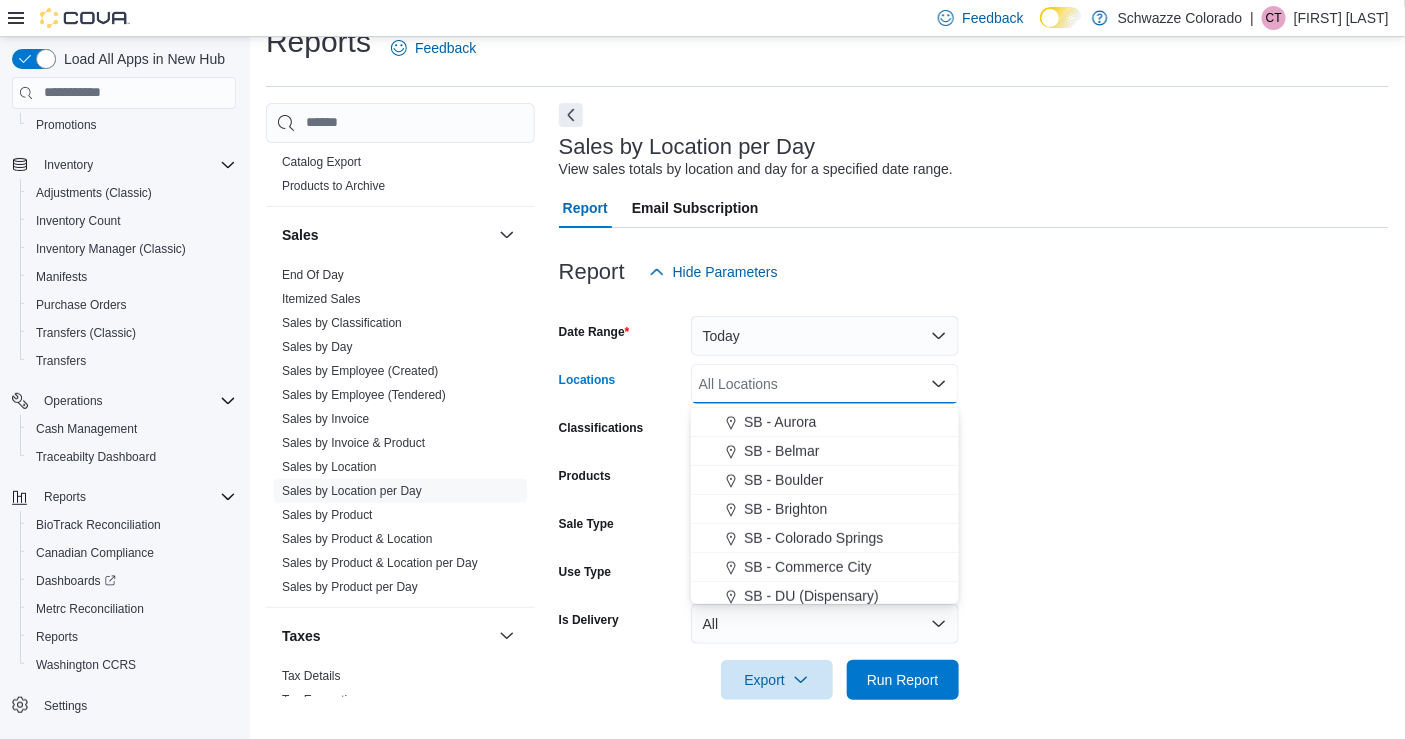 scroll, scrollTop: 318, scrollLeft: 0, axis: vertical 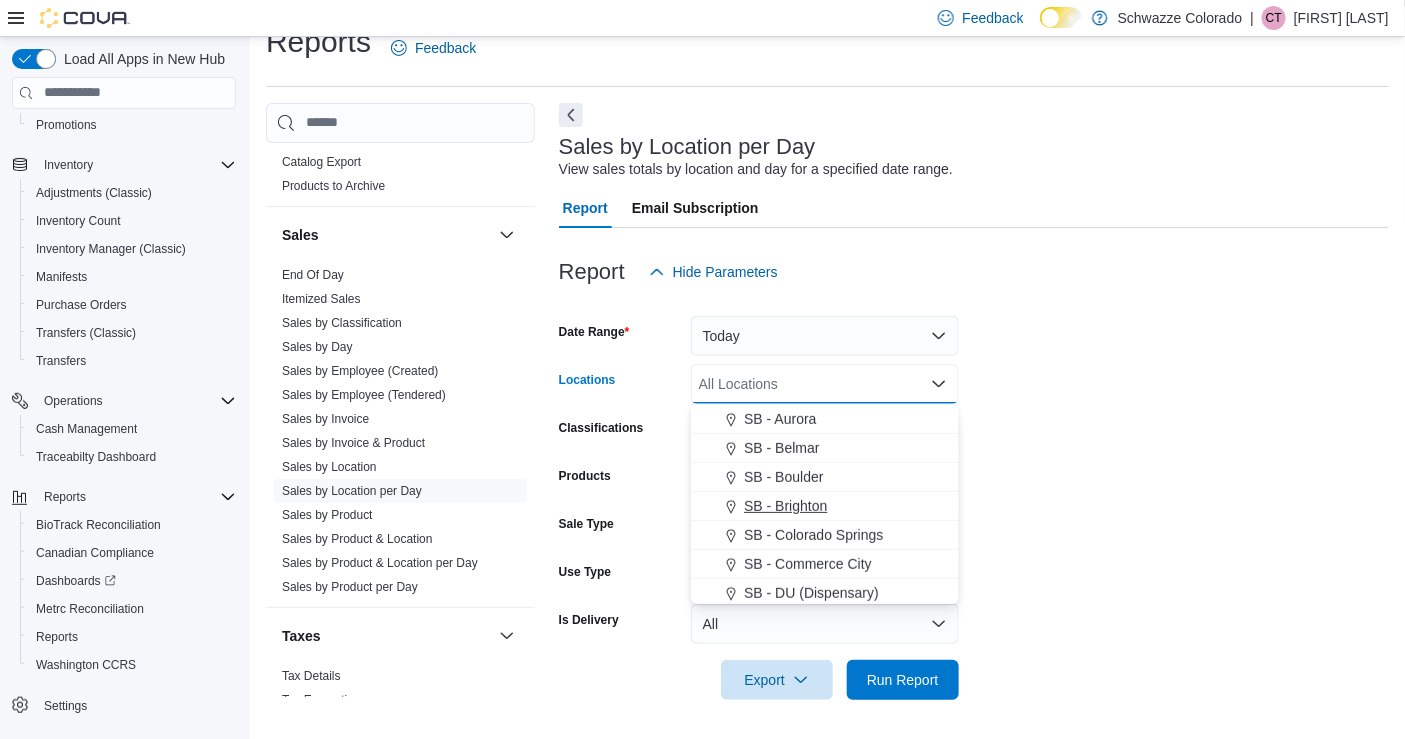 click on "SB - Brighton" at bounding box center (825, 506) 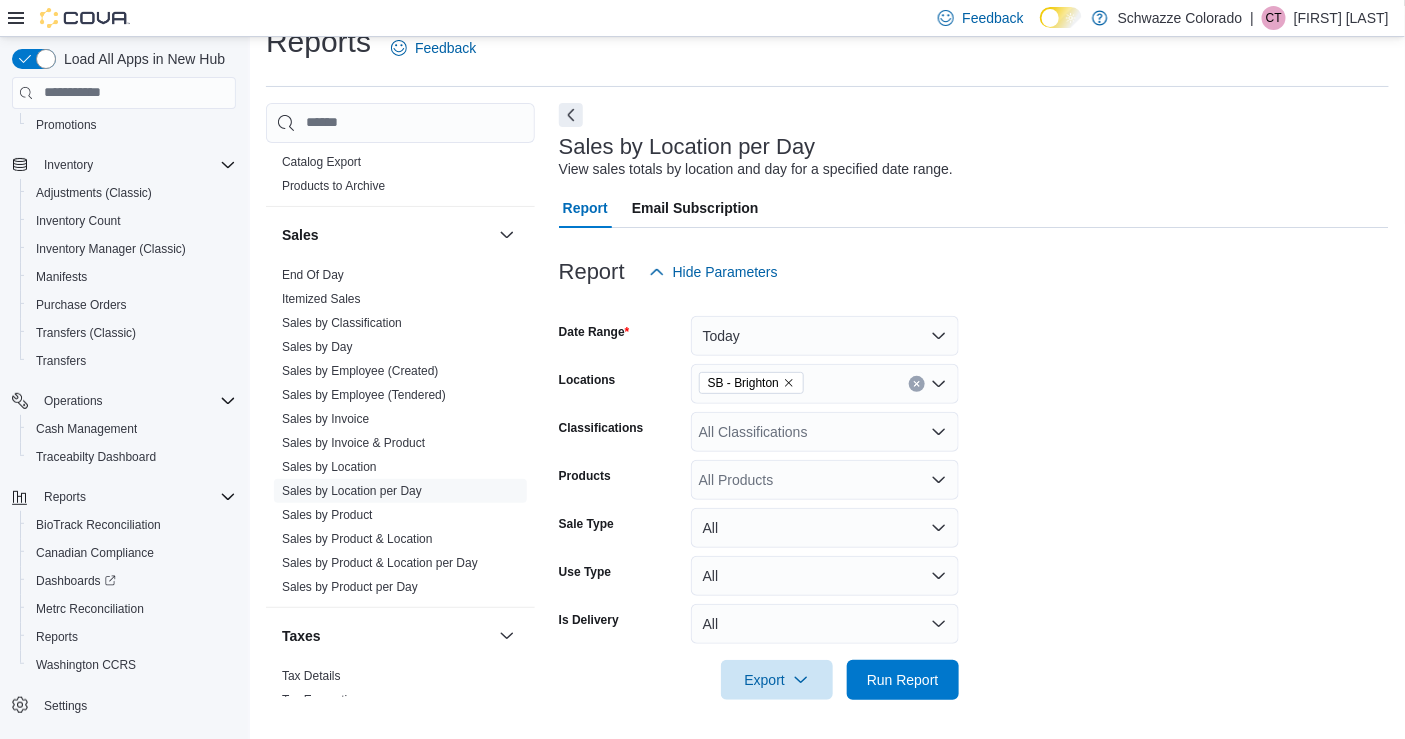 click on "Date Range Today Locations SB - Brighton Classifications All Classifications Products All Products Sale Type All Use Type All Is Delivery All Export  Run Report" at bounding box center [974, 496] 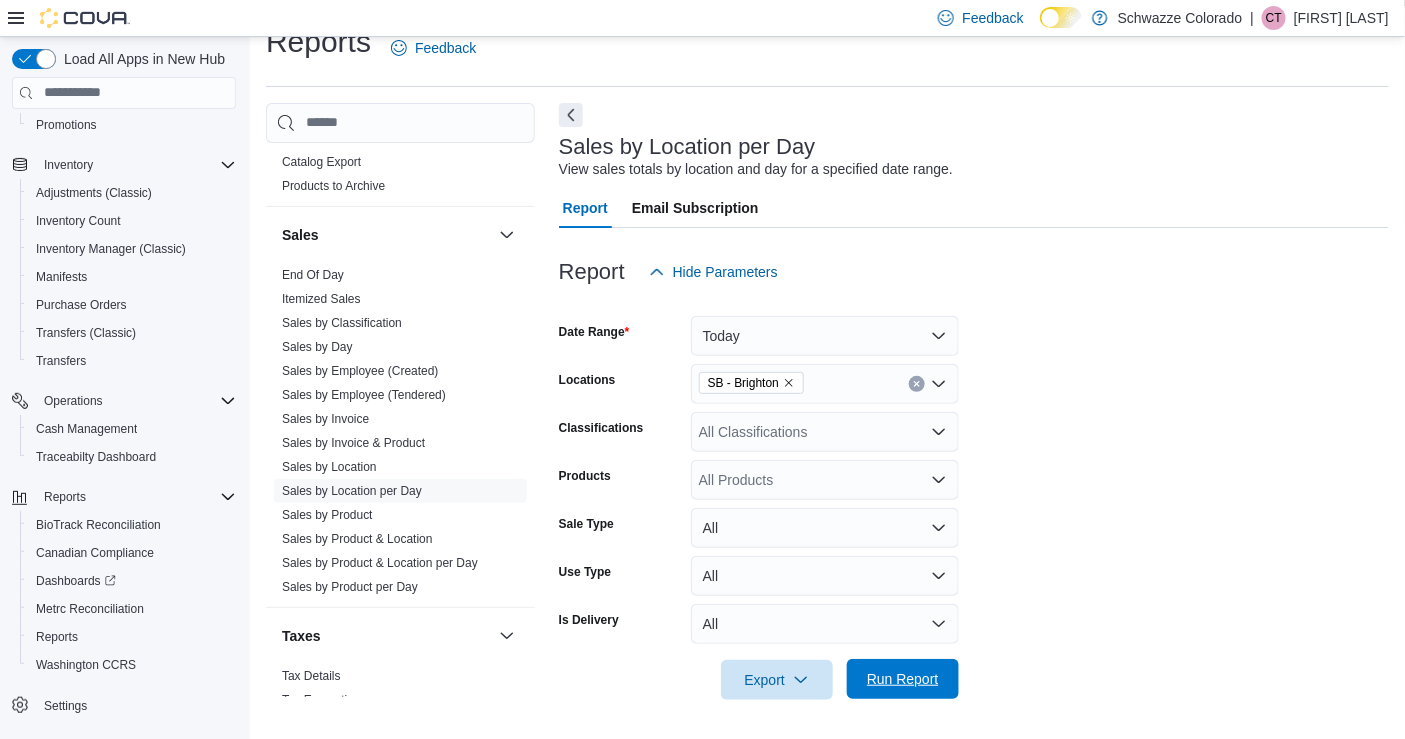 click on "Run Report" at bounding box center (903, 679) 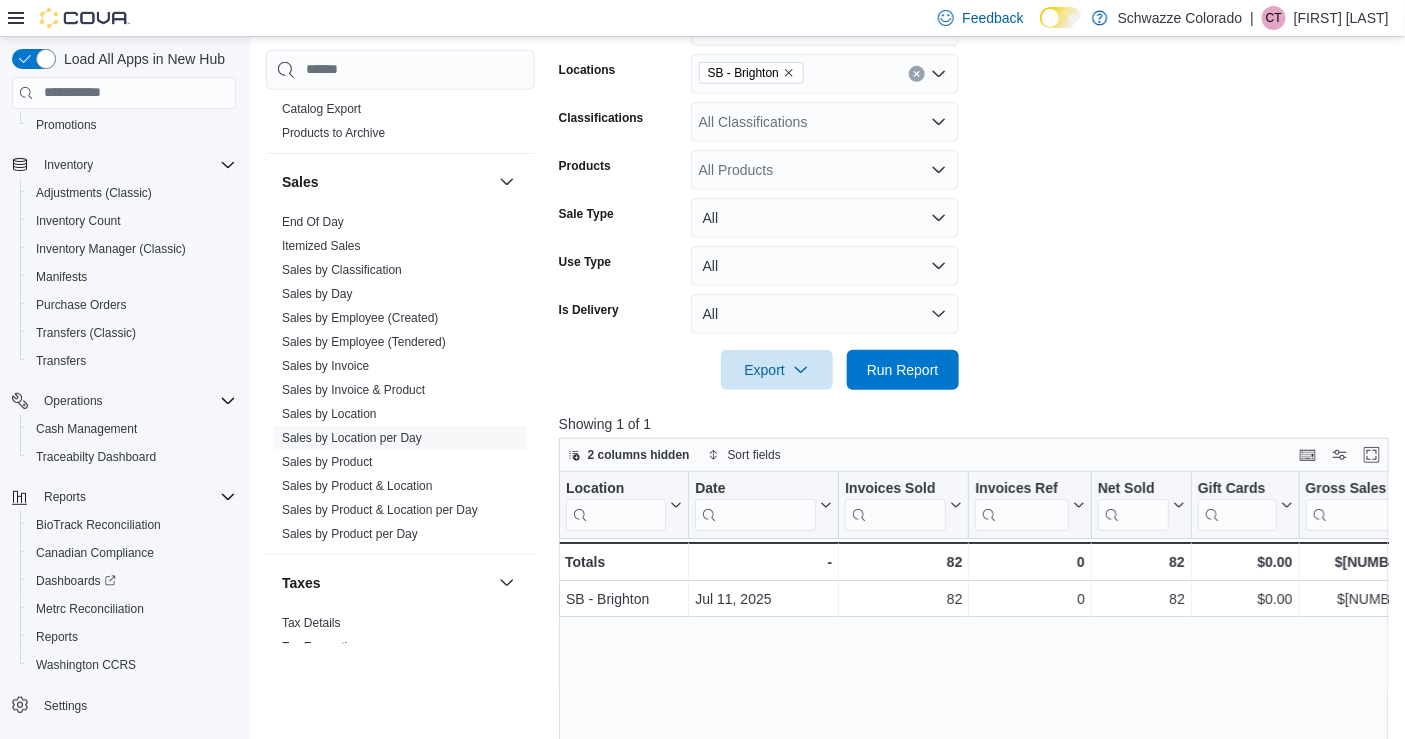 scroll, scrollTop: 344, scrollLeft: 0, axis: vertical 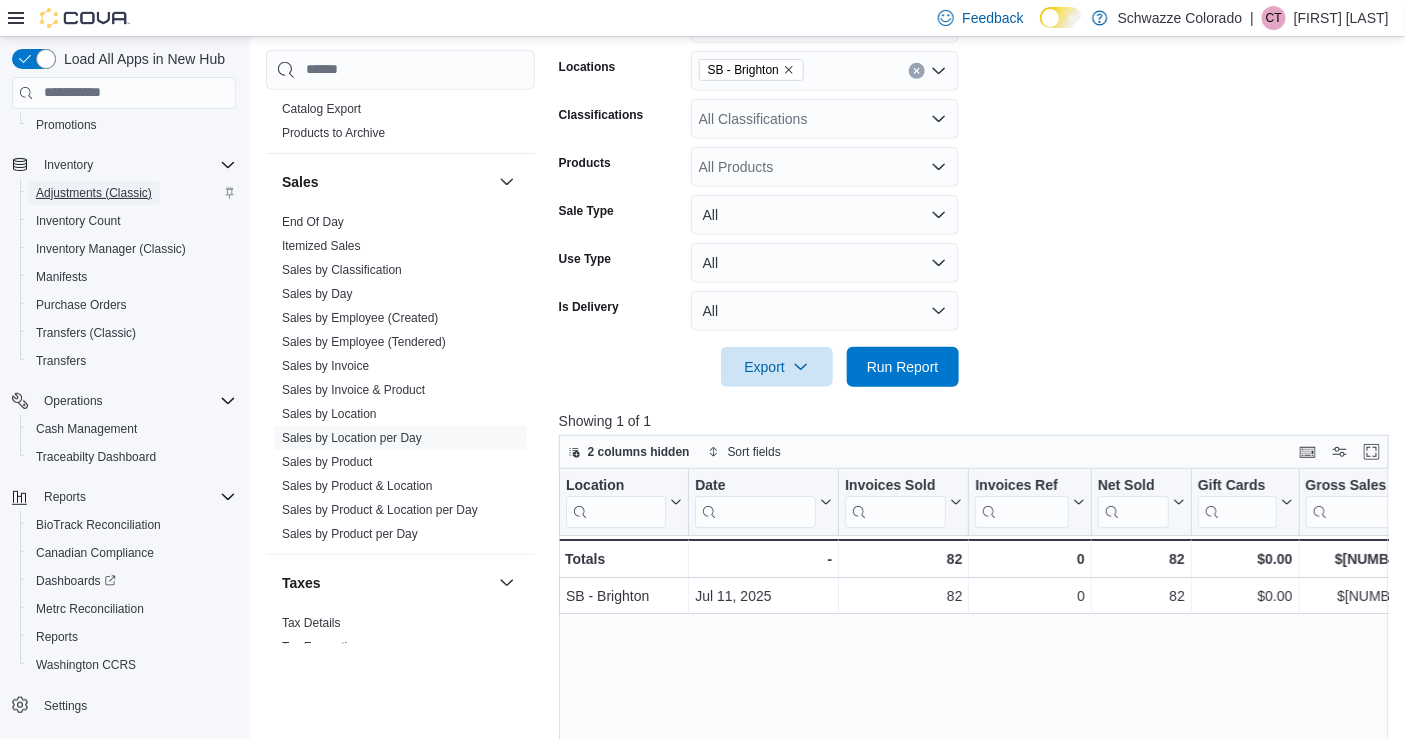 click on "Adjustments (Classic)" at bounding box center (94, 193) 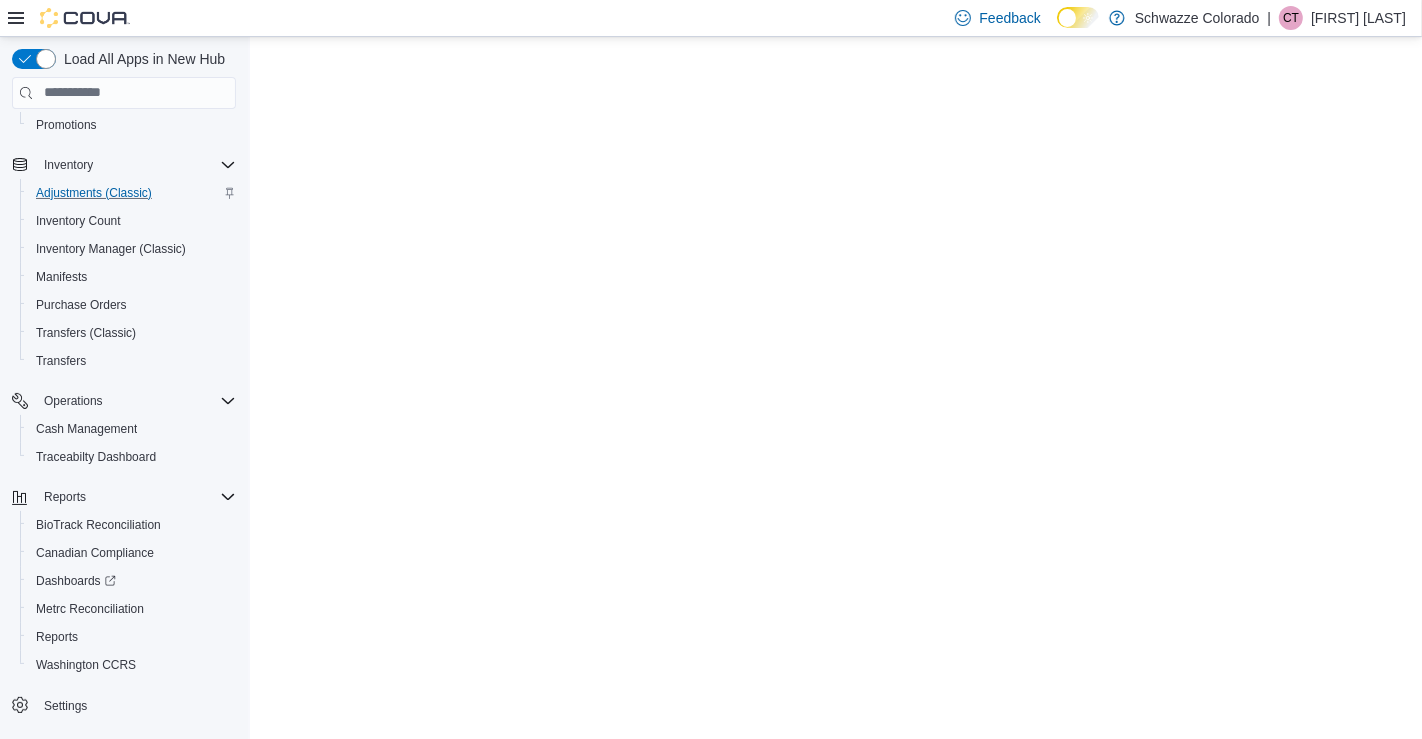 scroll, scrollTop: 0, scrollLeft: 0, axis: both 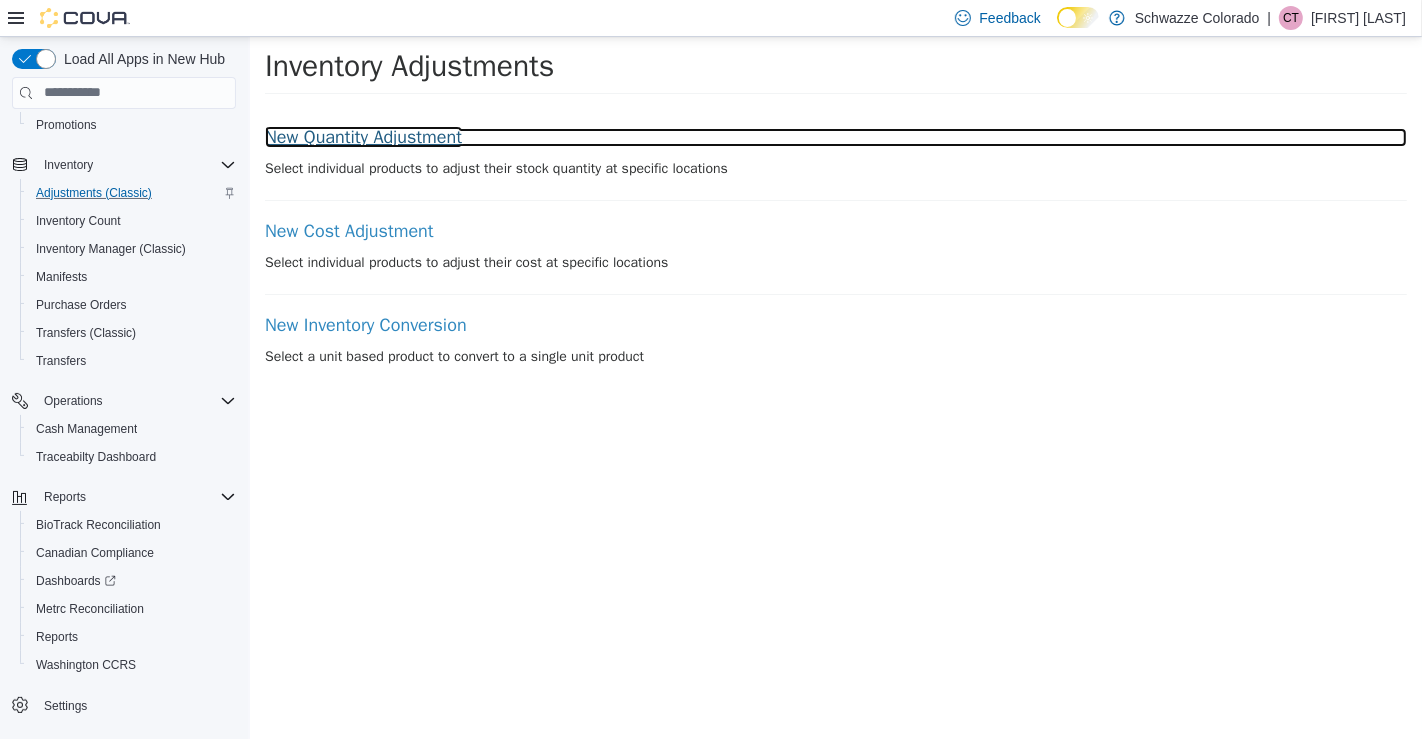 click on "New Quantity Adjustment" at bounding box center (835, 137) 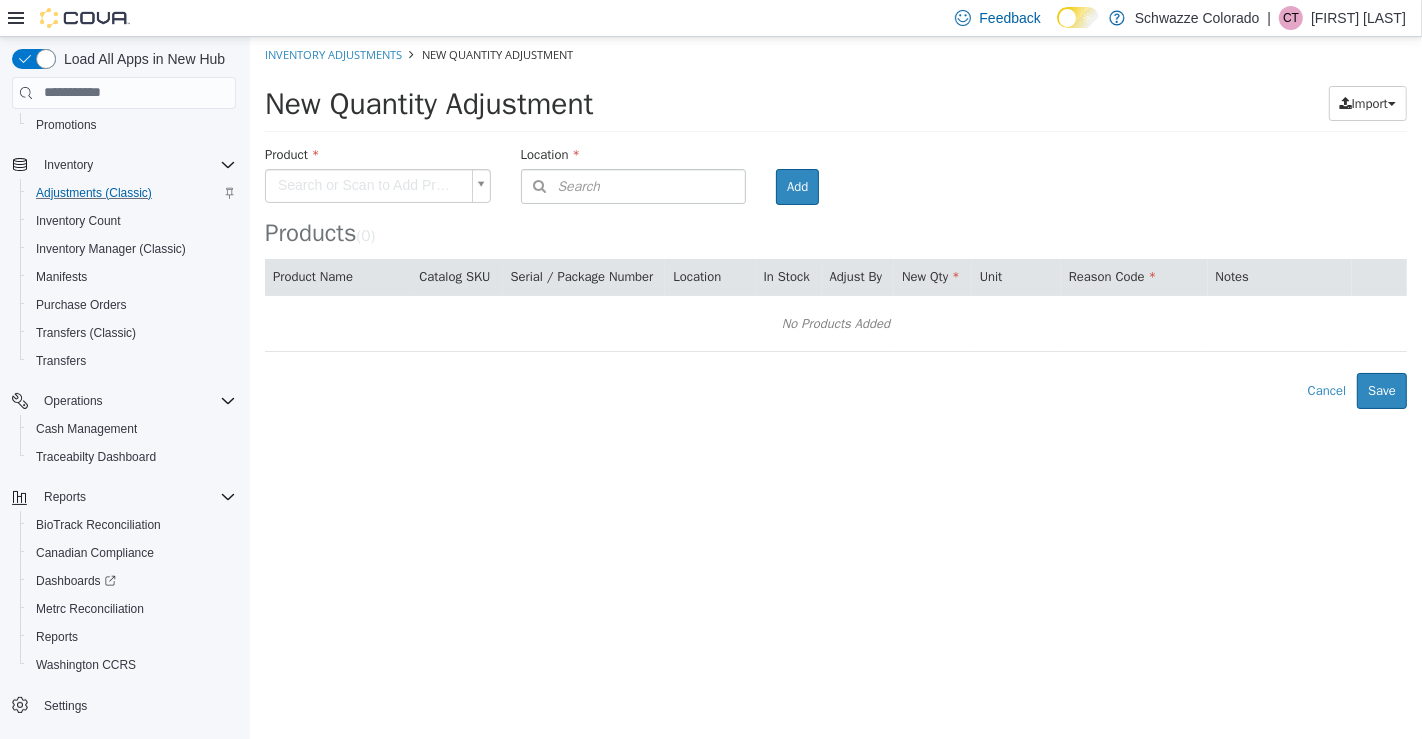 click on "×
Inventory Adjustments
New Quantity Adjustment
New Quantity Adjustment
Import  Inventory Export (.CSV) Package List (.TXT)
Product     Search or Scan to Add Product                             Location Search Type 3 or more characters or browse       Schwazze Colorado     (33)         Emerald Fields     (4)         EF - Glendale             EF - Havana             EF - South Boulder             EF - Wash Park             Standing Akimbo     (1)         Standing Akimbo     (1)         SA - Denver             Star Buds     (26)         SB - Arapahoe             SB - Aurora             SB - Belmar             SB - Boulder             SB - Brighton             SB - Colorado Springs             SB - Commerce City             SB - DU (Dispensary)             SB - Federal Heights             SB - Fort Collins             SB - Garden City             SB - Glendale             SB - Highlands             SB - Lakeside" at bounding box center (835, 222) 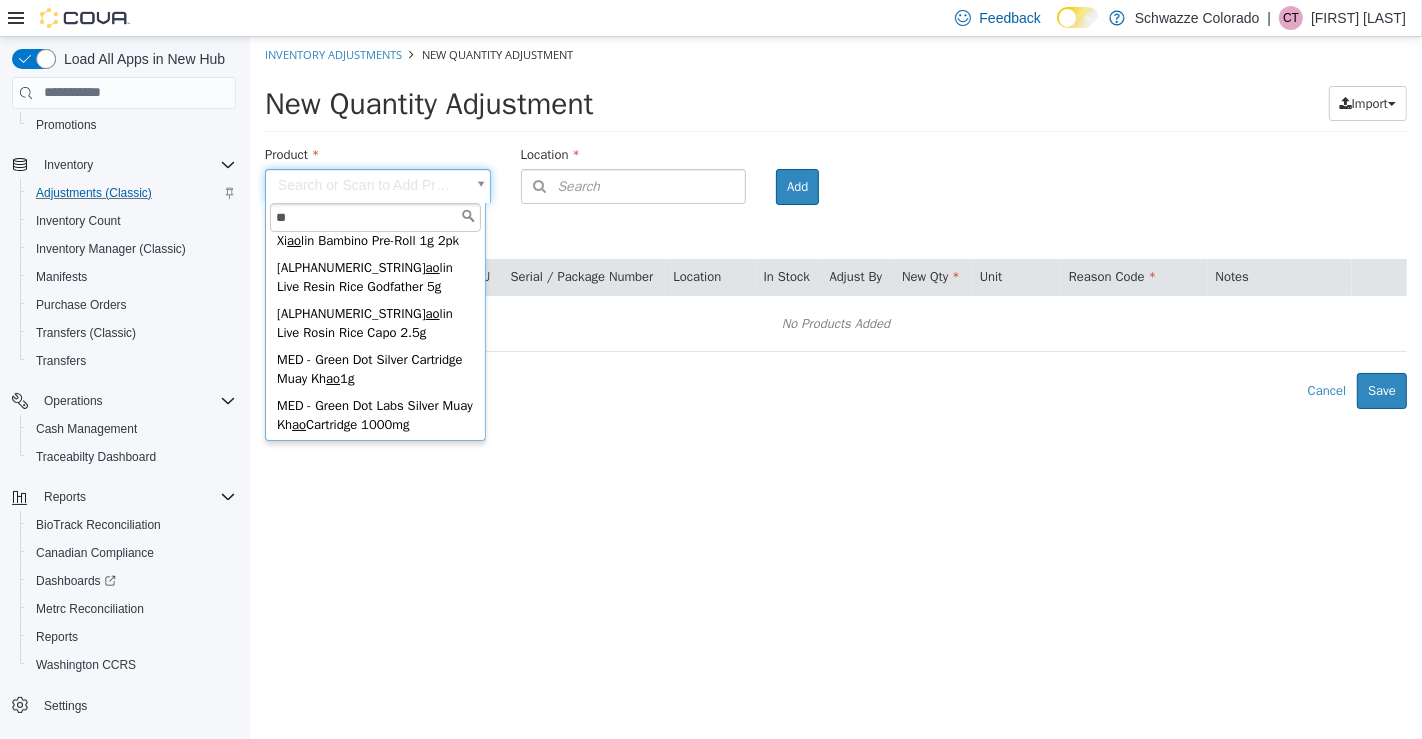 scroll, scrollTop: 215, scrollLeft: 0, axis: vertical 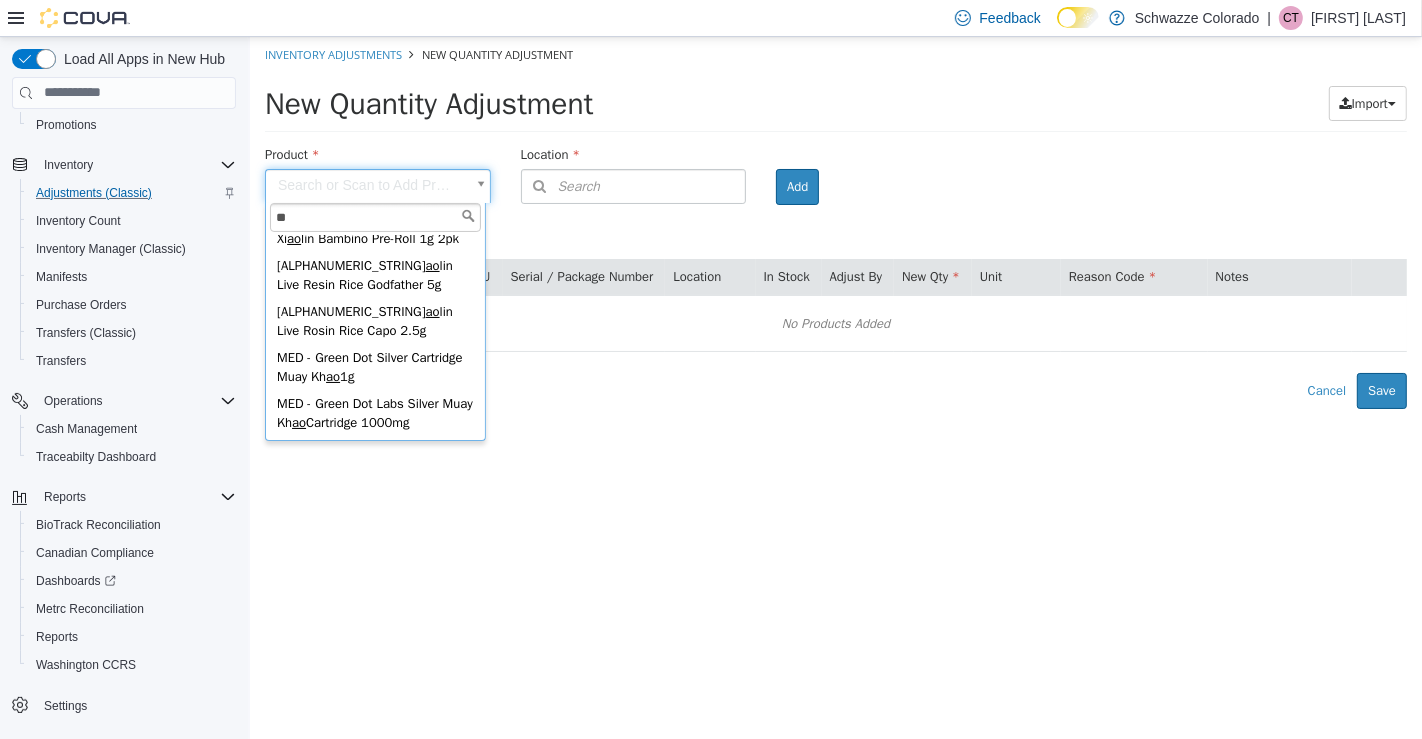 type on "*" 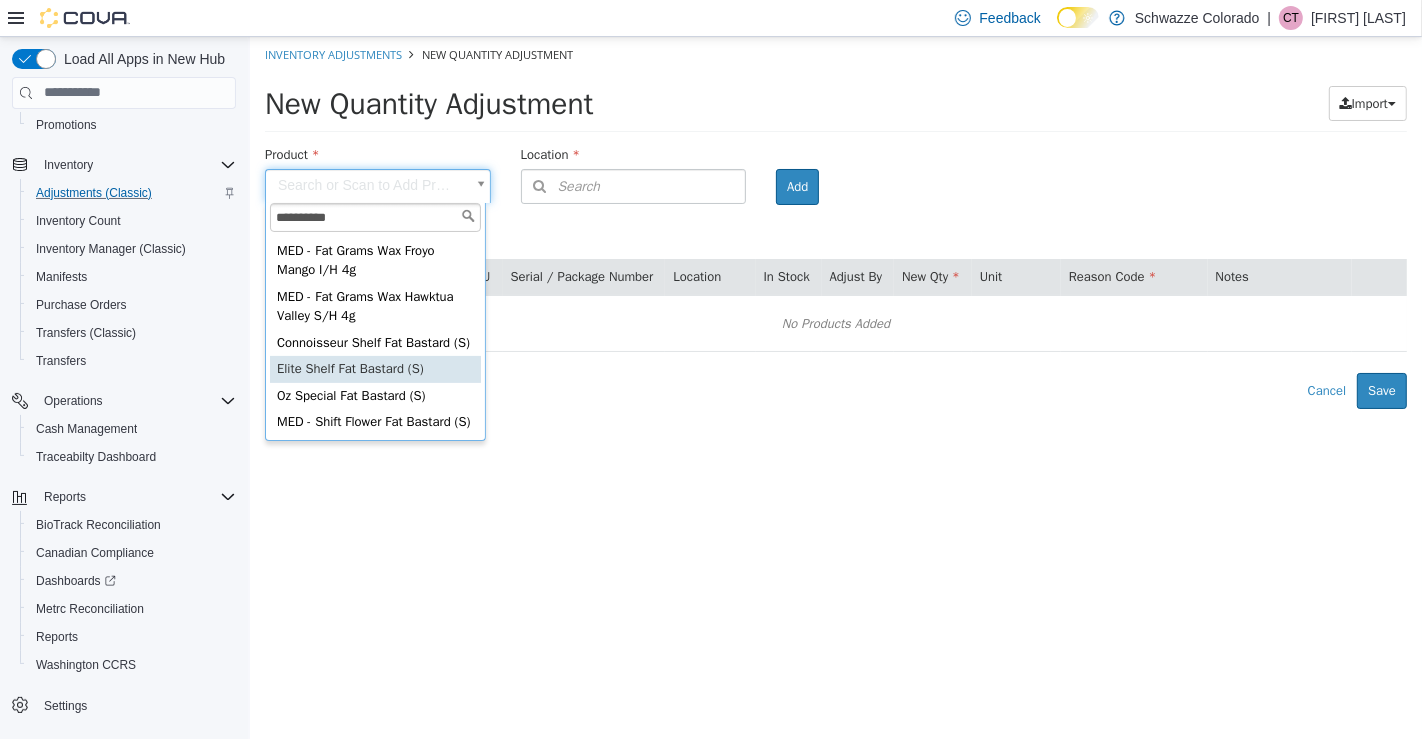 scroll, scrollTop: 0, scrollLeft: 0, axis: both 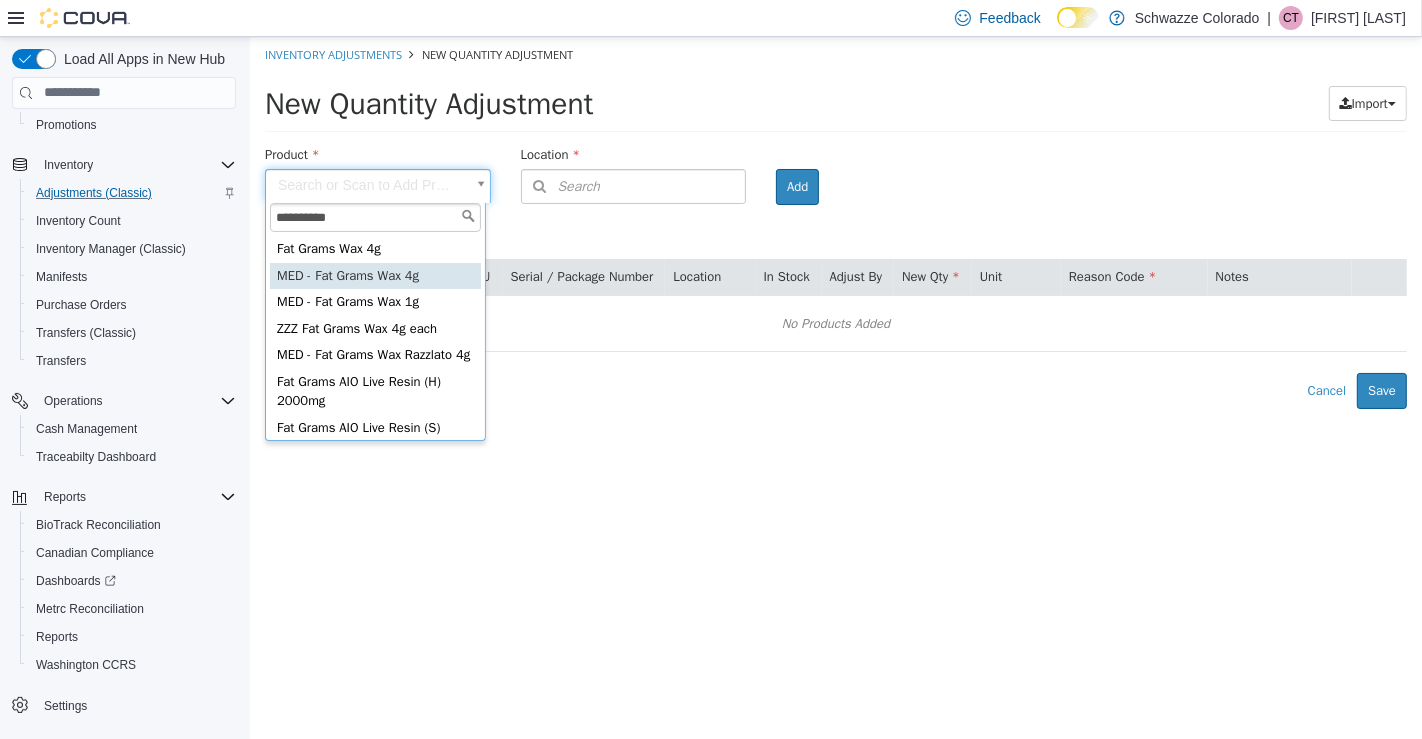 type on "**********" 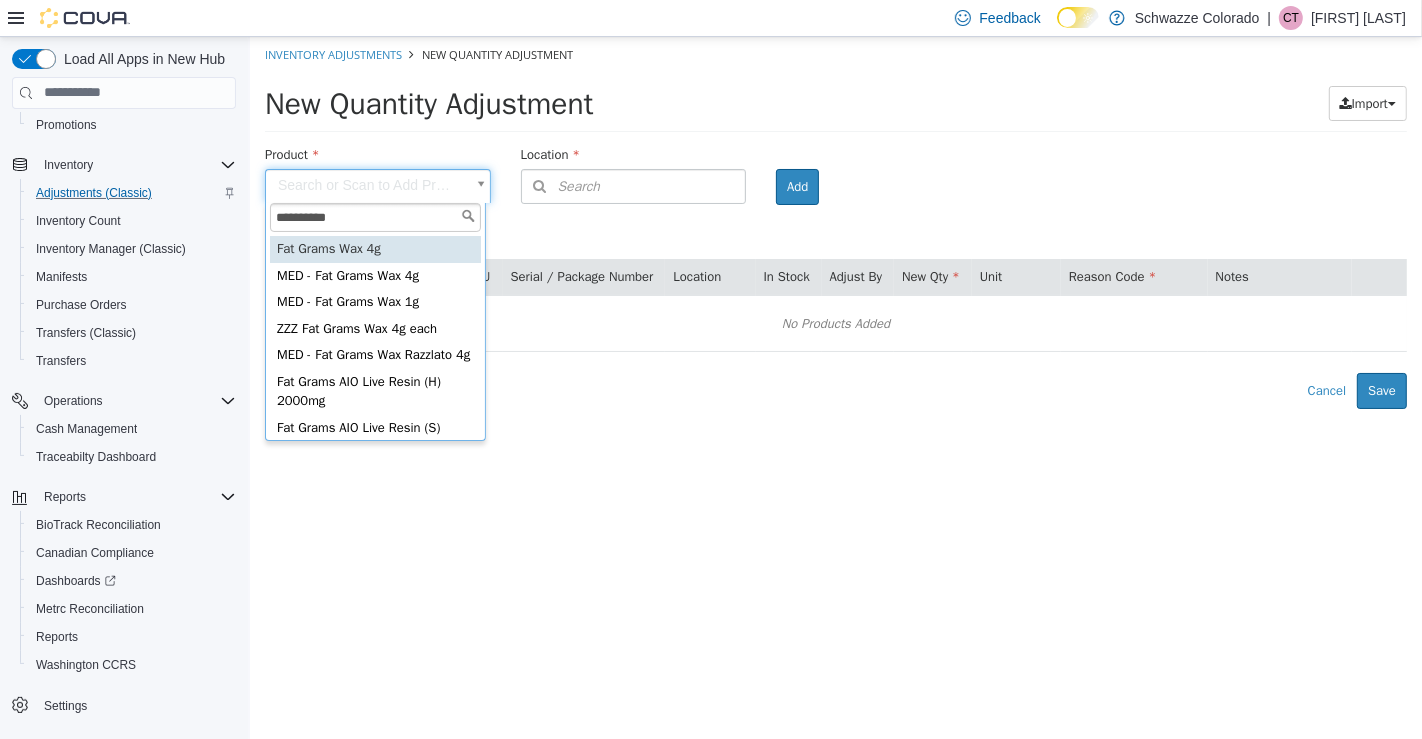 type on "**********" 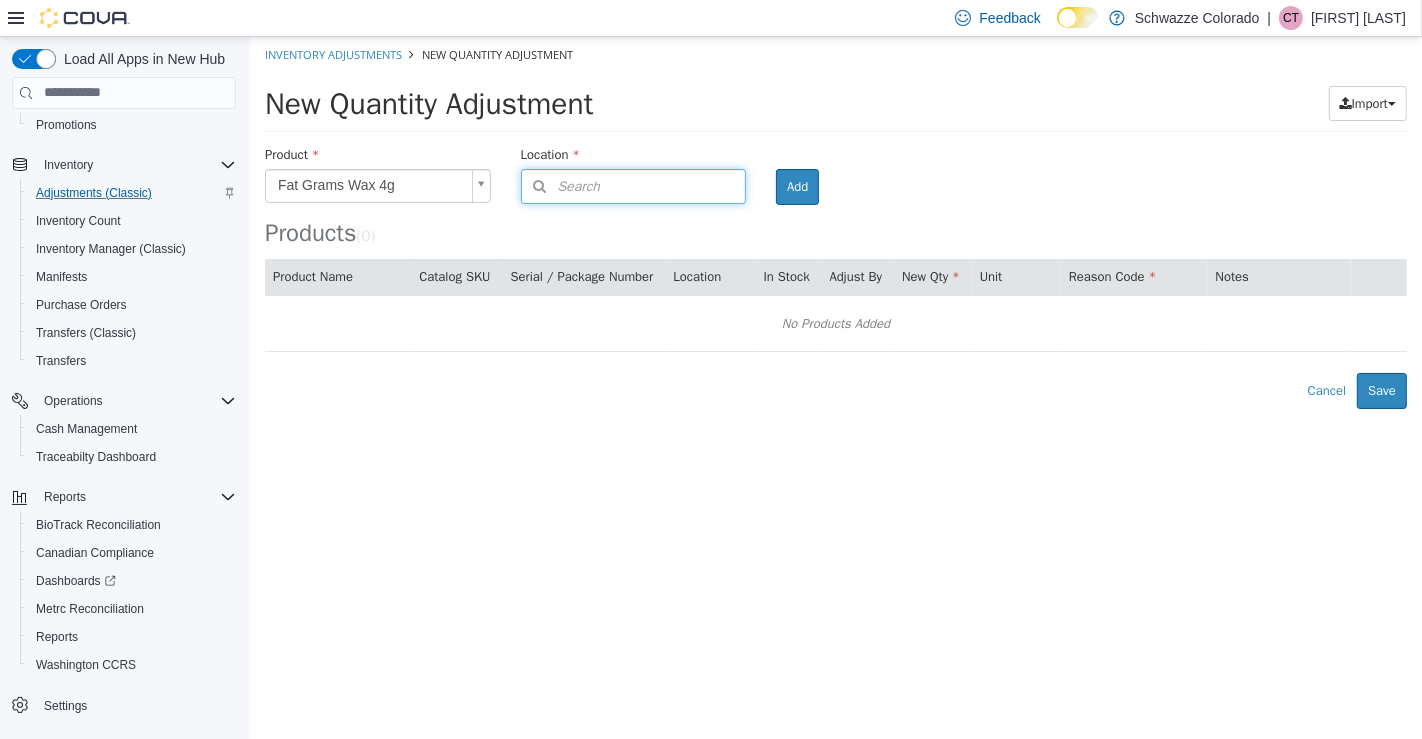 click on "Search" at bounding box center [560, 185] 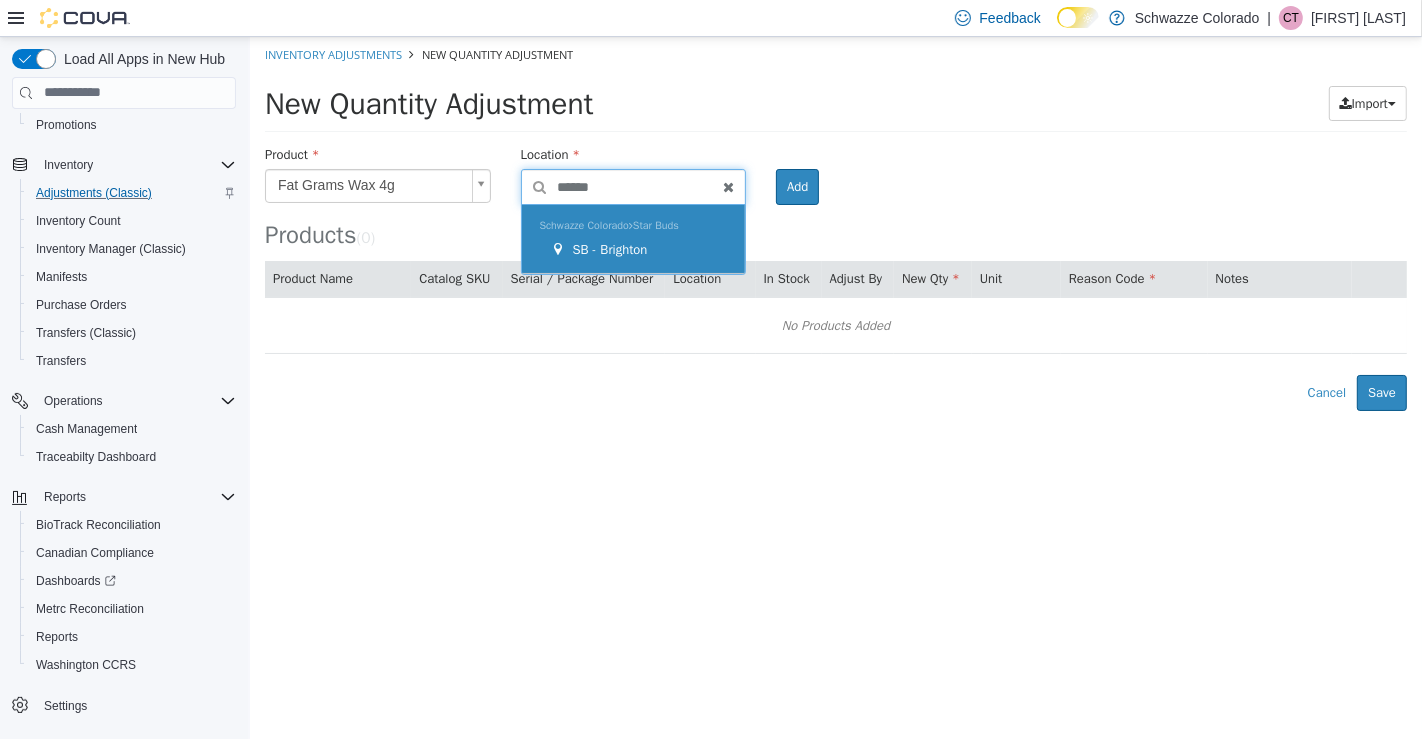 type on "******" 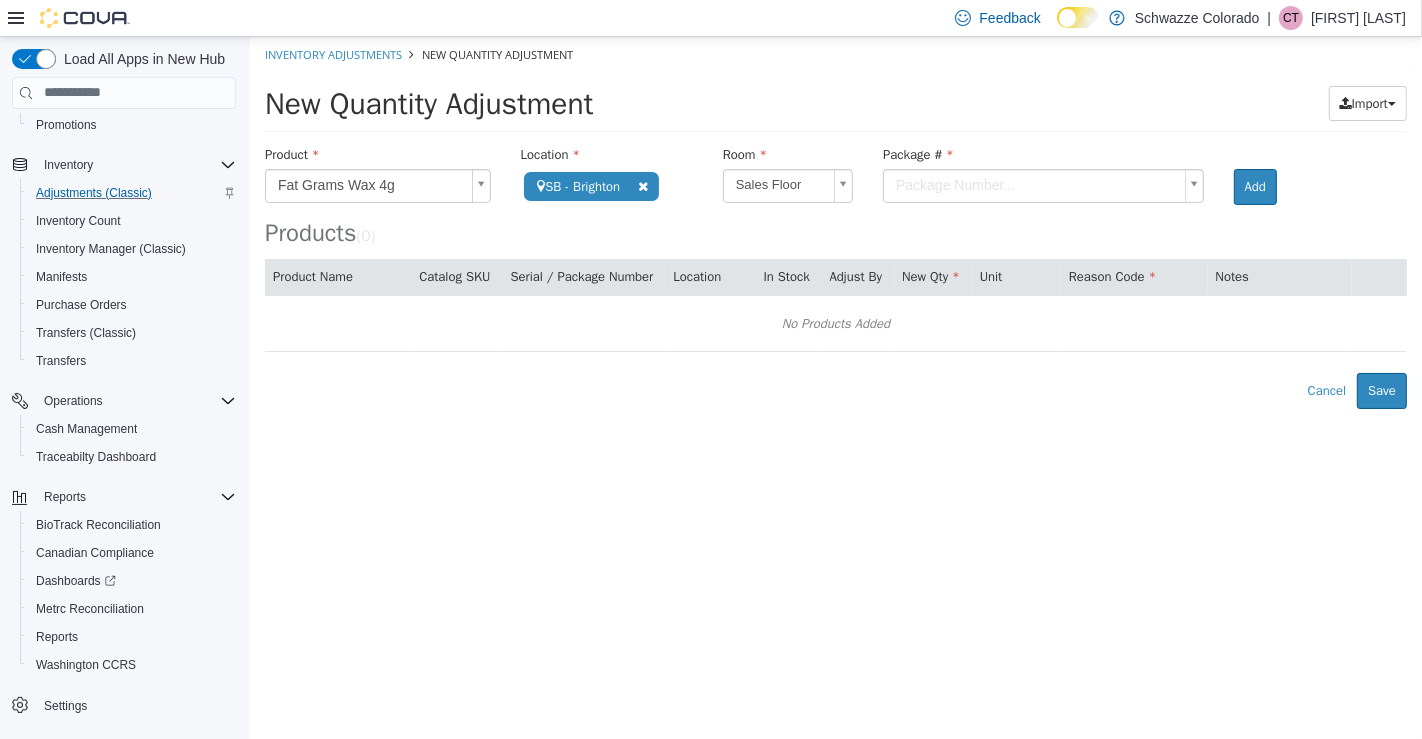 click on "**********" at bounding box center (835, 222) 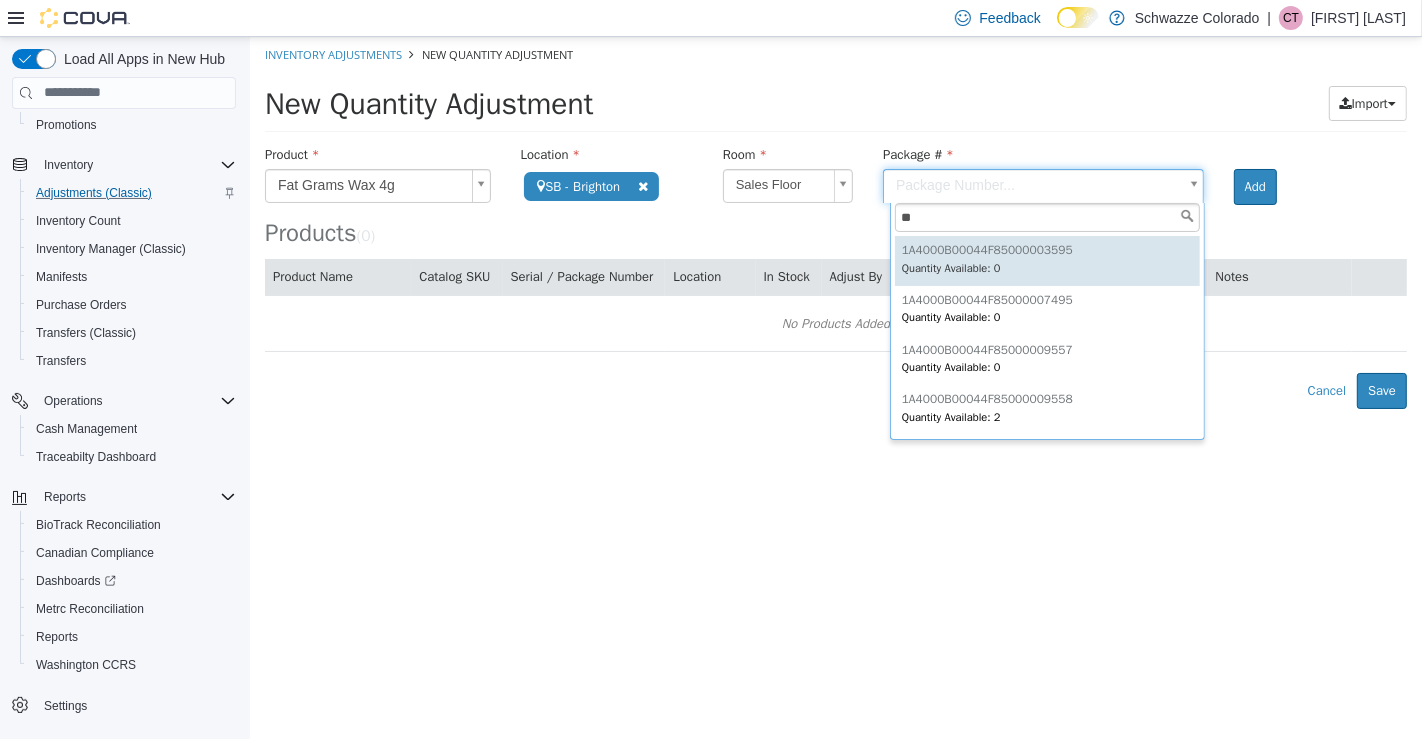 scroll, scrollTop: 0, scrollLeft: 0, axis: both 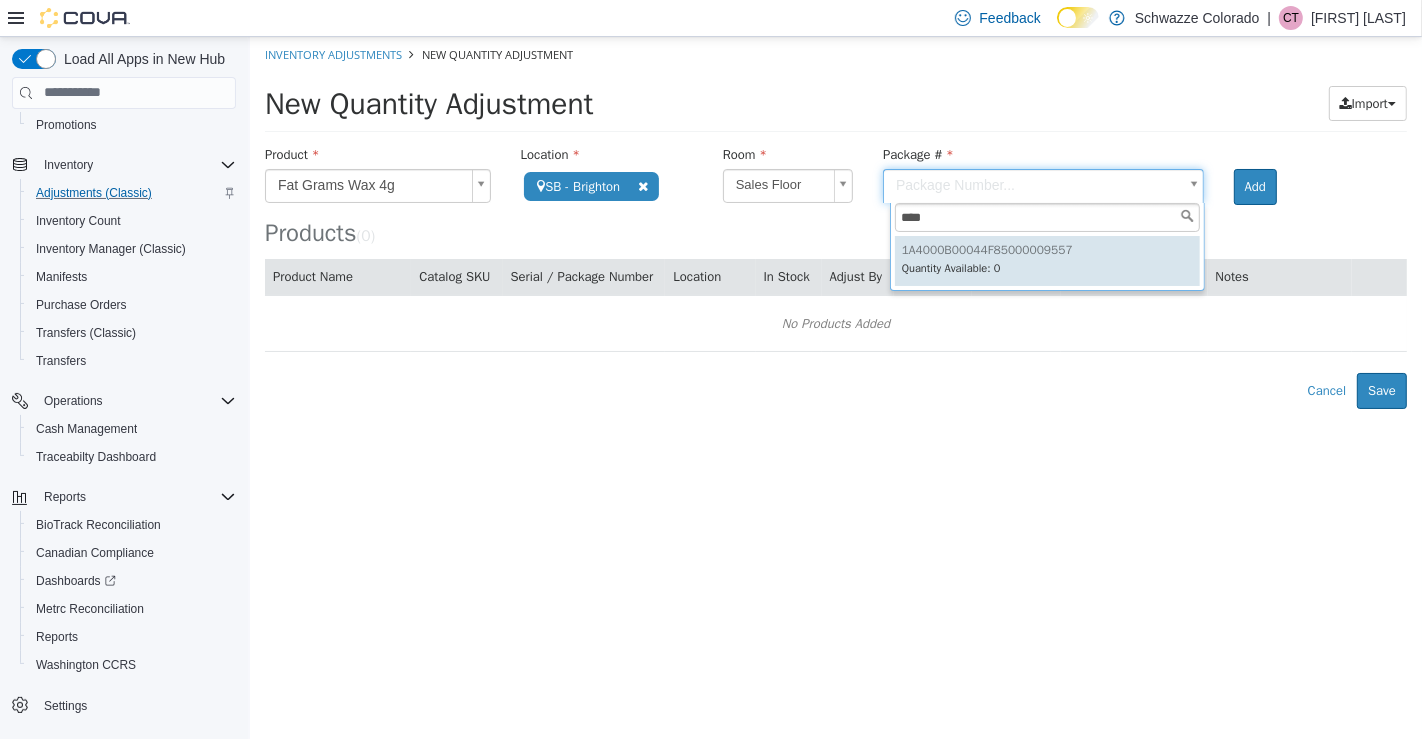 type on "****" 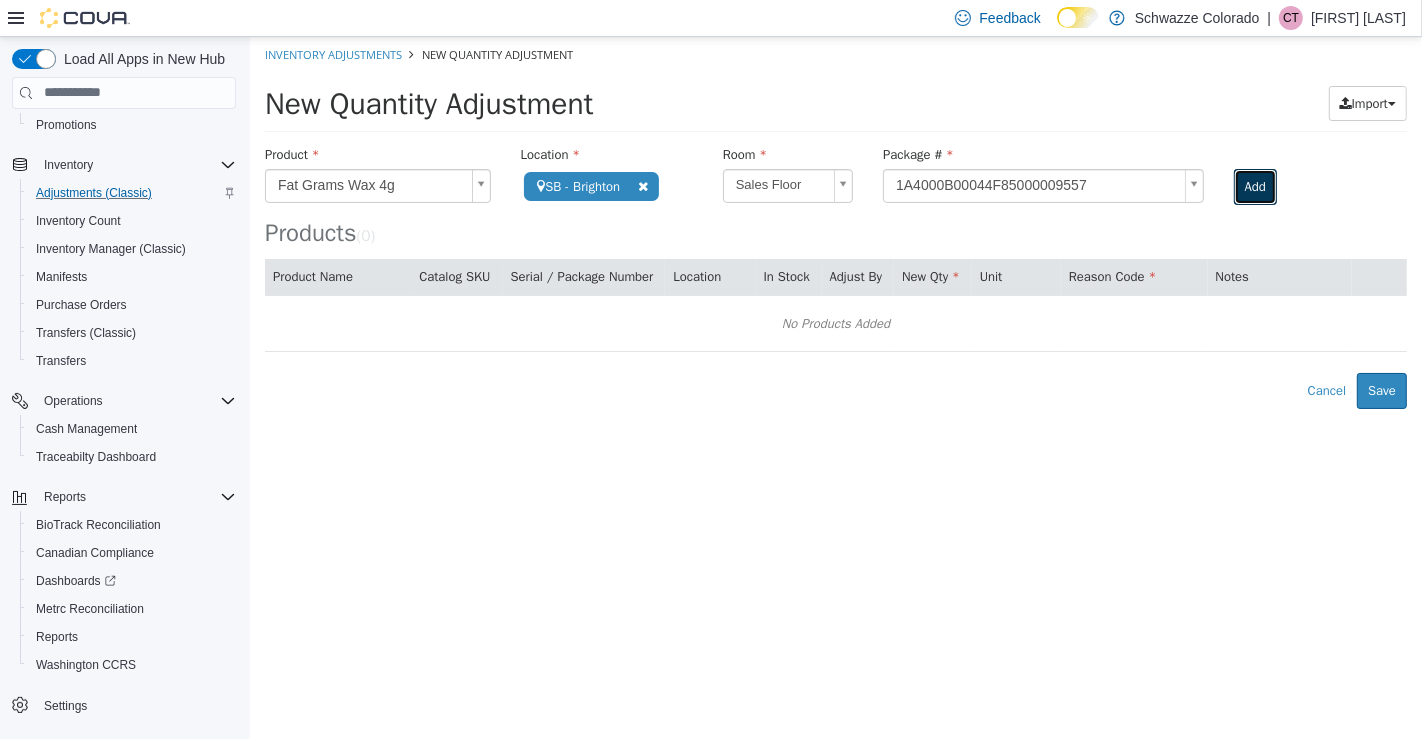 click on "Add" at bounding box center (1254, 186) 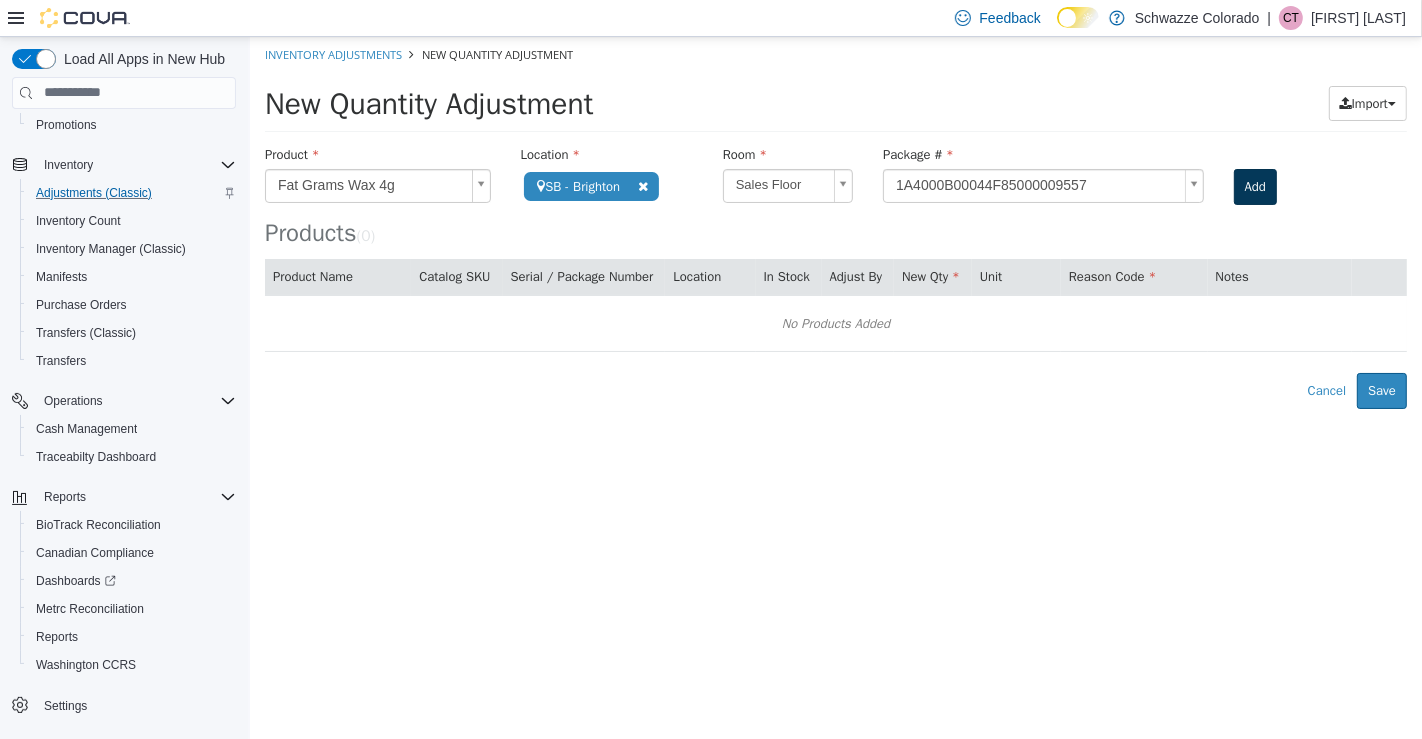 type 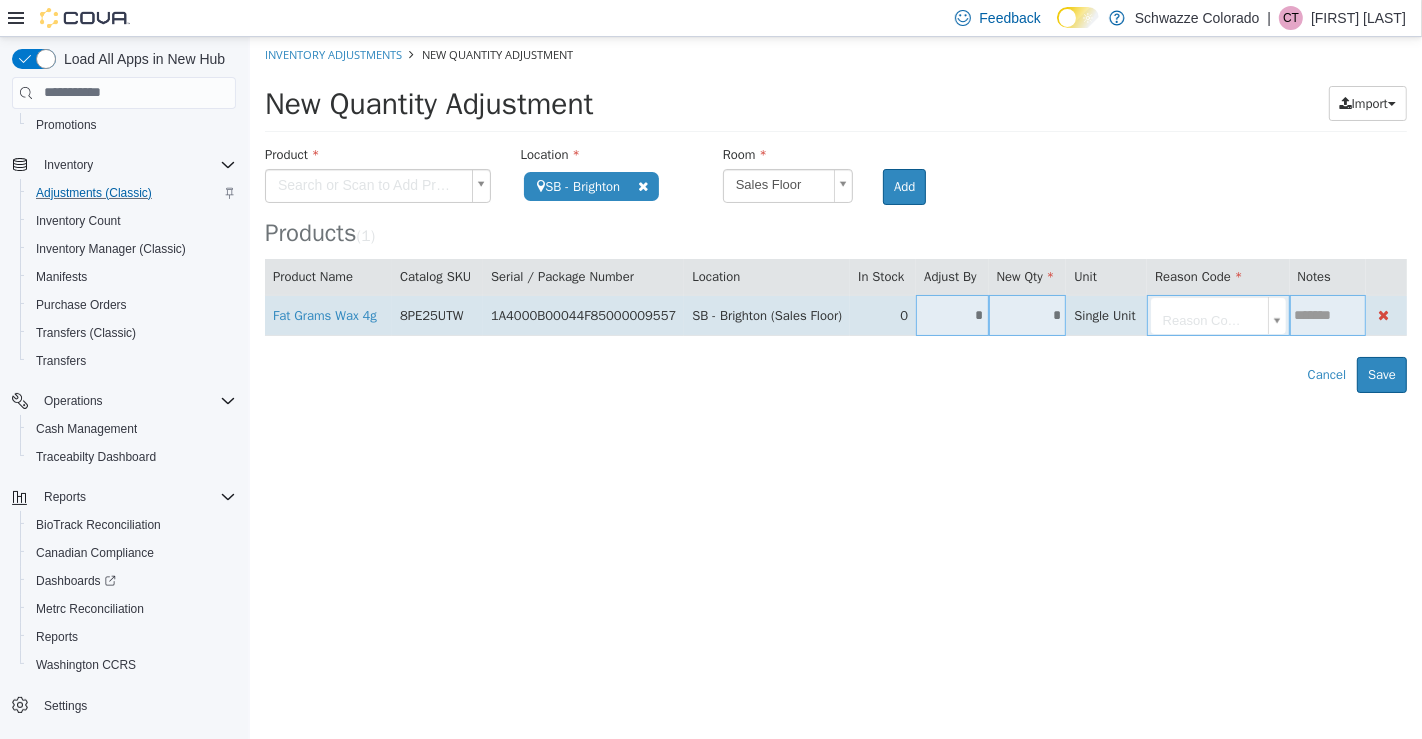 click on "*" at bounding box center (1027, 314) 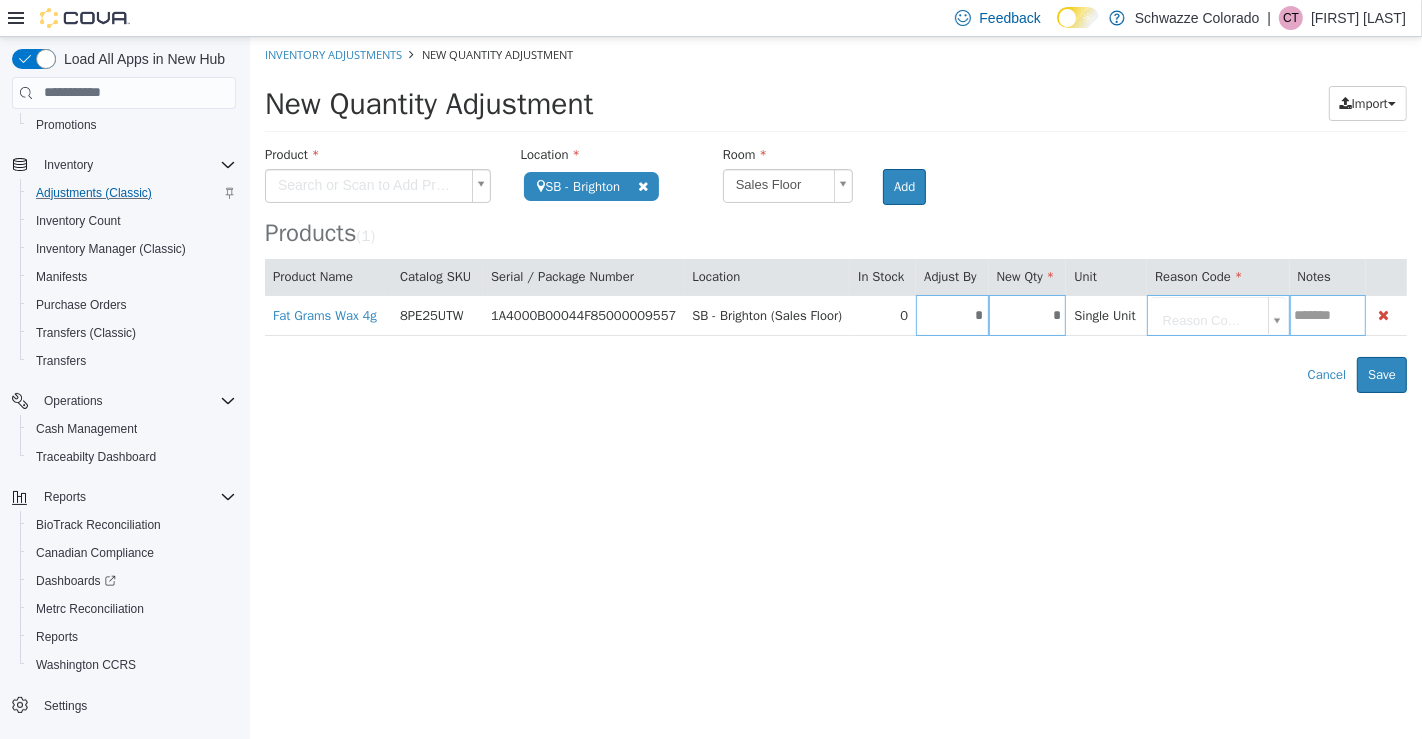 type on "*" 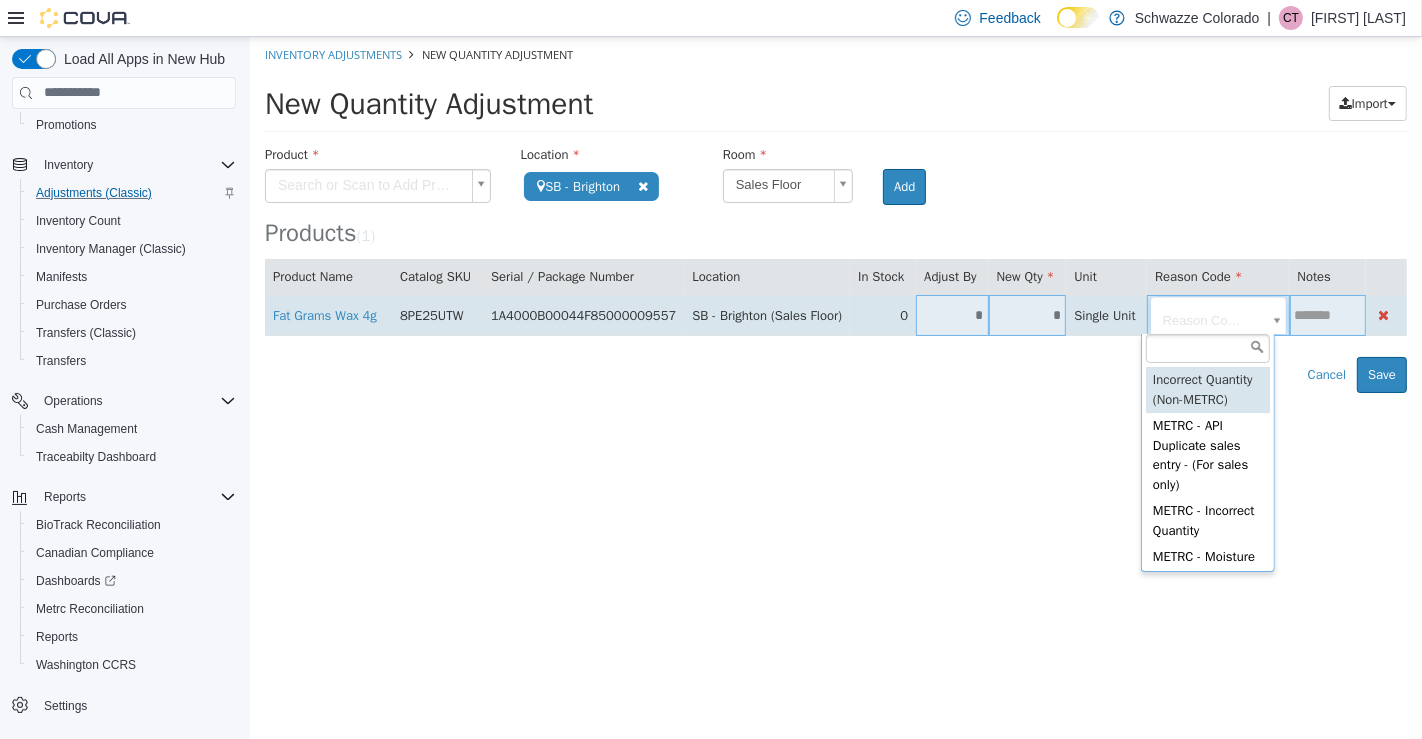 click on "**********" at bounding box center (835, 214) 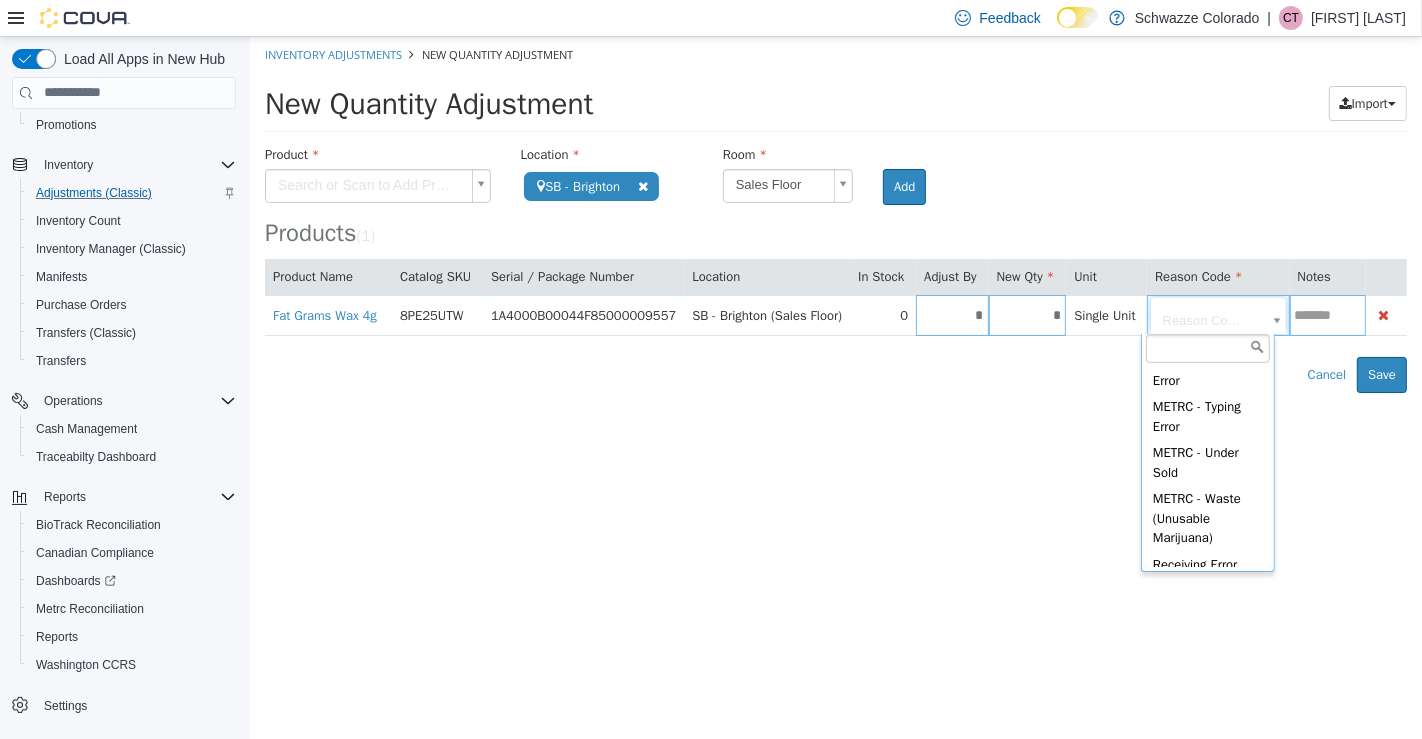 scroll, scrollTop: 281, scrollLeft: 0, axis: vertical 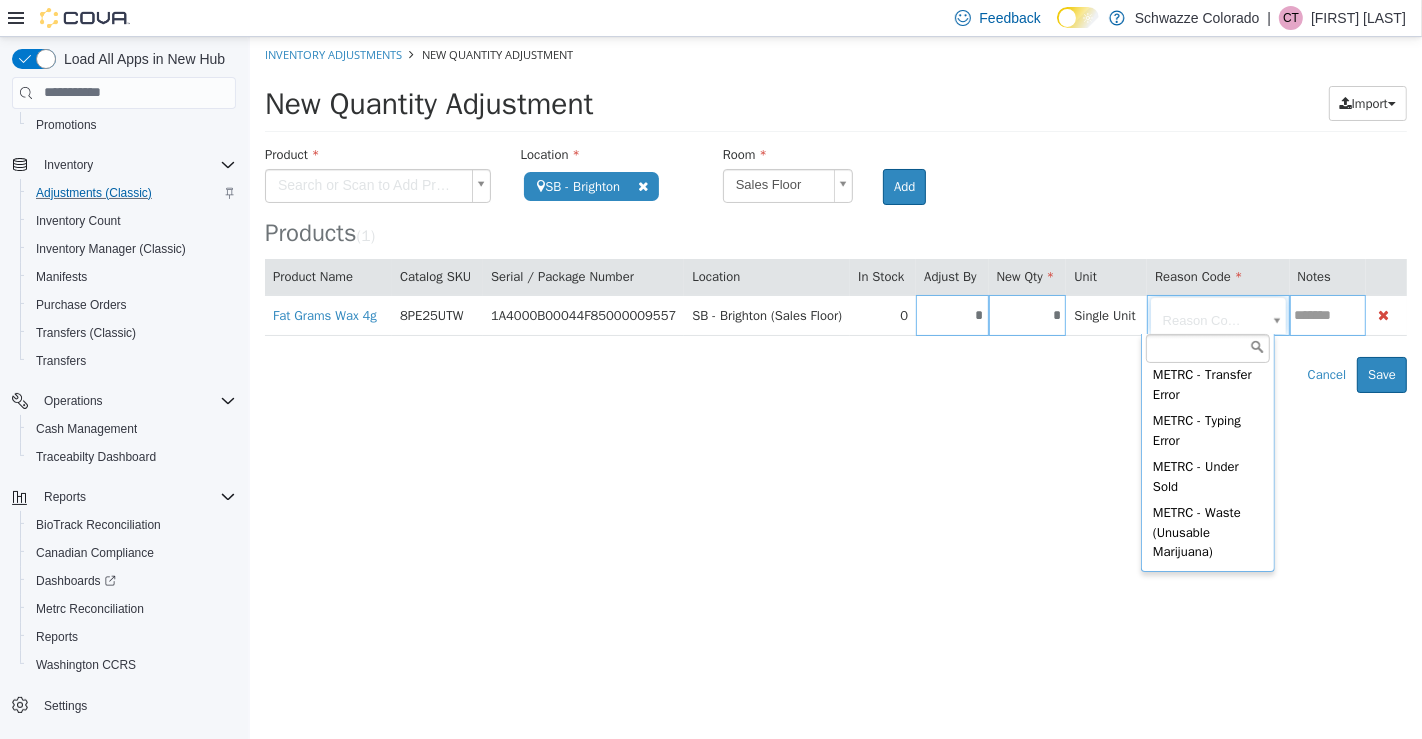 type on "**********" 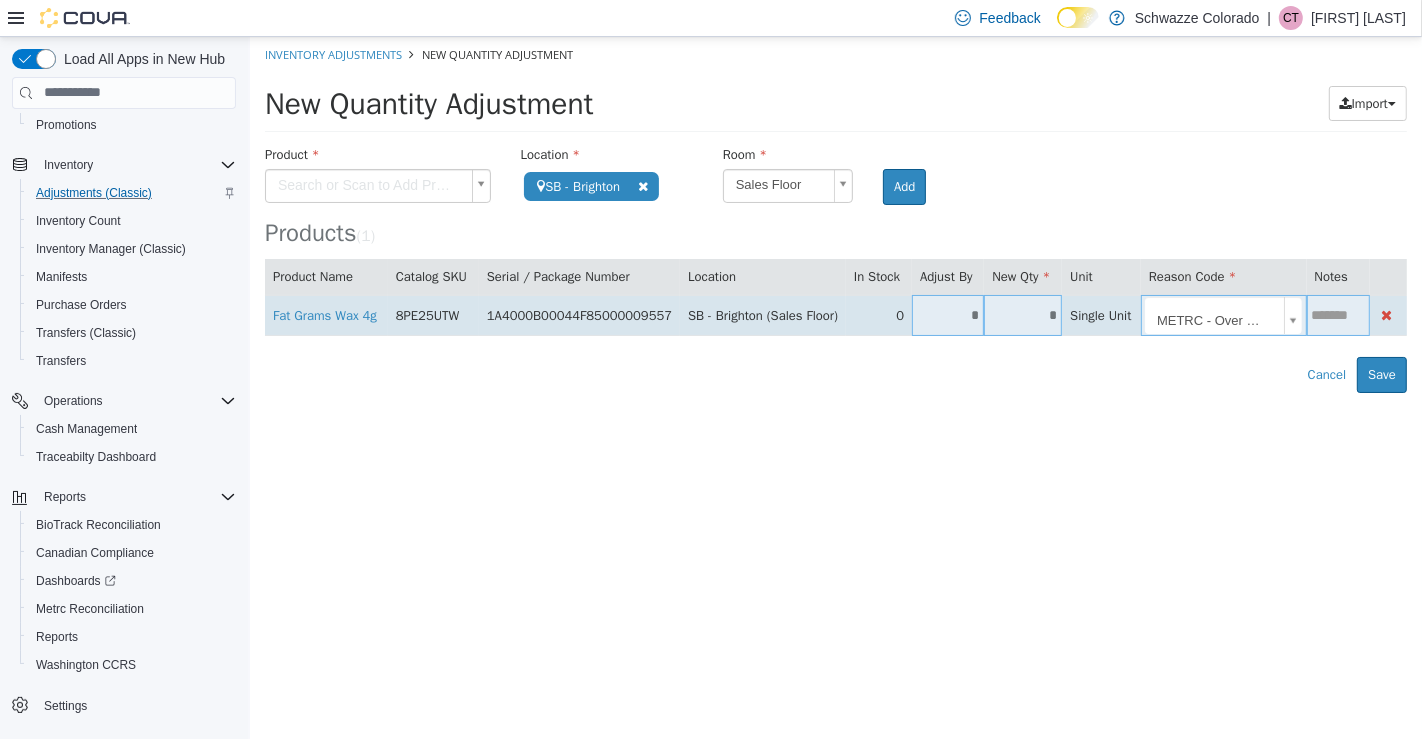 click at bounding box center [1337, 314] 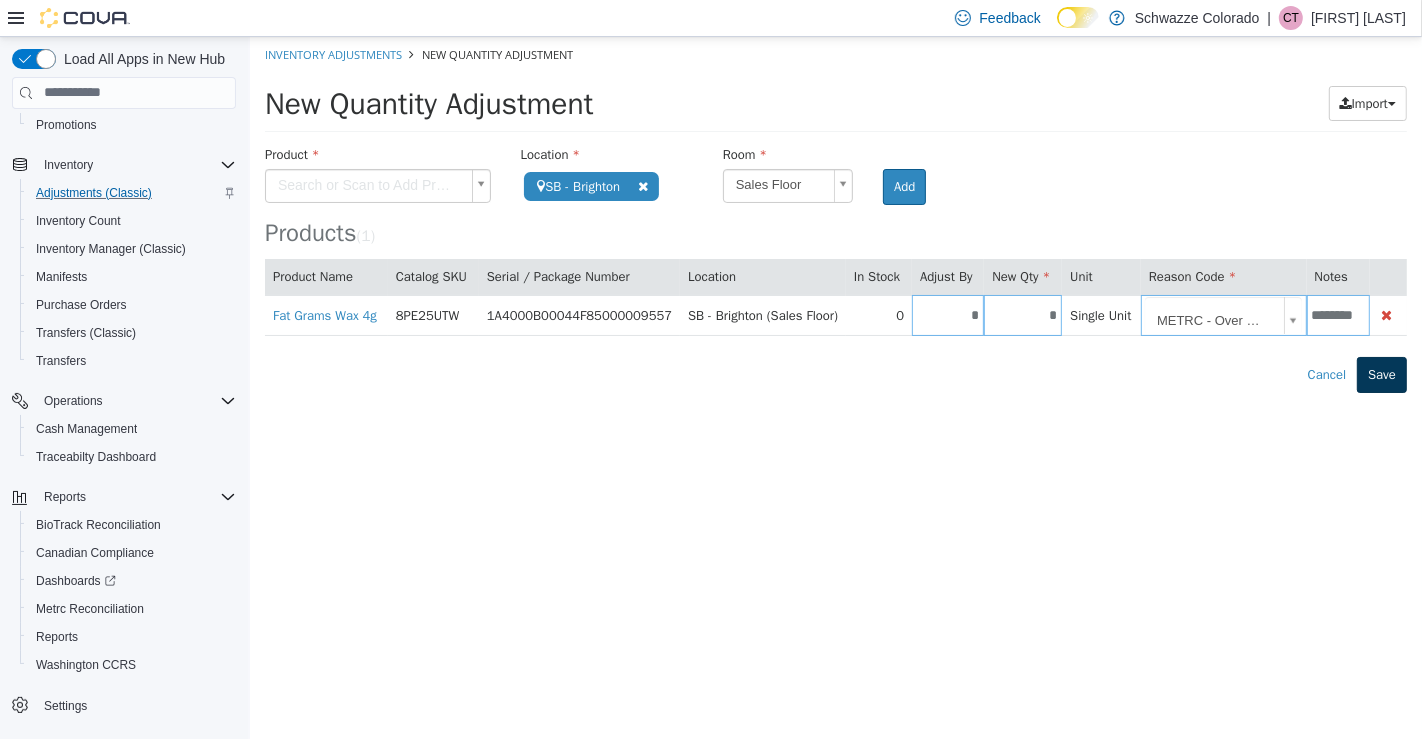 type on "********" 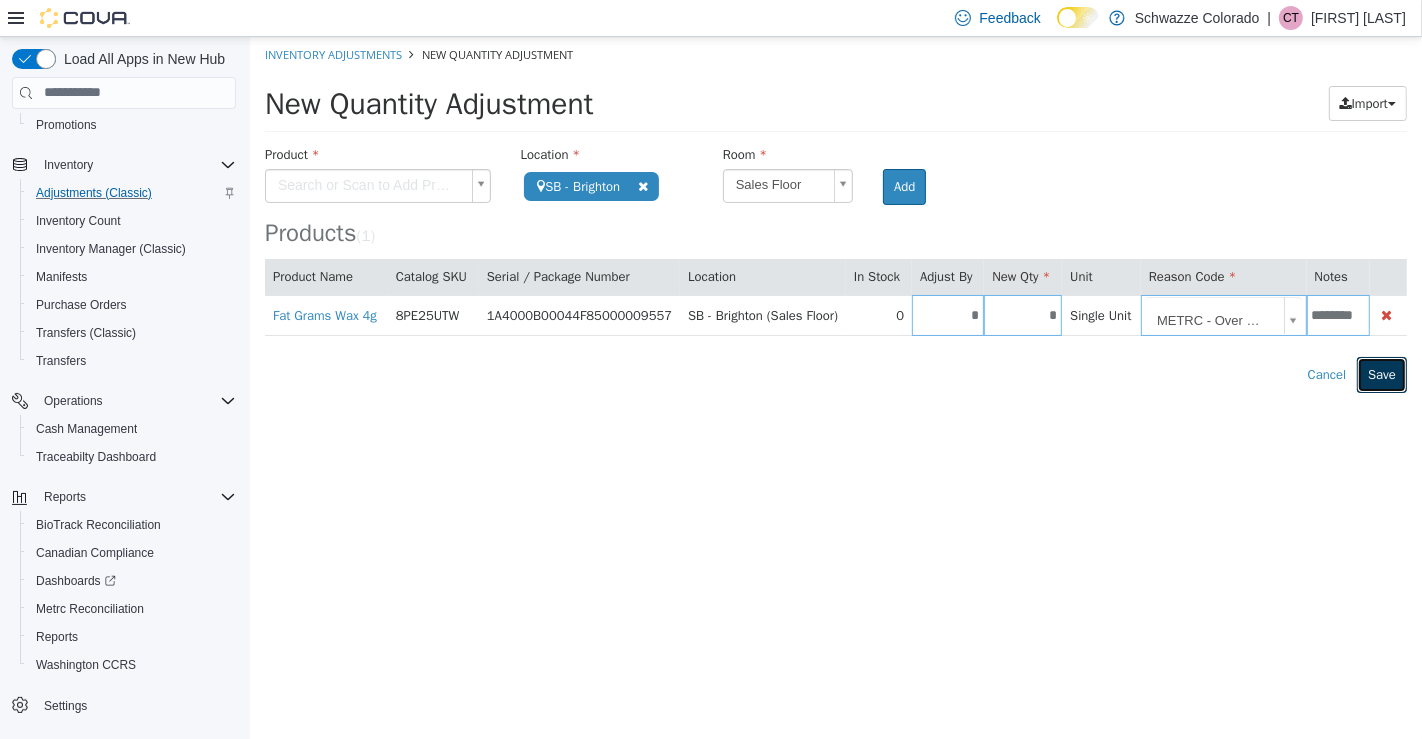 click on "Save" at bounding box center [1381, 374] 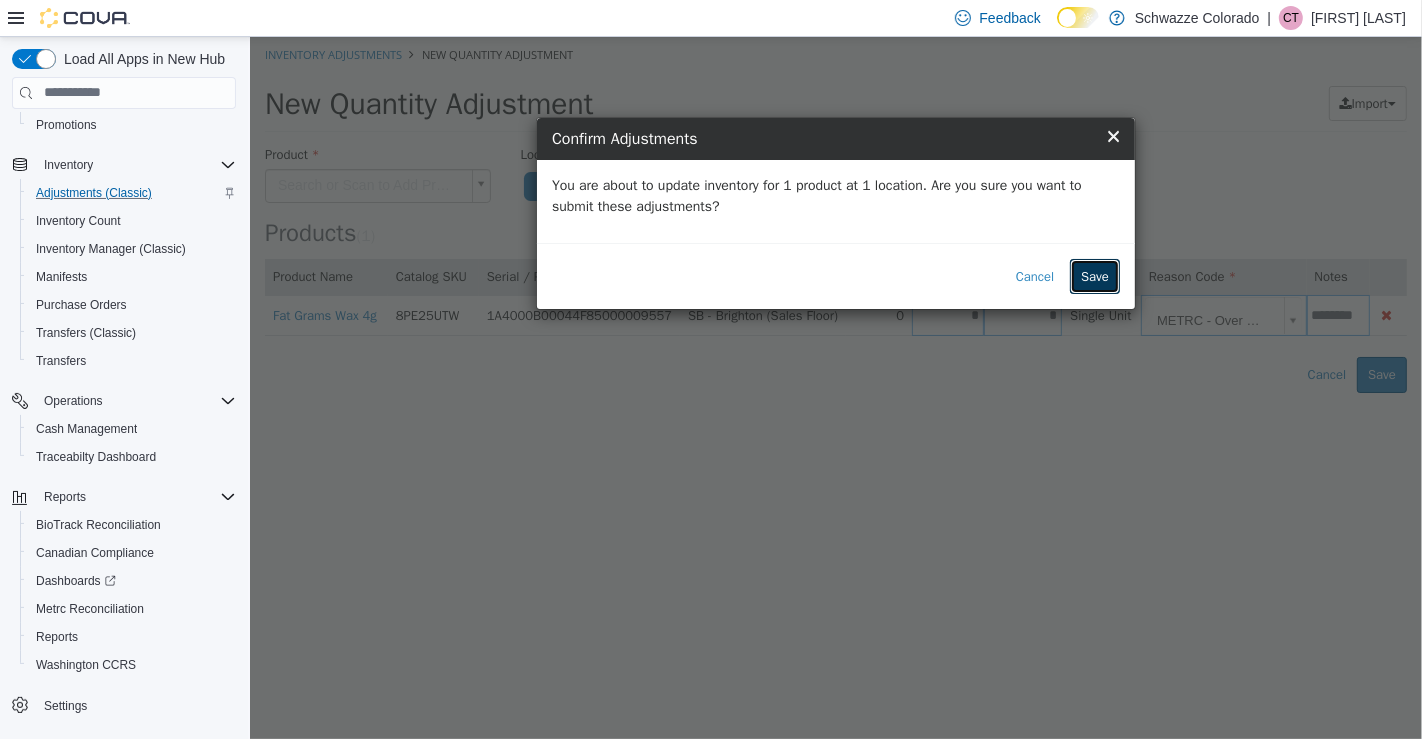 click on "Save" at bounding box center [1094, 276] 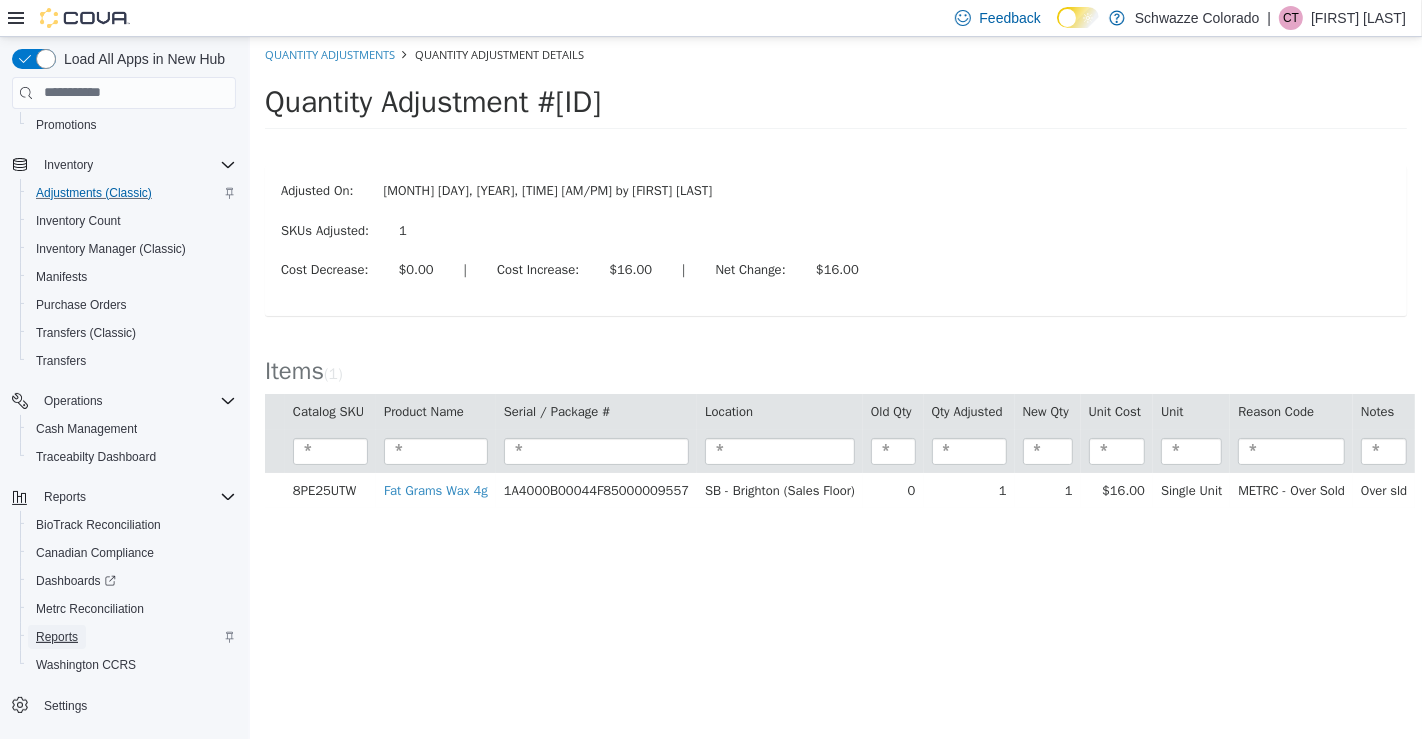 click on "Reports" at bounding box center (57, 637) 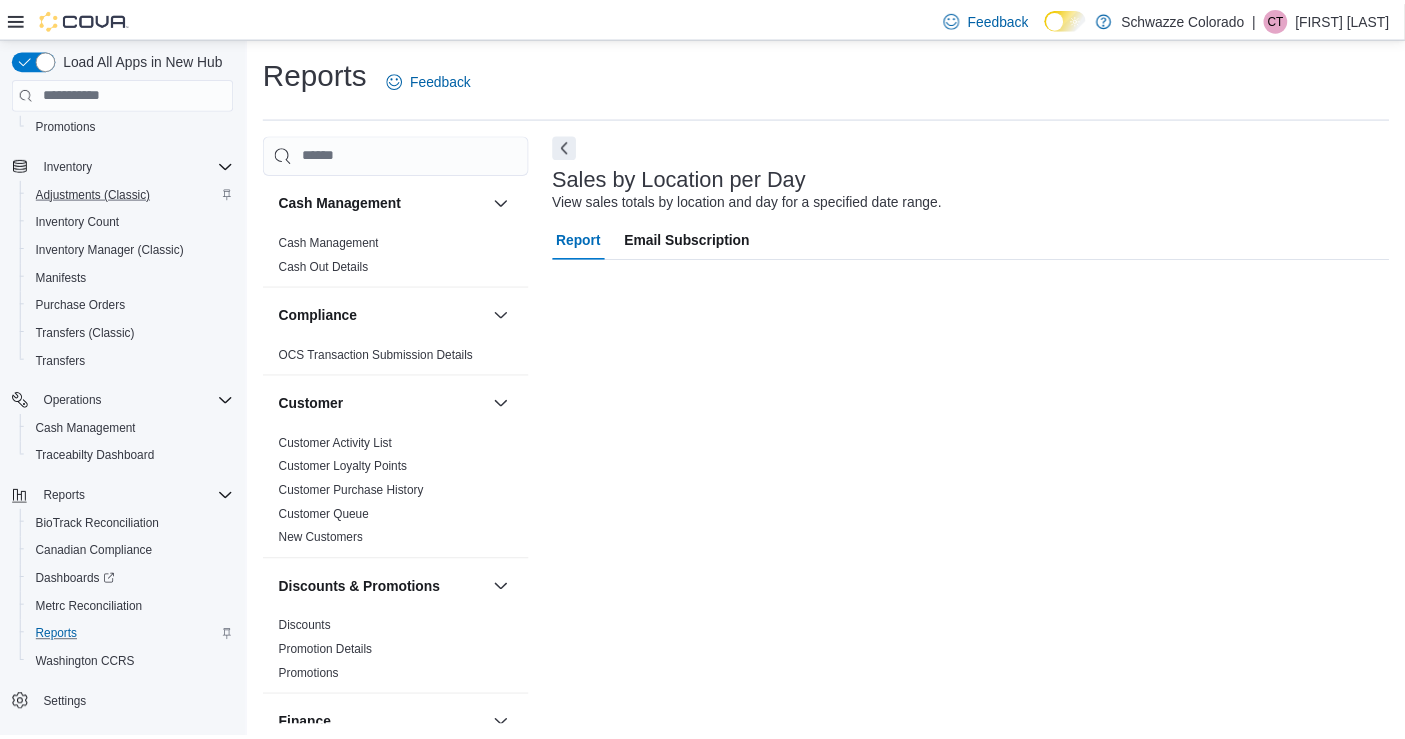 scroll, scrollTop: 2, scrollLeft: 0, axis: vertical 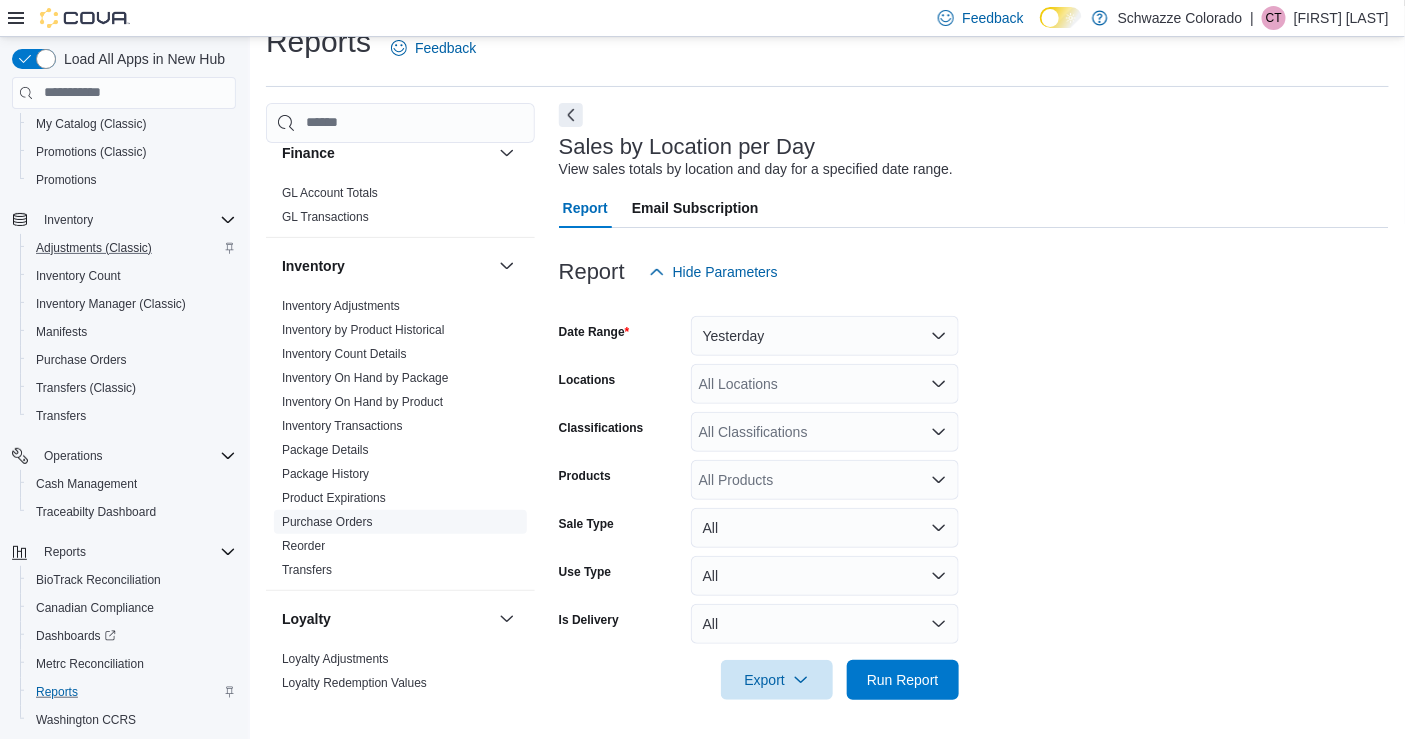click on "Purchase Orders" at bounding box center (327, 522) 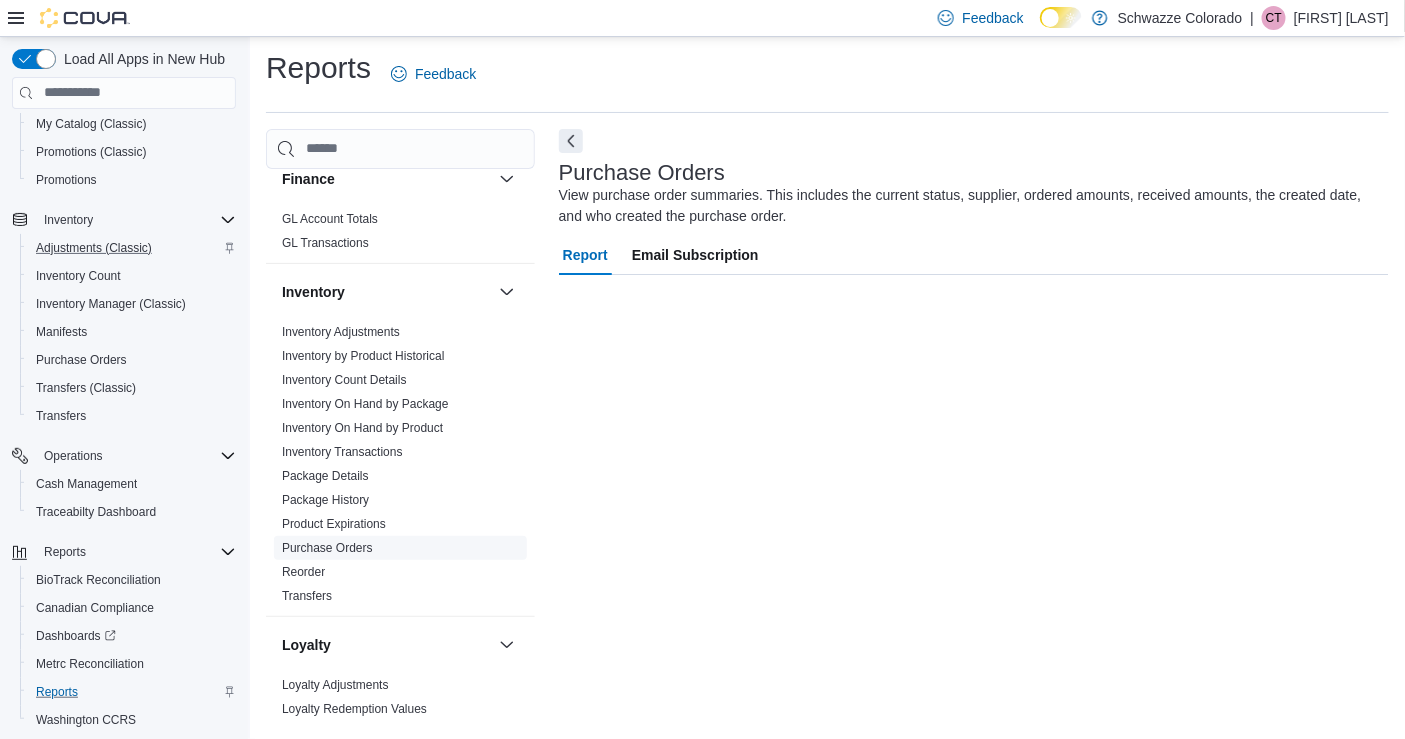 scroll, scrollTop: 5, scrollLeft: 0, axis: vertical 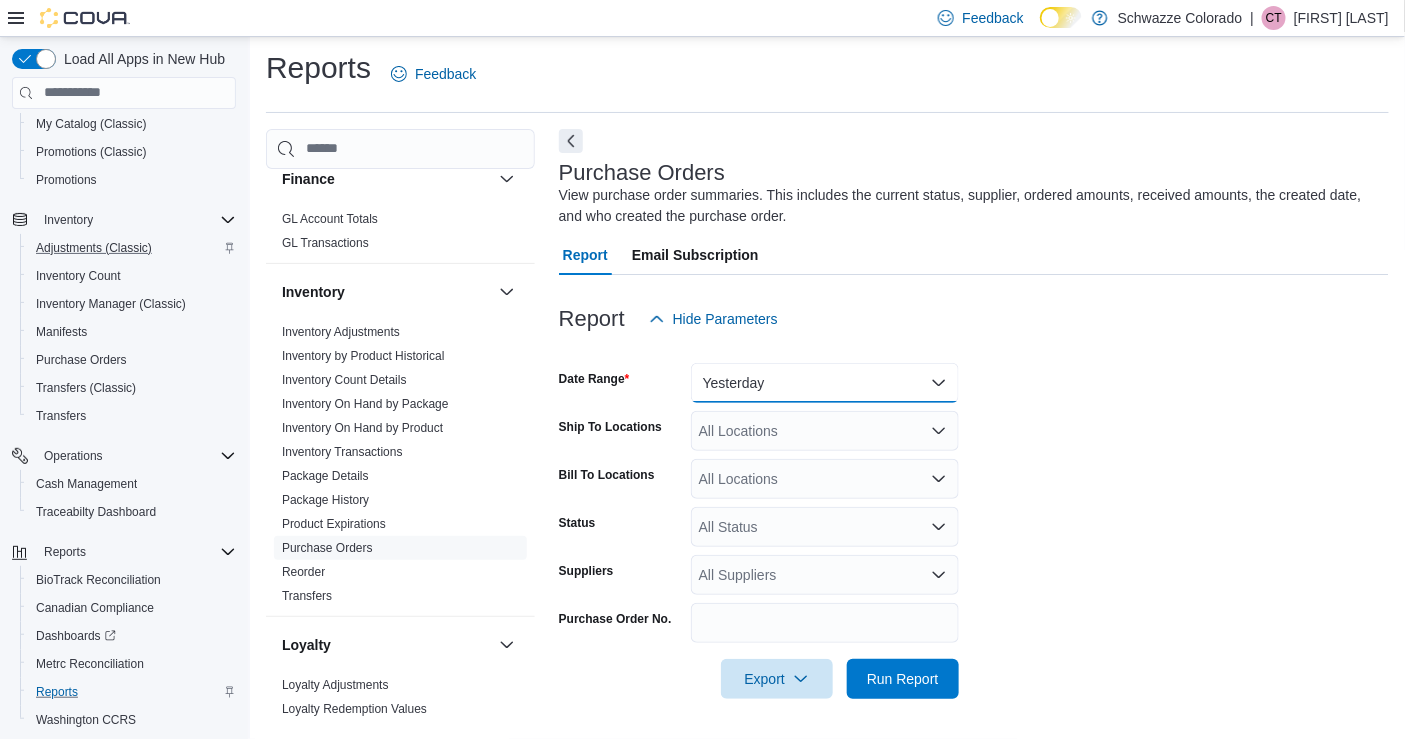 click on "Yesterday" at bounding box center (825, 383) 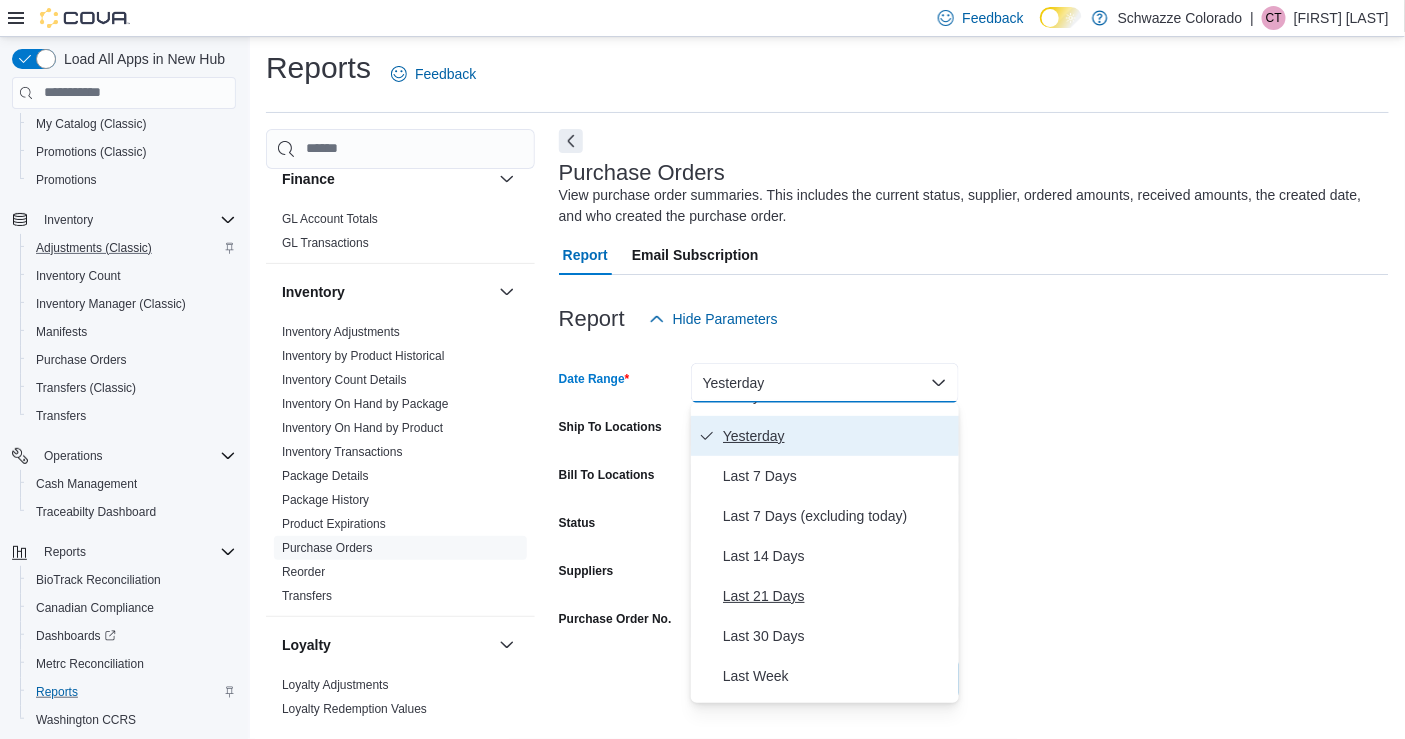 scroll, scrollTop: 70, scrollLeft: 0, axis: vertical 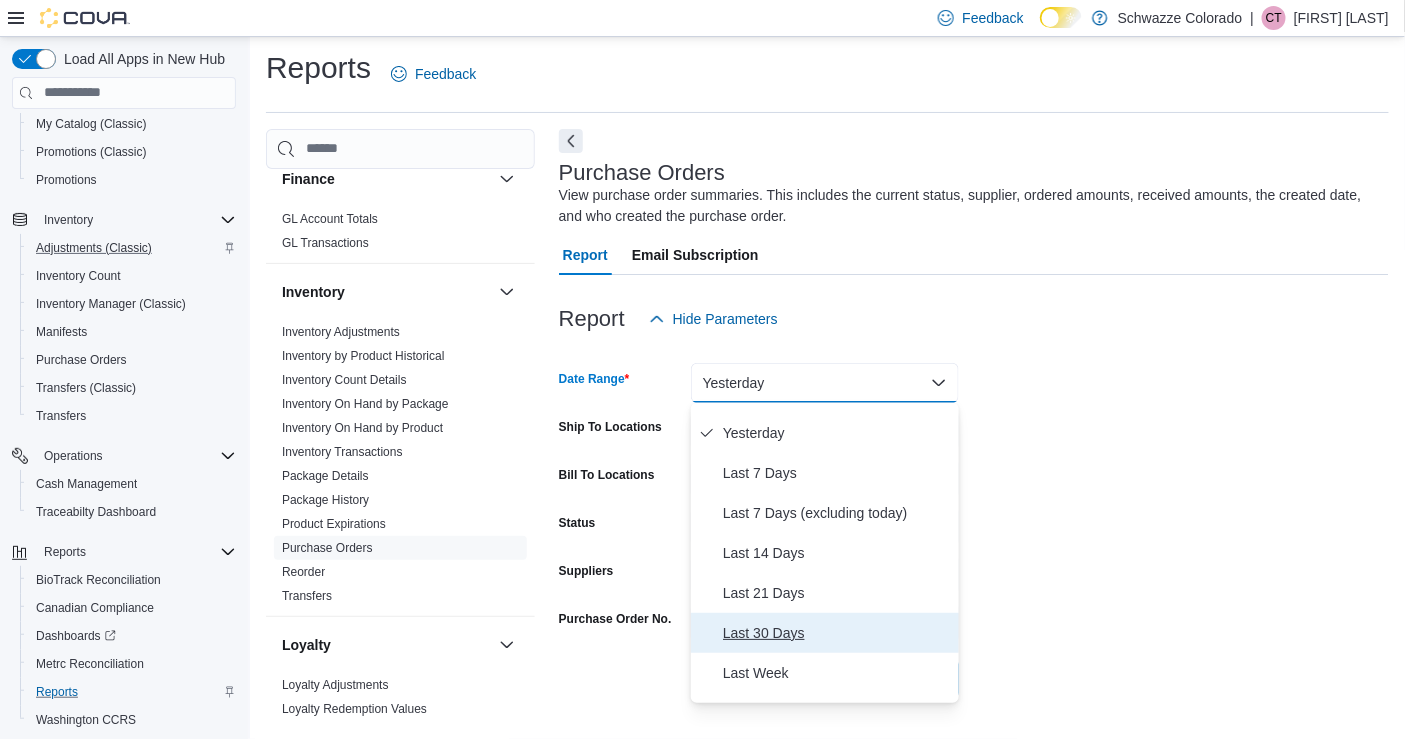 click on "Last 30 Days" at bounding box center (837, 633) 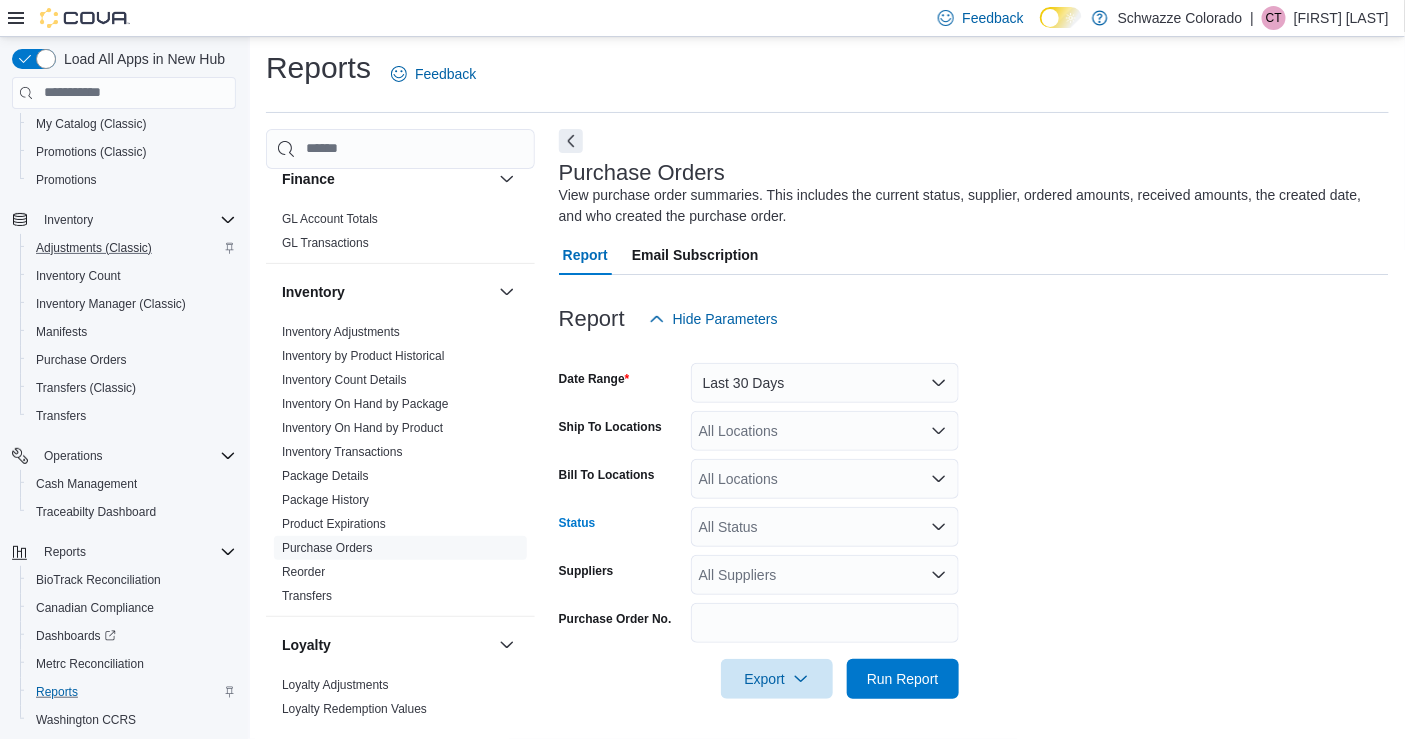 click on "All Status" at bounding box center (825, 527) 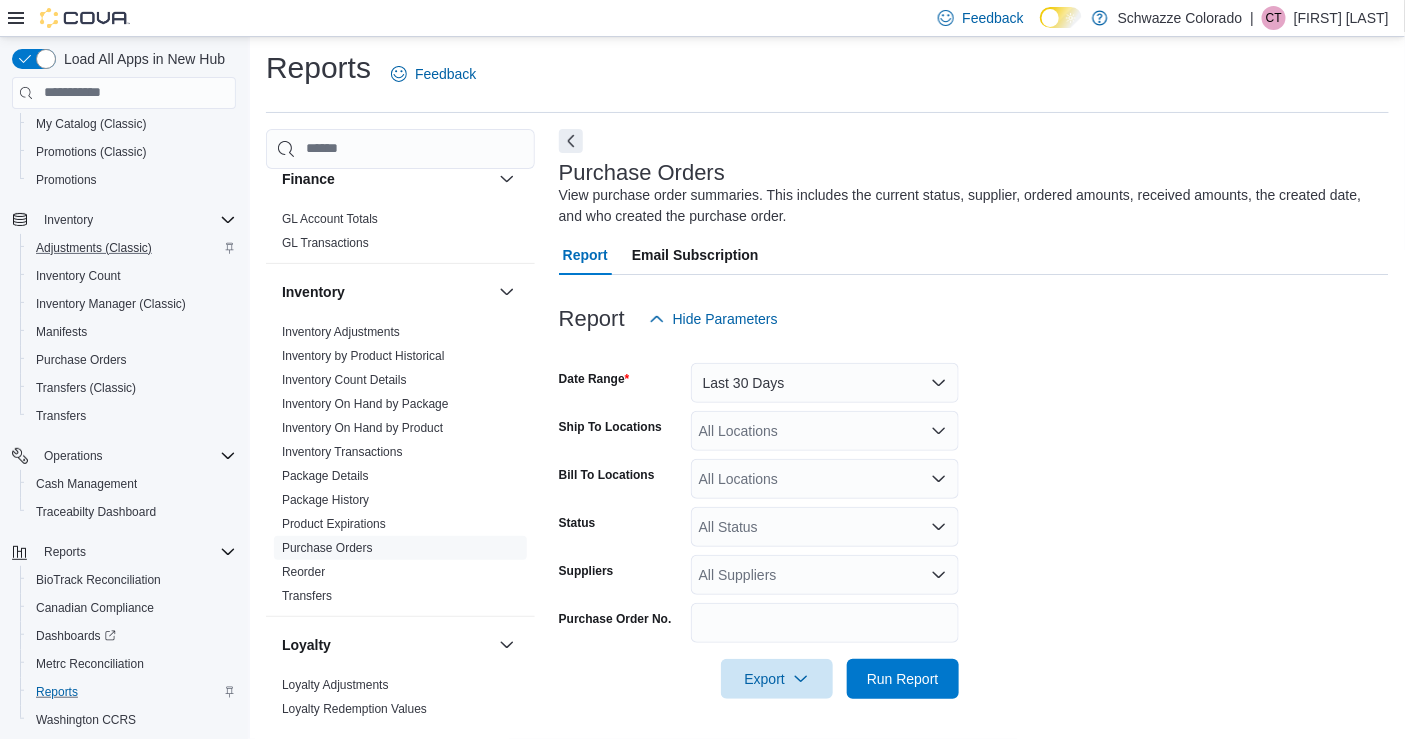 click on "Date Range Last 30 Days Ship To Locations All Locations Bill To Locations All Locations Status All Status Suppliers All Suppliers Purchase Order No. Export  Run Report" at bounding box center (974, 519) 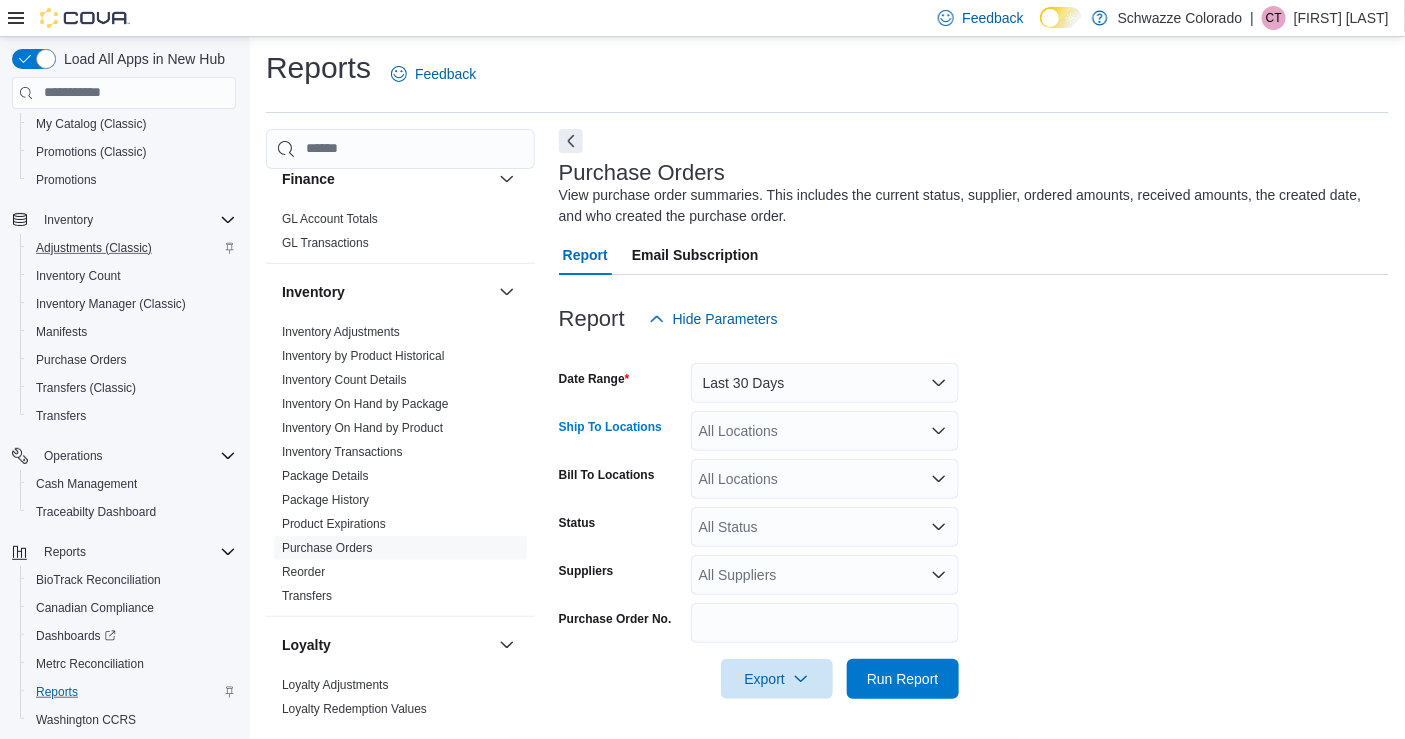 click on "All Locations" at bounding box center (825, 431) 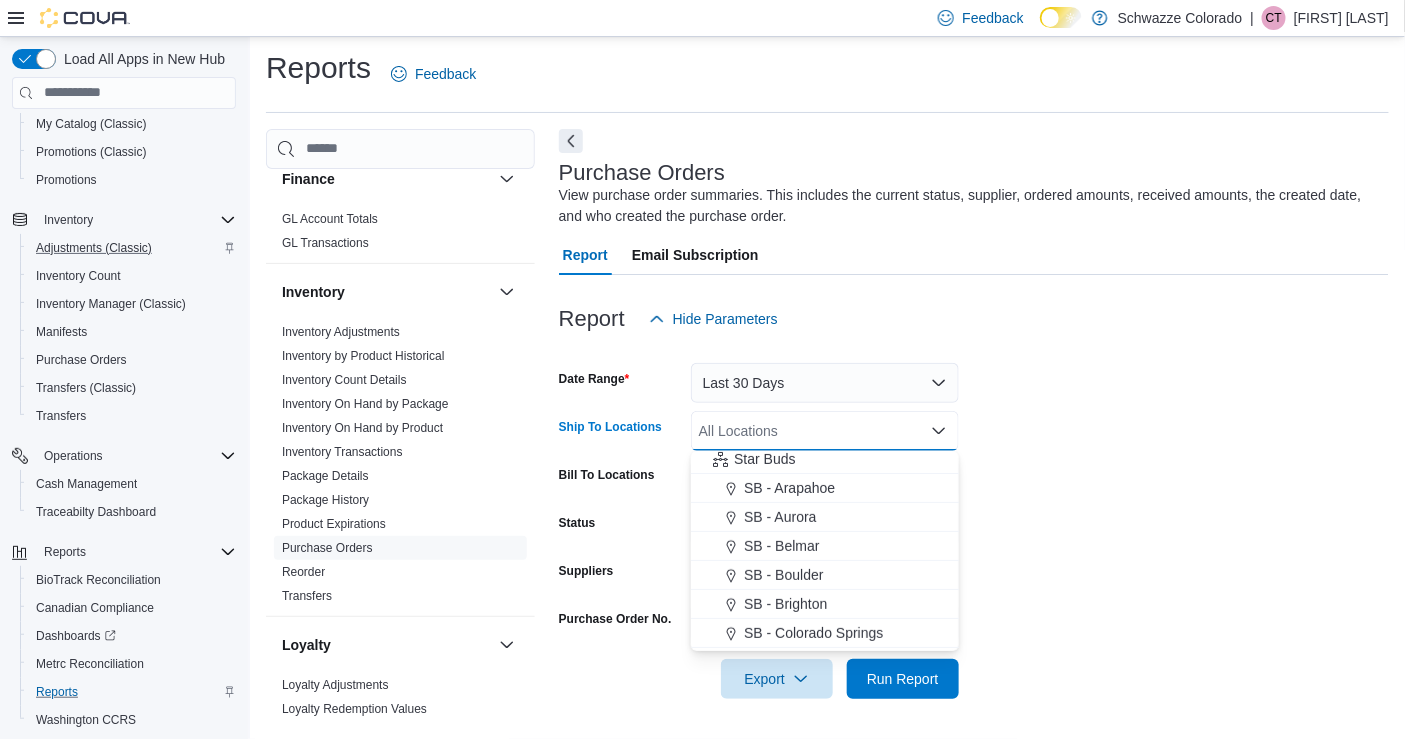 scroll, scrollTop: 268, scrollLeft: 0, axis: vertical 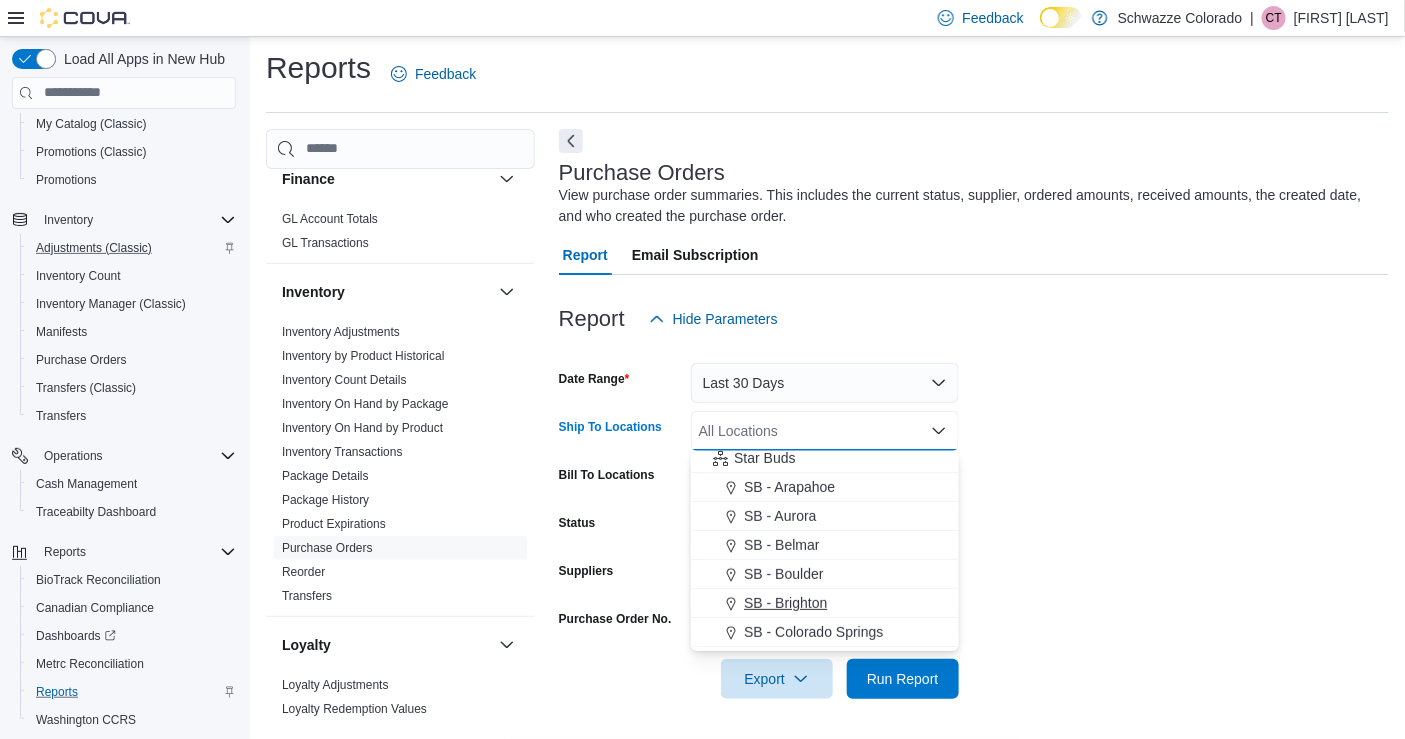 click on "SB - Brighton" at bounding box center [785, 603] 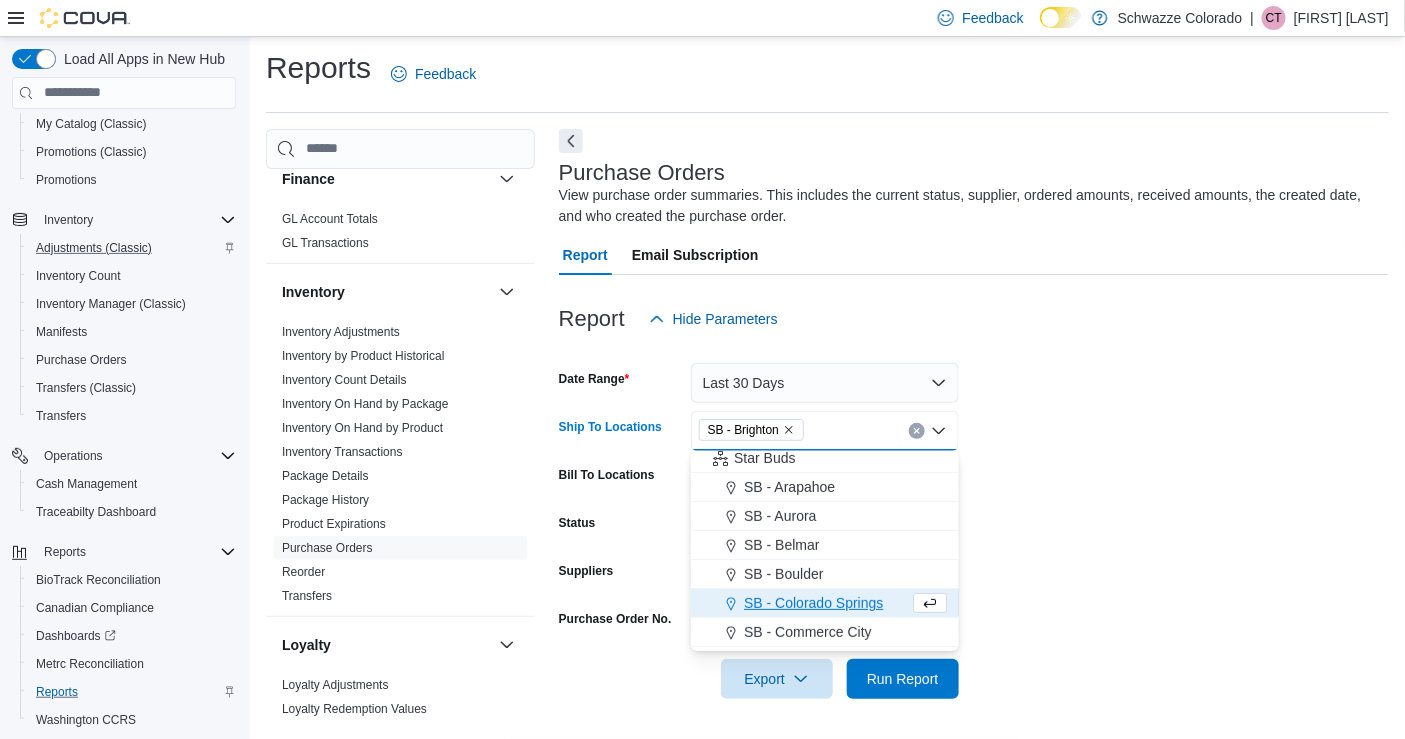 click on "Date Range Last 30 Days Ship To Locations SB - Brighton Combo box. Selected. SB - Brighton. Press Backspace to delete SB - Brighton. Combo box input. All Locations. Type some text or, to display a list of choices, press Down Arrow. To exit the list of choices, press Escape. Bill To Locations All Locations Status All Status Suppliers All Suppliers Purchase Order No. Export  Run Report" at bounding box center (974, 519) 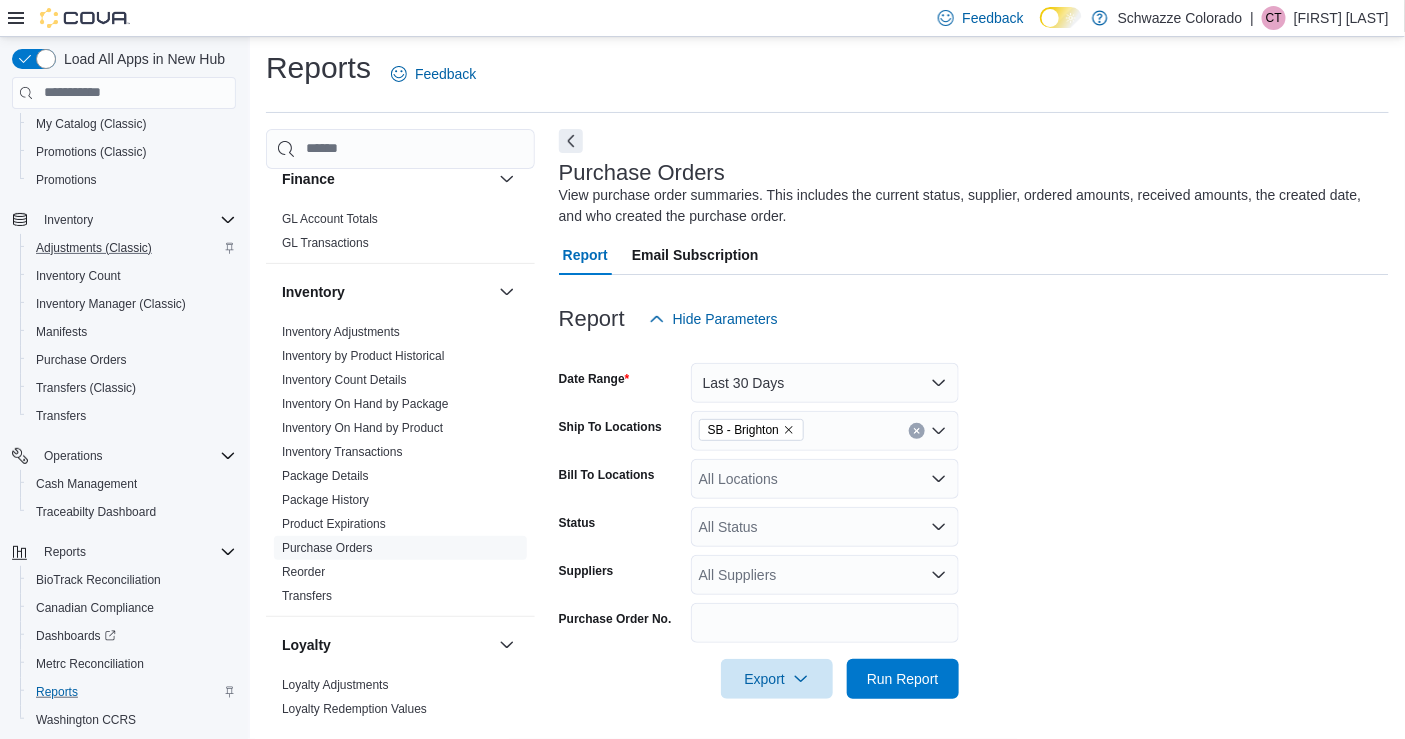 click on "All Suppliers" at bounding box center [825, 575] 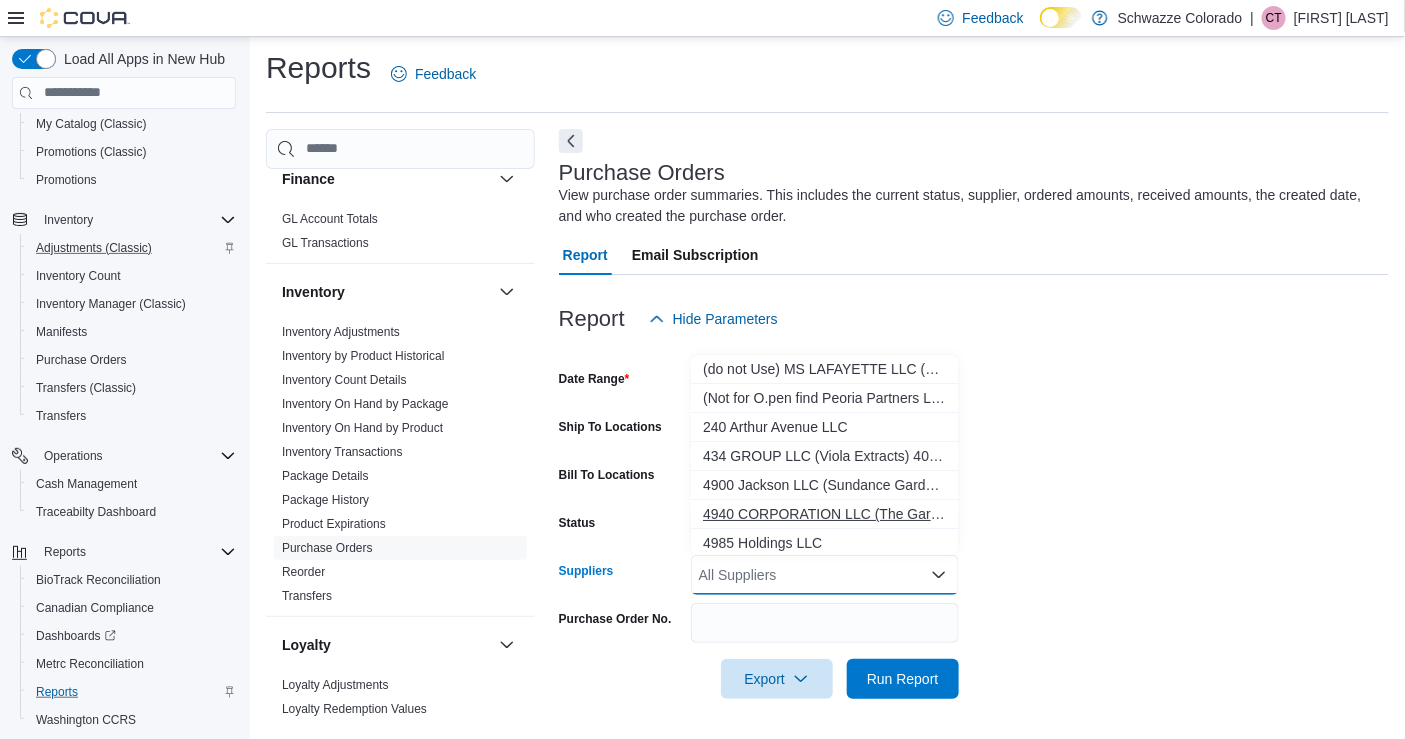type on "*" 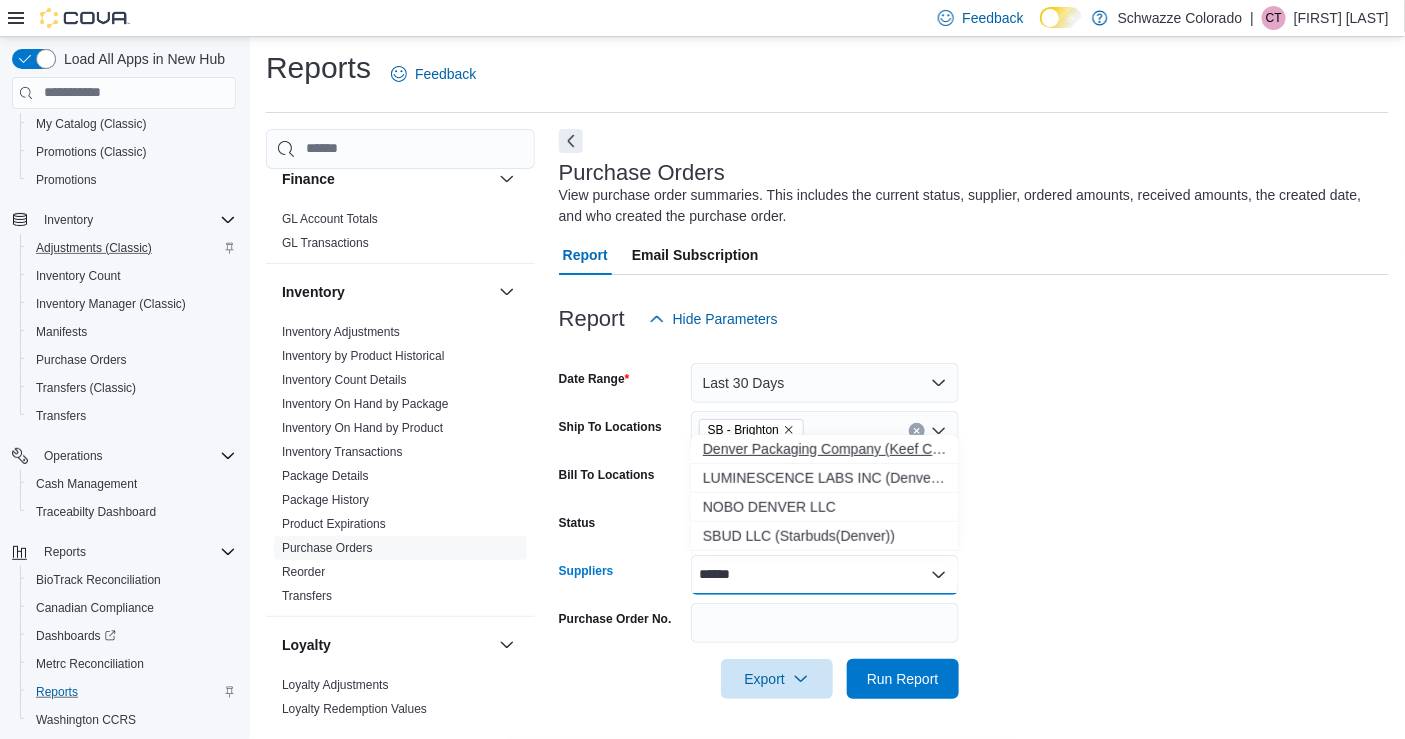 type on "******" 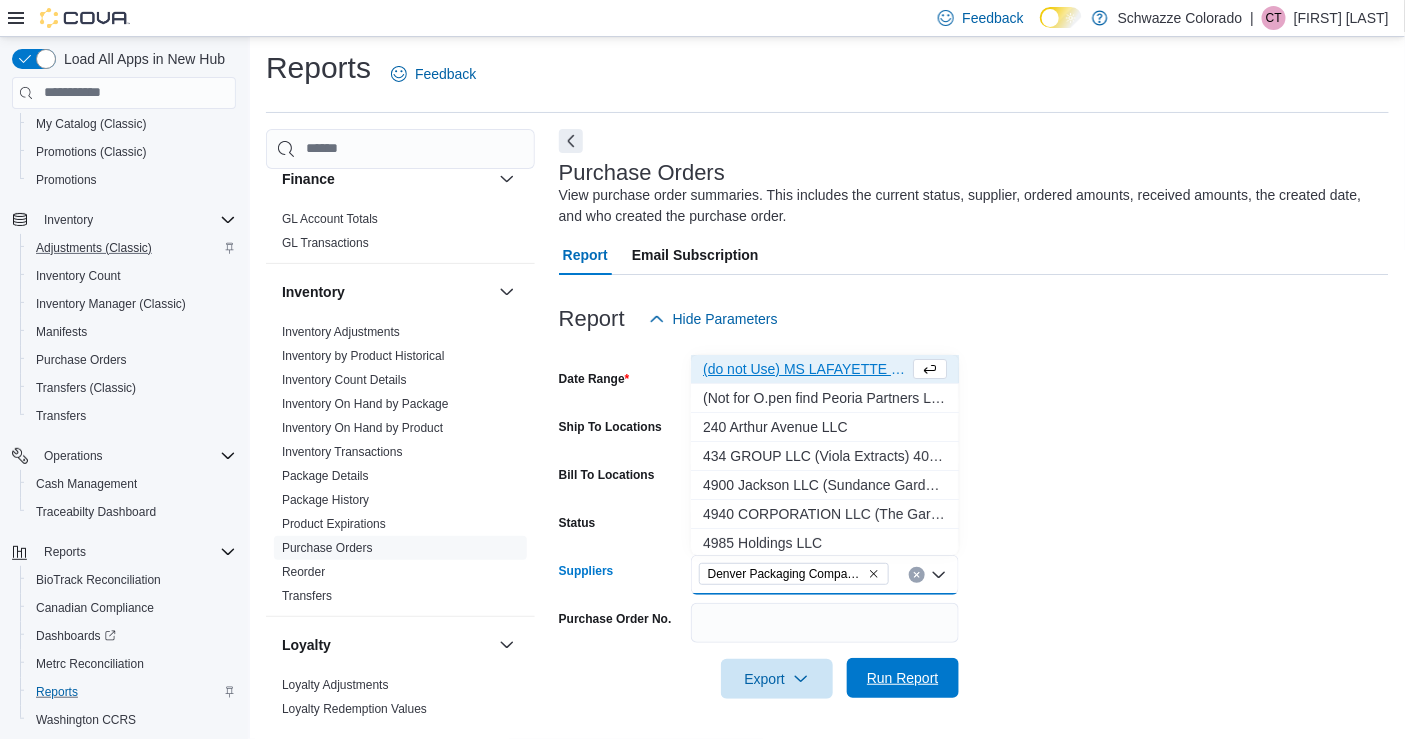 click on "Run Report" at bounding box center (903, 678) 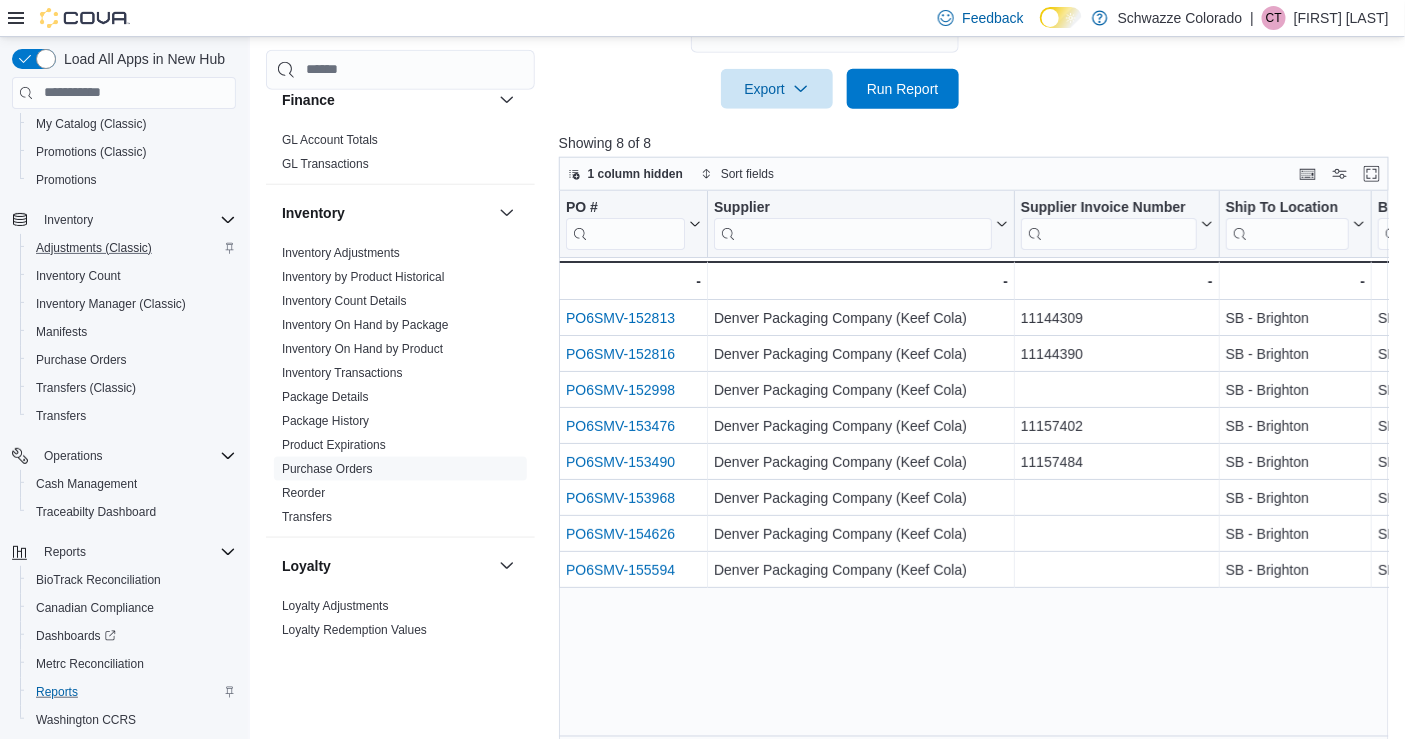 scroll, scrollTop: 598, scrollLeft: 0, axis: vertical 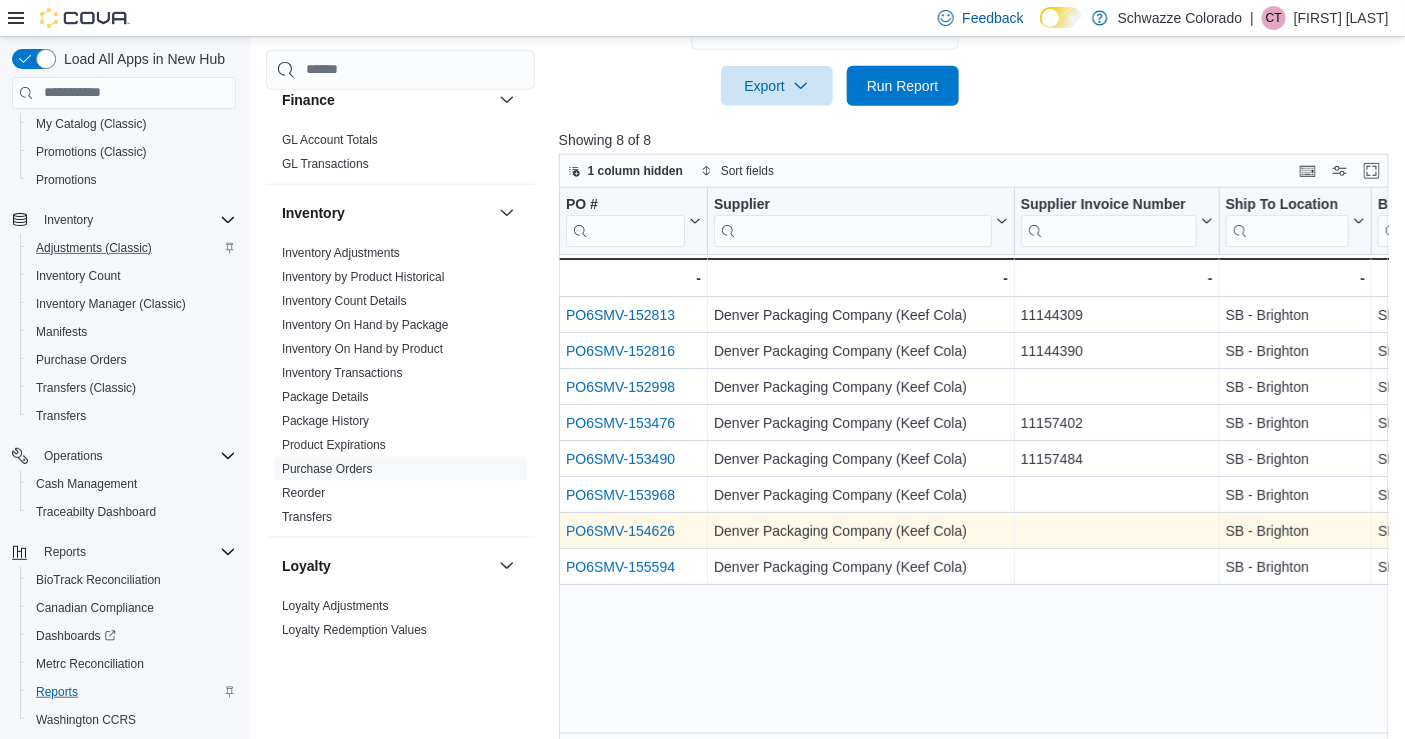click on "PO6SMV-154626" at bounding box center (620, 531) 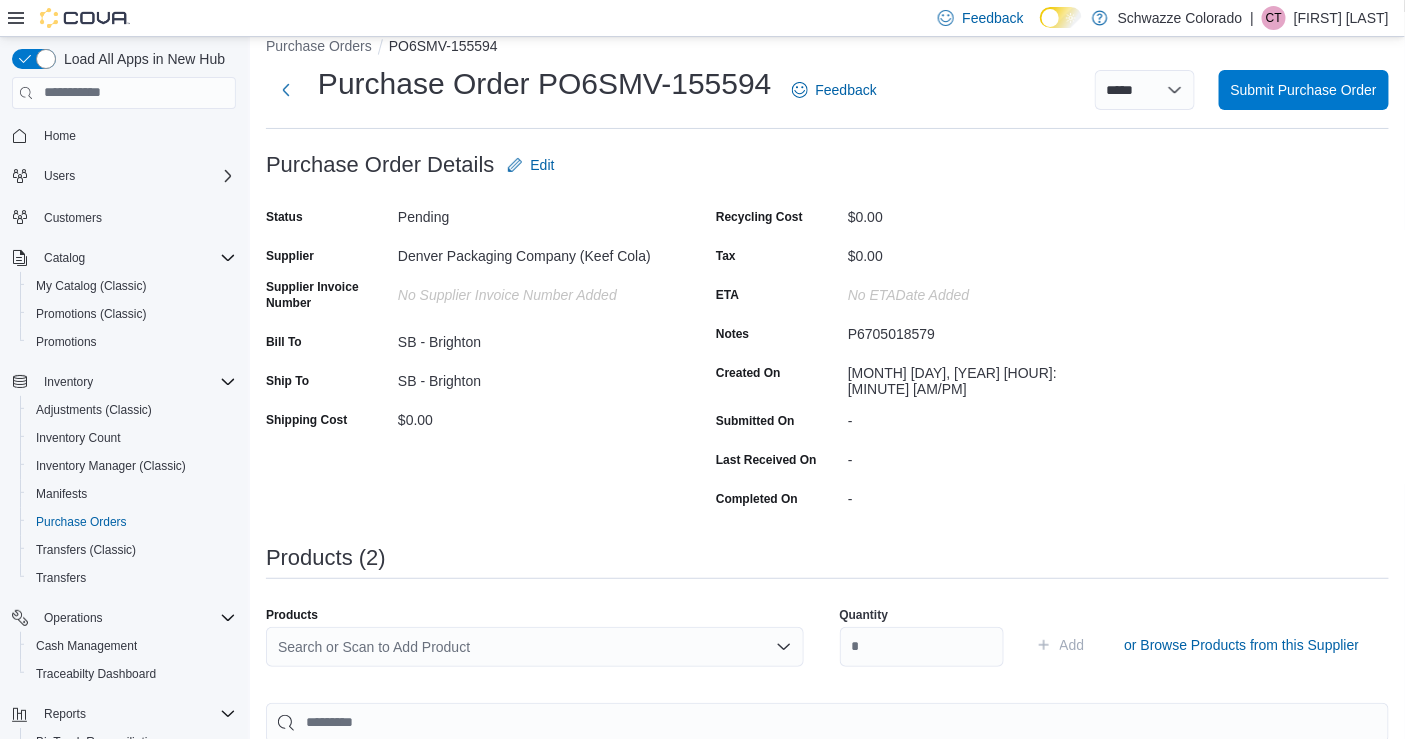 scroll, scrollTop: 22, scrollLeft: 0, axis: vertical 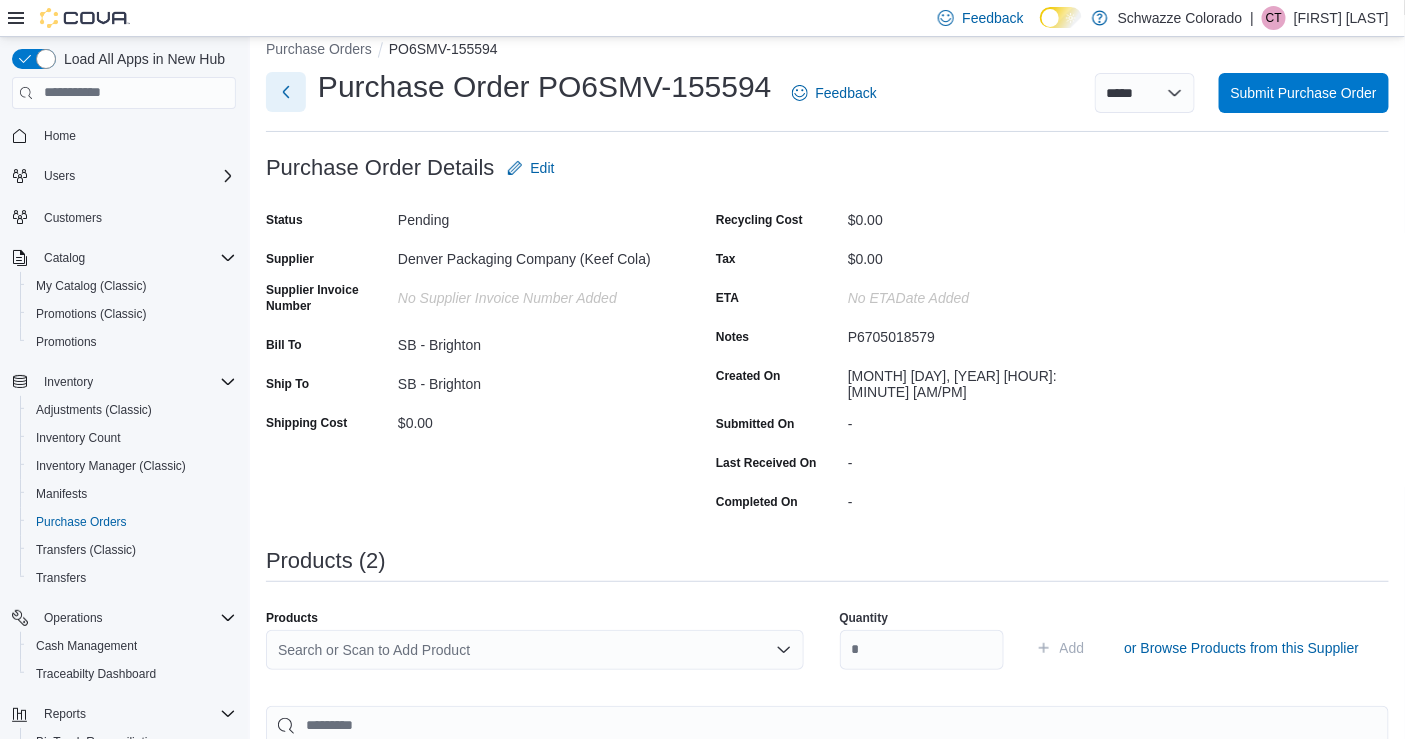click at bounding box center (286, 92) 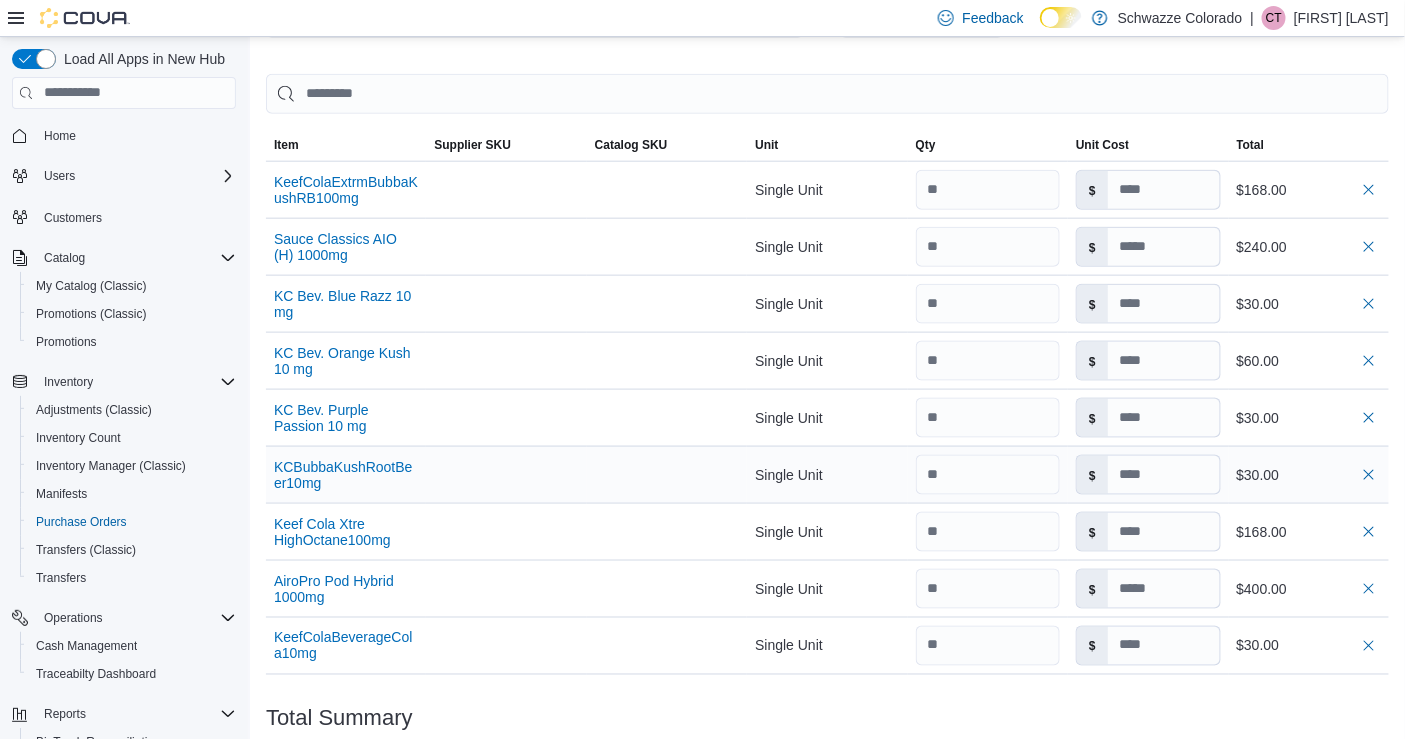 scroll, scrollTop: 655, scrollLeft: 0, axis: vertical 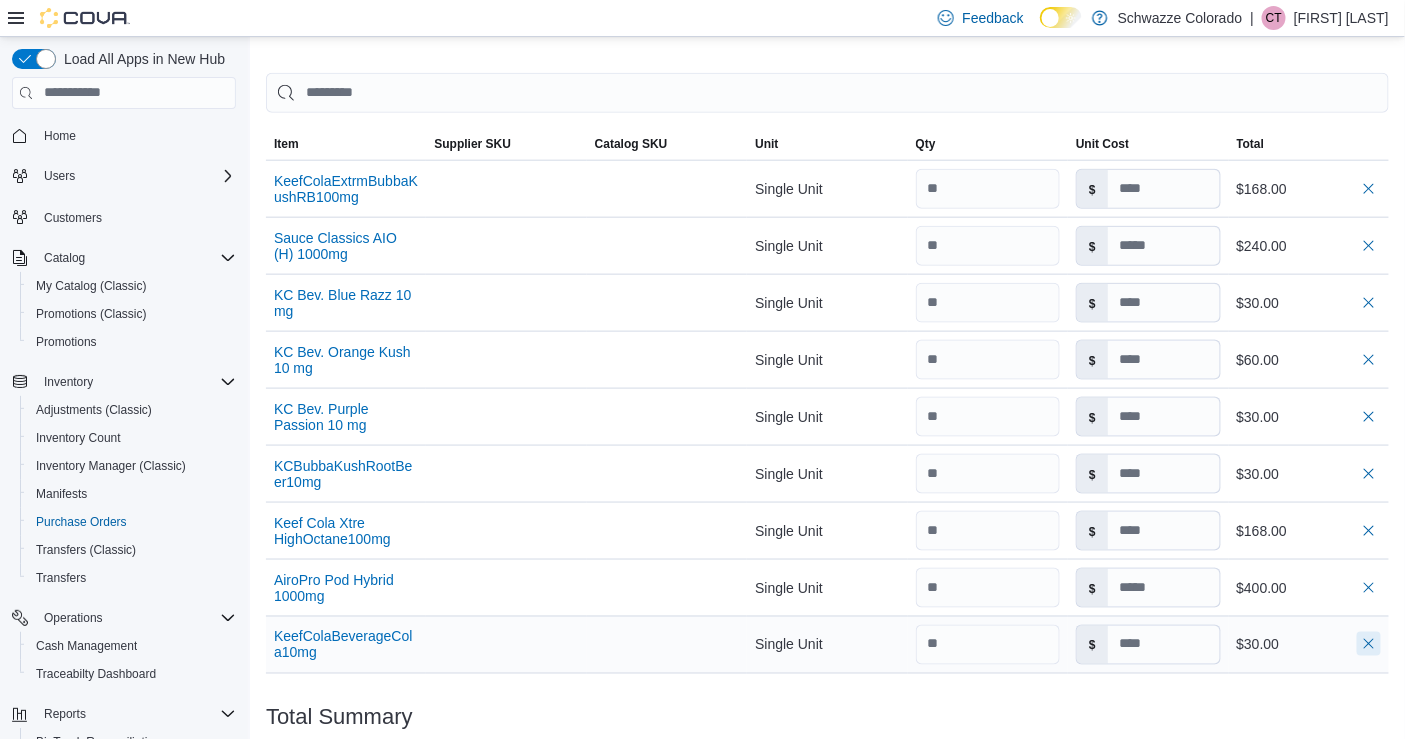 click at bounding box center (1369, 644) 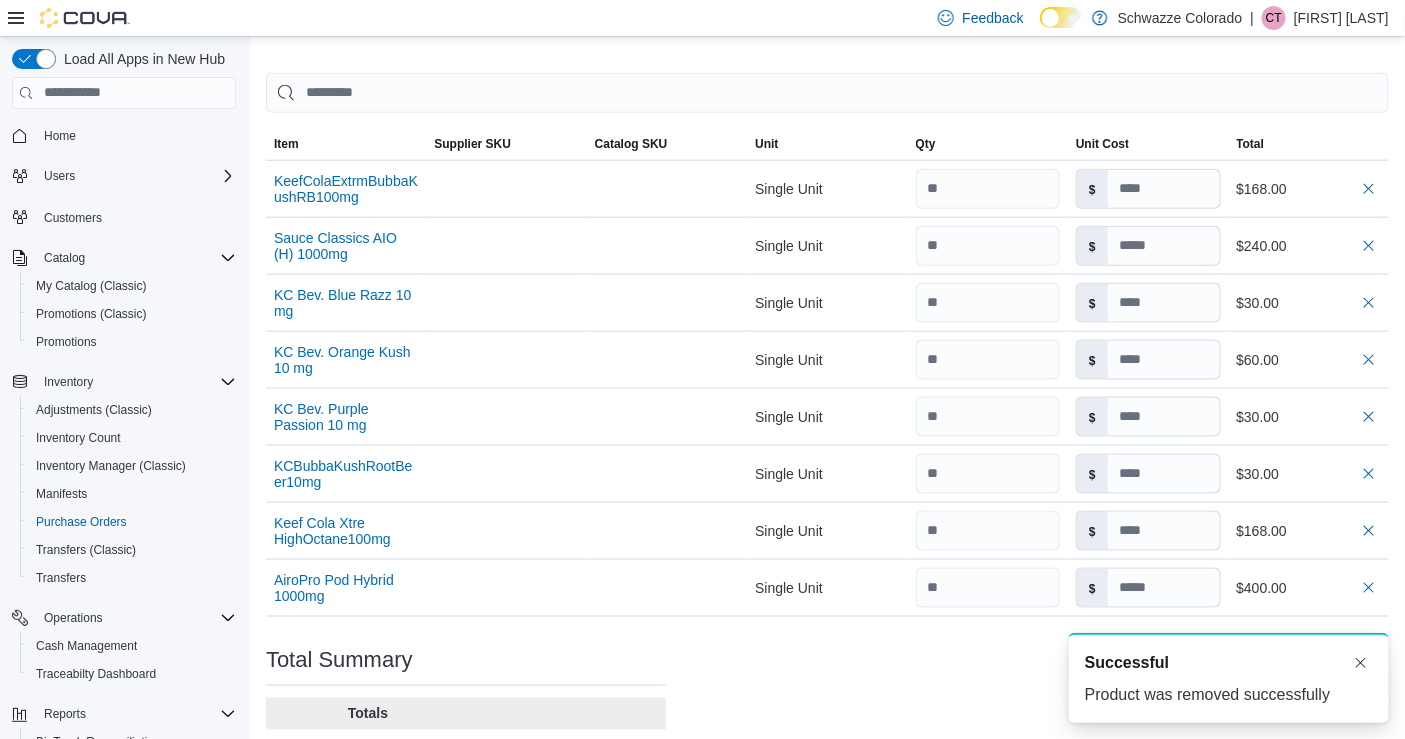 scroll, scrollTop: 0, scrollLeft: 0, axis: both 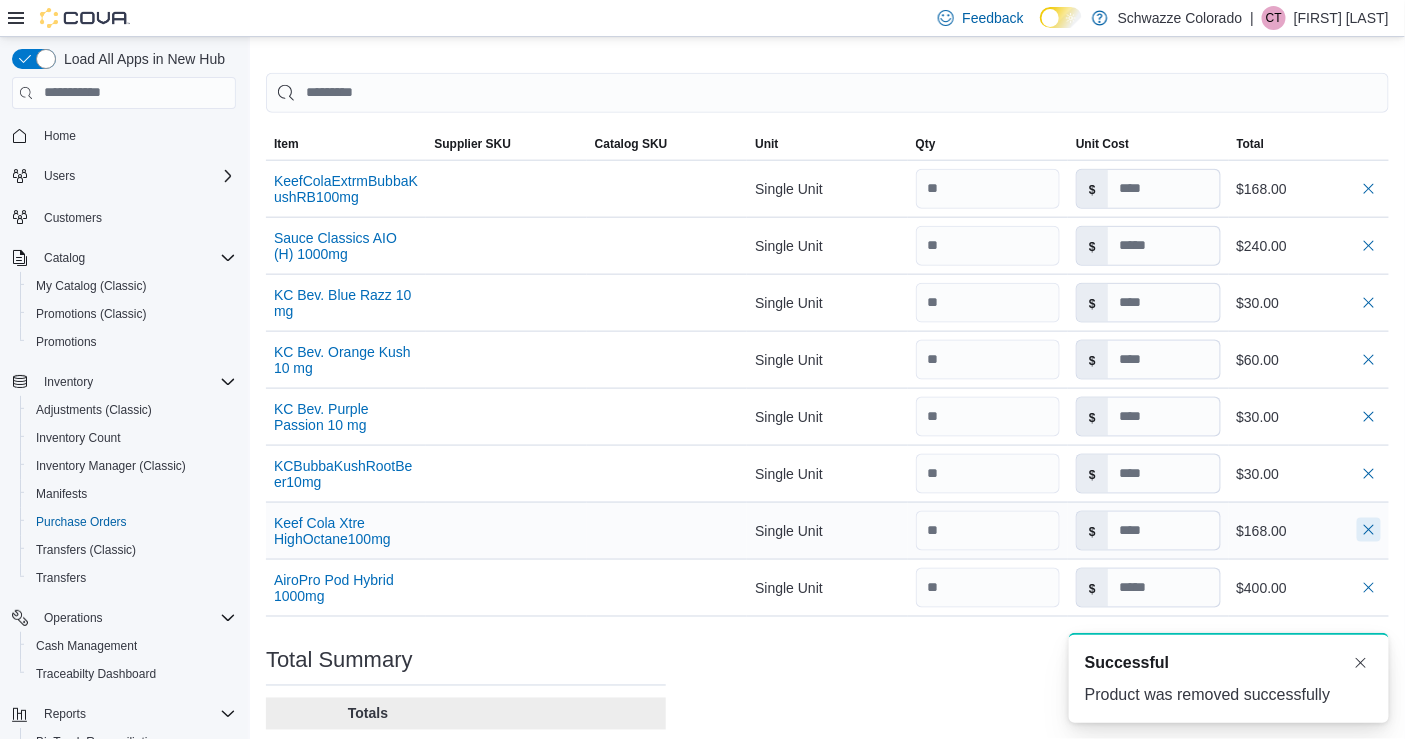click at bounding box center [1369, 530] 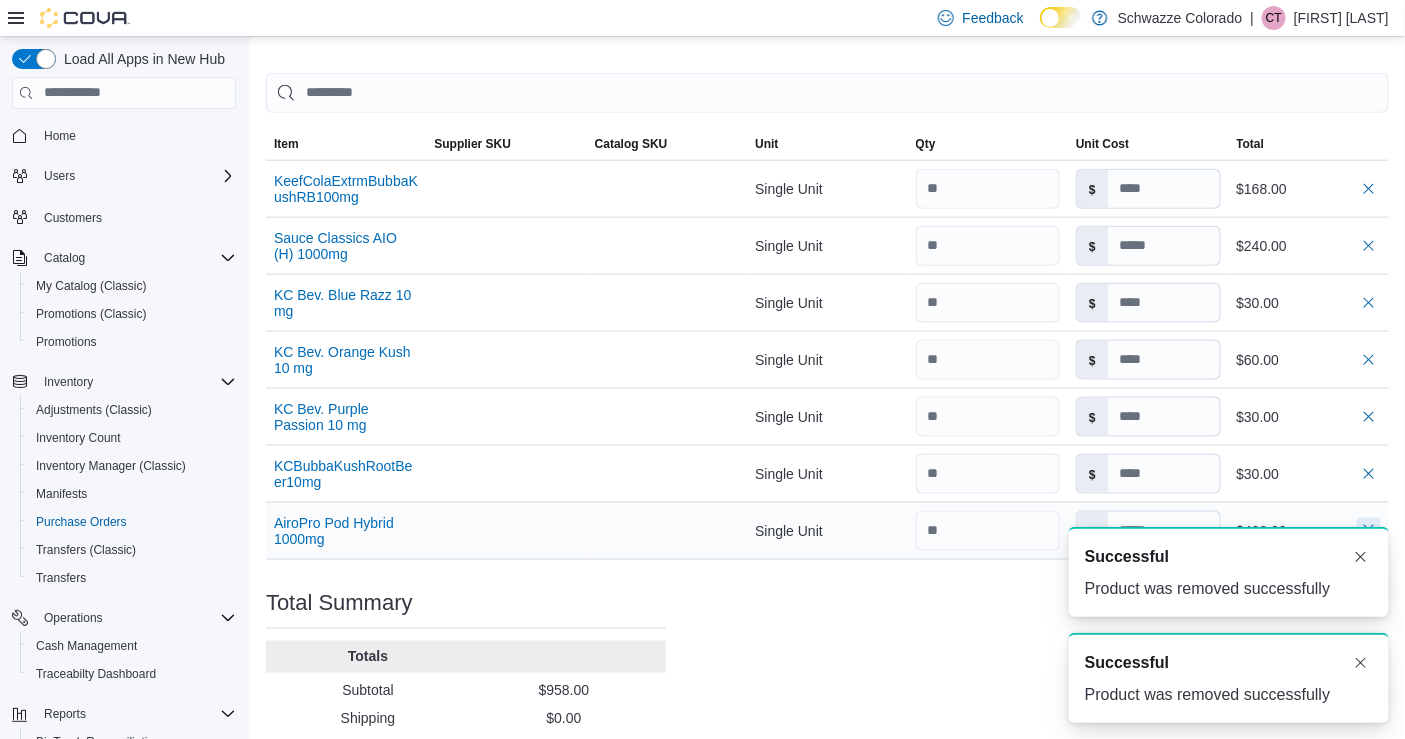 scroll, scrollTop: 0, scrollLeft: 0, axis: both 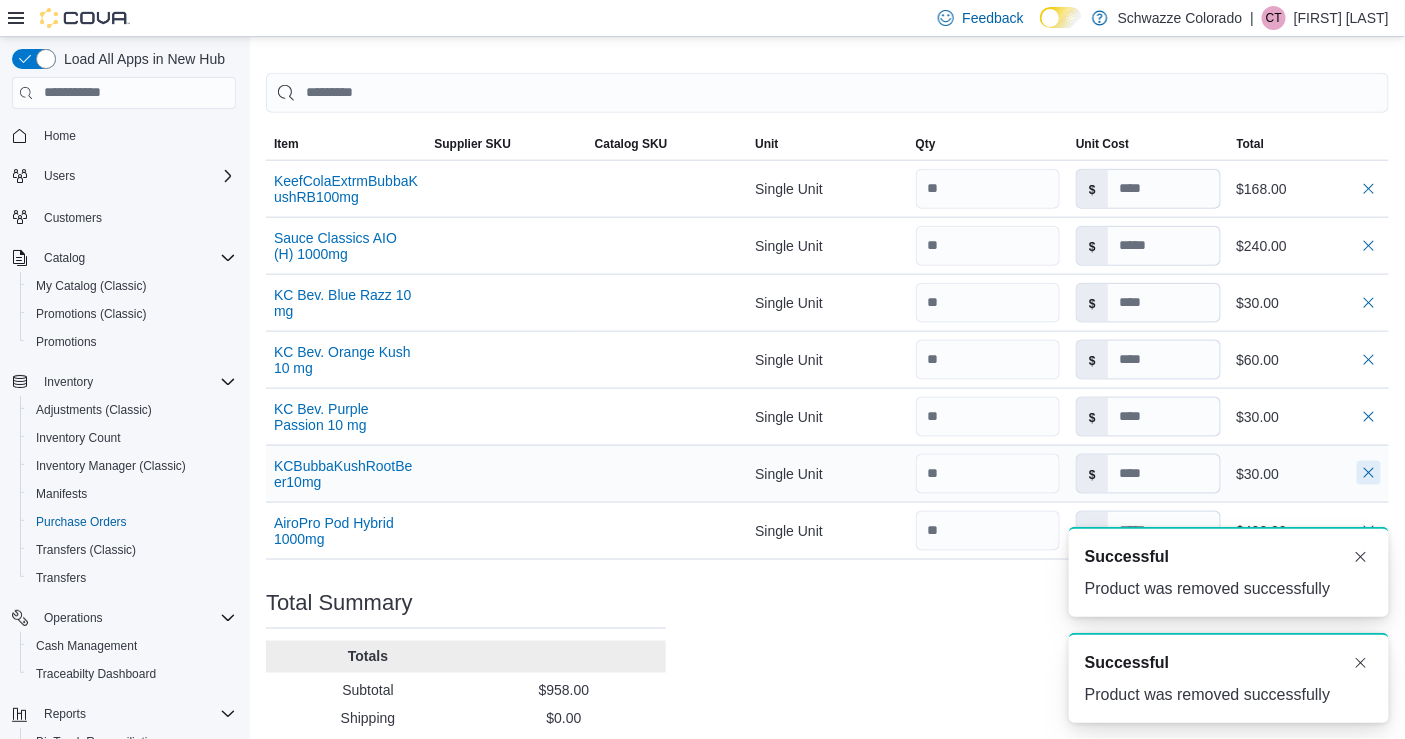 click at bounding box center [1369, 473] 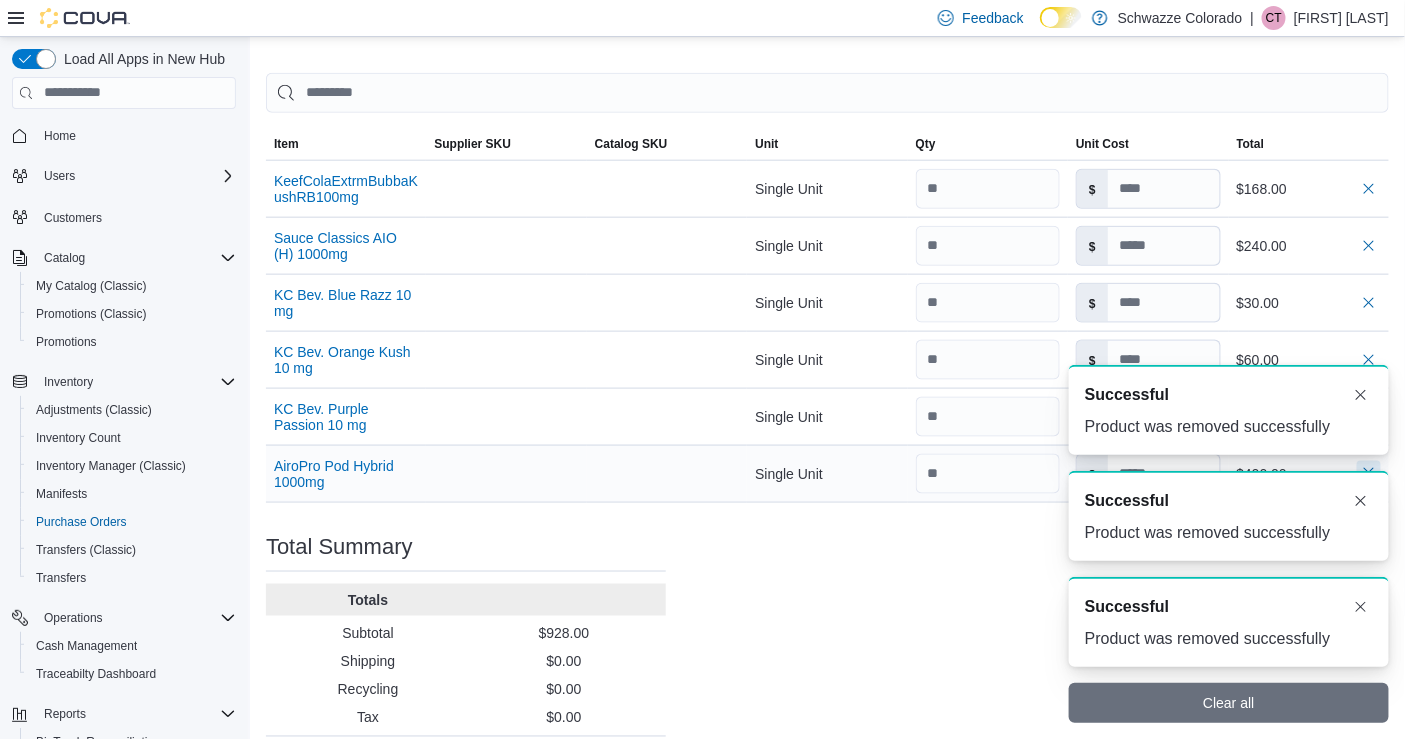 scroll, scrollTop: 0, scrollLeft: 0, axis: both 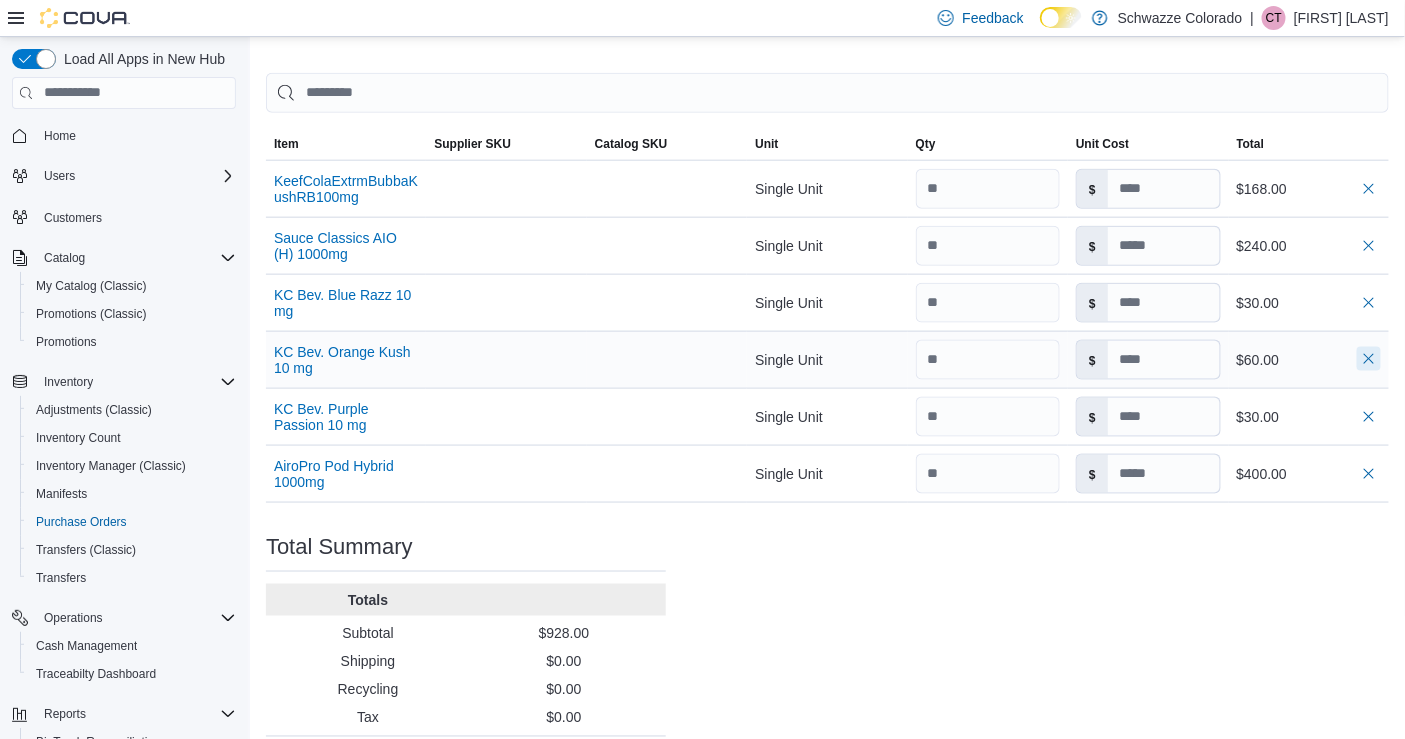 click at bounding box center (1369, 359) 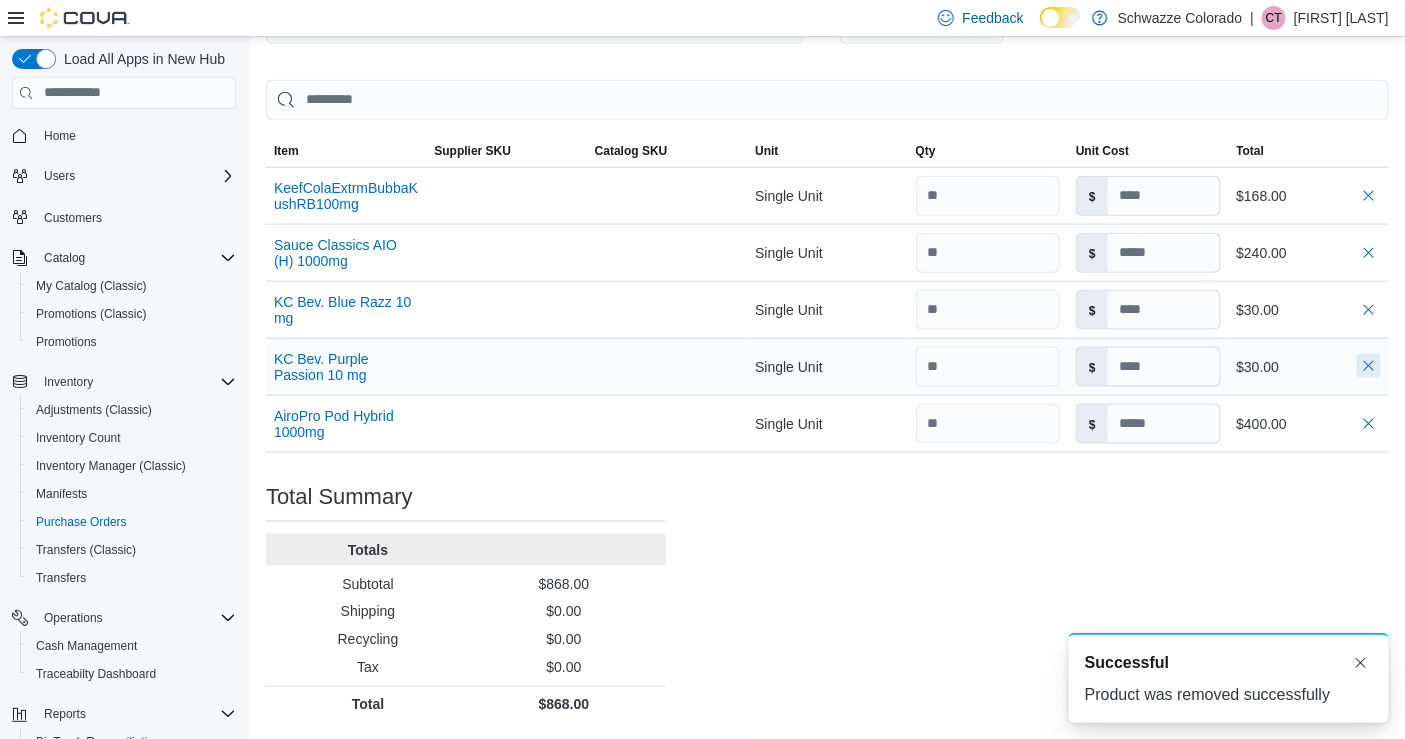 scroll, scrollTop: 637, scrollLeft: 0, axis: vertical 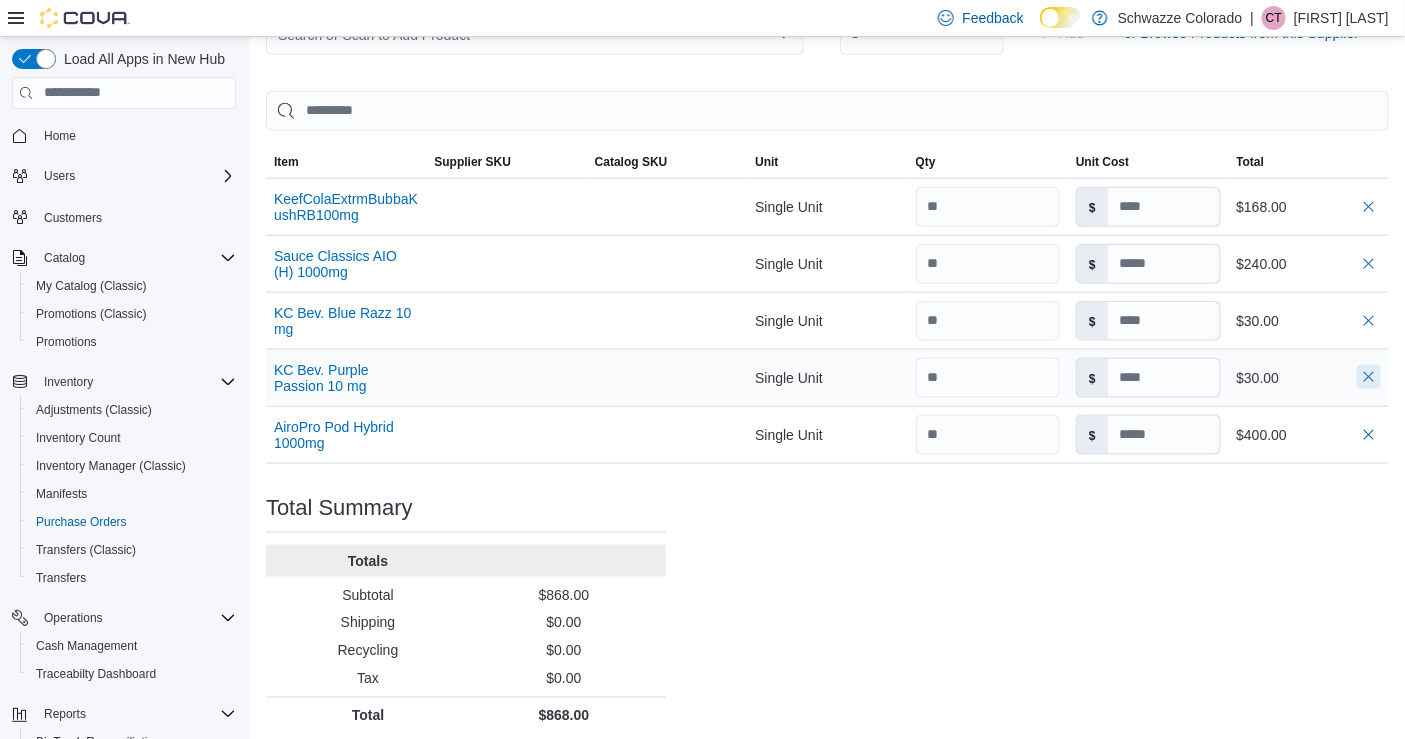 click at bounding box center (1369, 377) 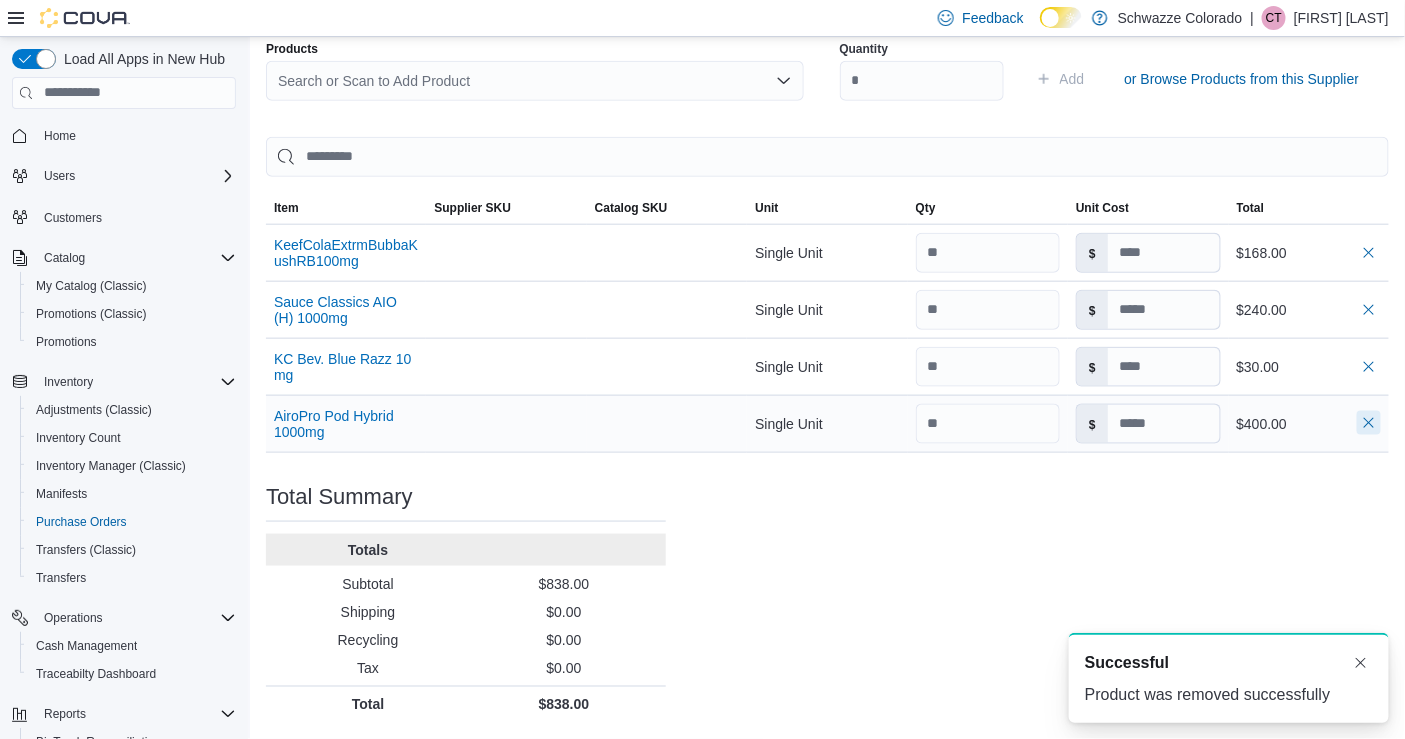 scroll, scrollTop: 580, scrollLeft: 0, axis: vertical 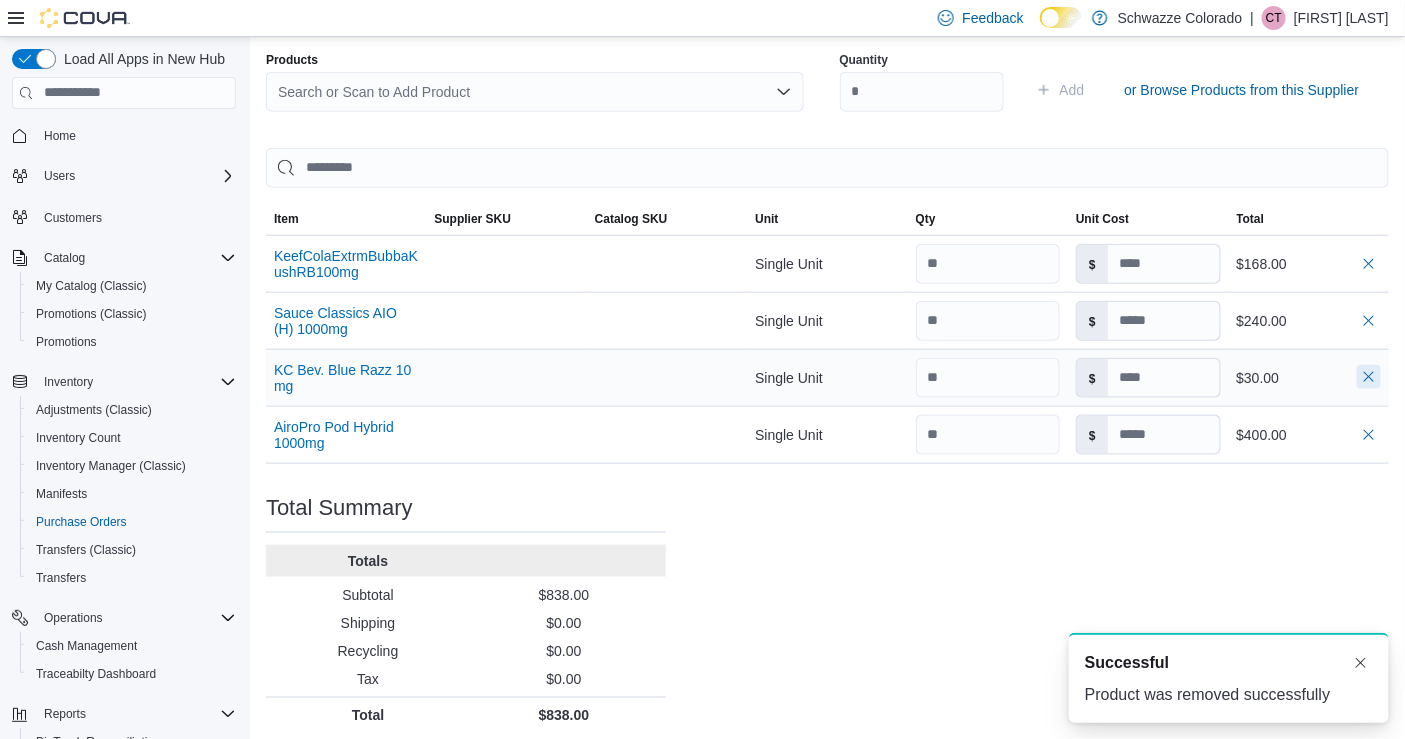 click at bounding box center (1369, 377) 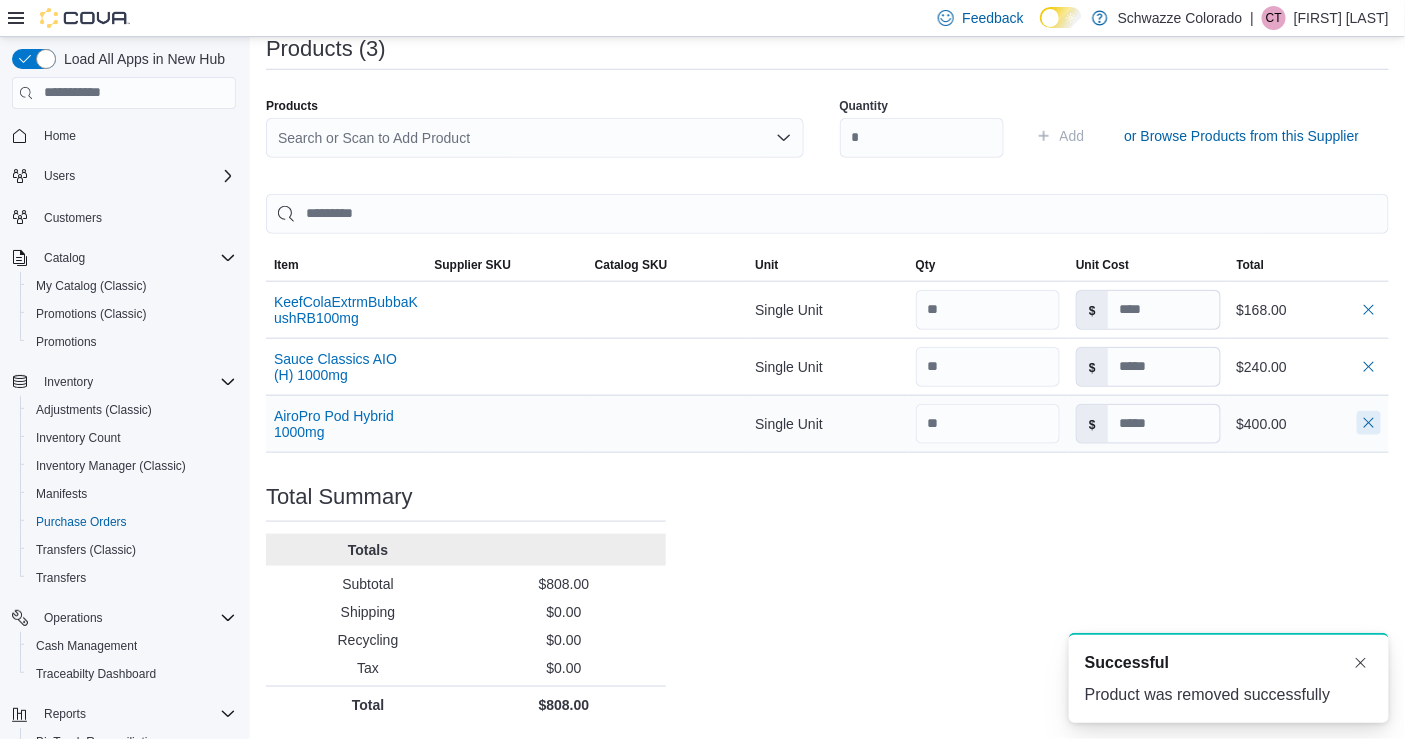 scroll, scrollTop: 523, scrollLeft: 0, axis: vertical 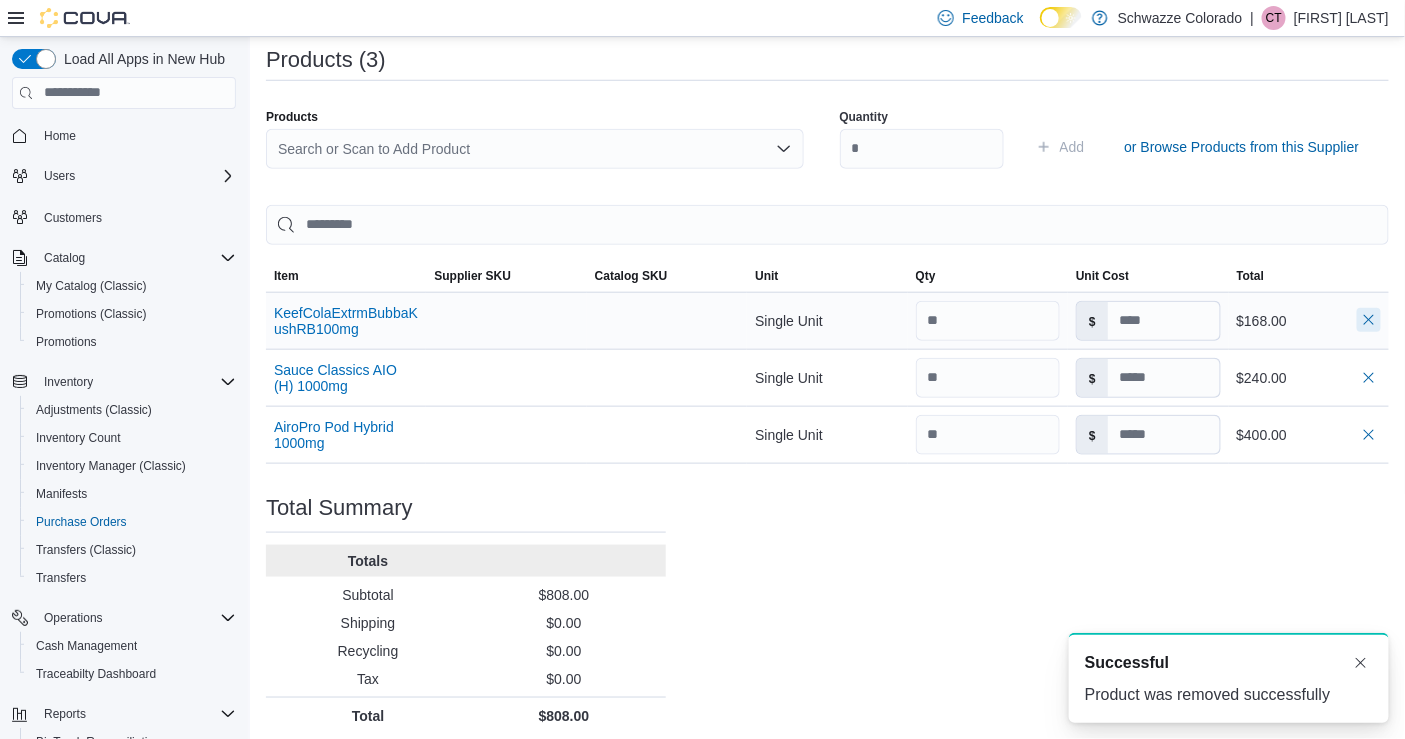 click at bounding box center [1369, 320] 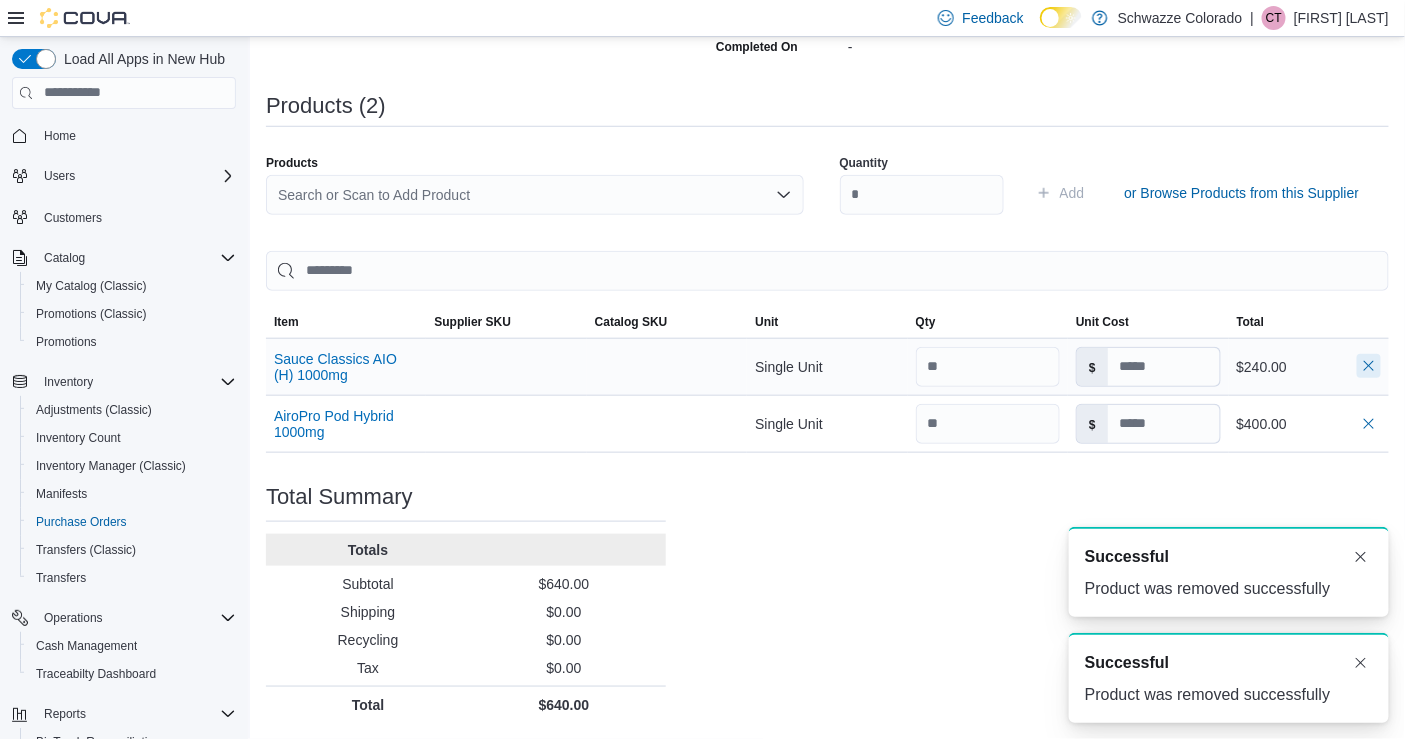 scroll, scrollTop: 467, scrollLeft: 0, axis: vertical 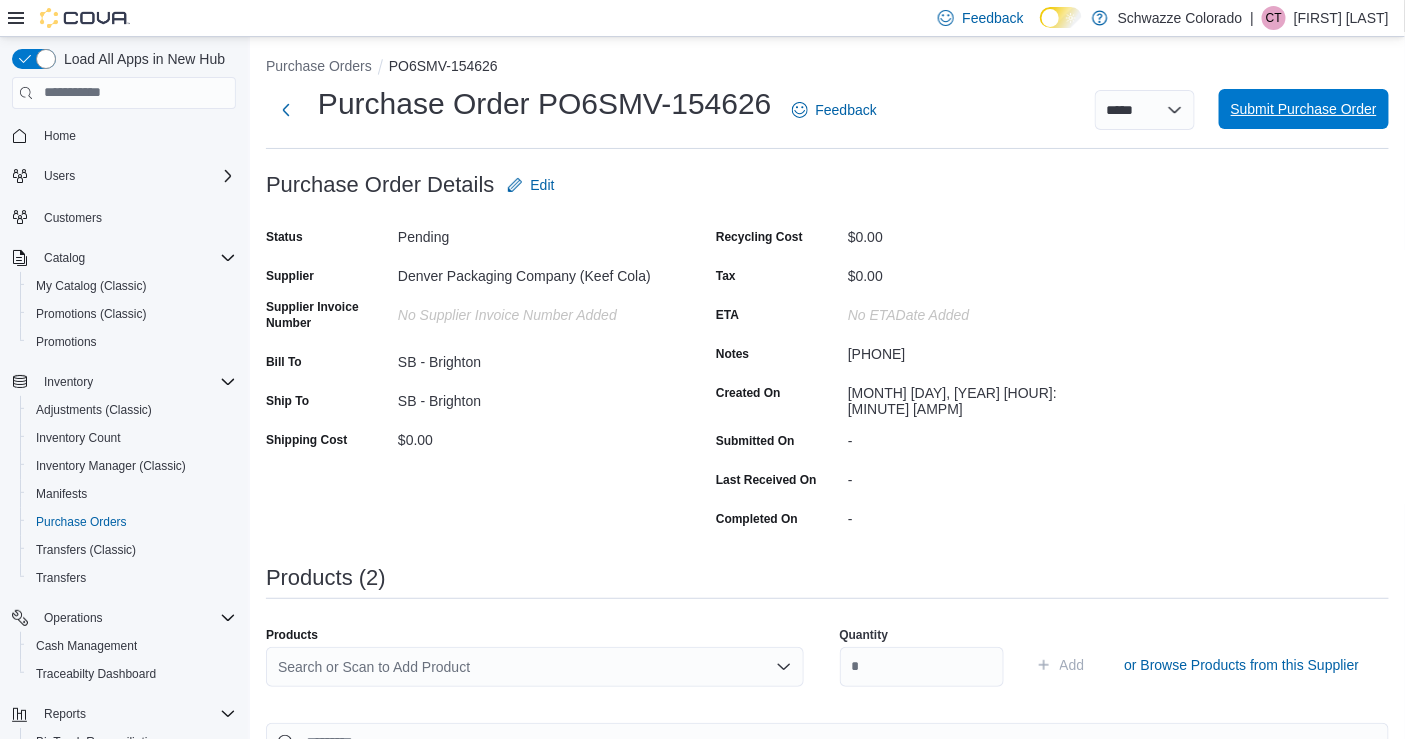 click on "Submit Purchase Order" at bounding box center (1304, 109) 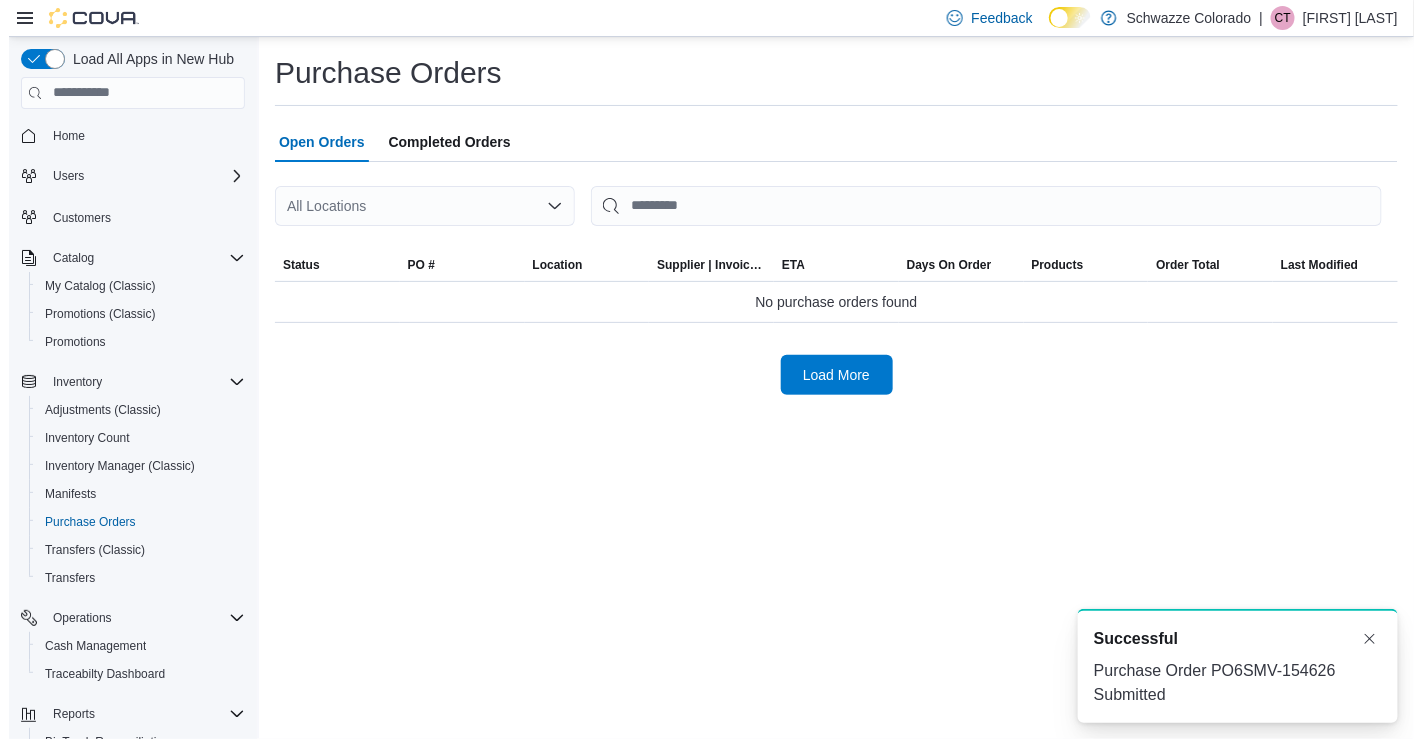 scroll, scrollTop: 0, scrollLeft: 0, axis: both 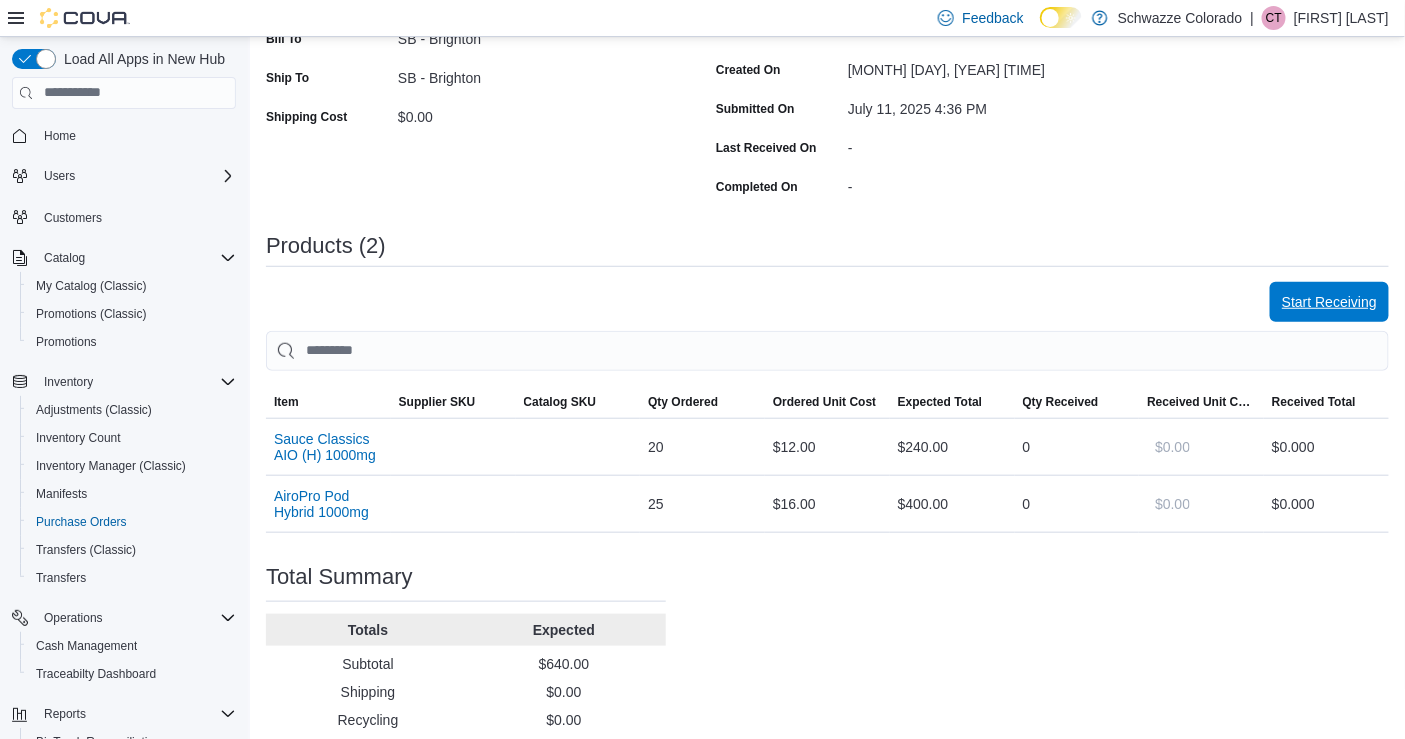 click on "Start Receiving" at bounding box center (1329, 302) 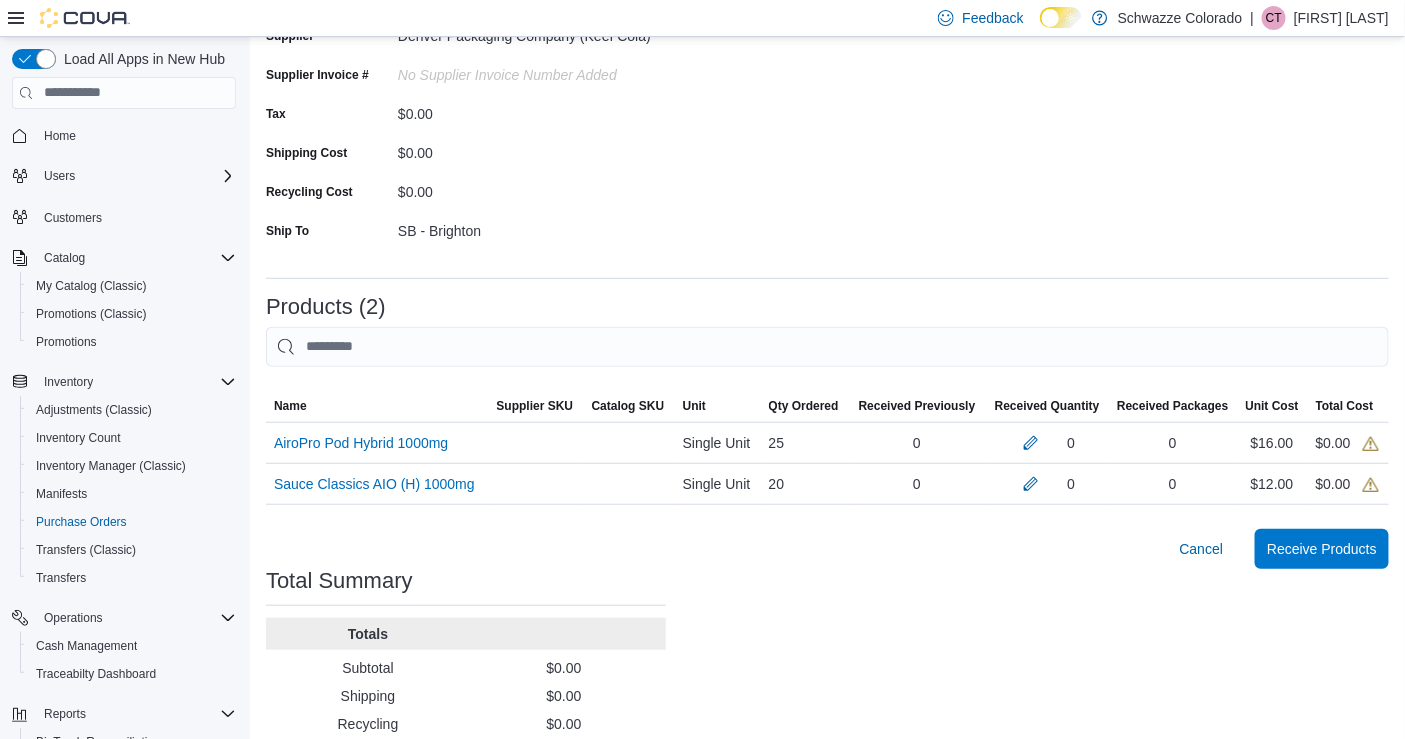 scroll, scrollTop: 207, scrollLeft: 0, axis: vertical 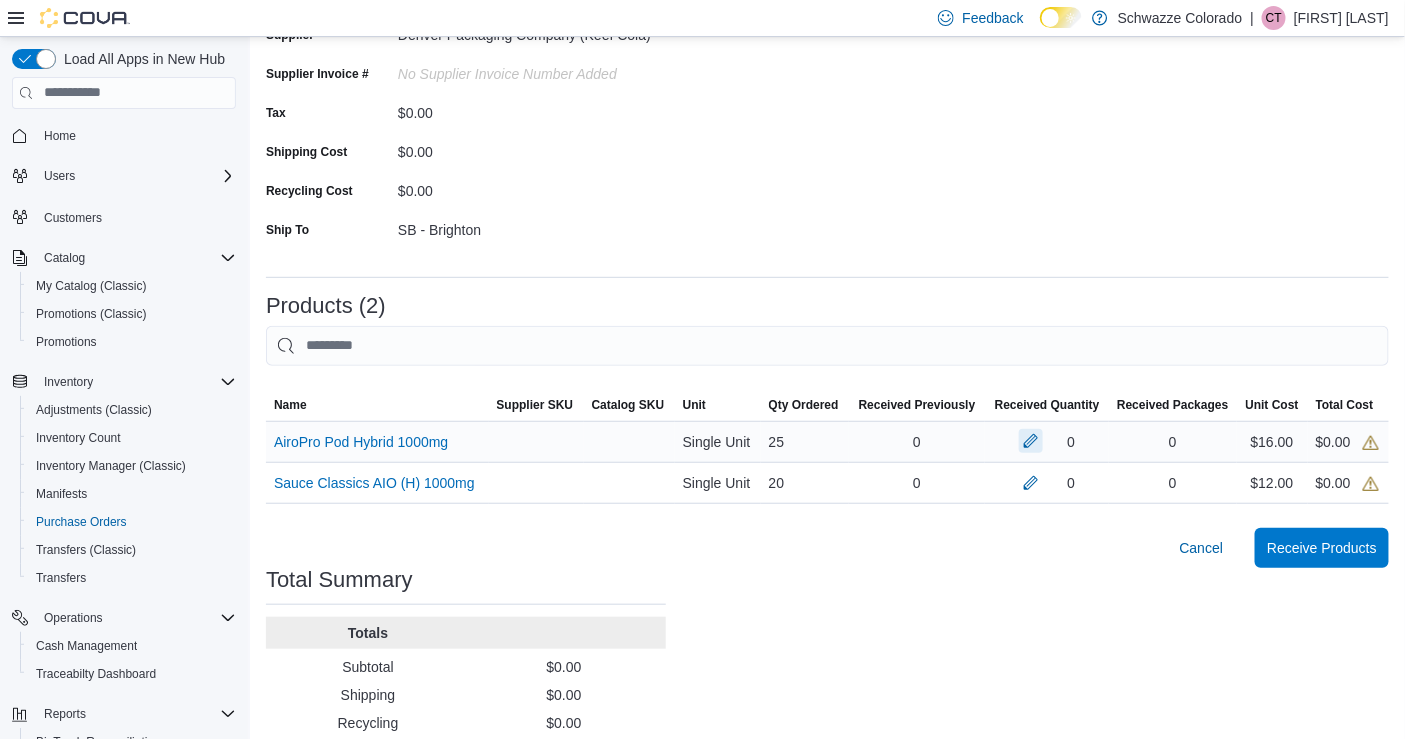 click at bounding box center (1031, 441) 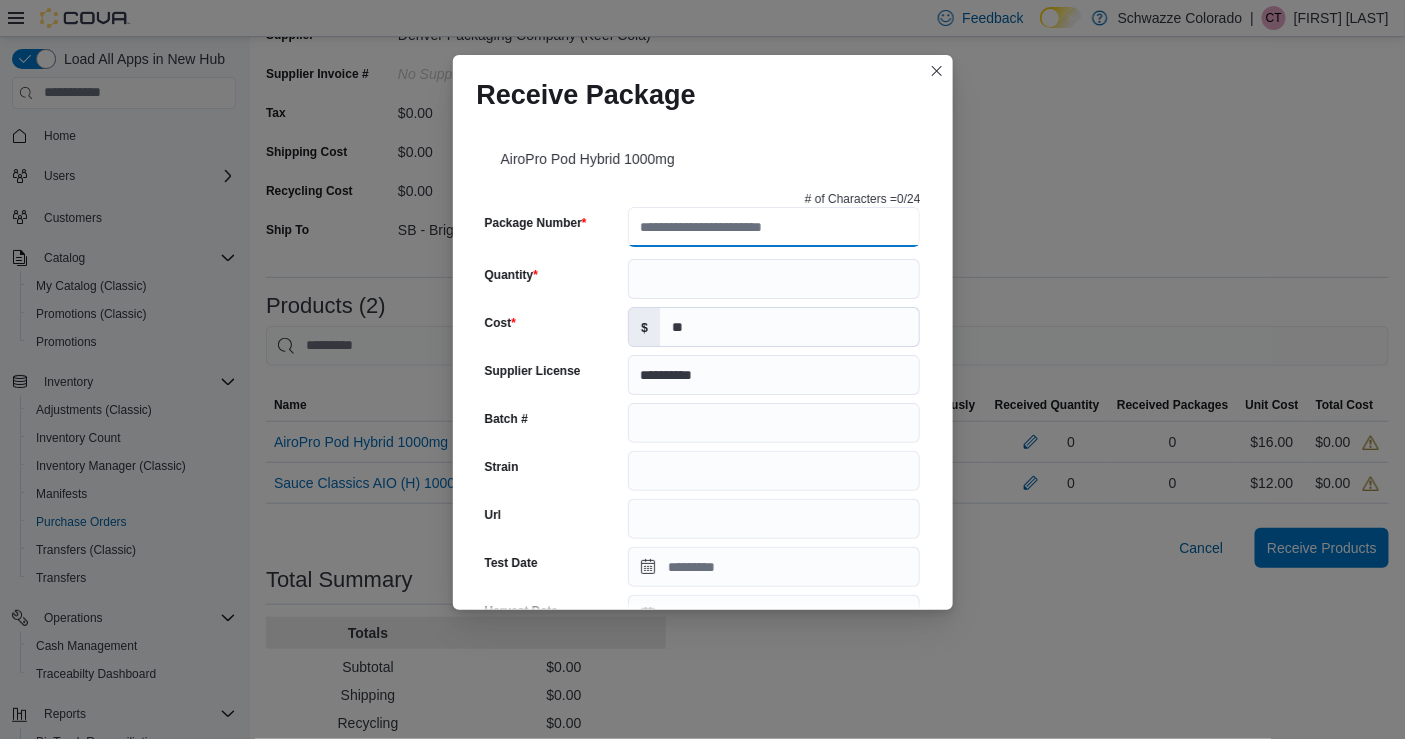 click on "Package Number" at bounding box center (774, 227) 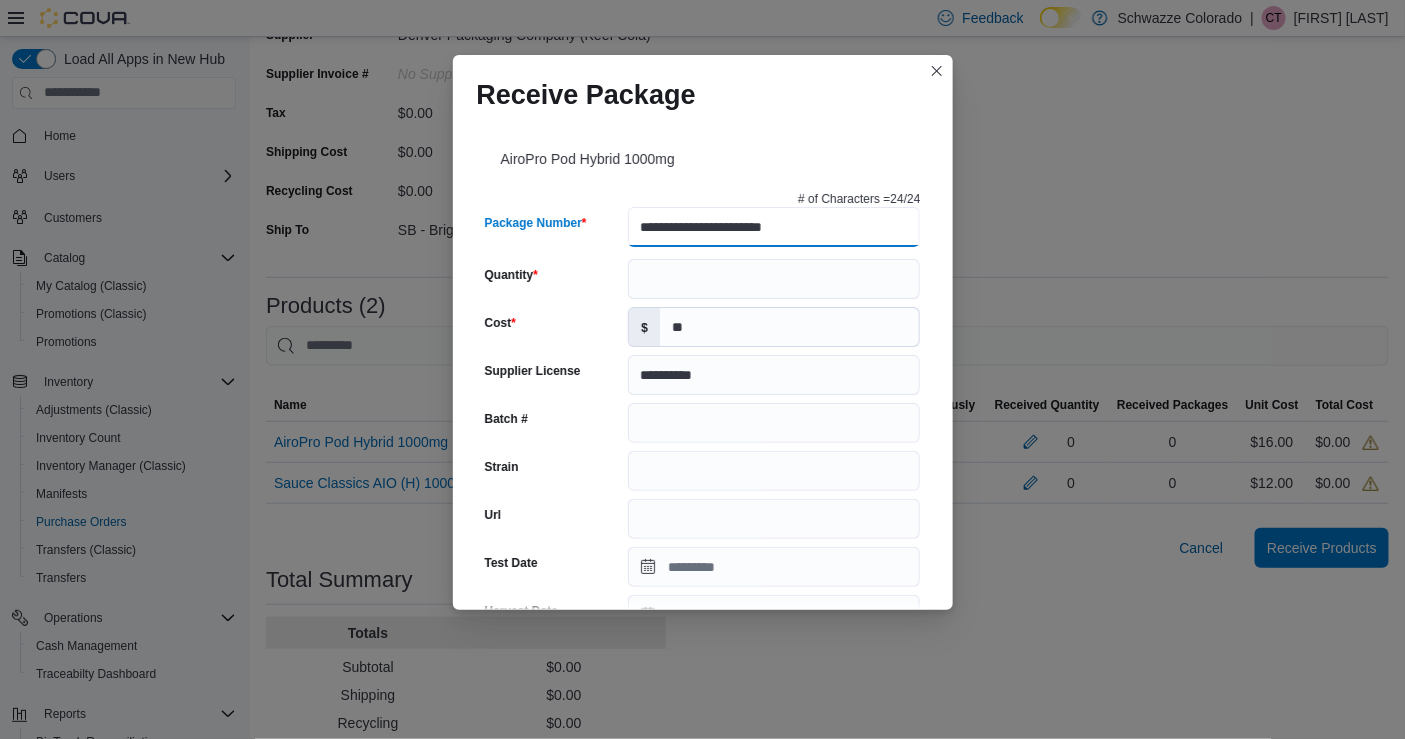 type on "**********" 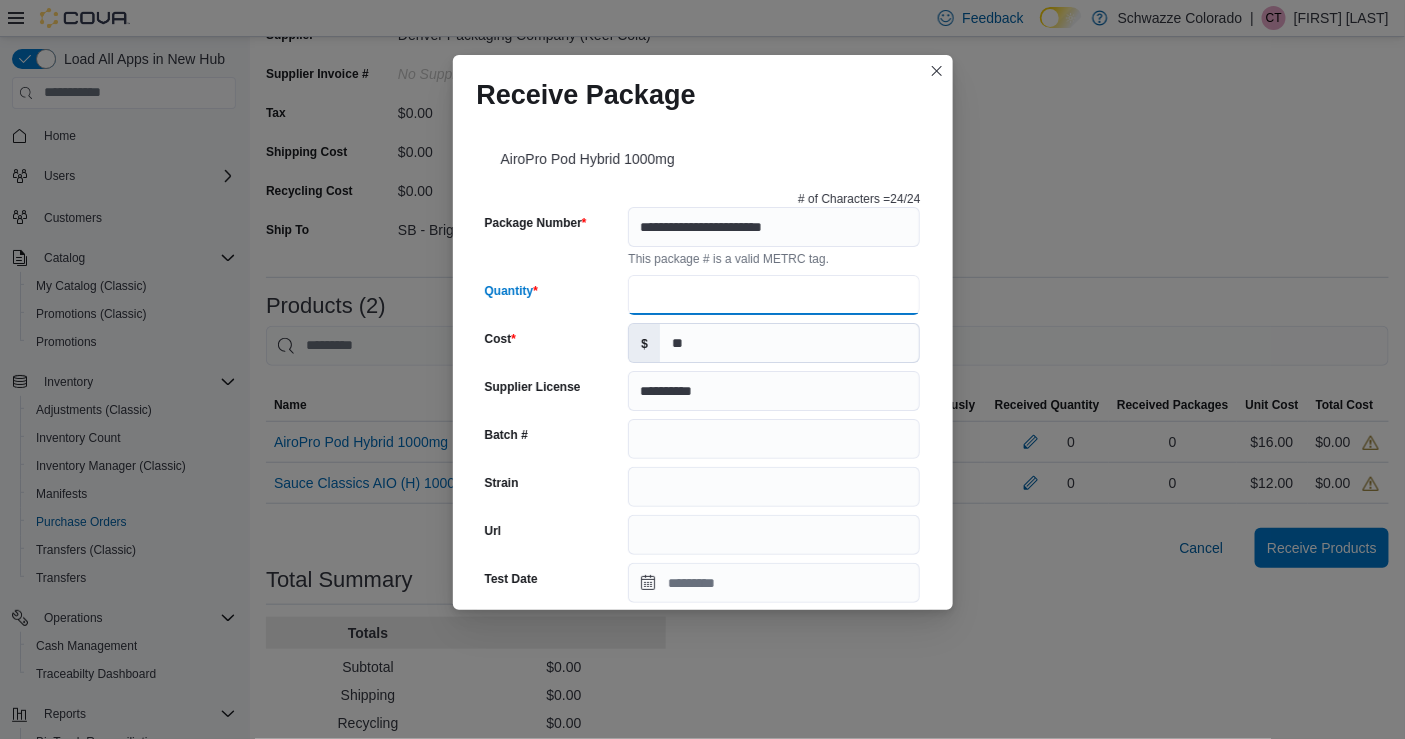 click on "Quantity" at bounding box center (774, 295) 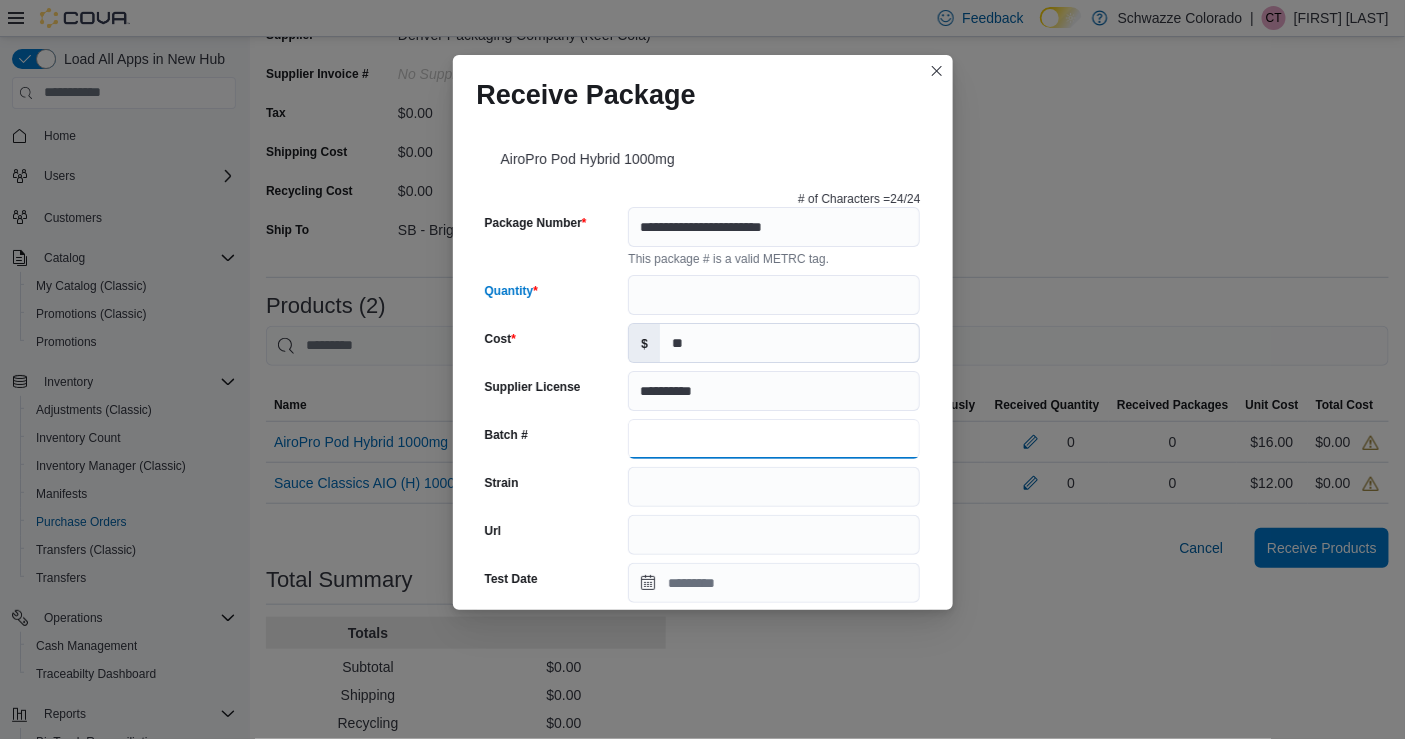 click on "Batch #" at bounding box center [774, 439] 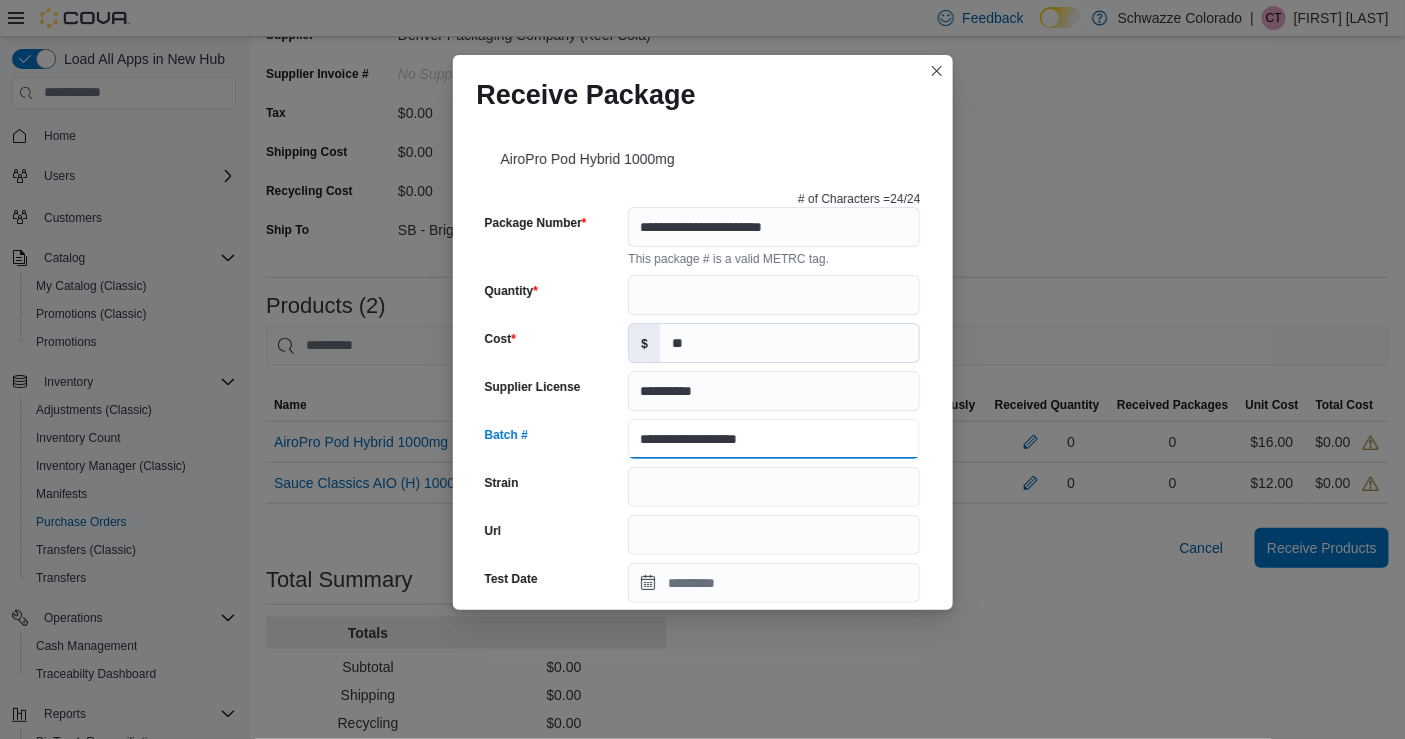 drag, startPoint x: 800, startPoint y: 434, endPoint x: 568, endPoint y: 452, distance: 232.69724 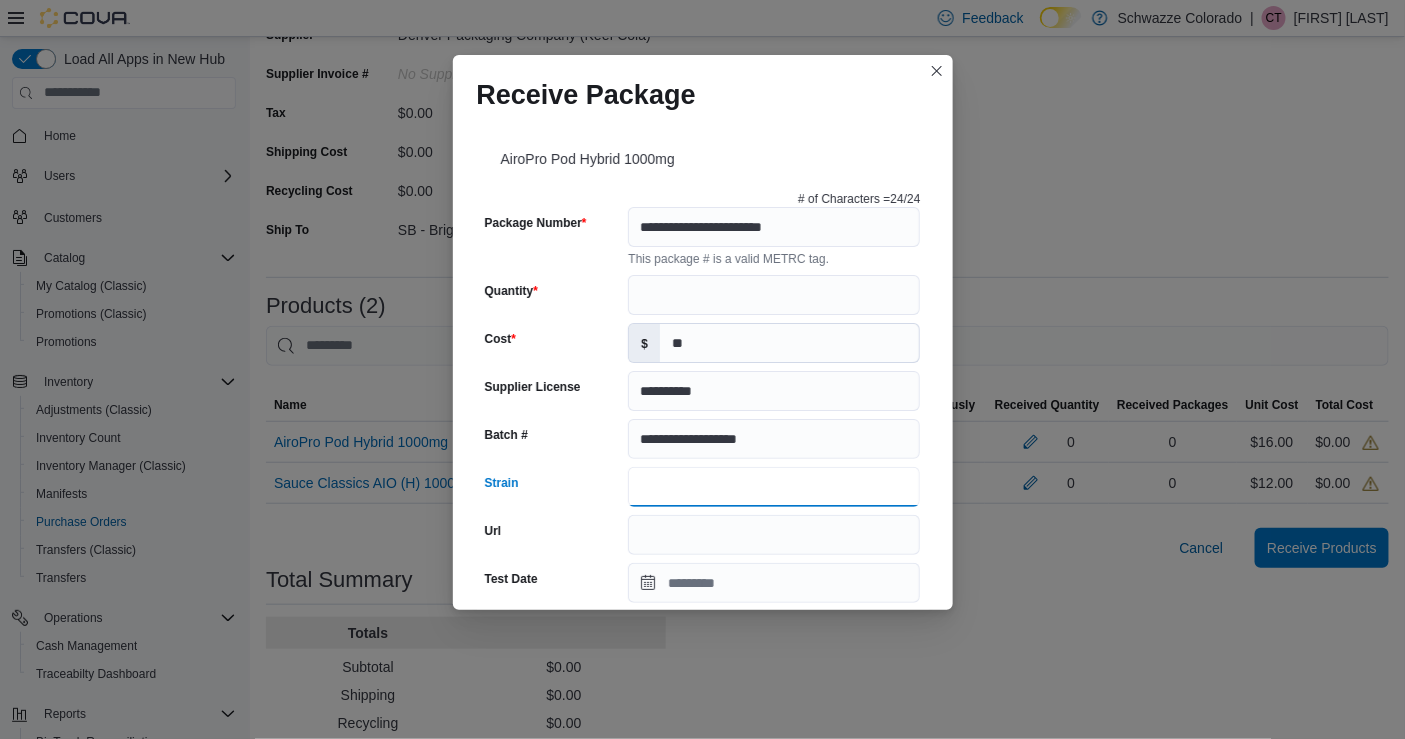 click on "Strain" at bounding box center (774, 487) 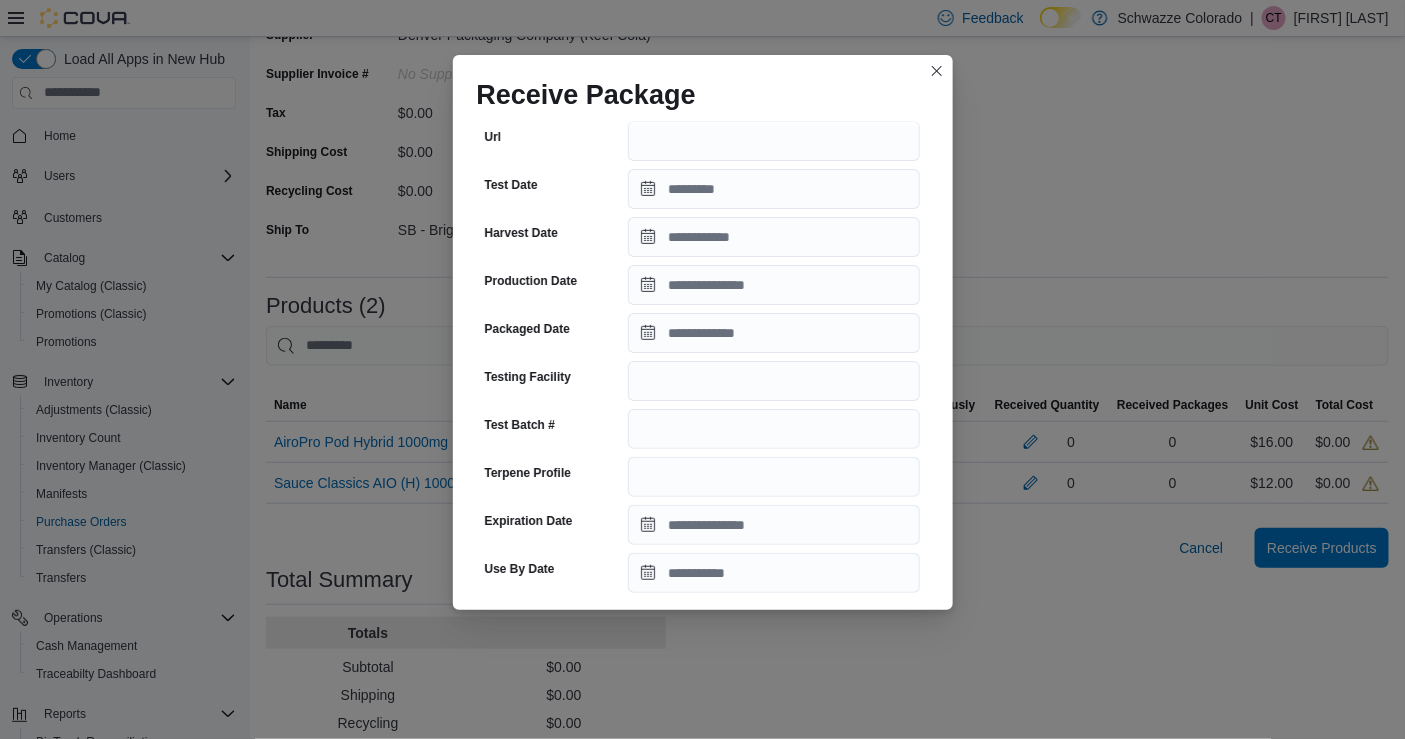 scroll, scrollTop: 396, scrollLeft: 0, axis: vertical 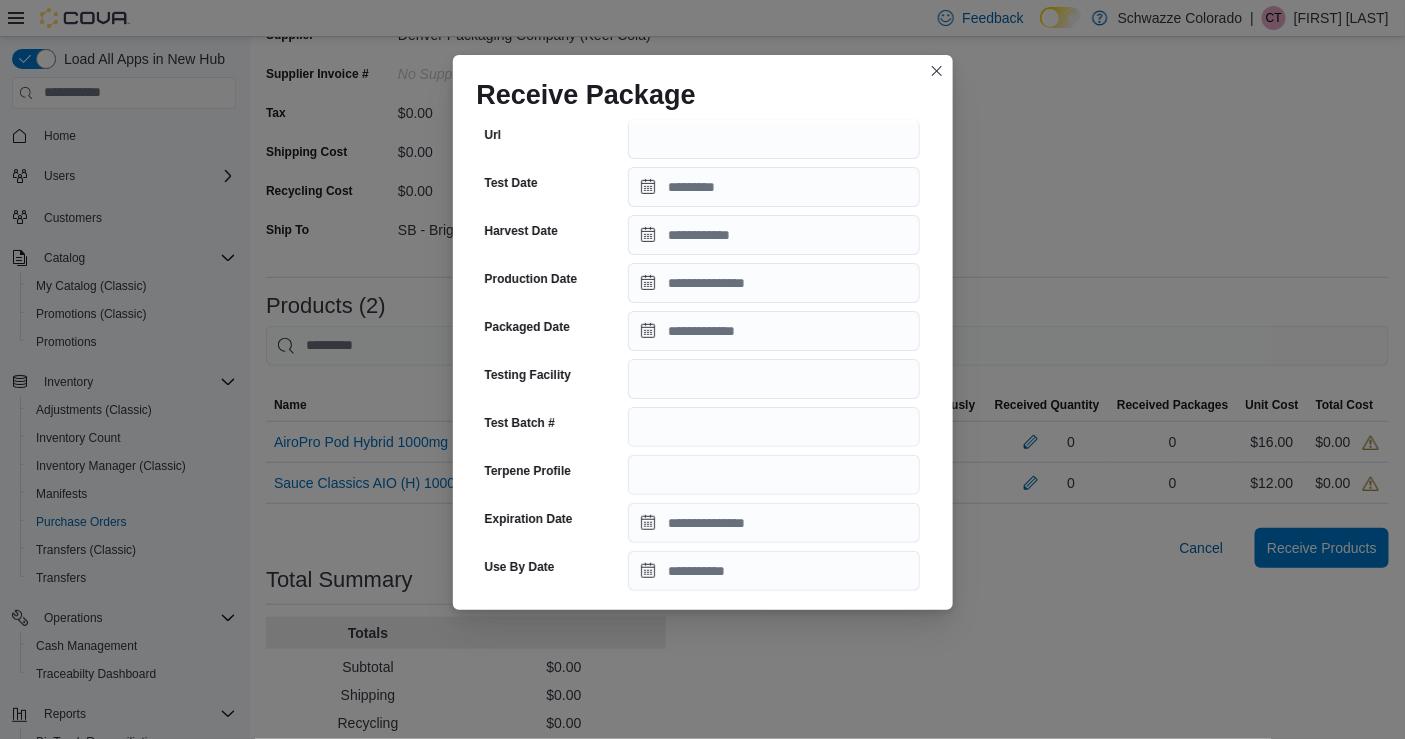 type on "**********" 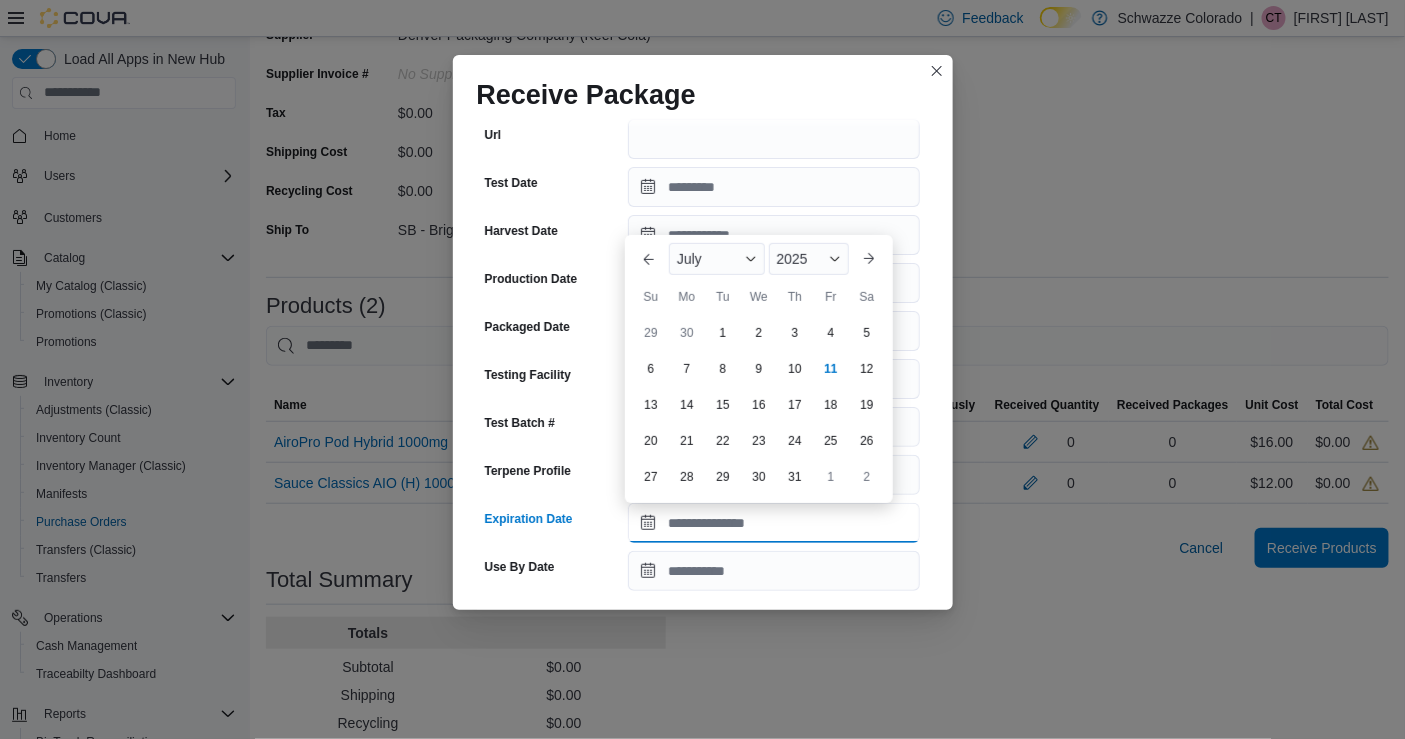 click on "Expiration Date" at bounding box center (774, 523) 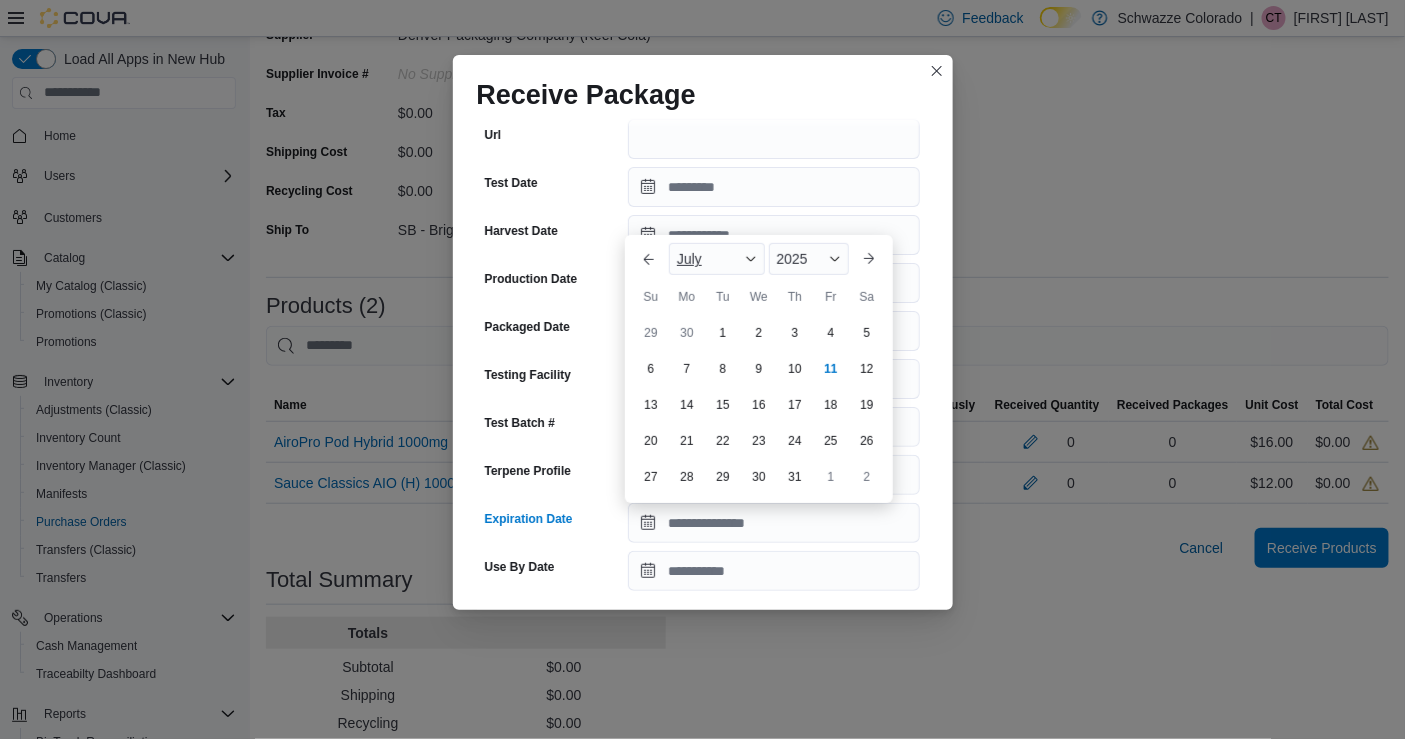 click on "July" at bounding box center (689, 259) 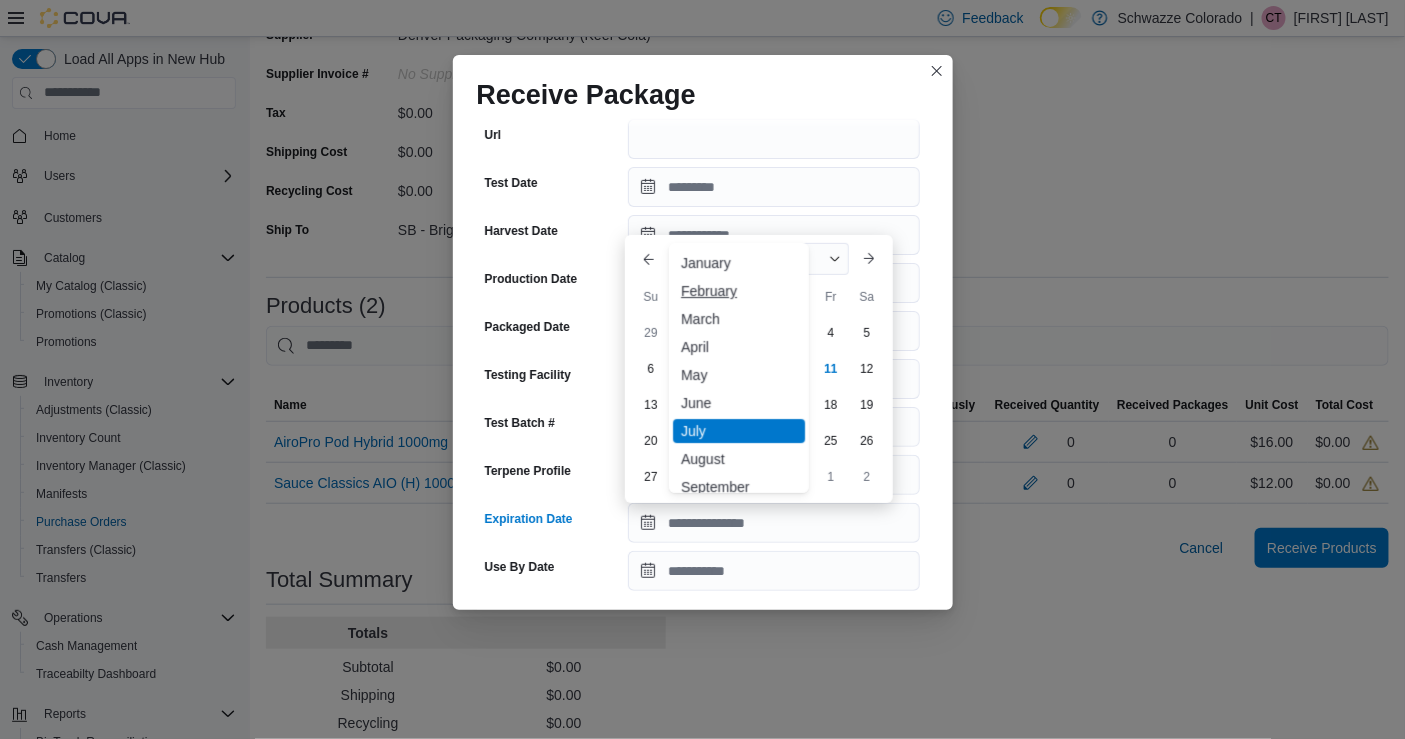 click on "February" at bounding box center (739, 291) 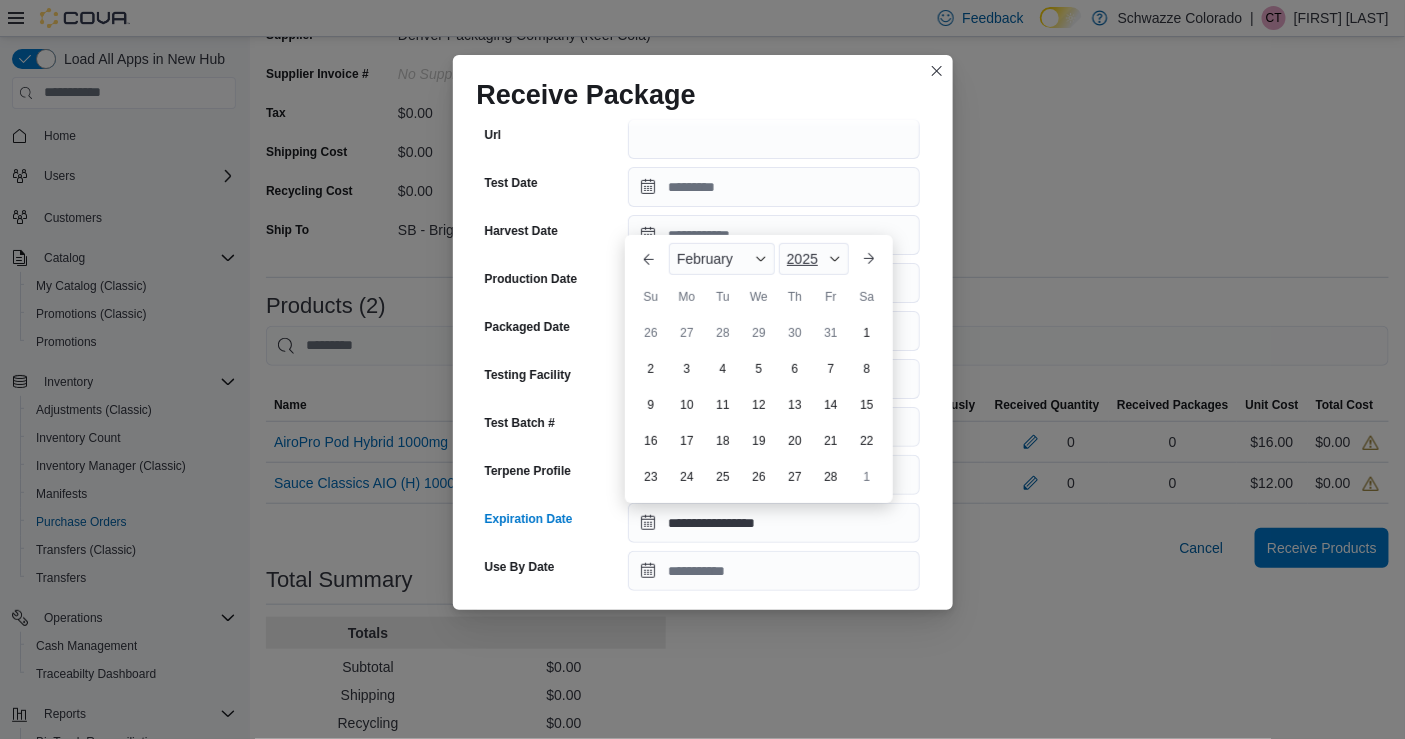 click on "2025" at bounding box center [802, 259] 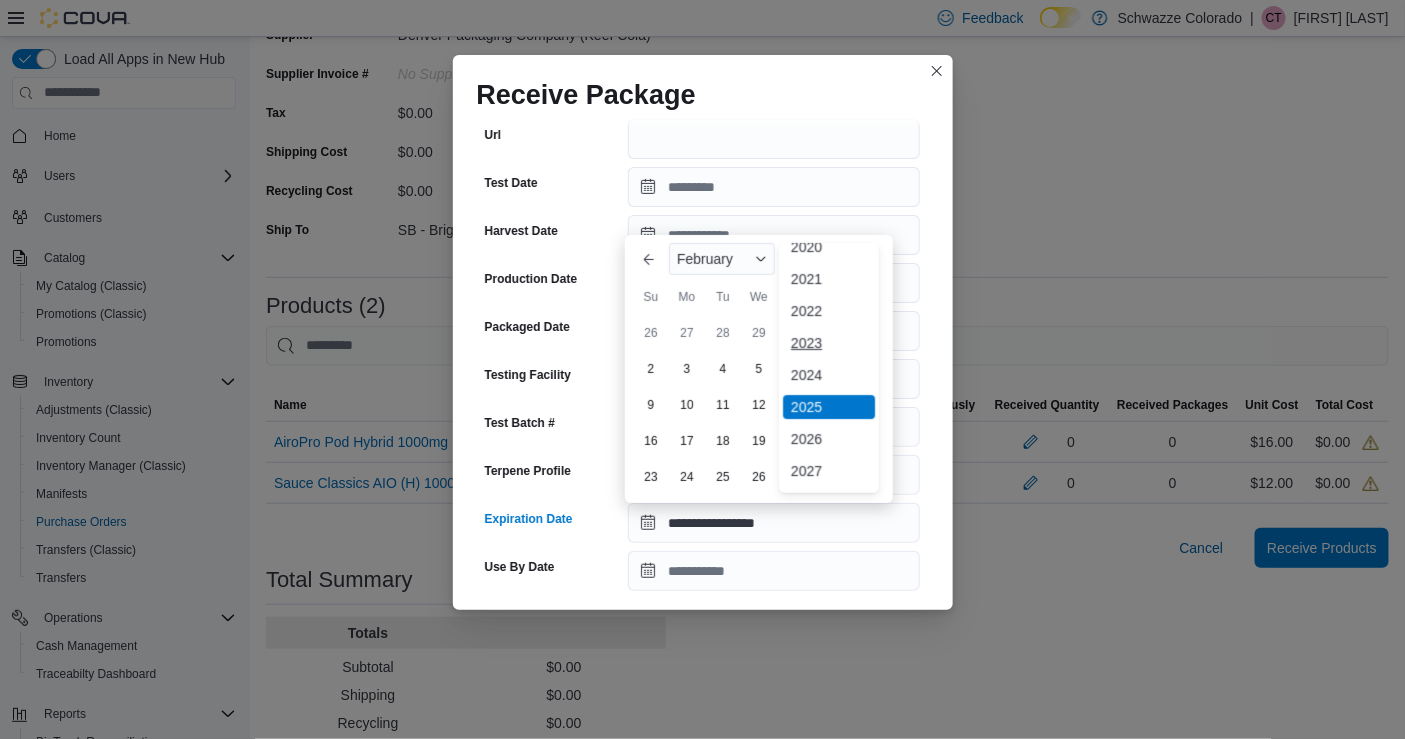 scroll, scrollTop: 83, scrollLeft: 0, axis: vertical 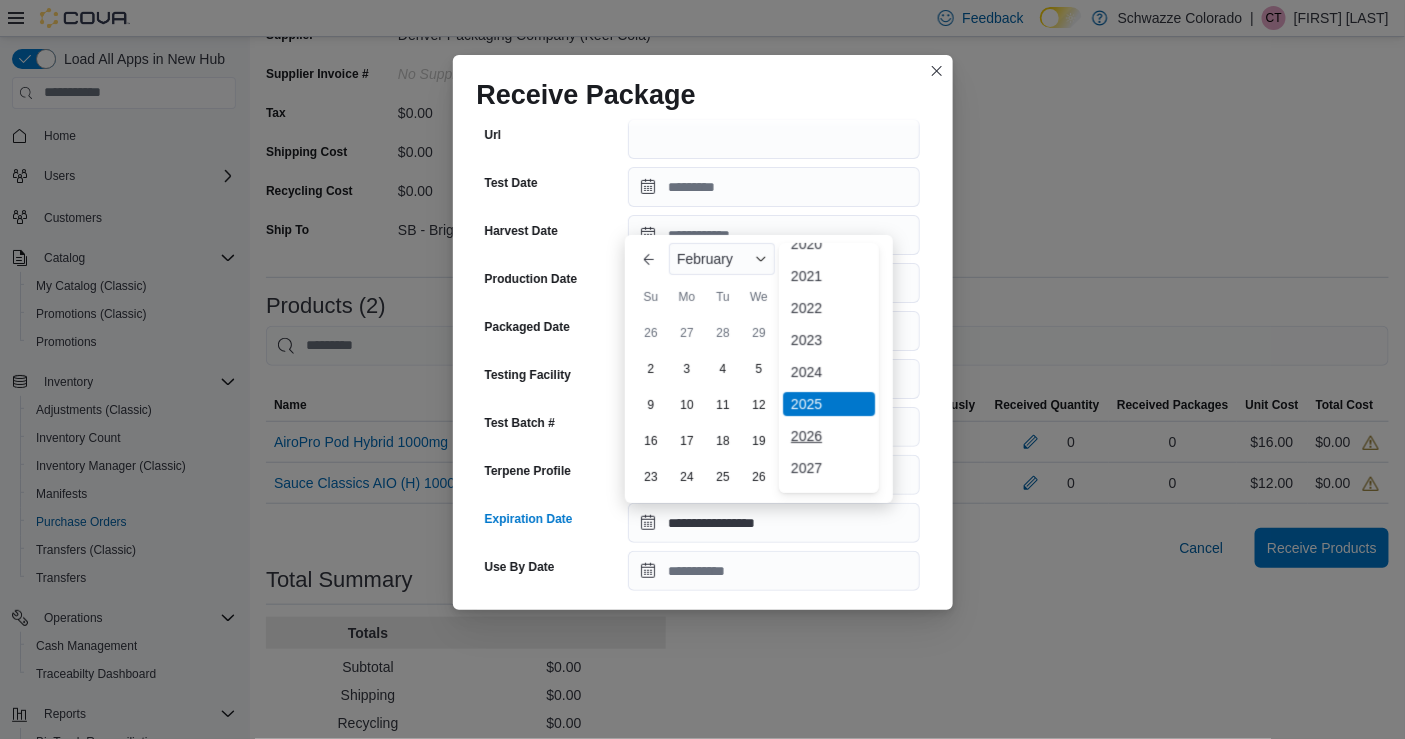 click on "2026" at bounding box center (829, 436) 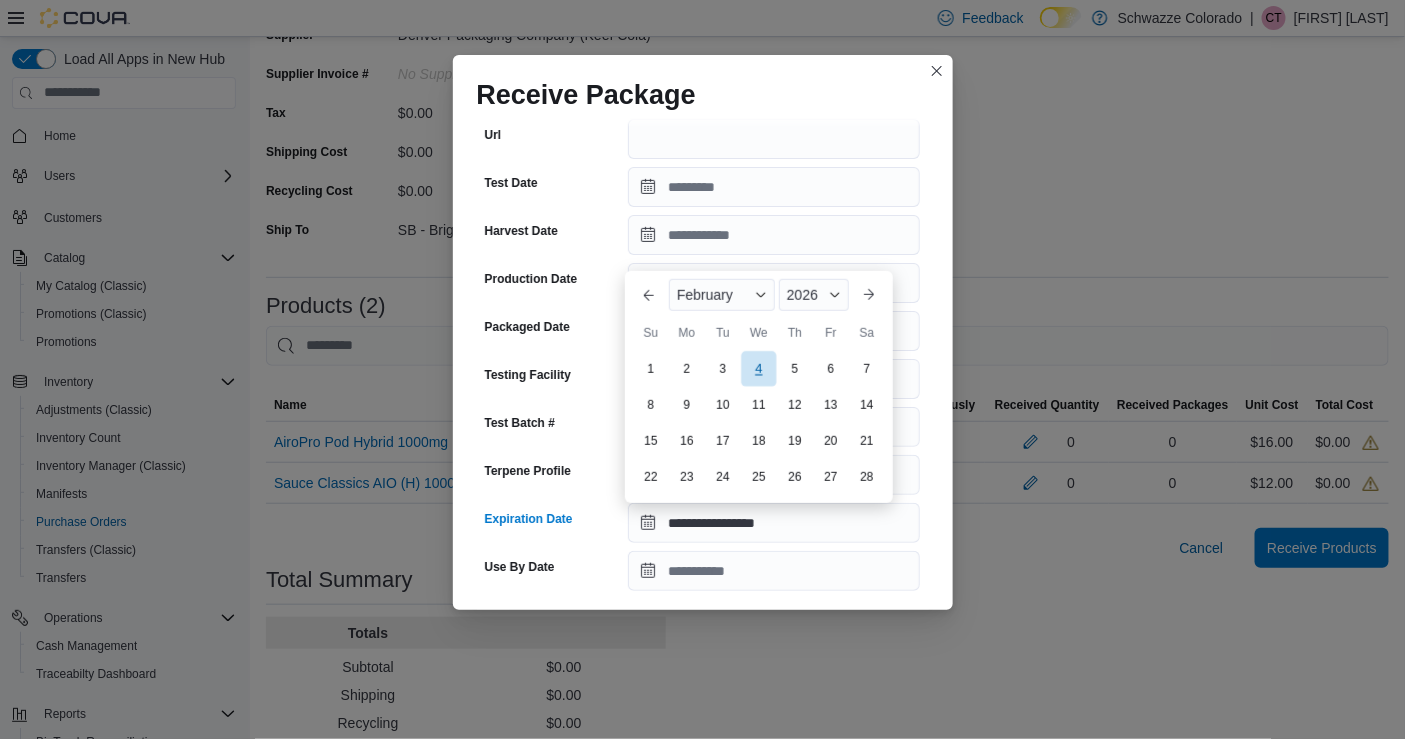 click on "4" at bounding box center [758, 369] 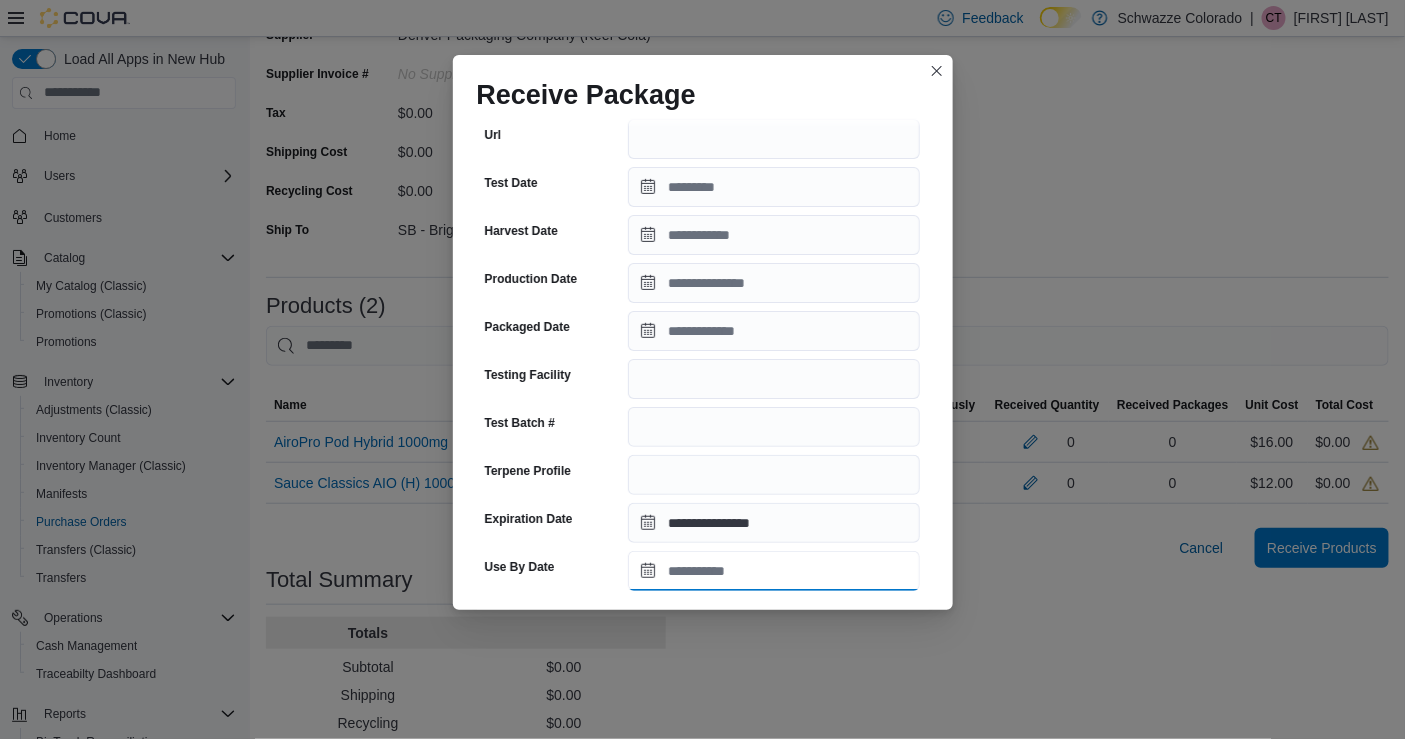 click on "Use By Date" at bounding box center [774, 571] 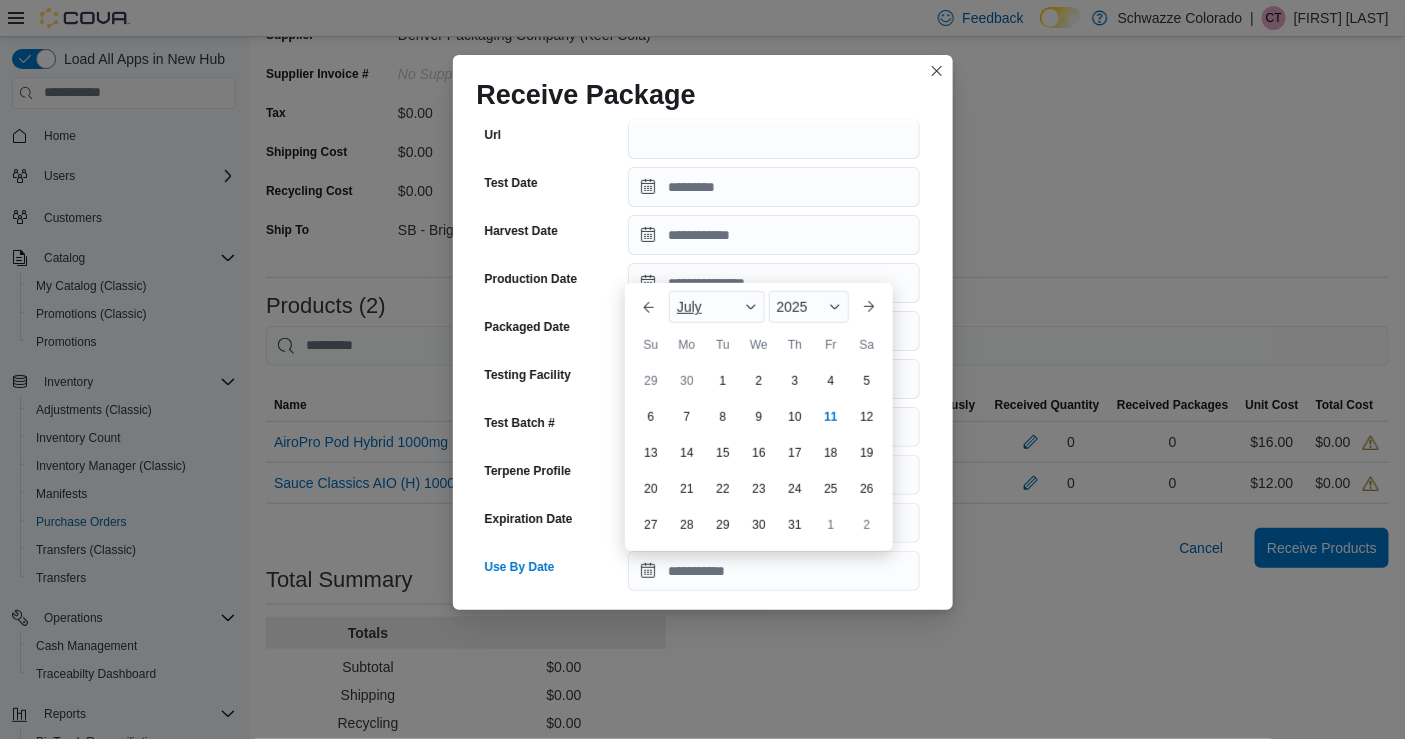click on "July" at bounding box center [717, 307] 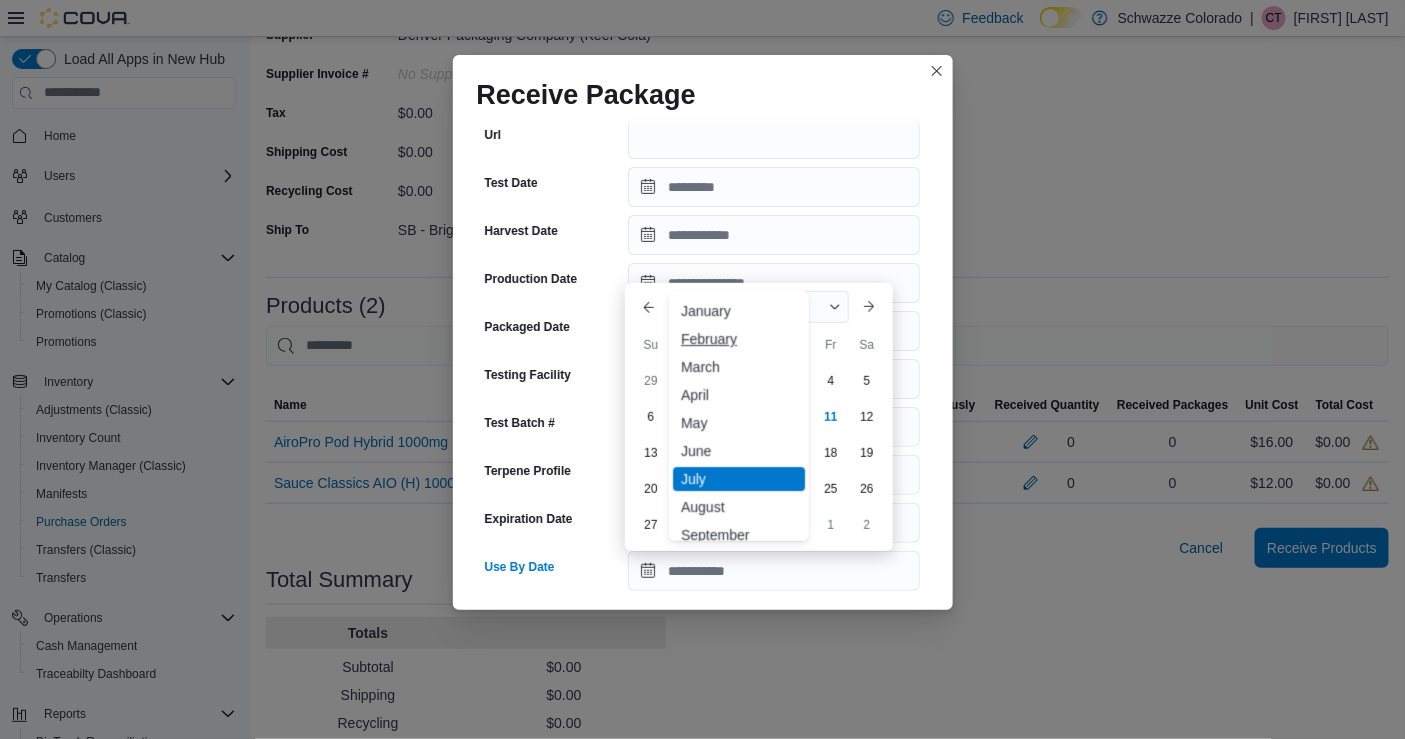 click on "February" at bounding box center [739, 339] 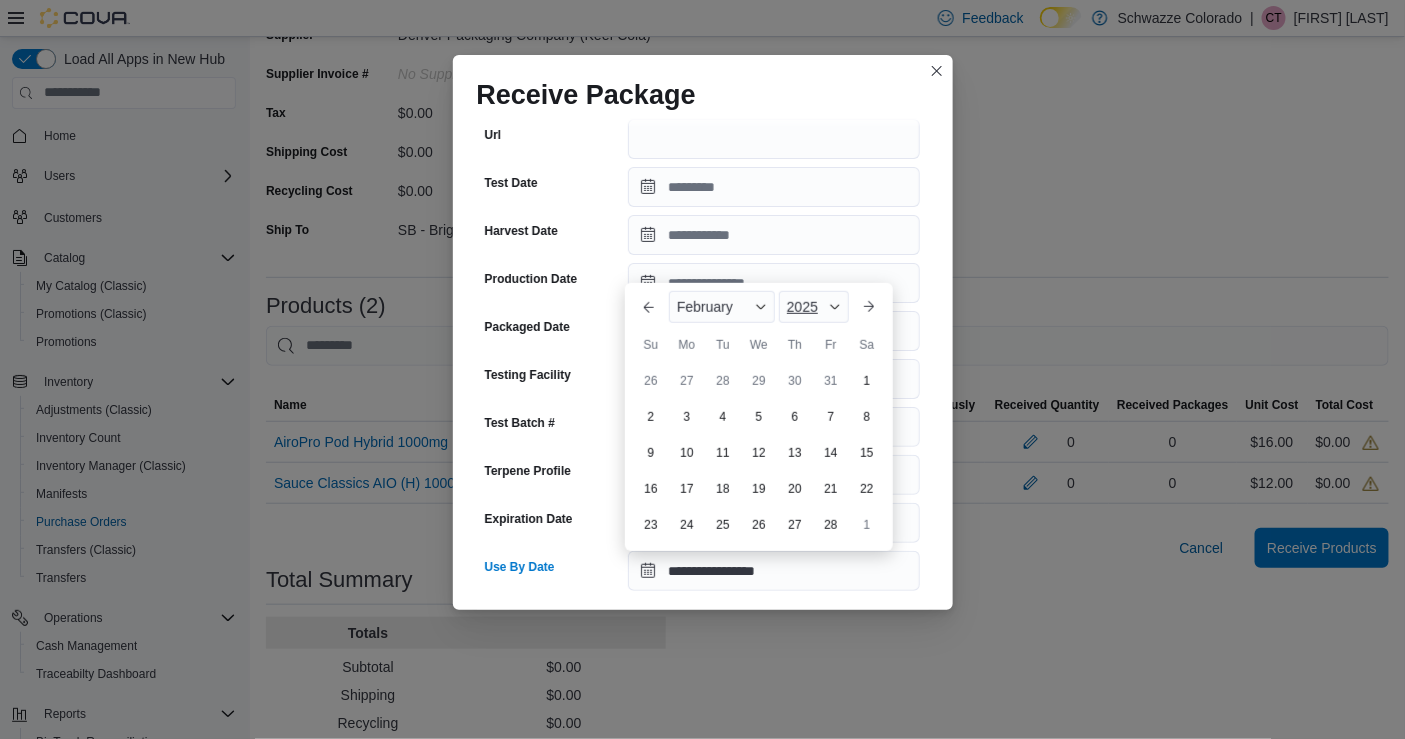 click on "2025" at bounding box center (802, 307) 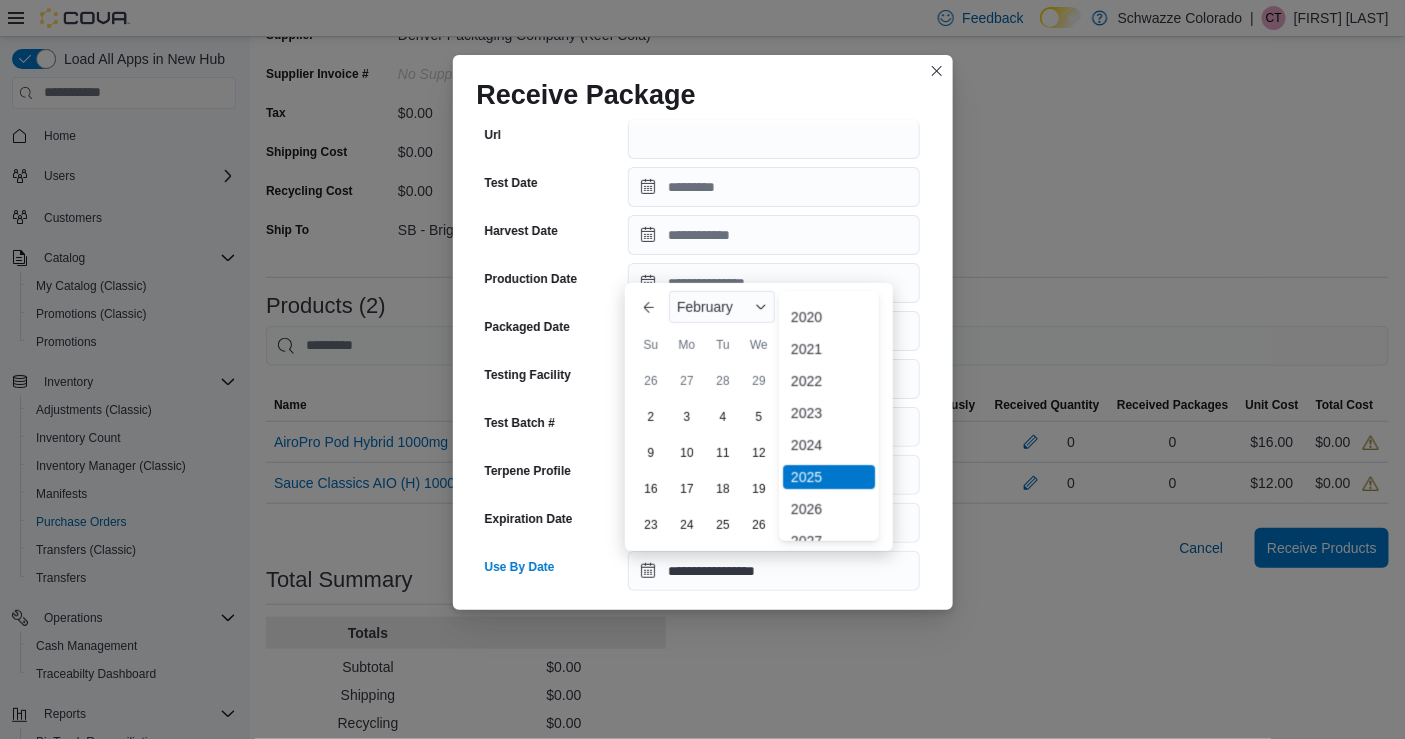 scroll, scrollTop: 68, scrollLeft: 0, axis: vertical 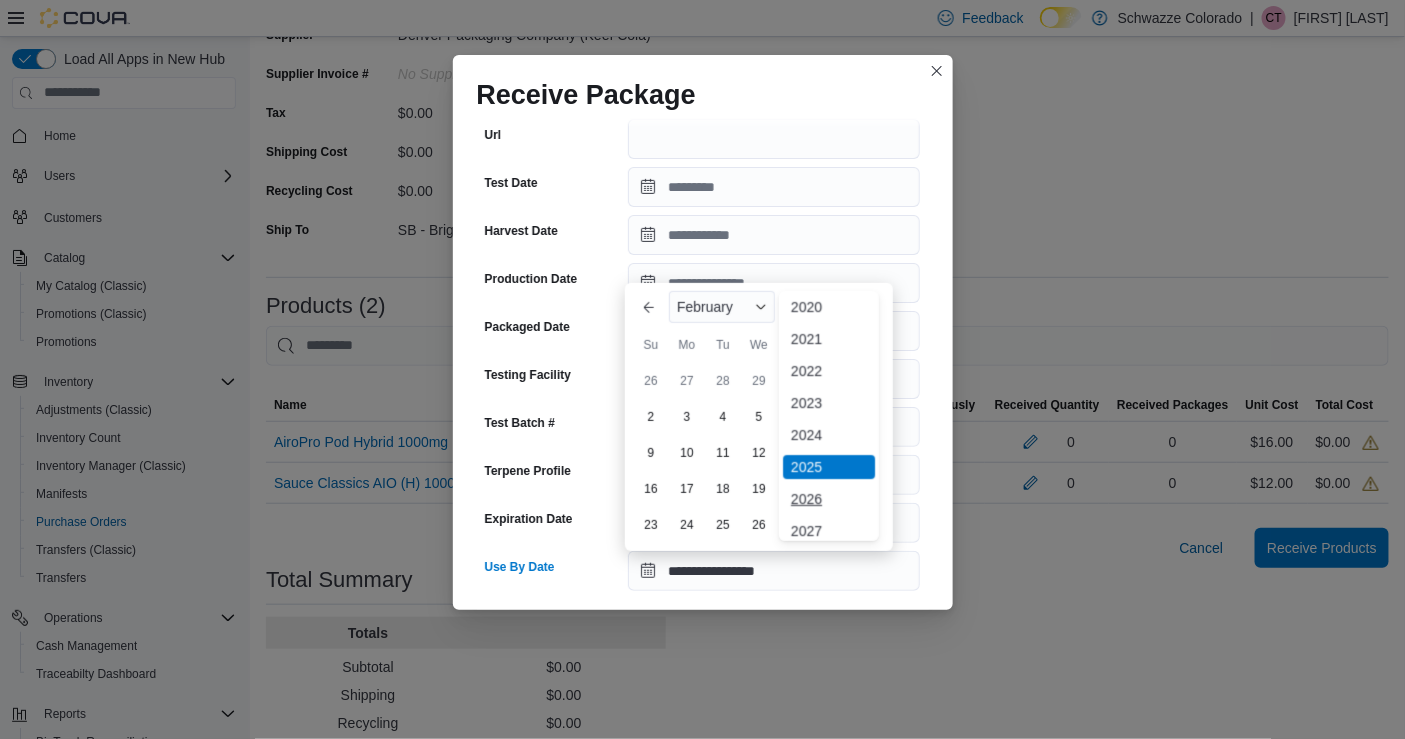 click on "2026" at bounding box center [829, 499] 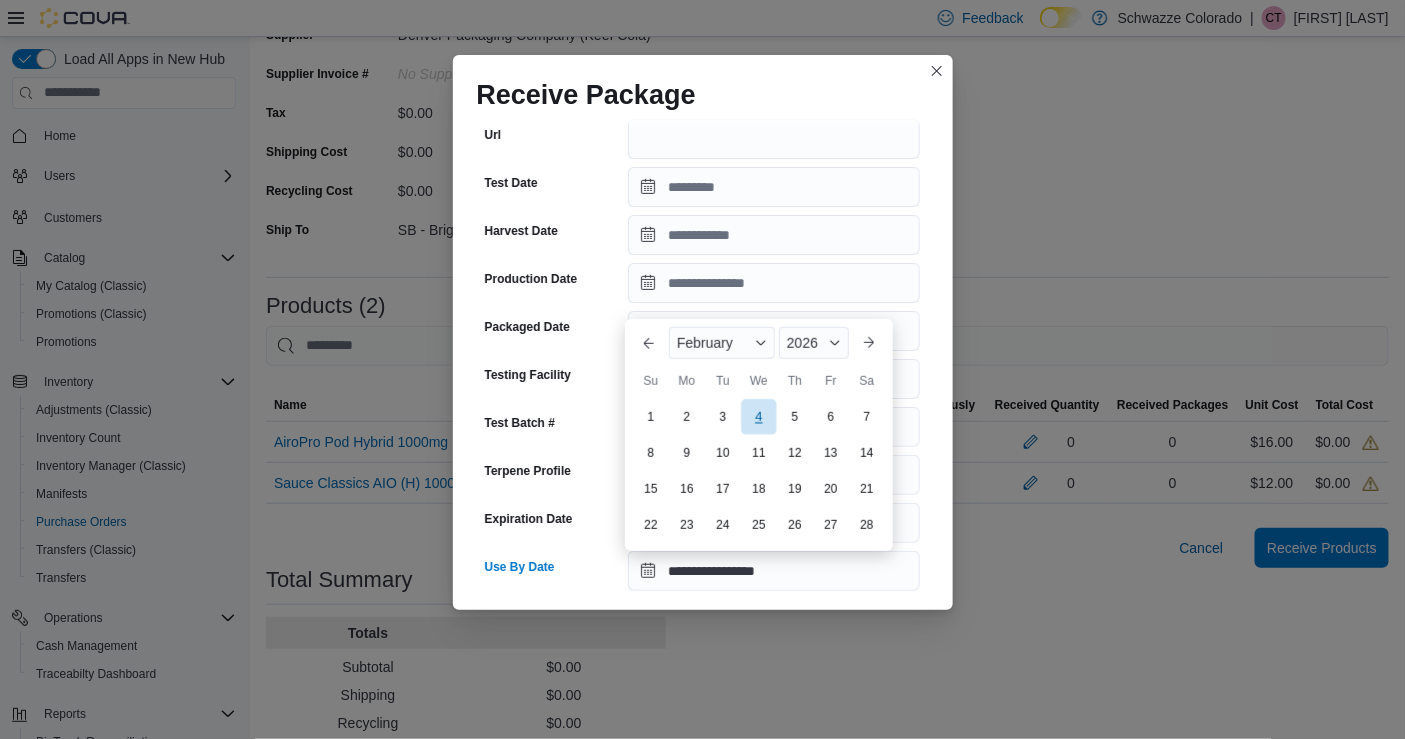 click on "4" at bounding box center [758, 417] 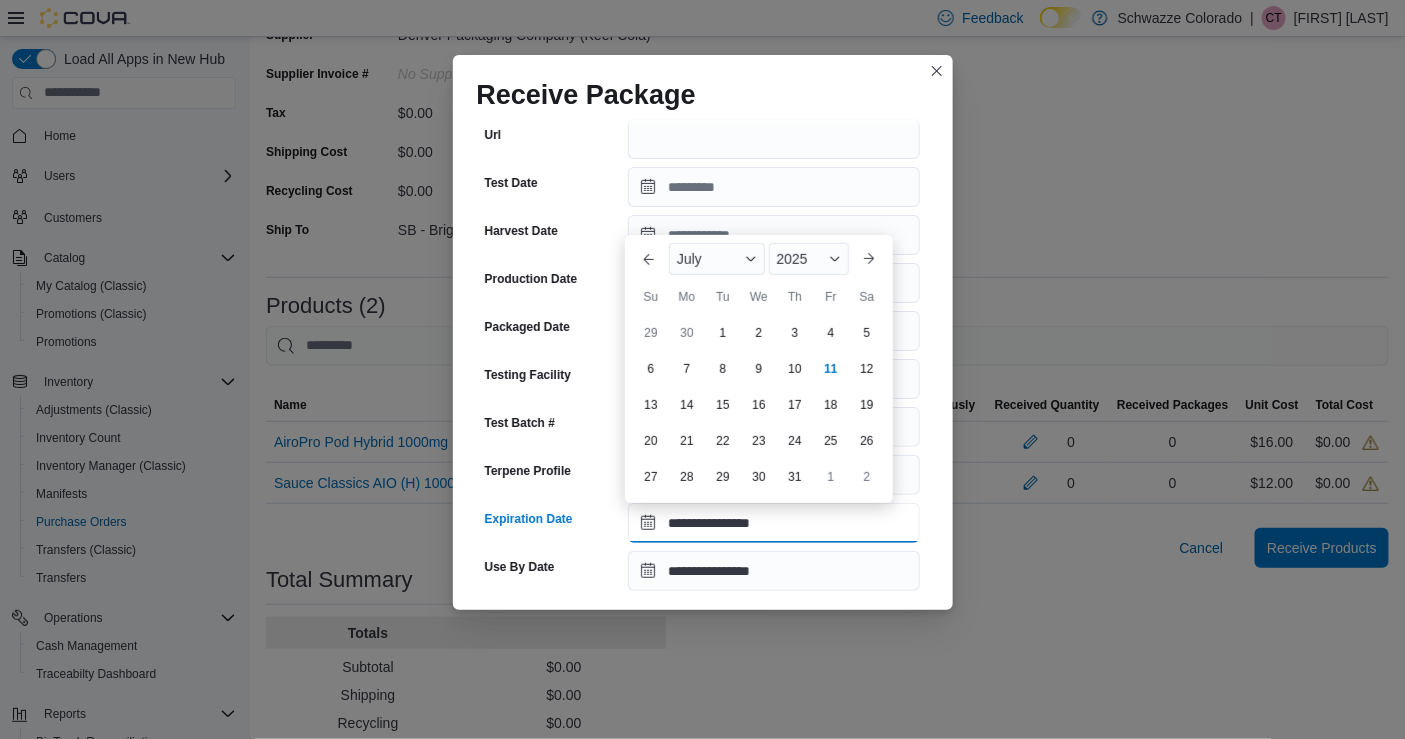 click on "**********" at bounding box center (774, 523) 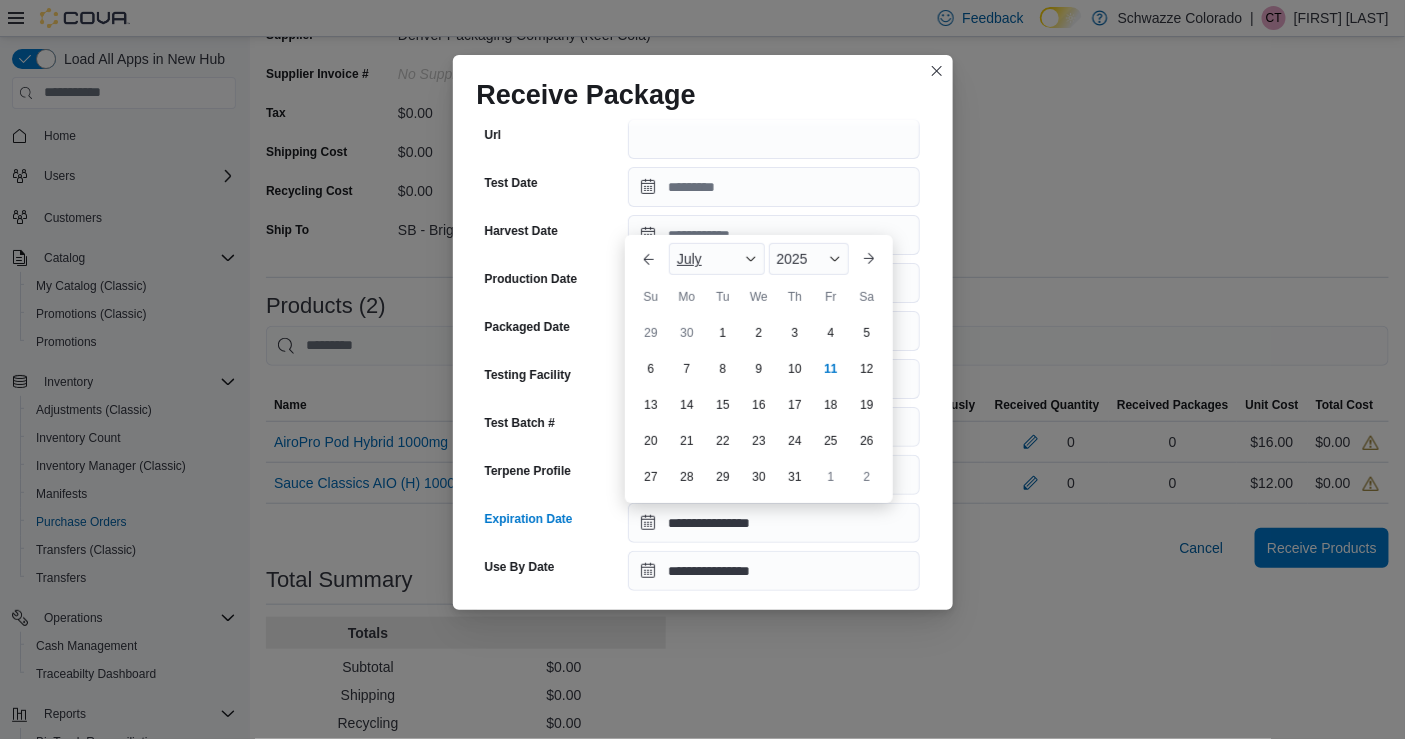 click on "July" at bounding box center (717, 259) 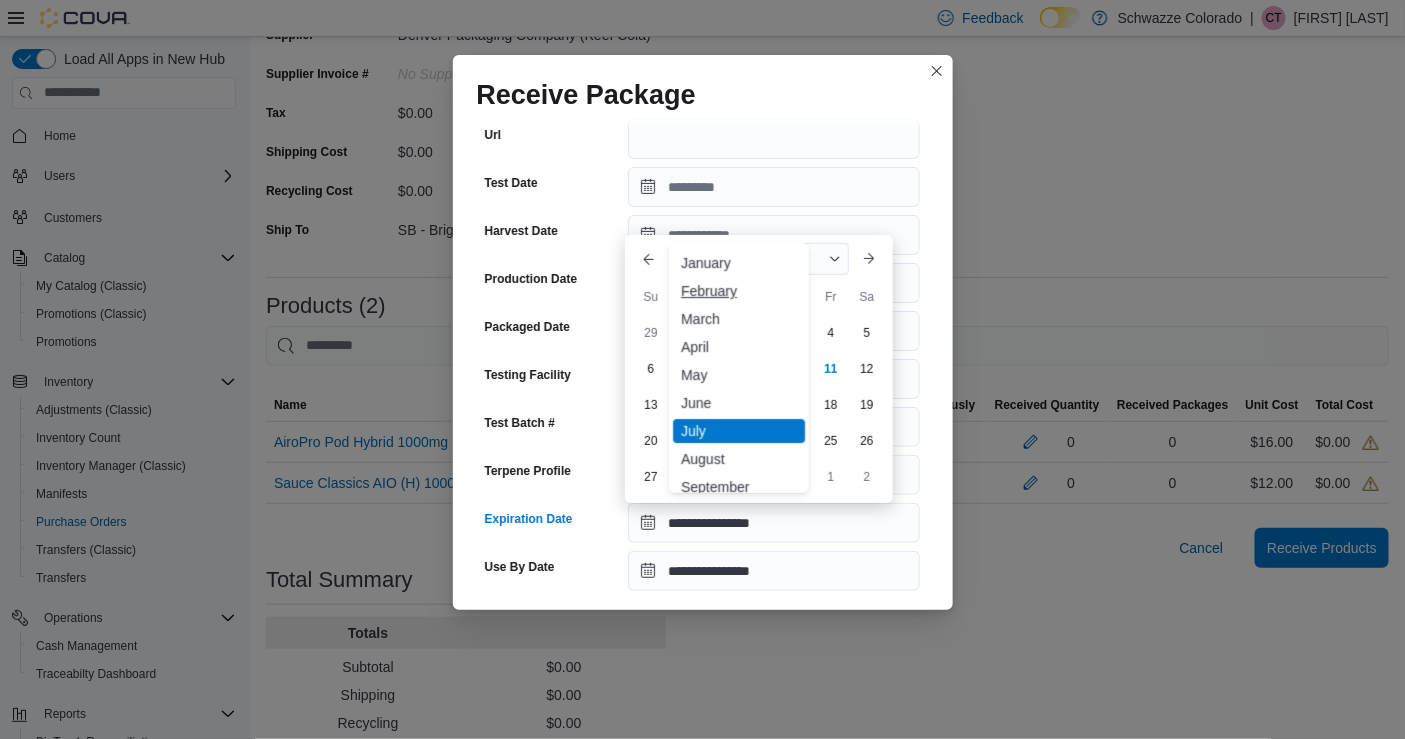 click on "February" at bounding box center [739, 291] 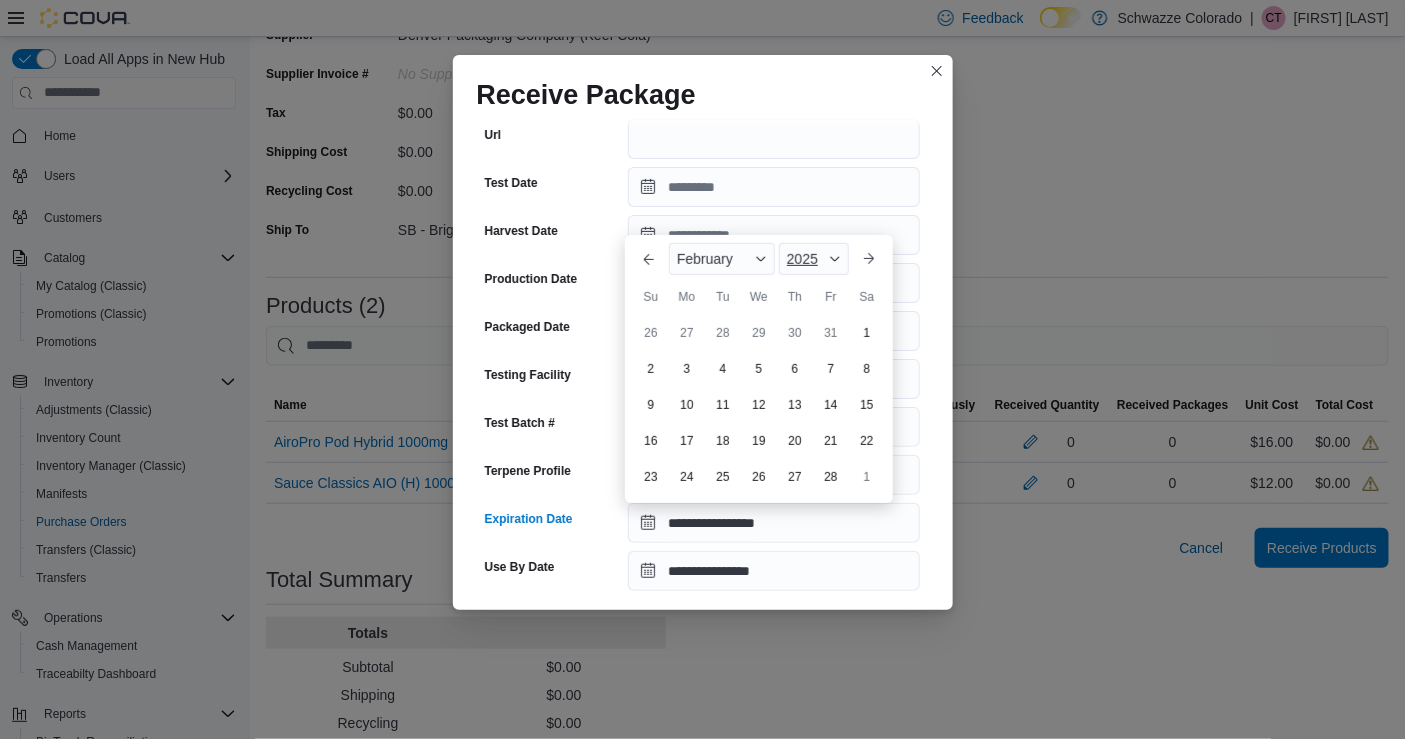 click on "2025" at bounding box center (814, 259) 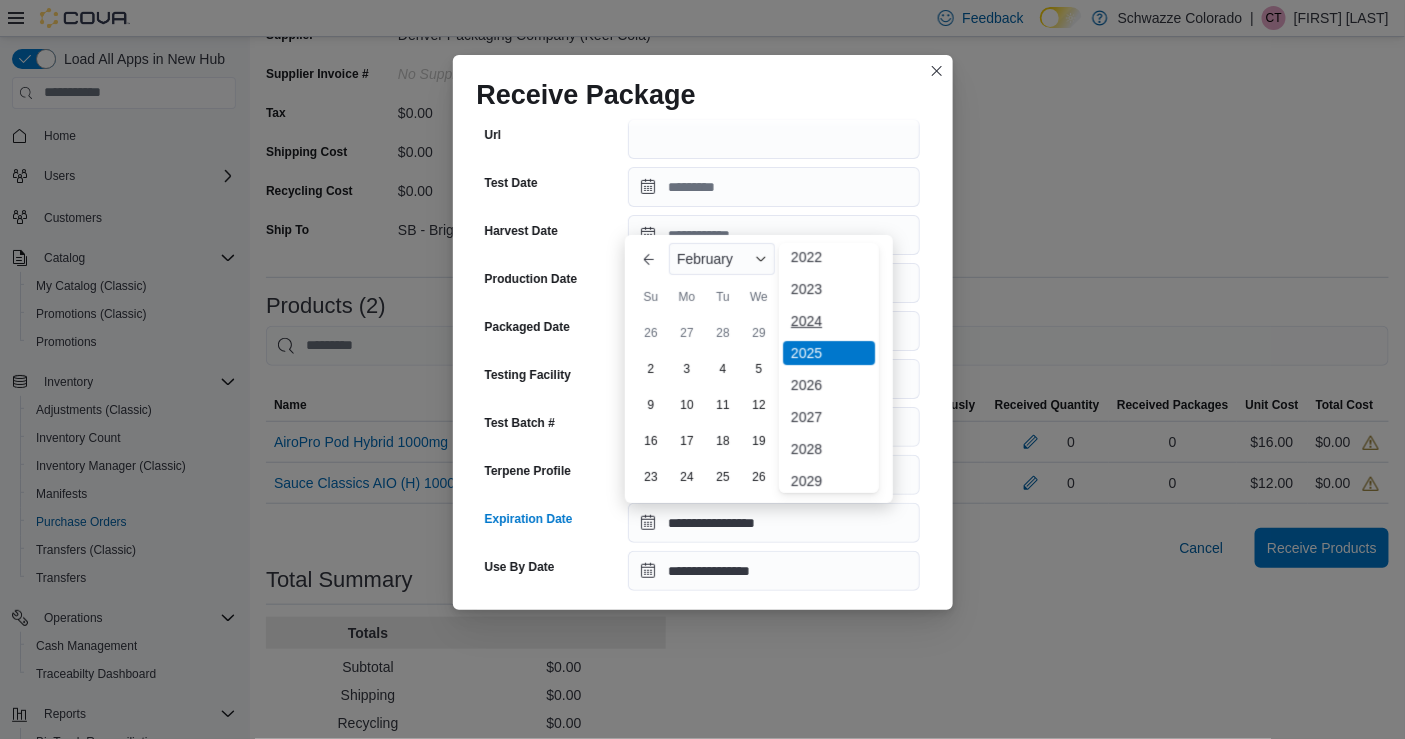 scroll, scrollTop: 139, scrollLeft: 0, axis: vertical 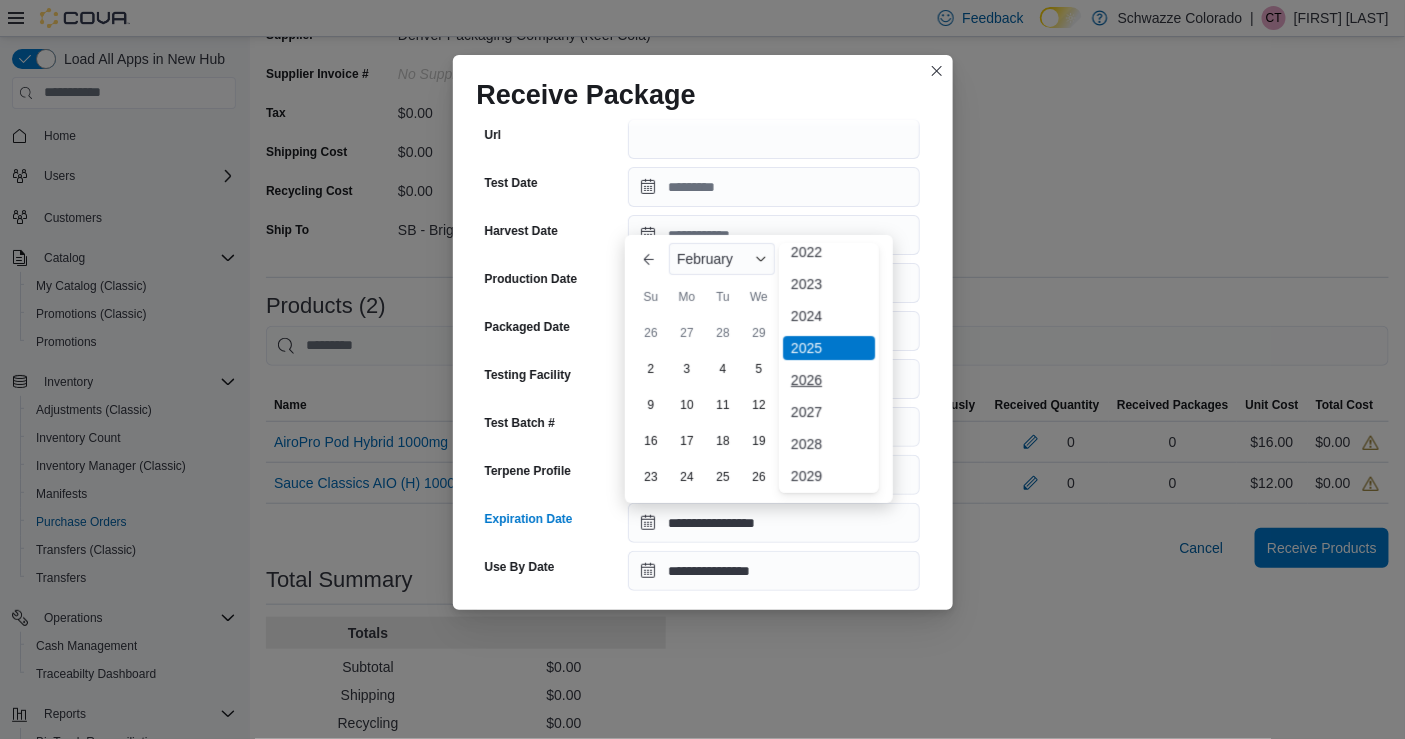 click on "2026" at bounding box center (829, 380) 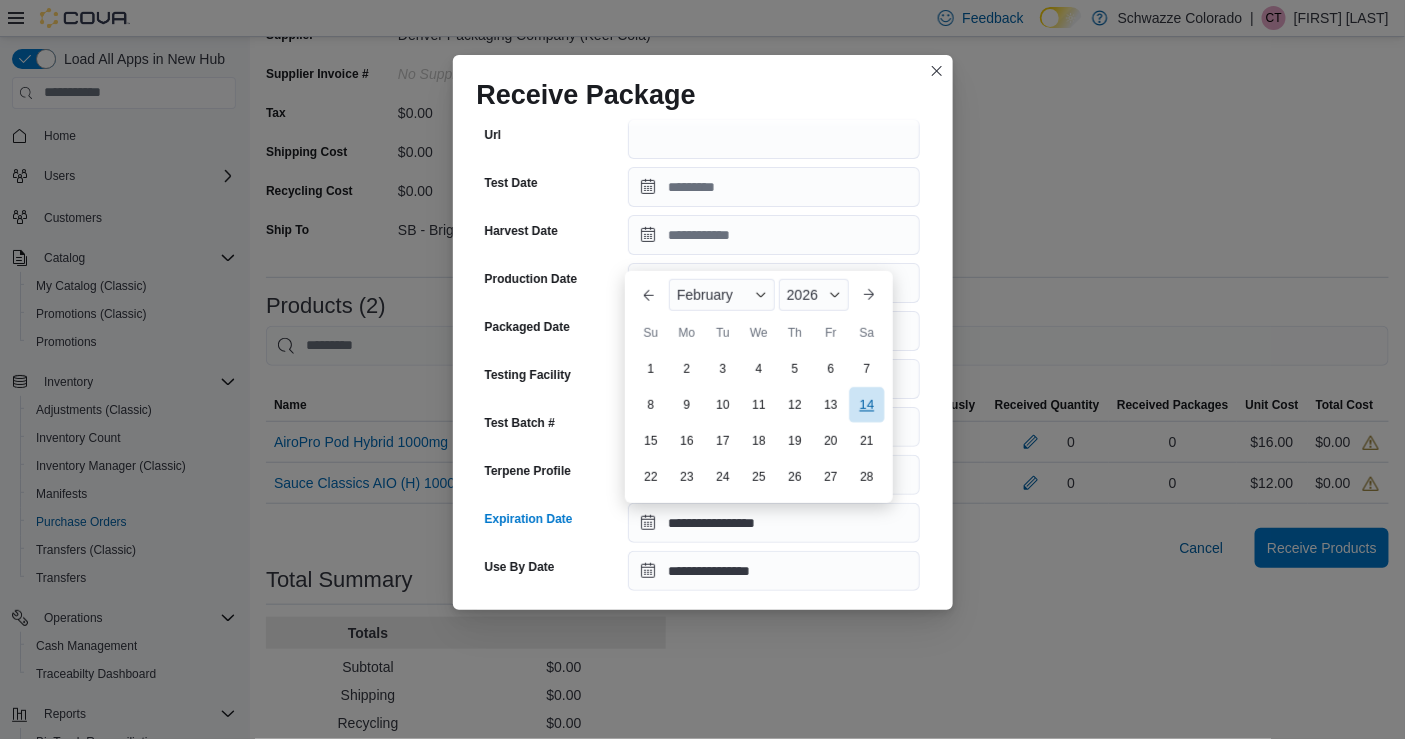 click on "14" at bounding box center (866, 405) 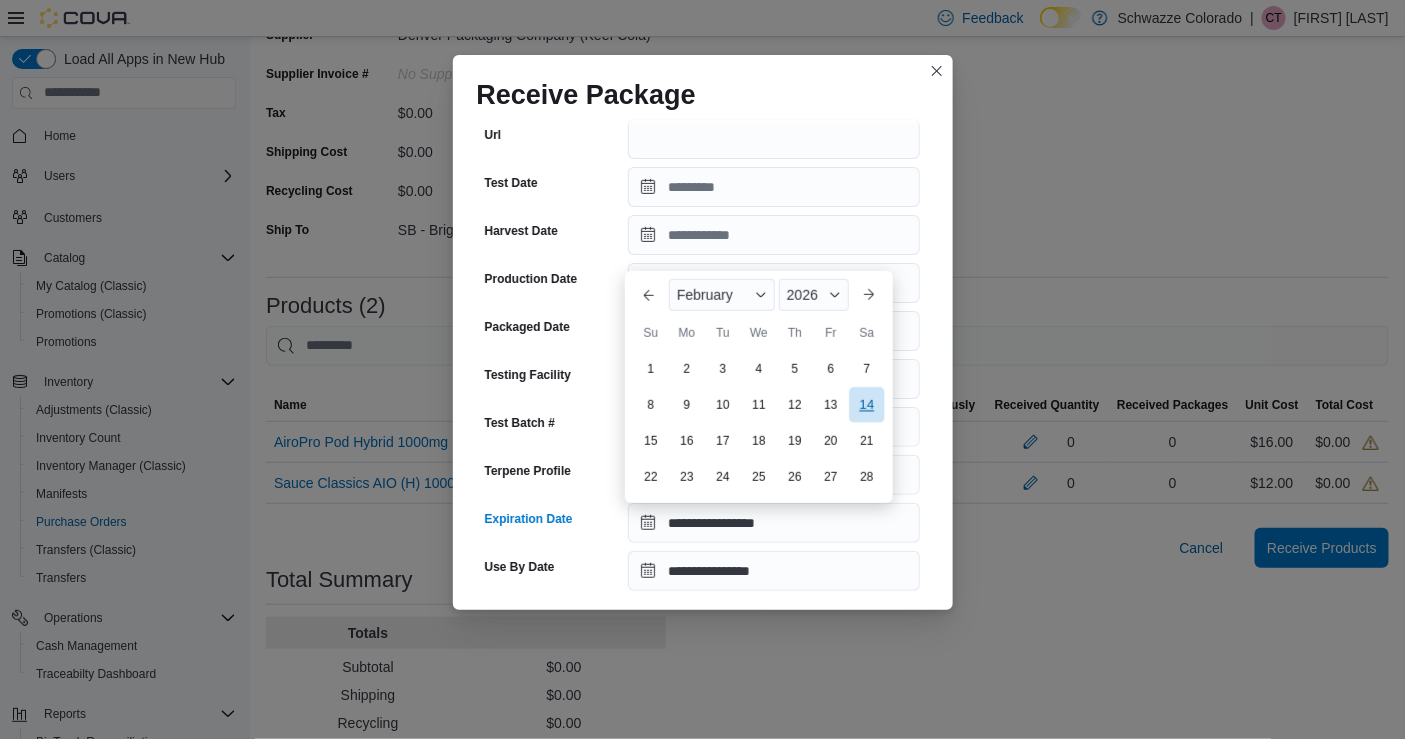 type on "**********" 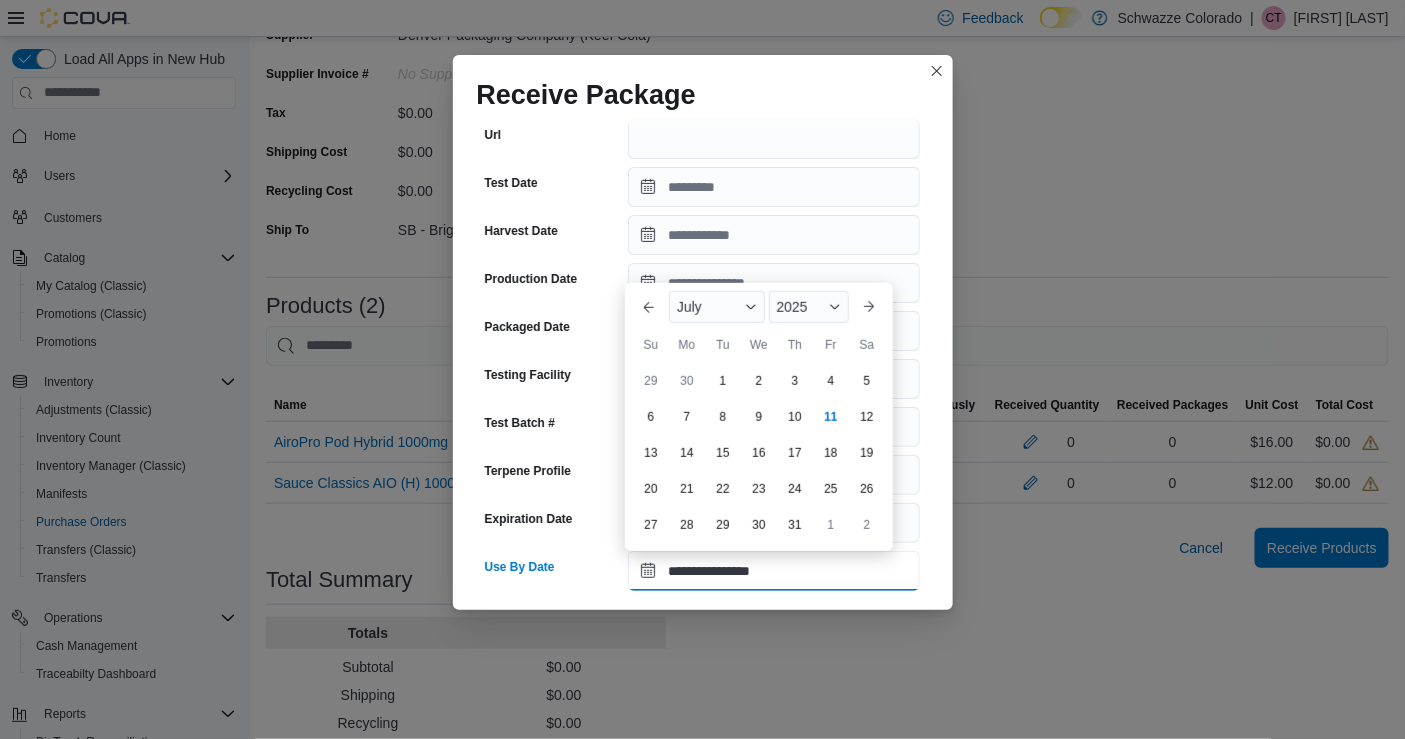 click on "**********" at bounding box center (774, 571) 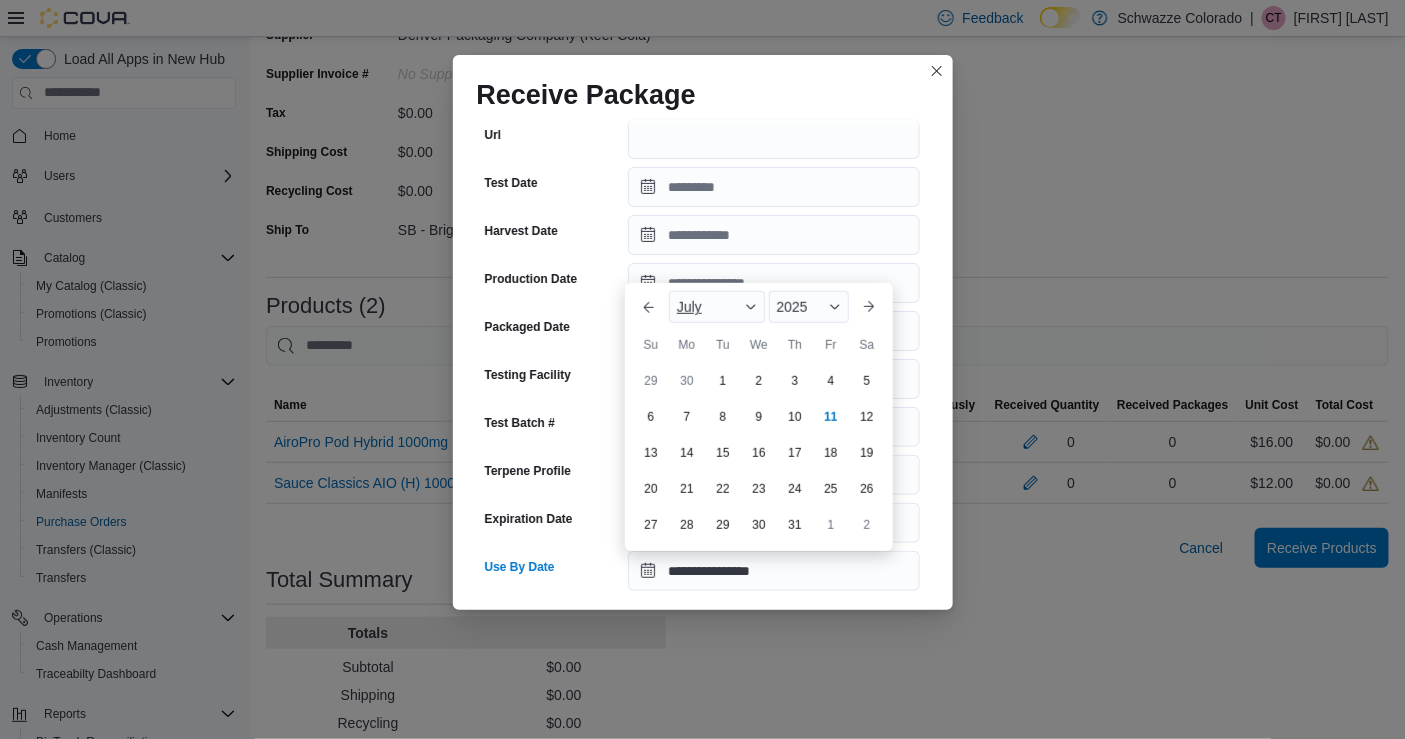click on "July" at bounding box center (717, 307) 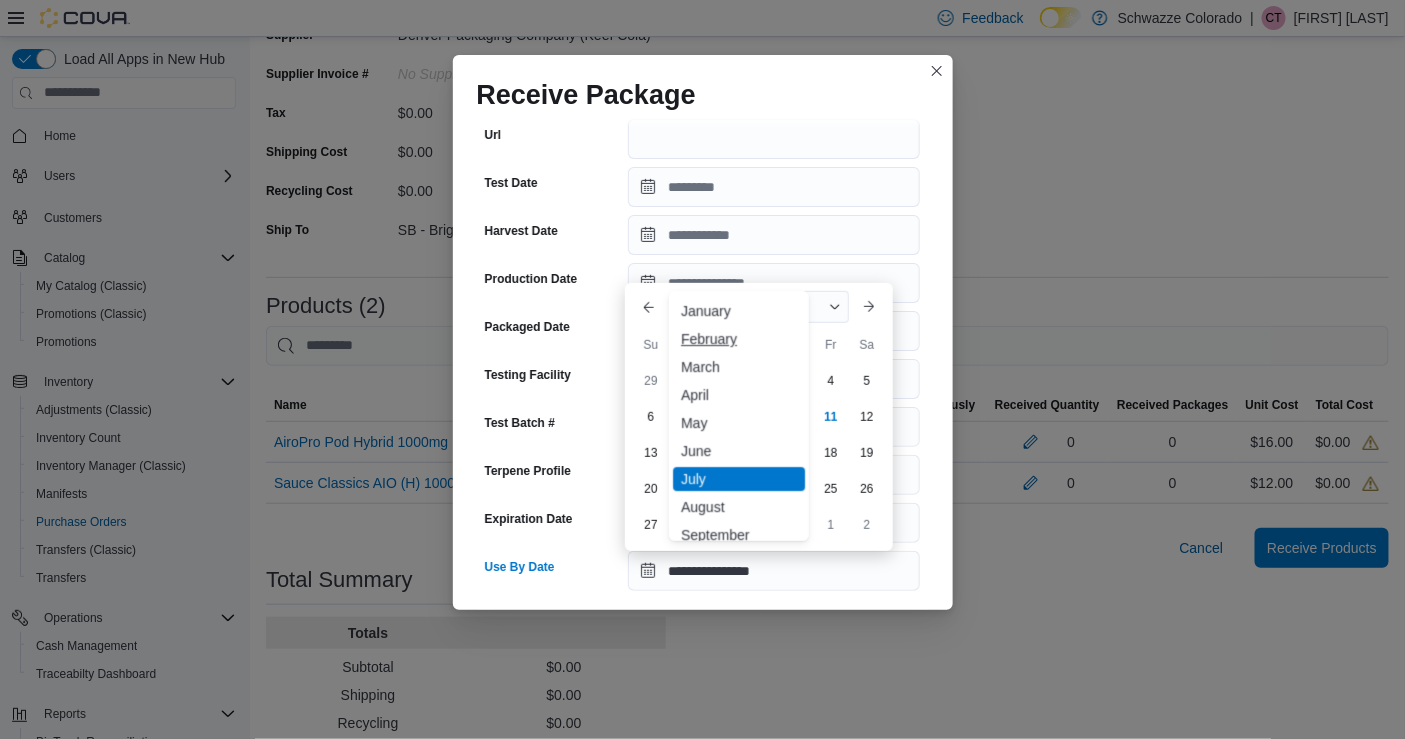 click on "February" at bounding box center (739, 339) 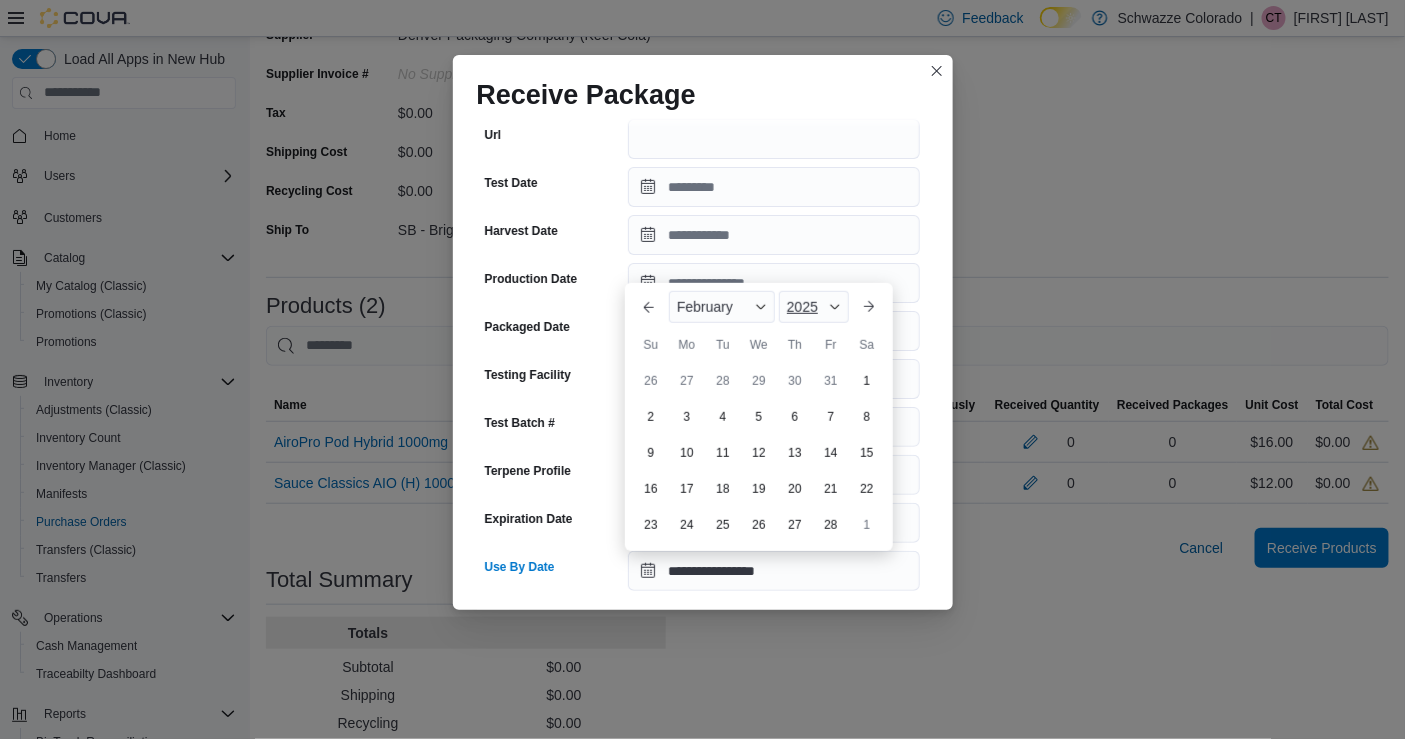 click on "2025" at bounding box center [814, 307] 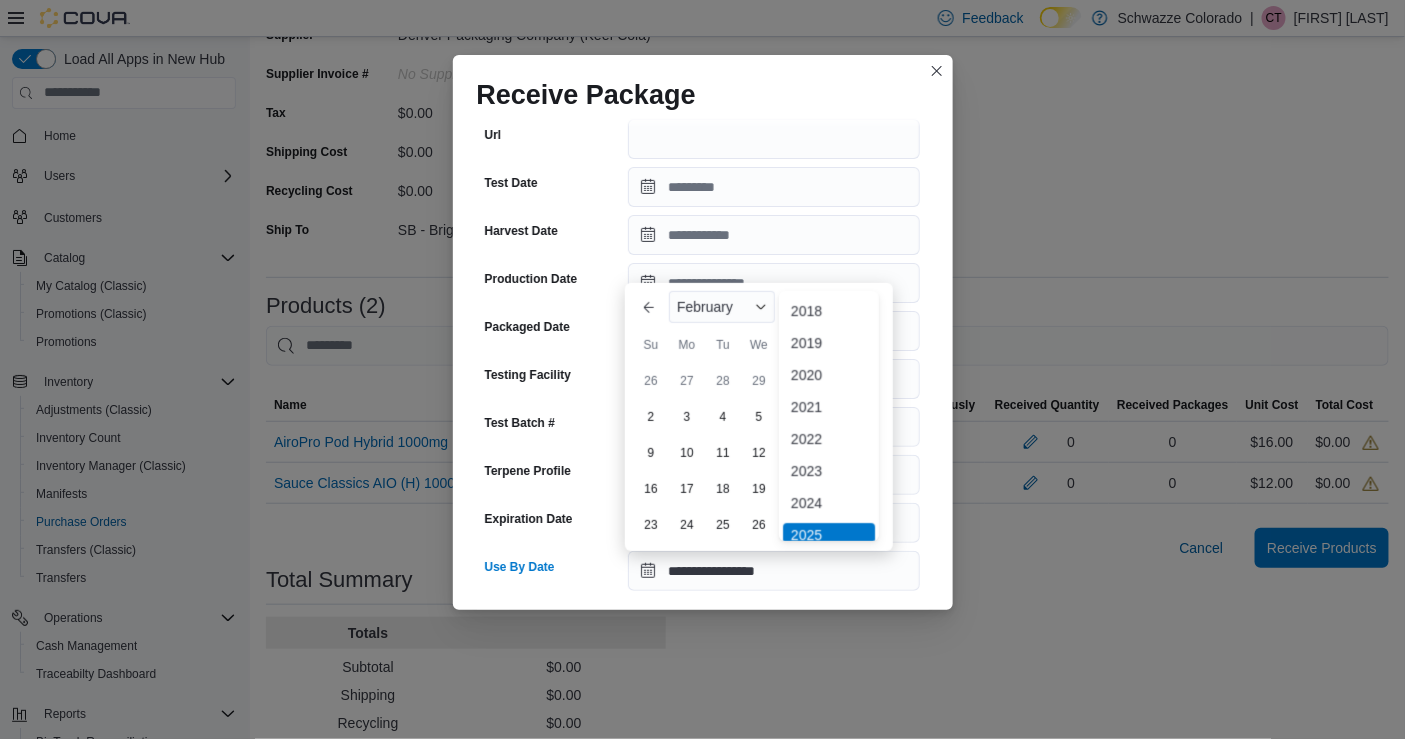 scroll, scrollTop: 5, scrollLeft: 0, axis: vertical 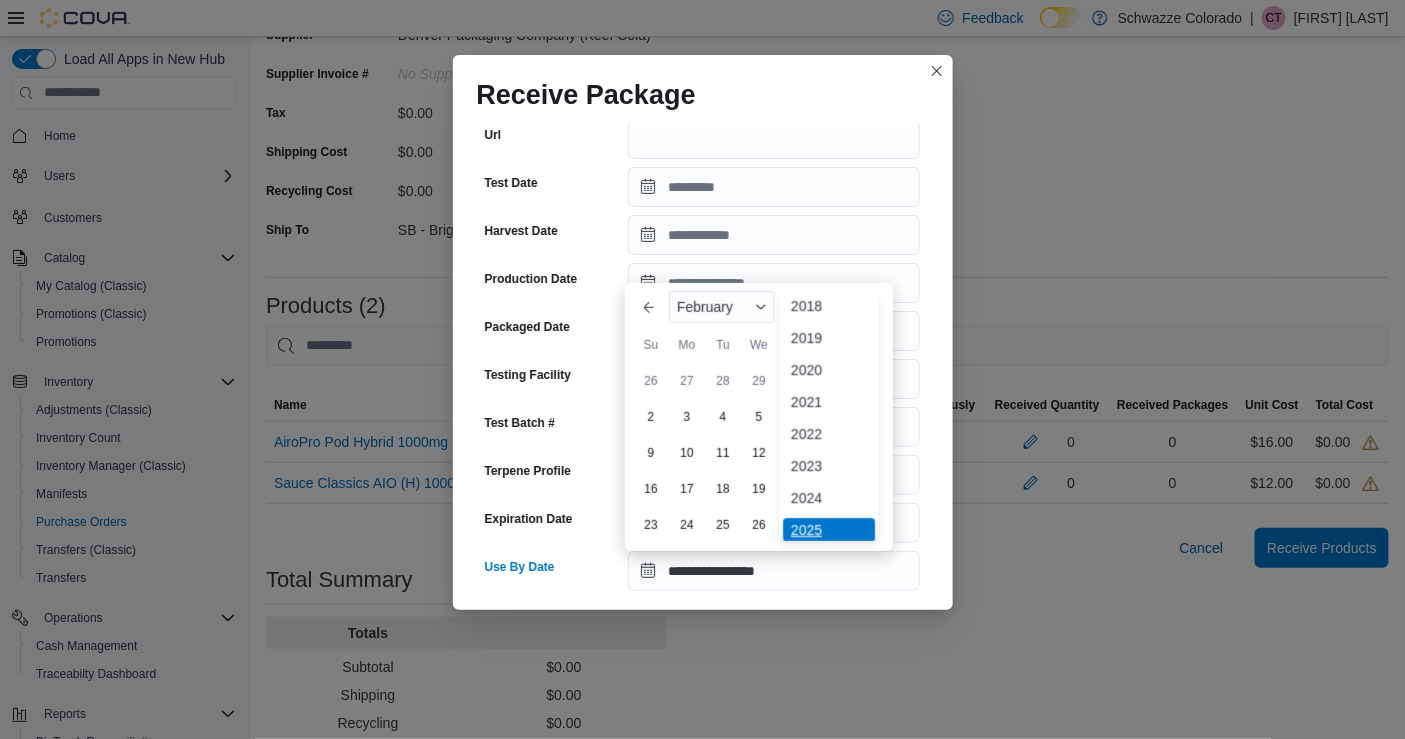 click on "✓ 2025" at bounding box center (829, 530) 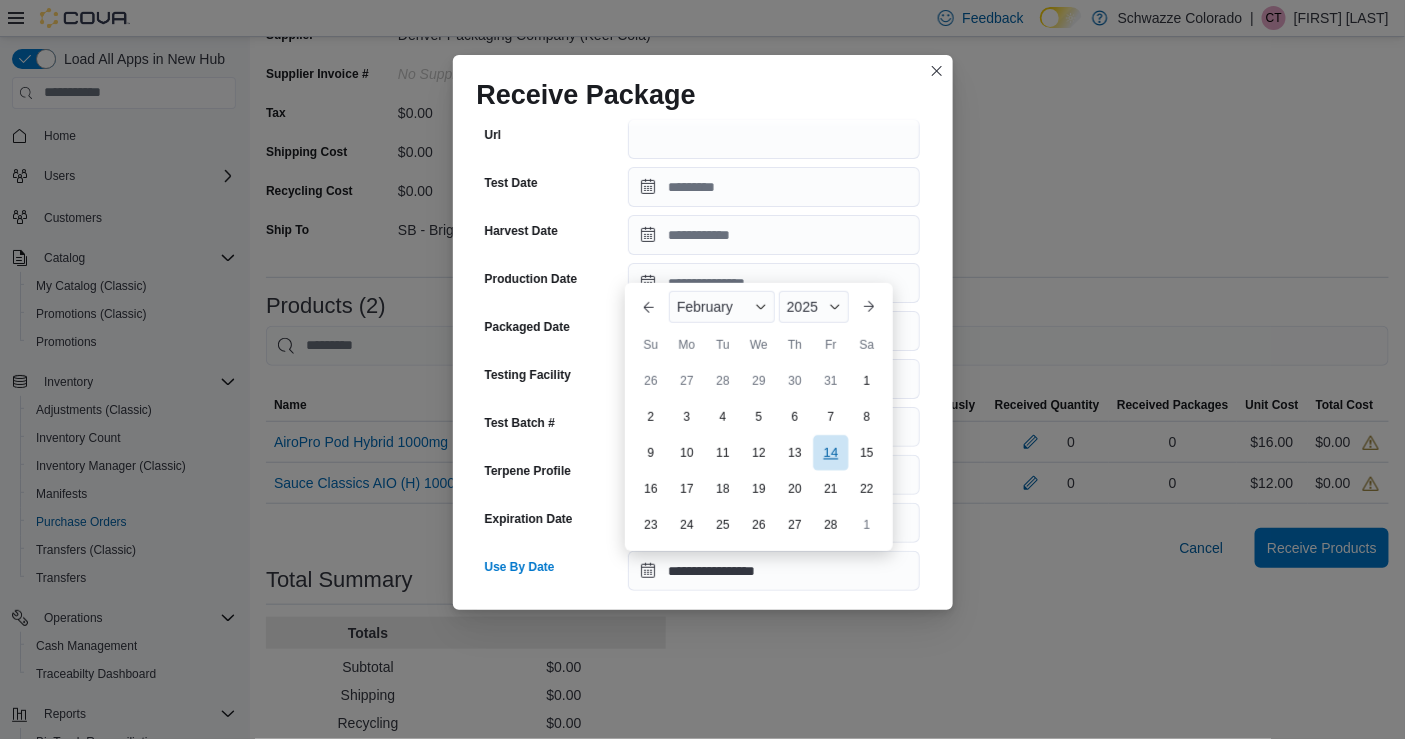 click on "14" at bounding box center [830, 453] 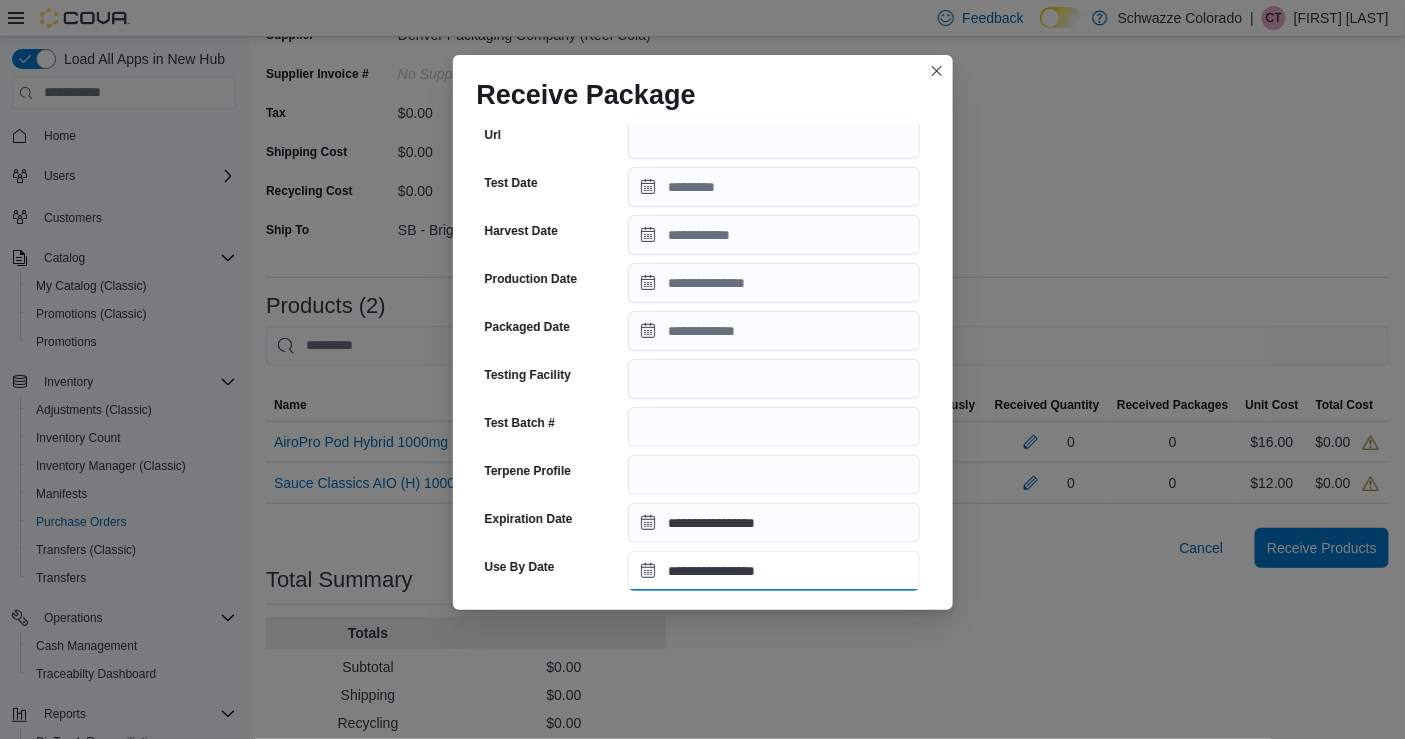 click on "**********" at bounding box center [774, 571] 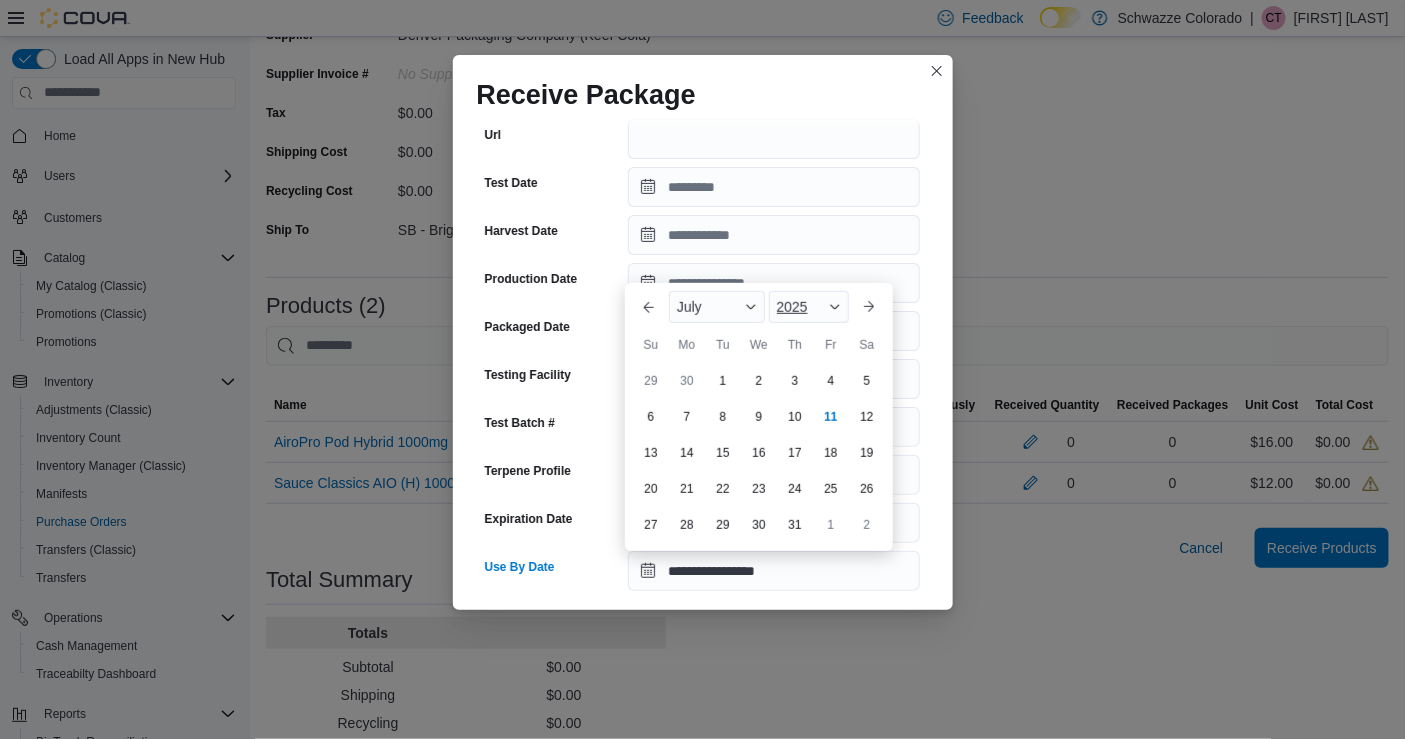 click at bounding box center (835, 307) 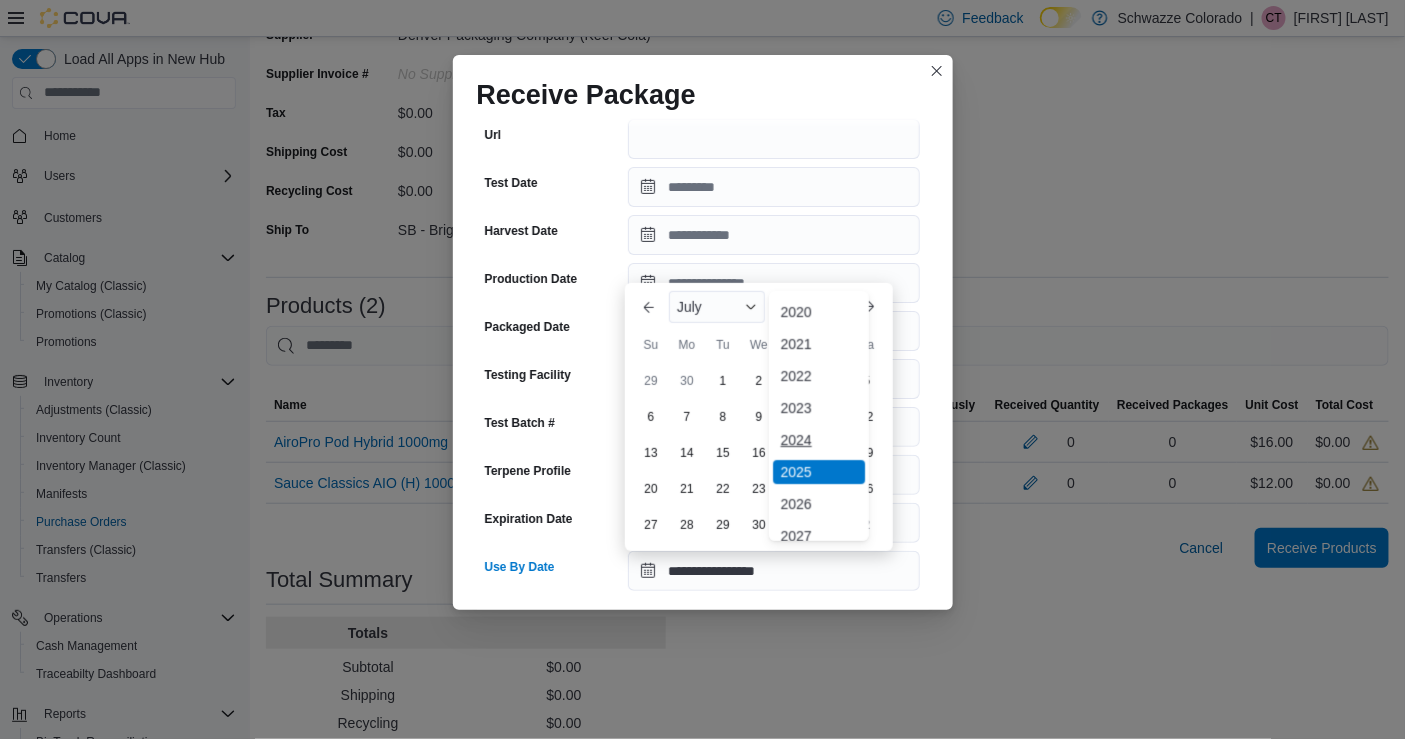 scroll, scrollTop: 68, scrollLeft: 0, axis: vertical 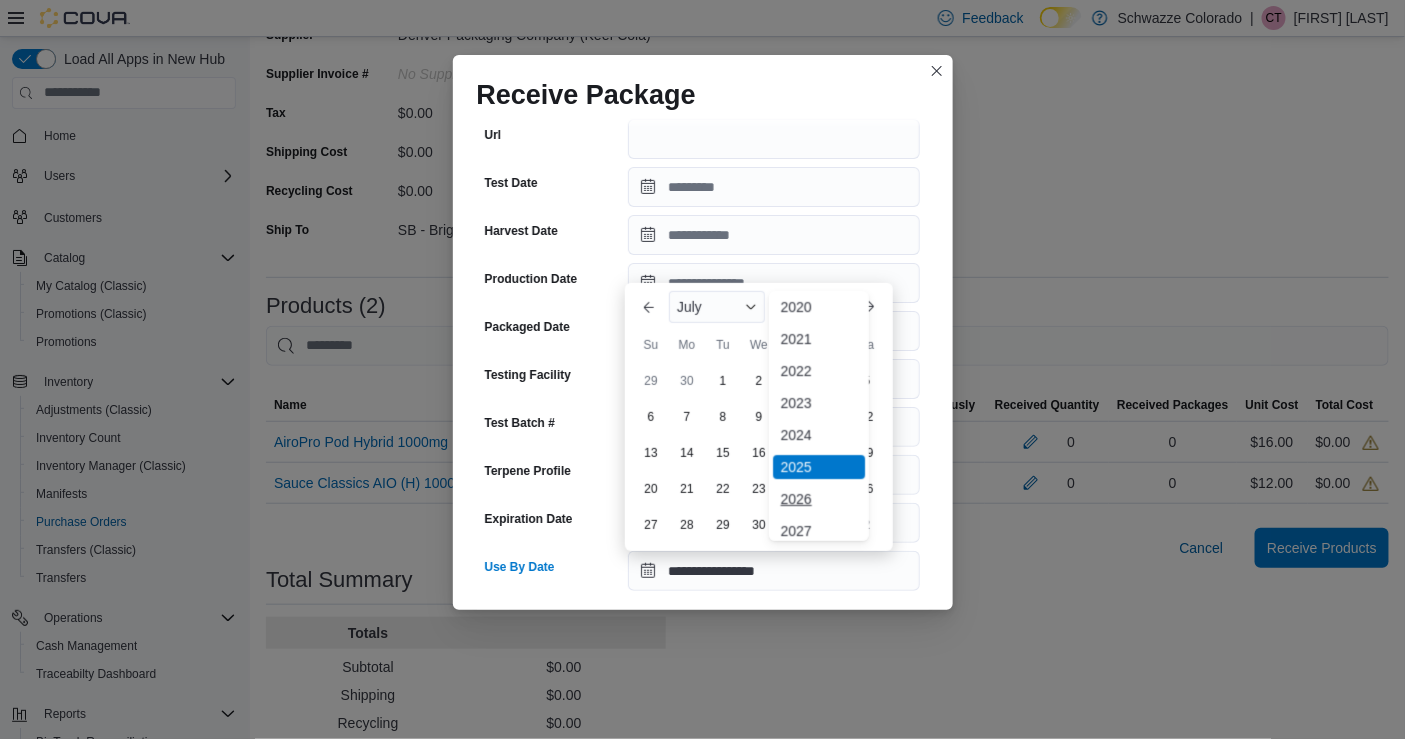 click on "2026" at bounding box center [819, 499] 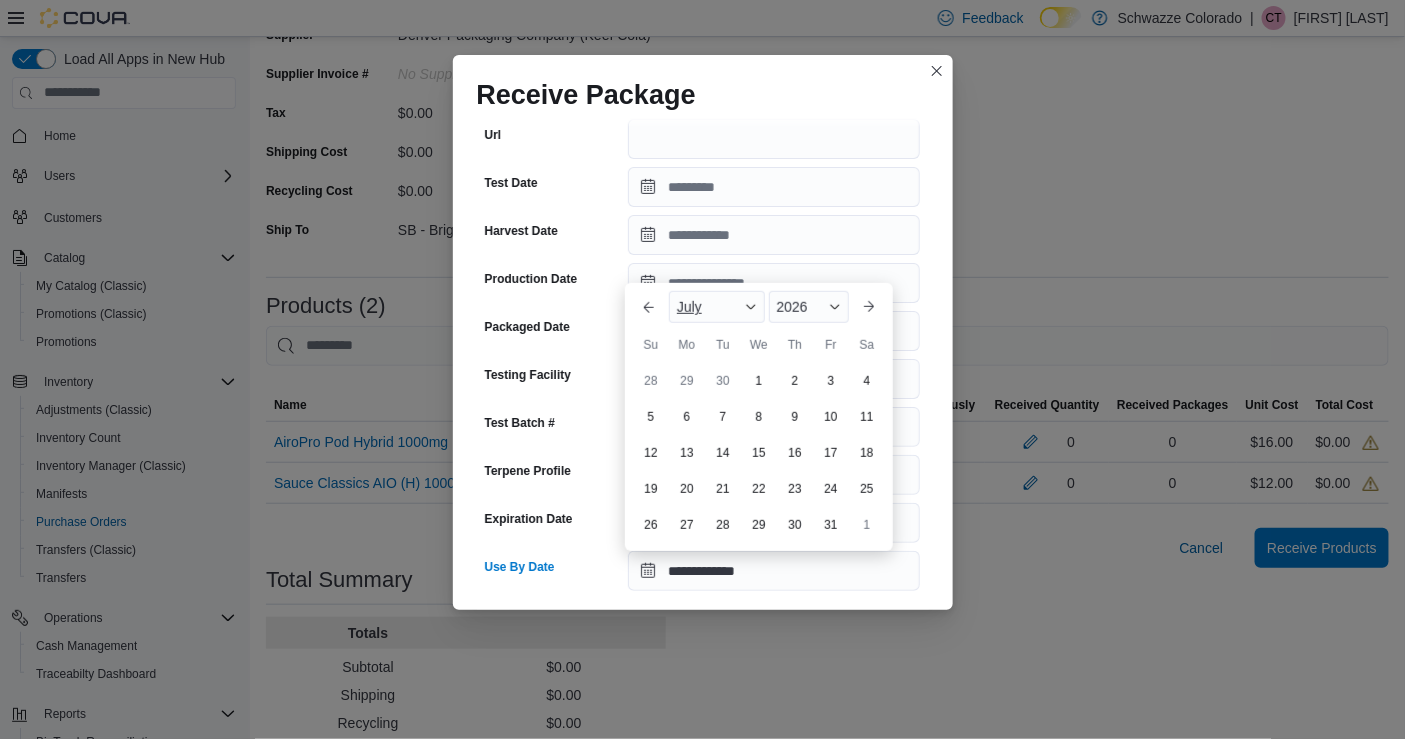click on "July" at bounding box center (717, 307) 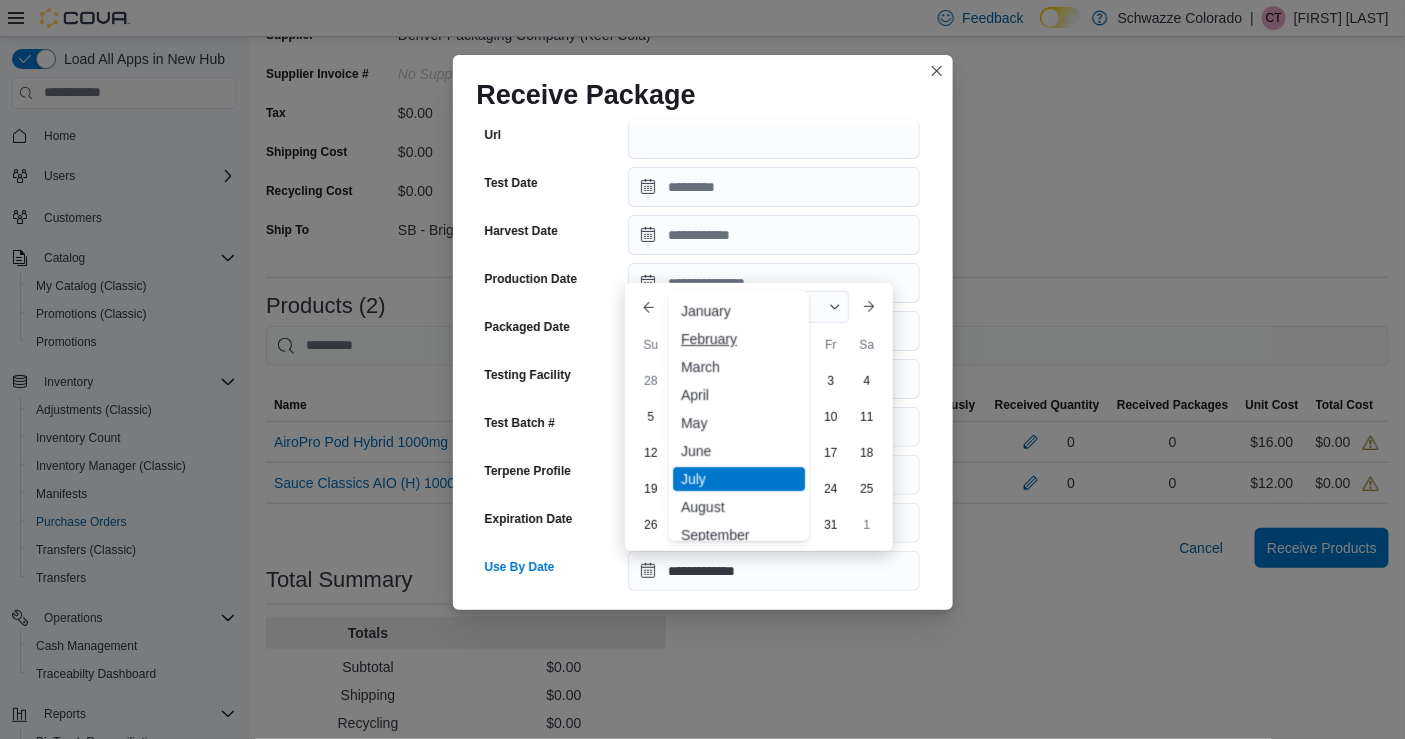 click on "February" at bounding box center [739, 339] 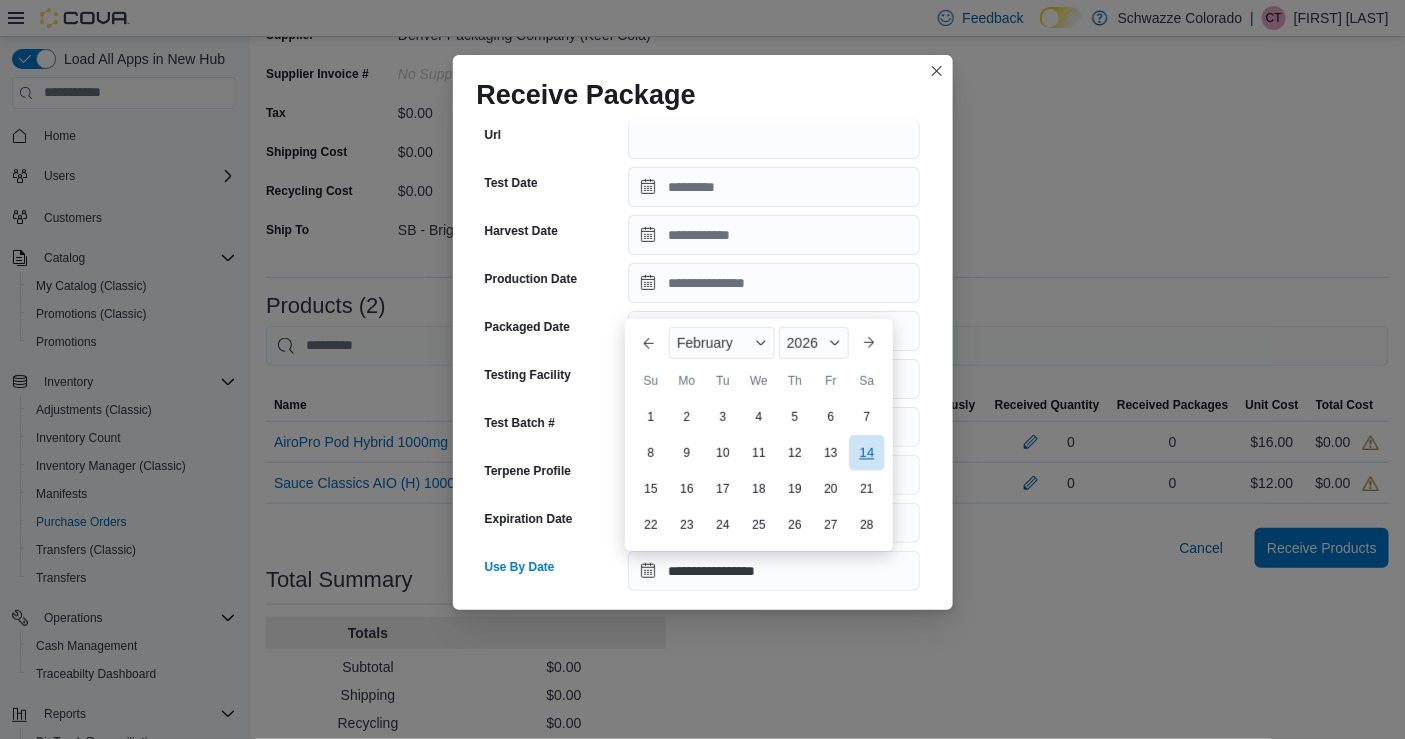 click on "14" at bounding box center (866, 453) 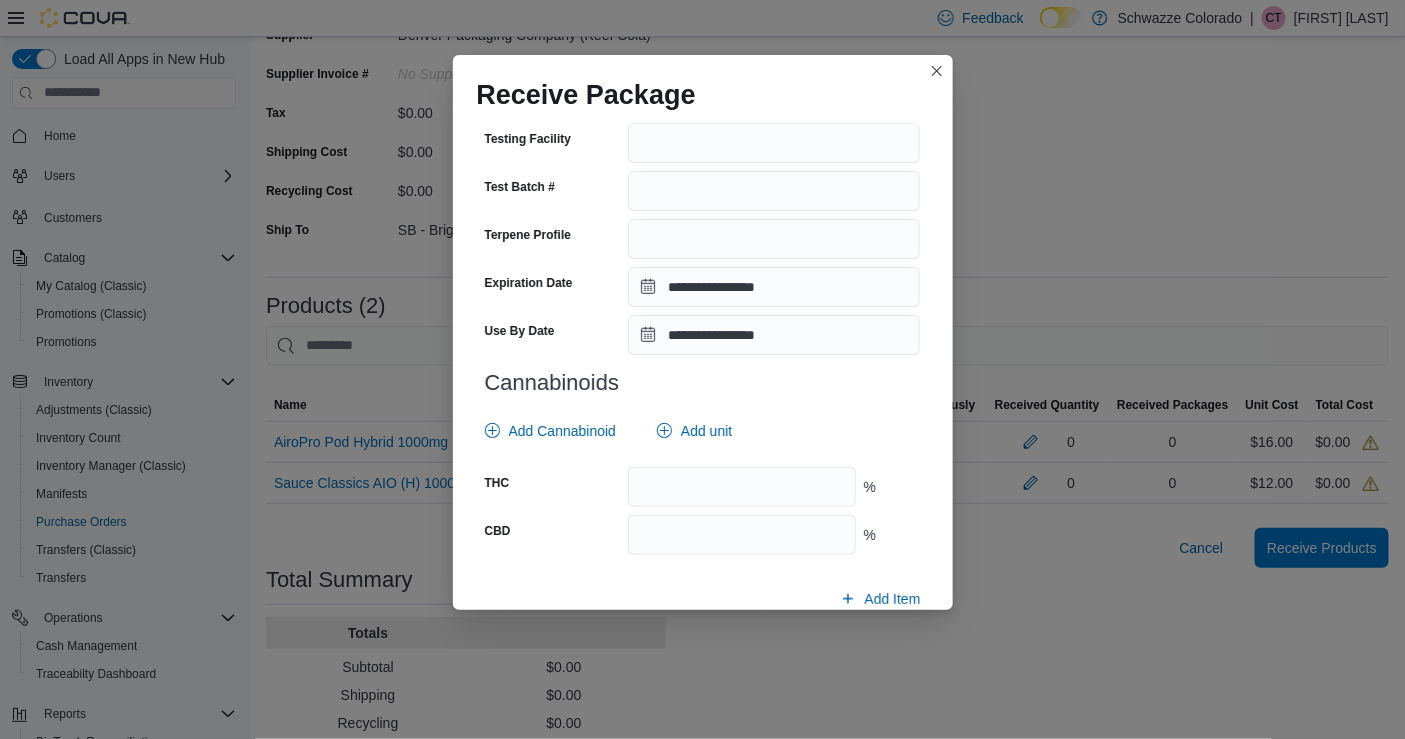 scroll, scrollTop: 633, scrollLeft: 0, axis: vertical 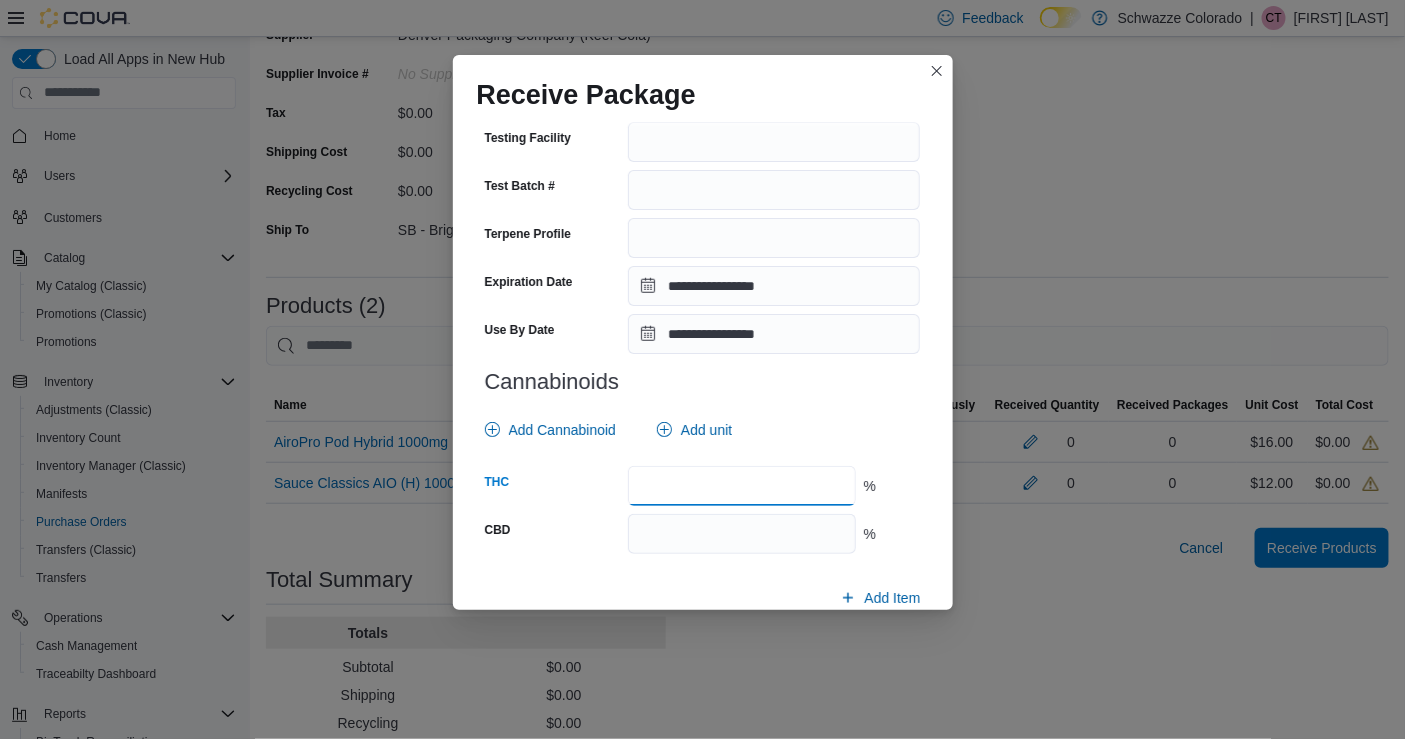 click at bounding box center [741, 486] 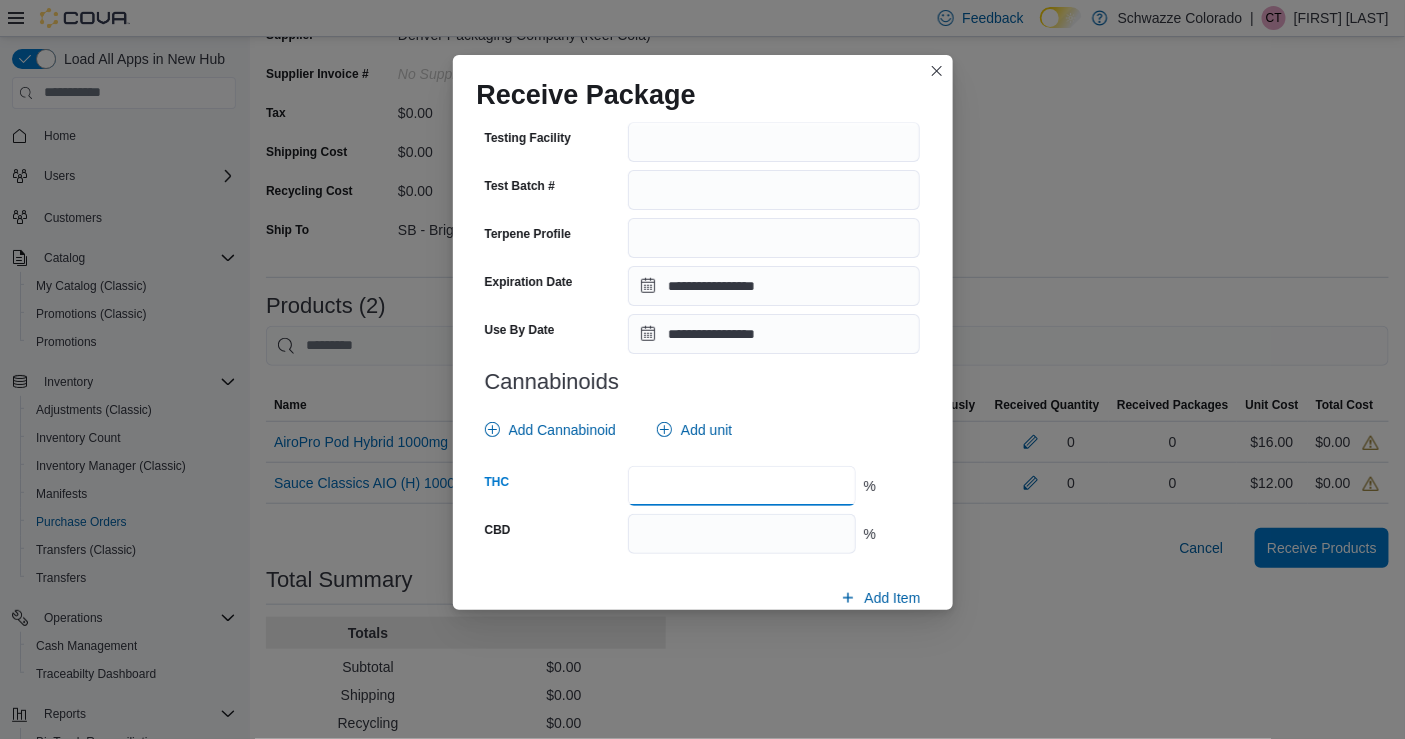 type on "*****" 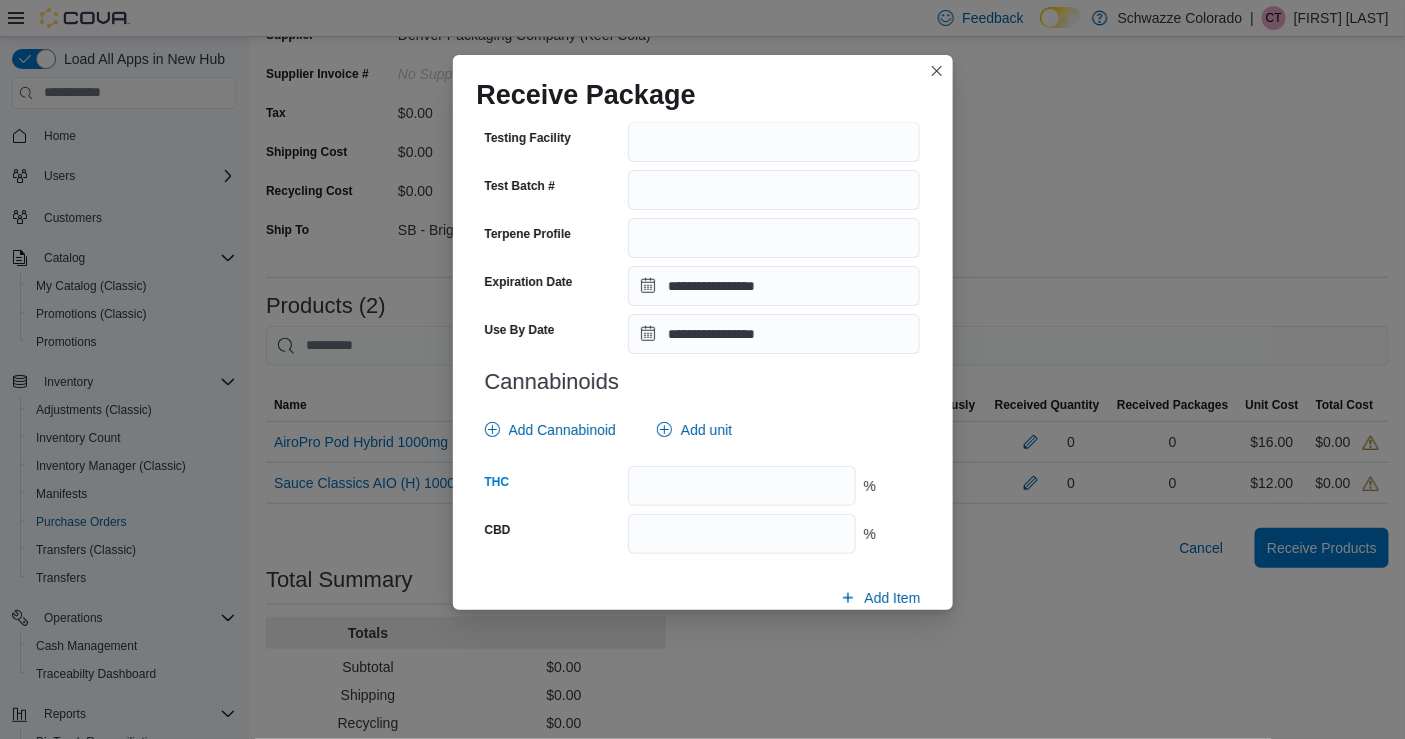 scroll, scrollTop: 713, scrollLeft: 0, axis: vertical 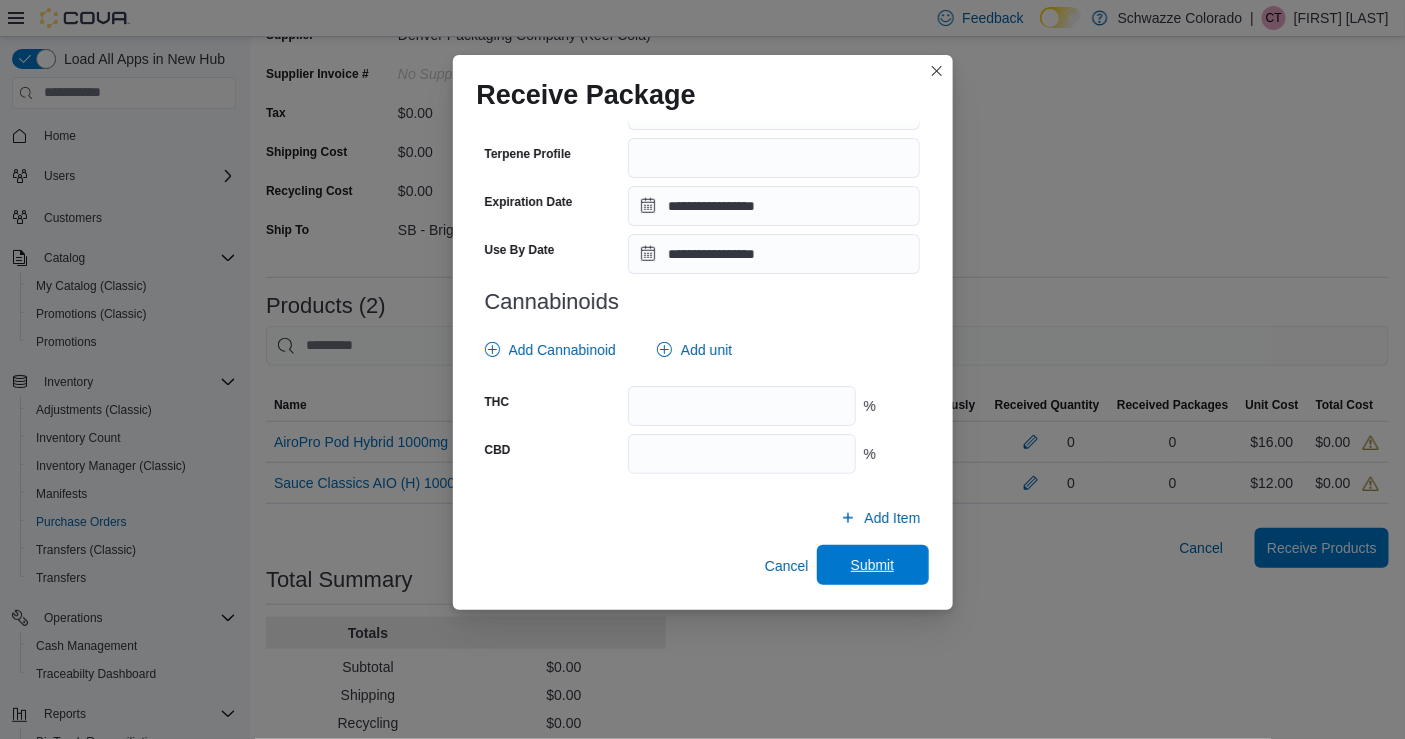 click on "Submit" at bounding box center (873, 565) 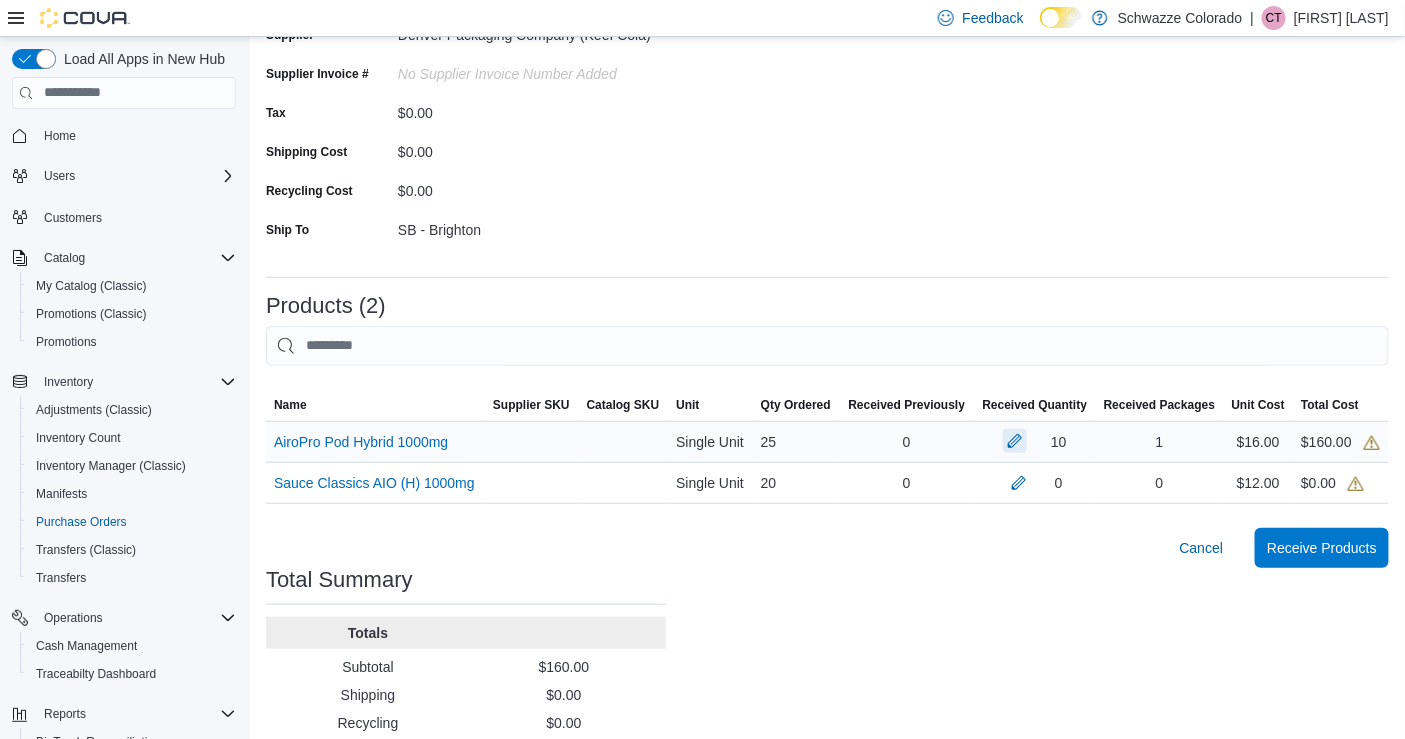 click at bounding box center [1015, 441] 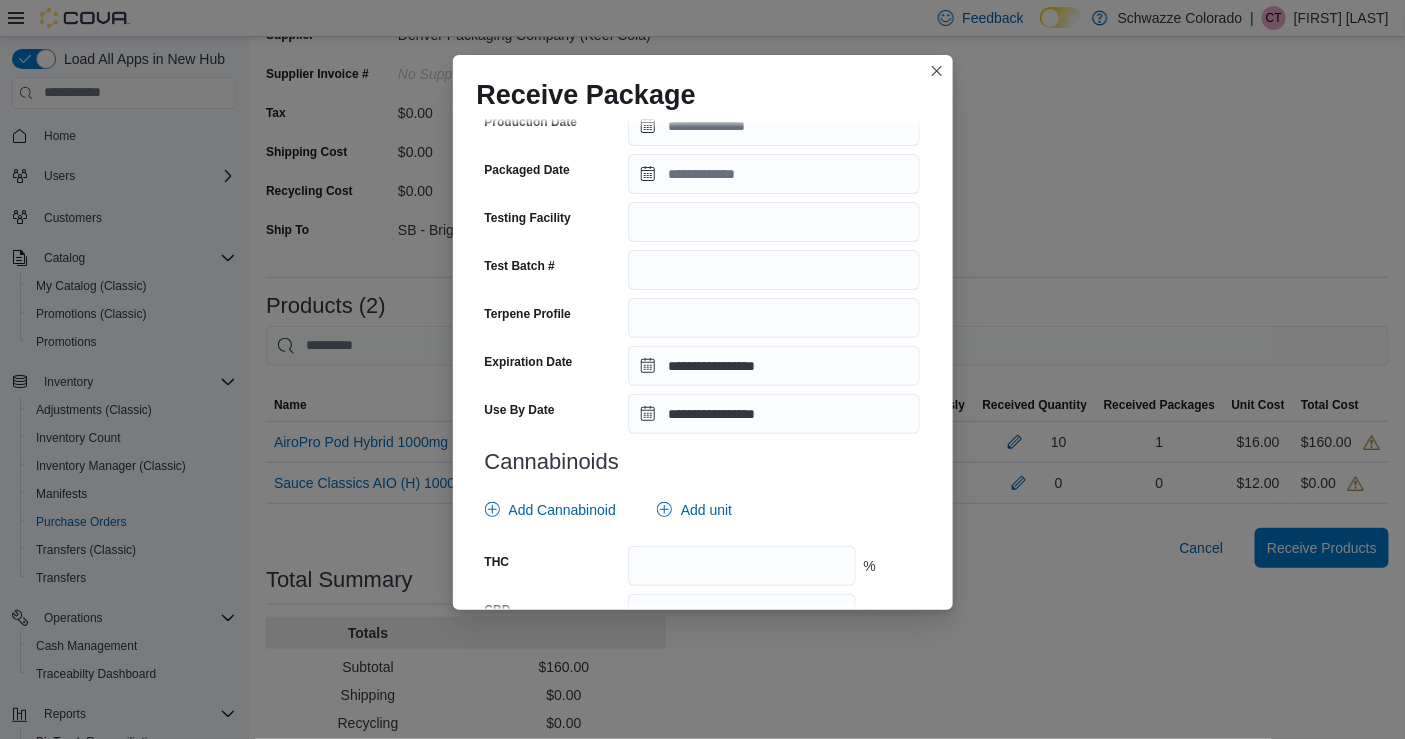scroll, scrollTop: 697, scrollLeft: 0, axis: vertical 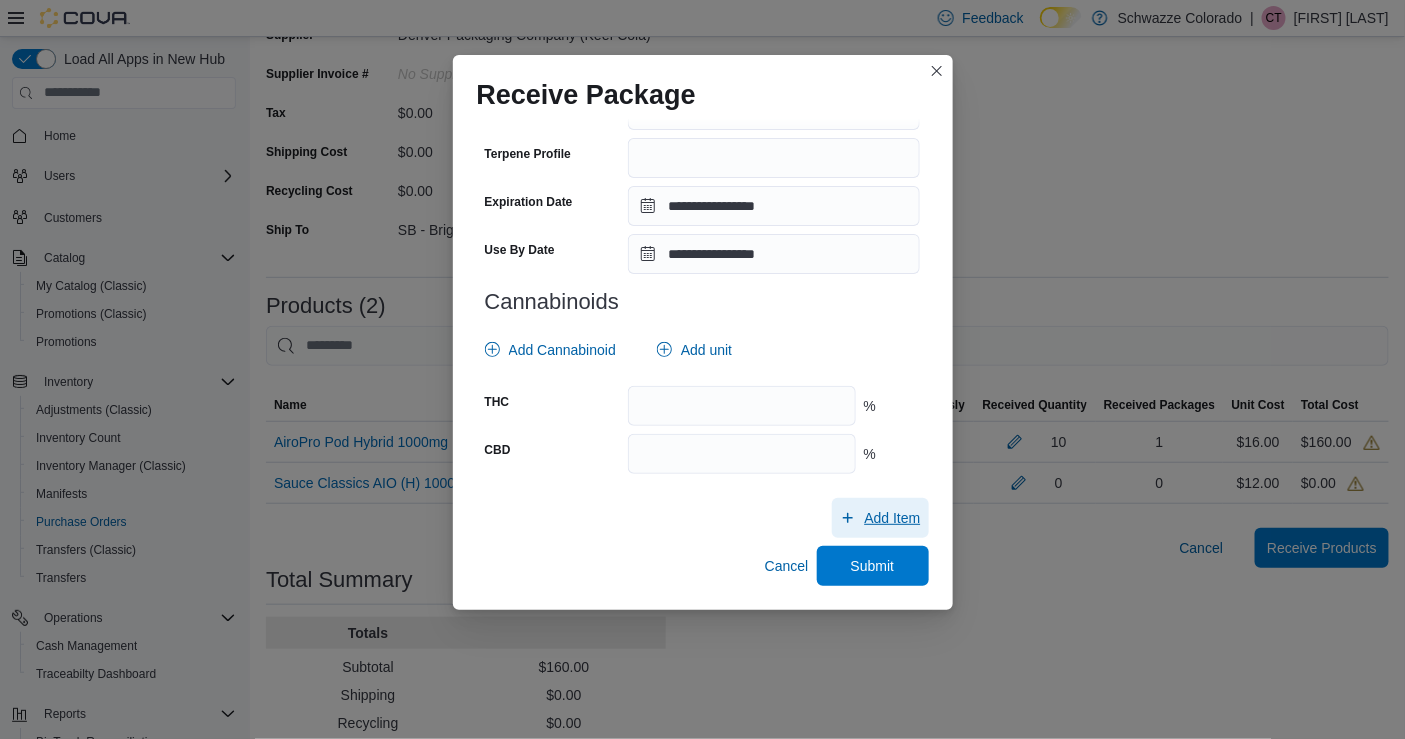 click on "Add Item" at bounding box center (892, 518) 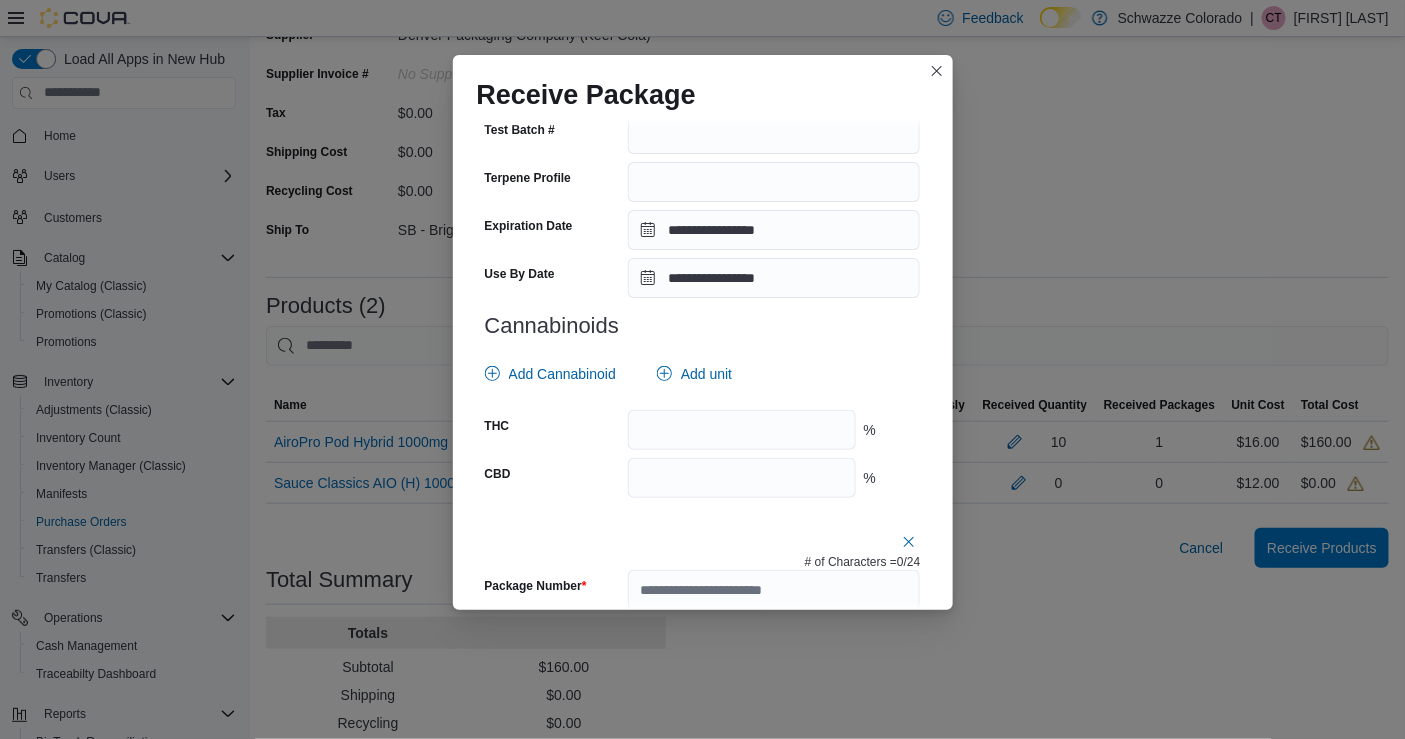 scroll, scrollTop: 721, scrollLeft: 0, axis: vertical 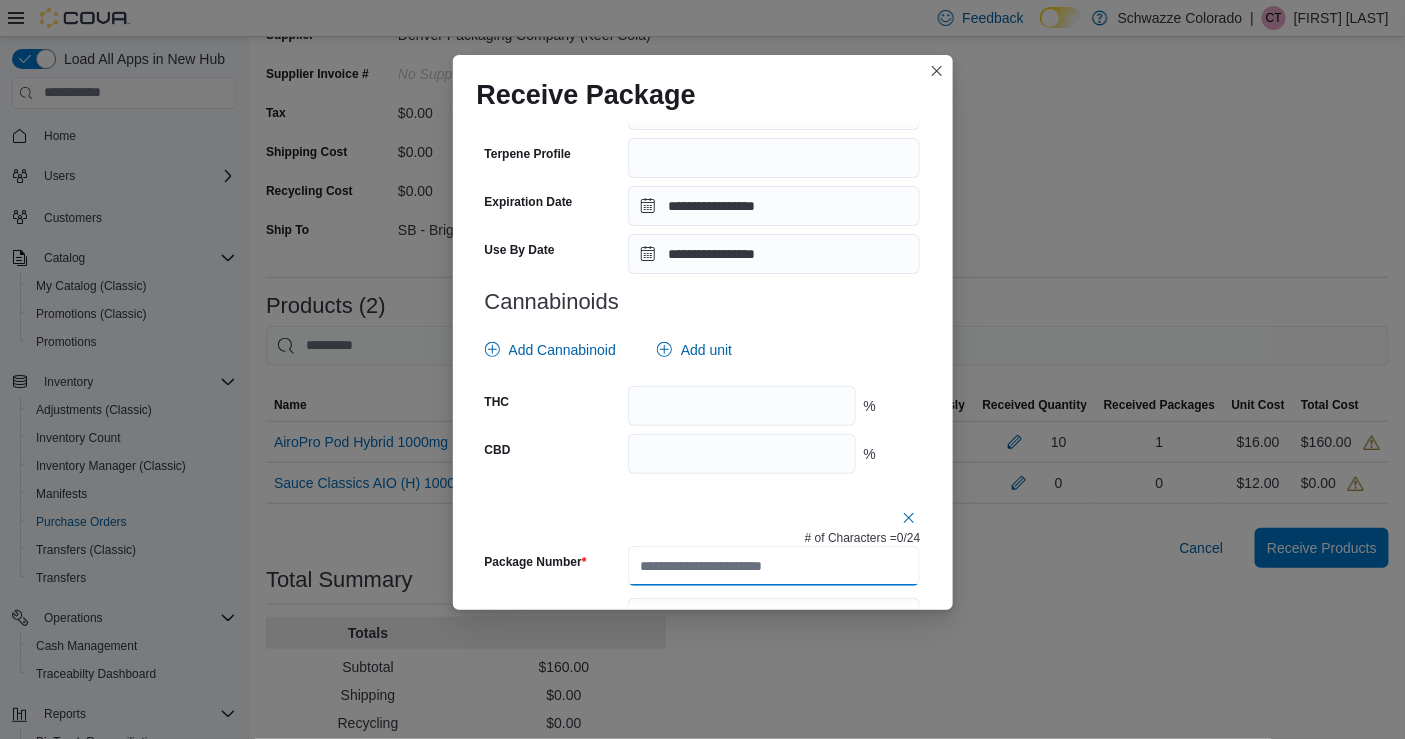click on "Package Number" at bounding box center [774, 566] 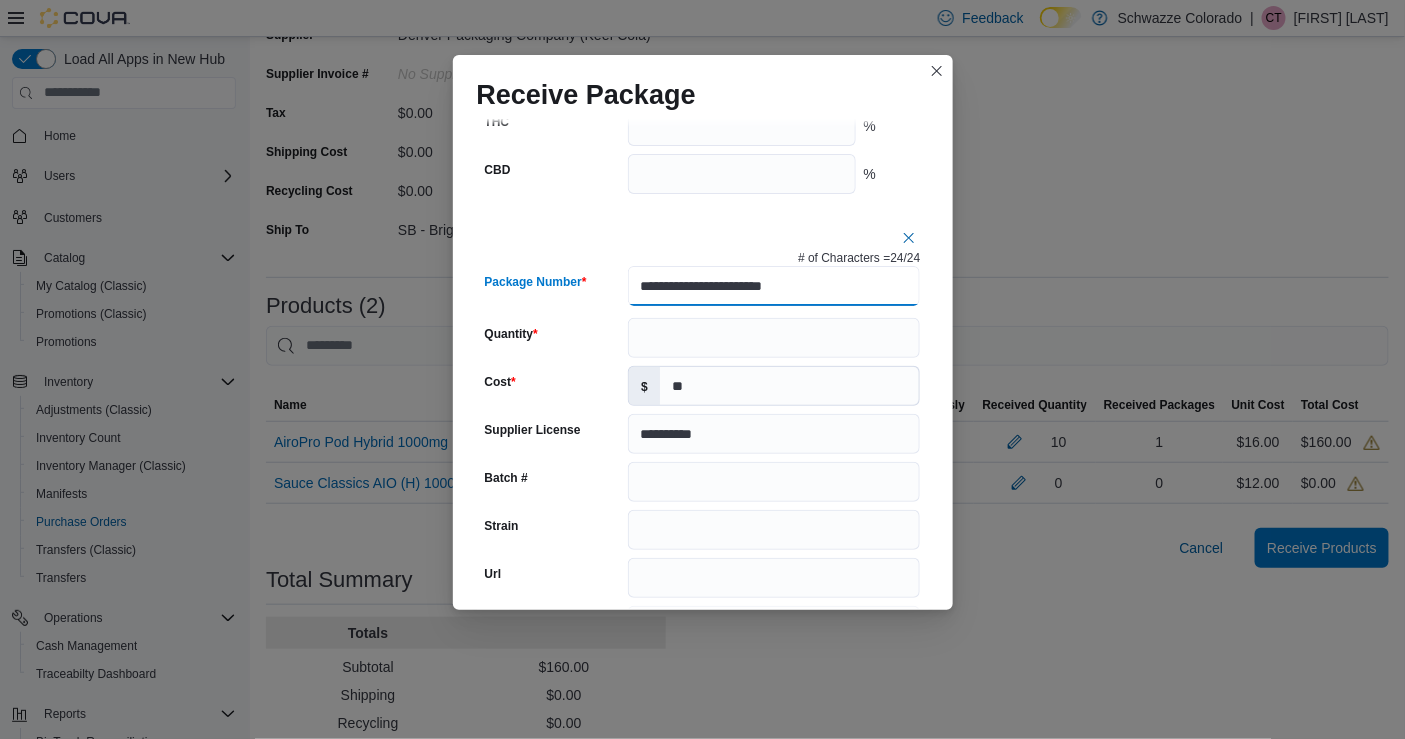 scroll, scrollTop: 1002, scrollLeft: 0, axis: vertical 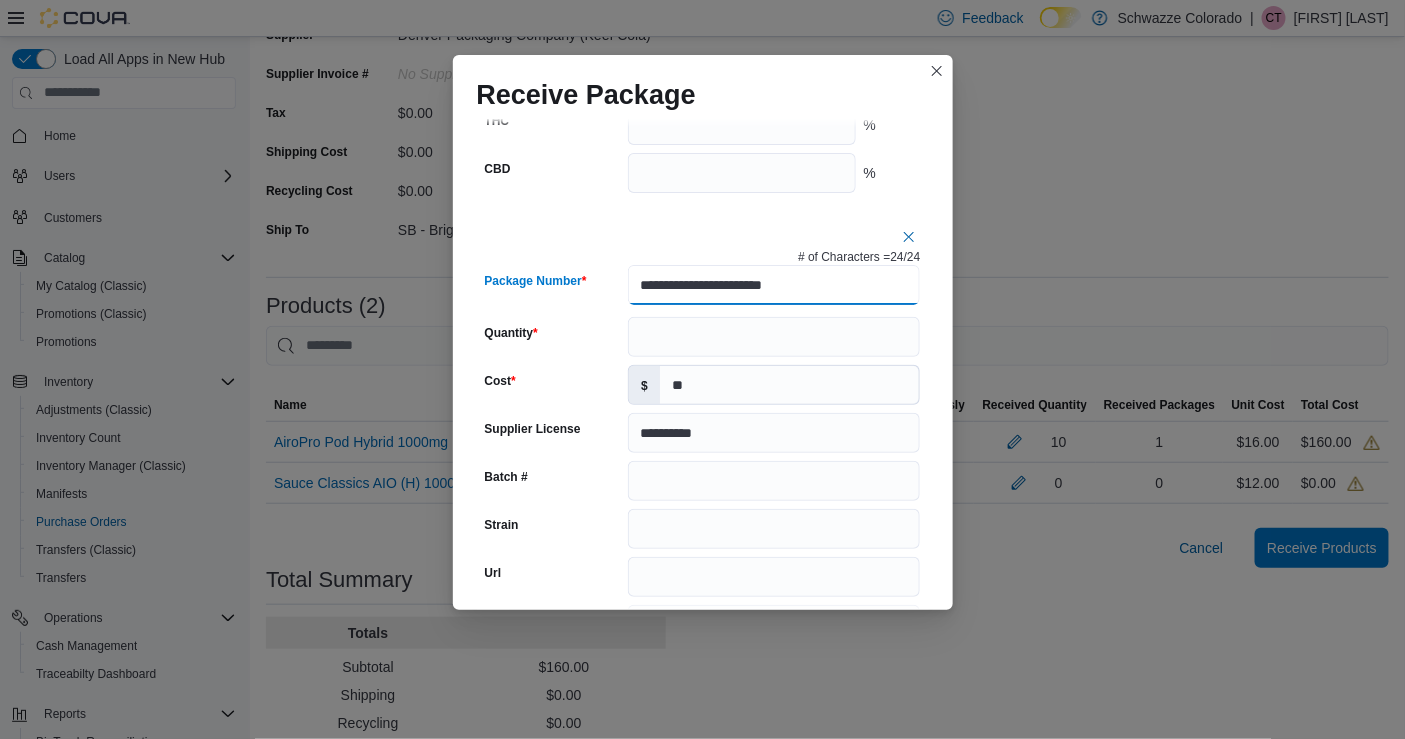 type on "**********" 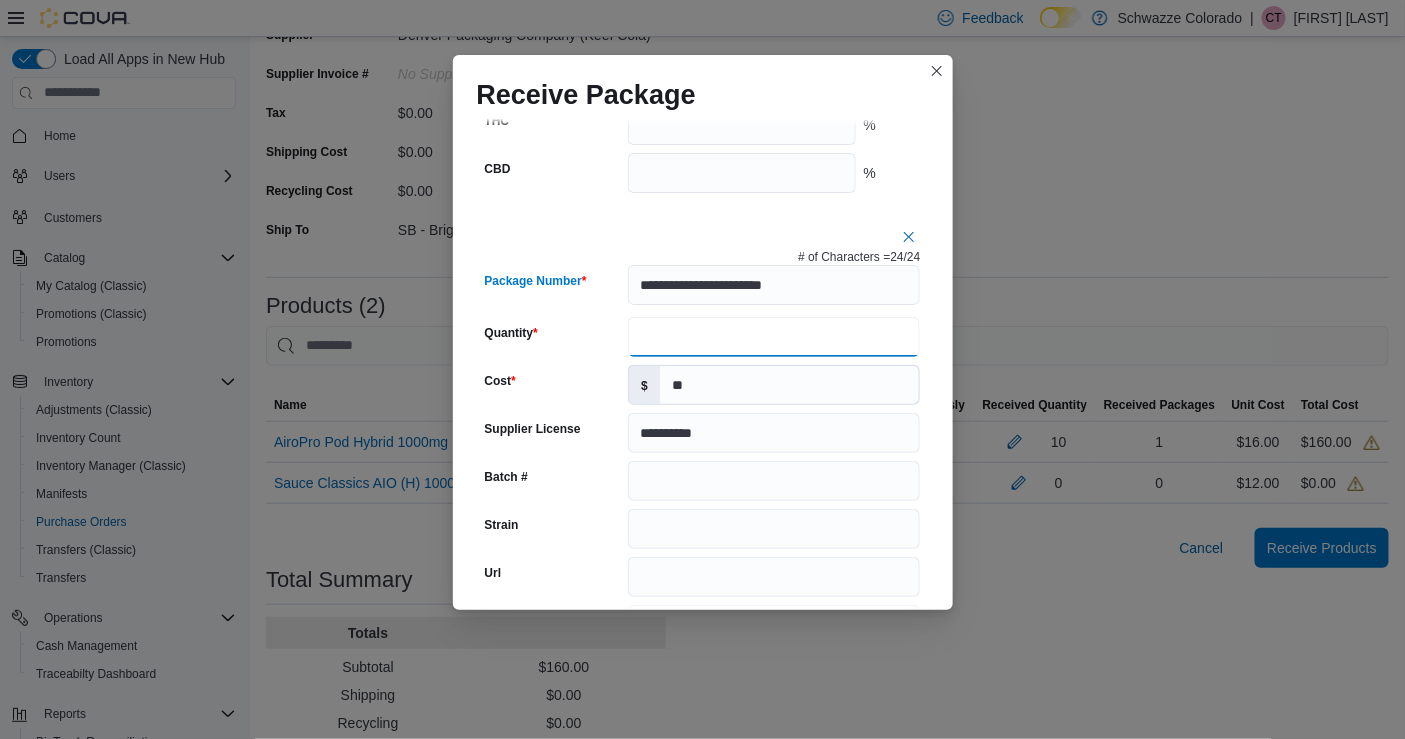 click on "Quantity" at bounding box center [774, 337] 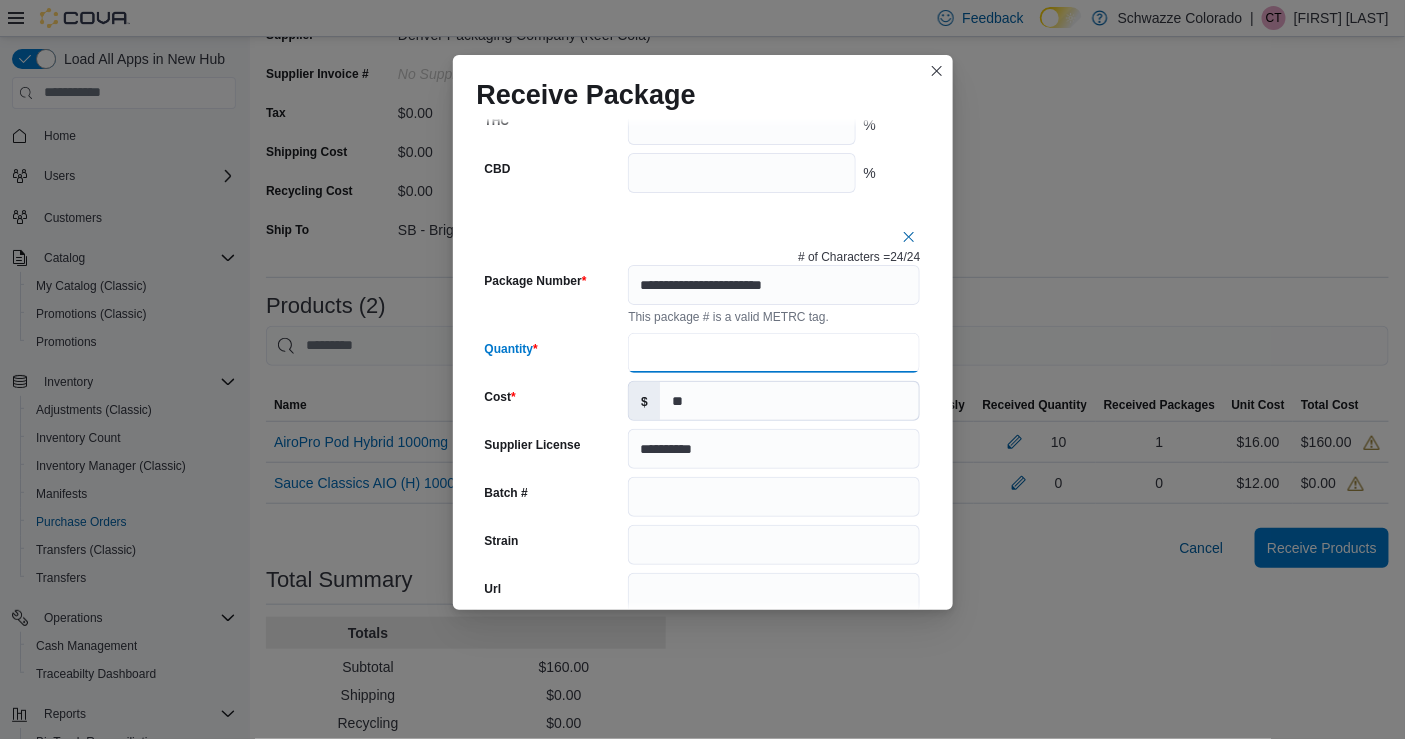 type on "**" 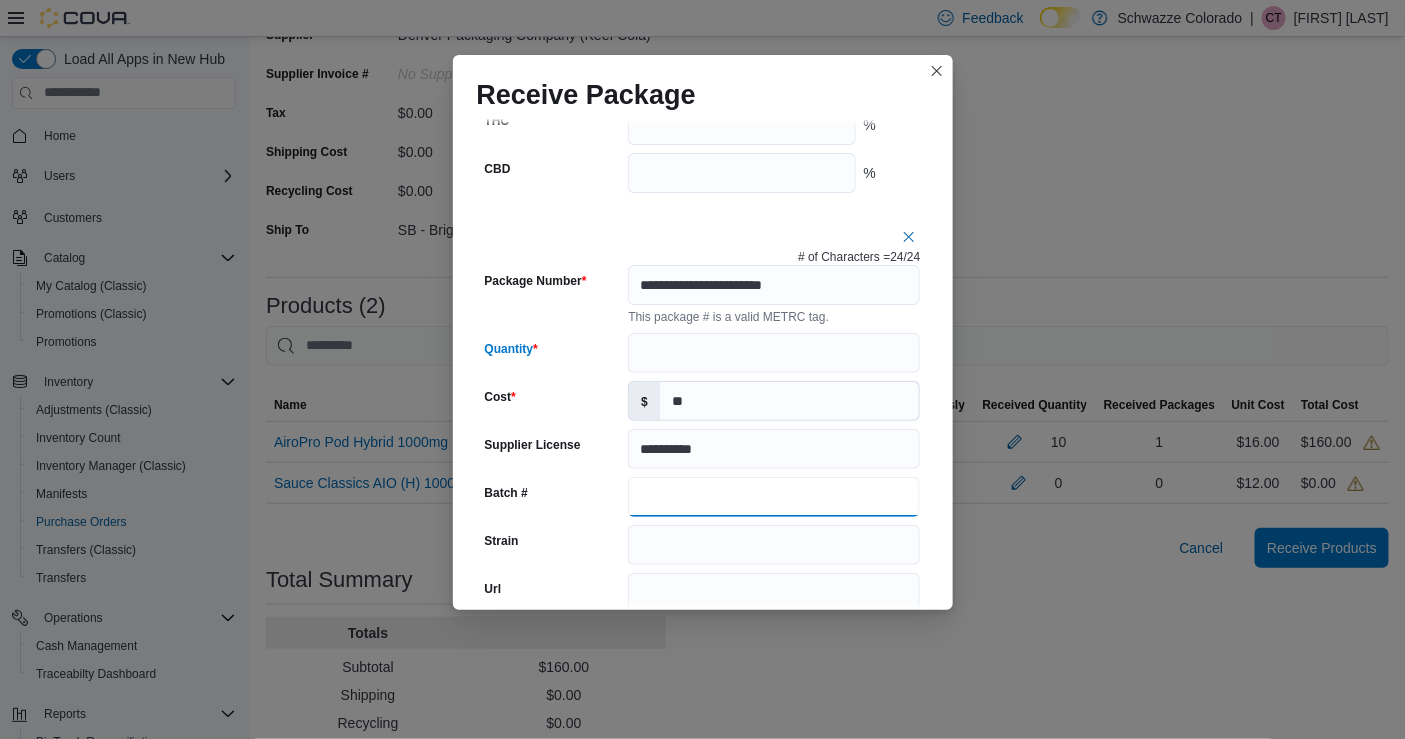 click on "Batch #" at bounding box center (774, 497) 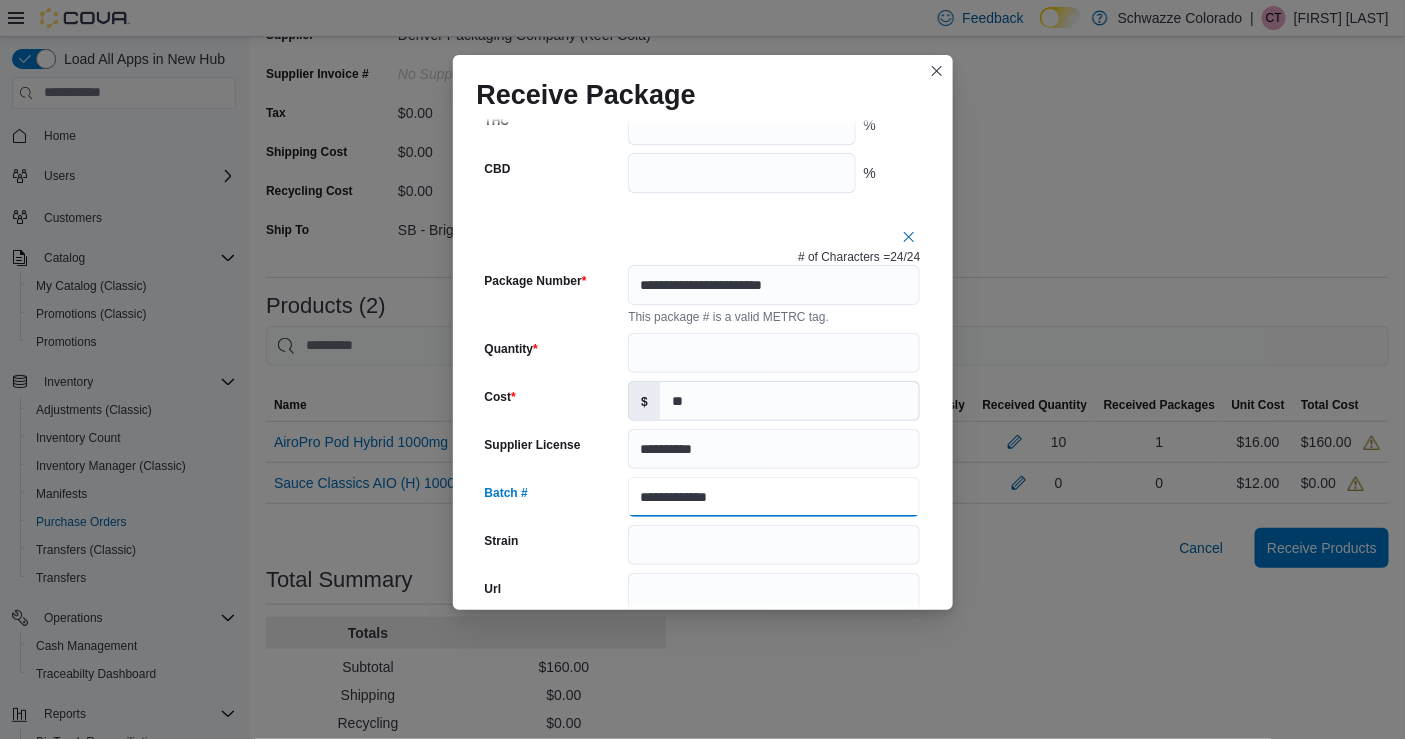 click on "**********" at bounding box center [774, 497] 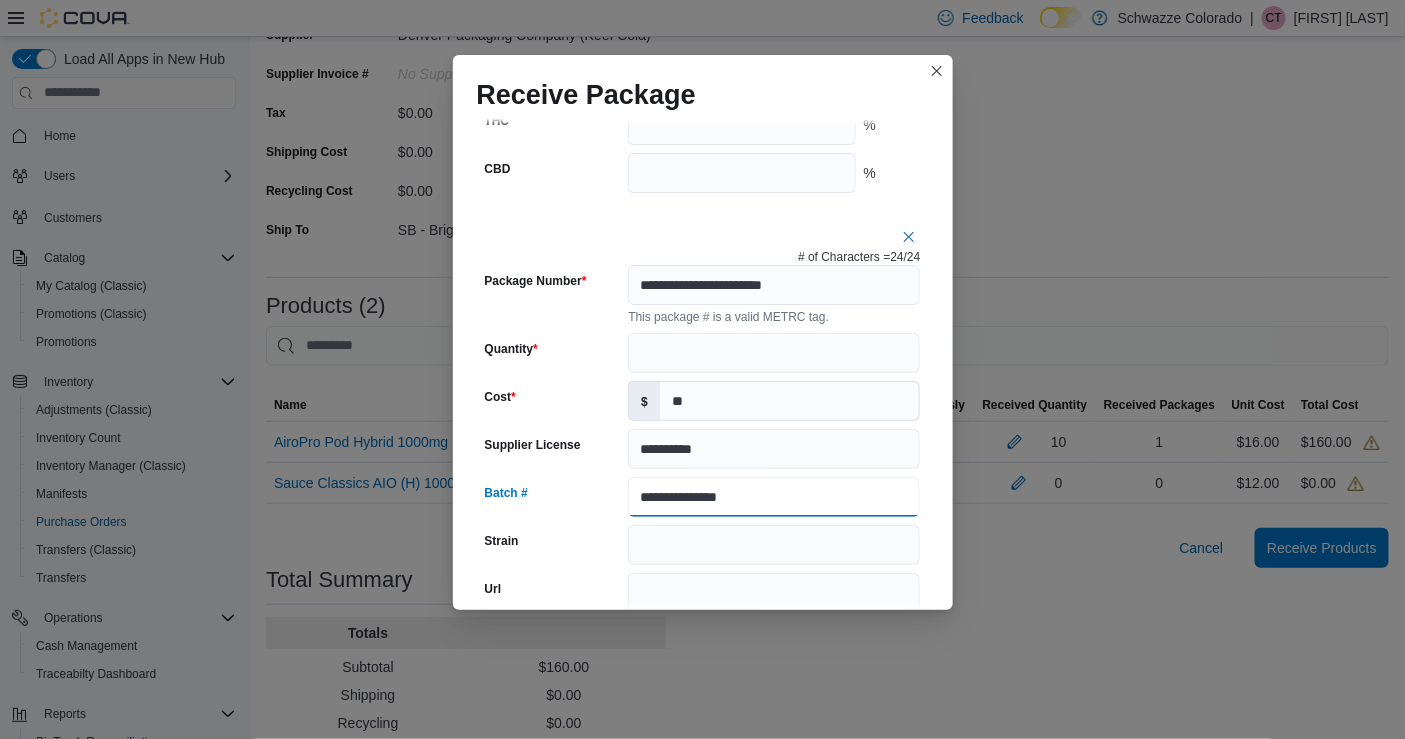 drag, startPoint x: 768, startPoint y: 499, endPoint x: 435, endPoint y: 513, distance: 333.29416 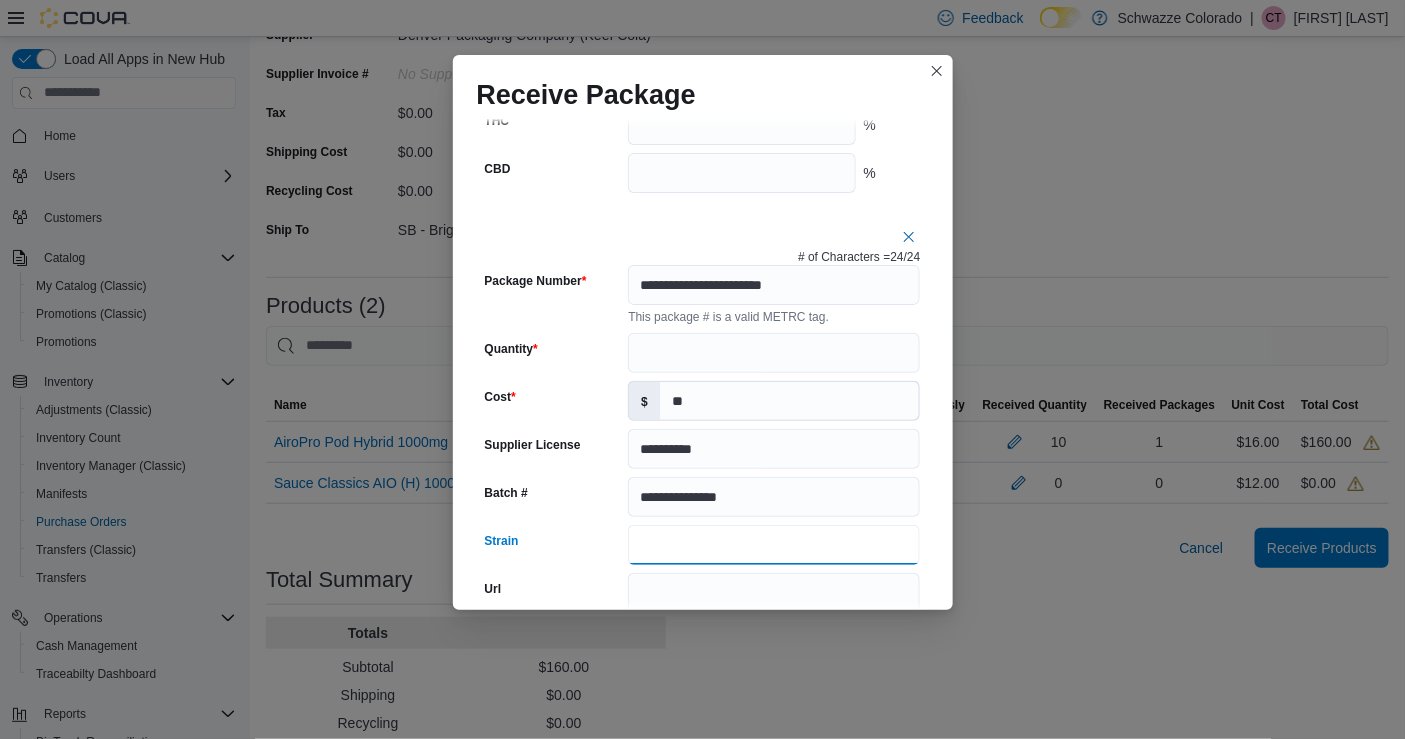 click on "Strain" at bounding box center (774, 545) 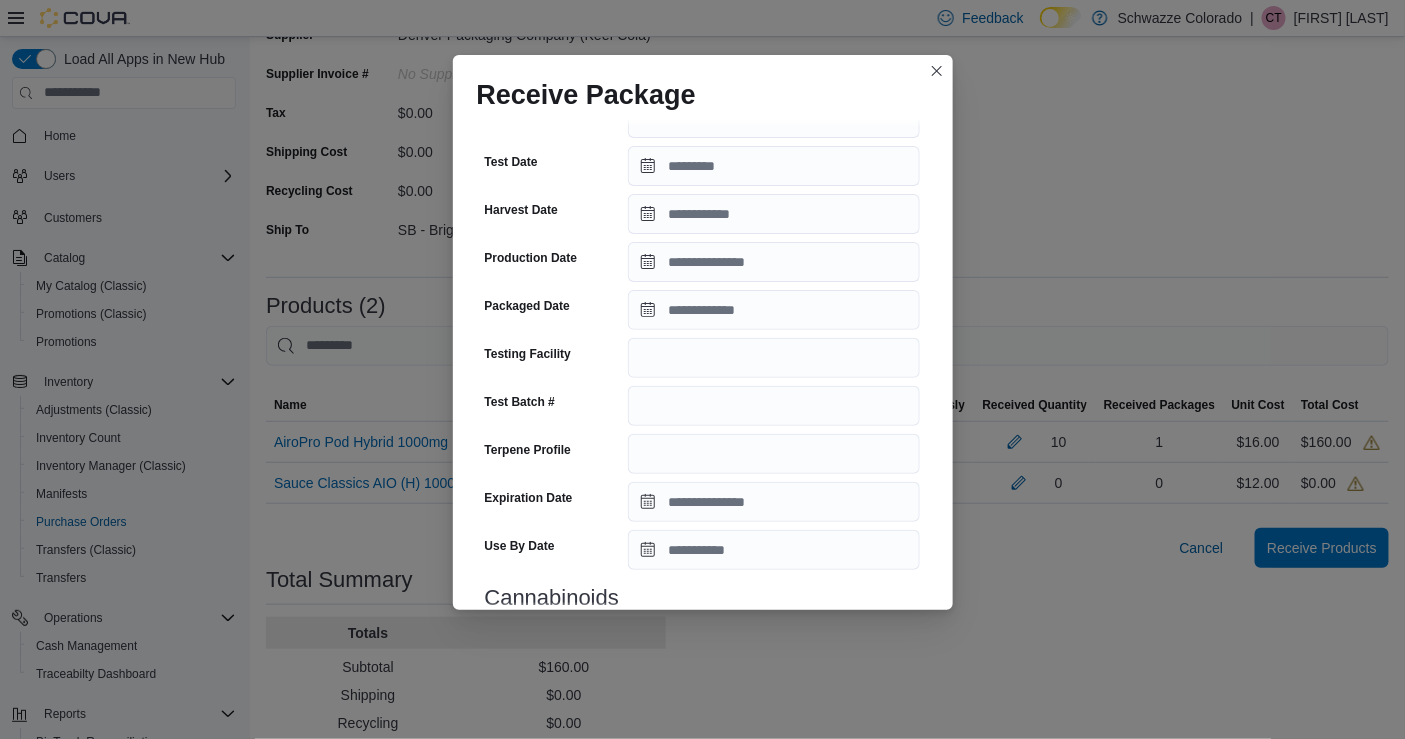 scroll, scrollTop: 1484, scrollLeft: 0, axis: vertical 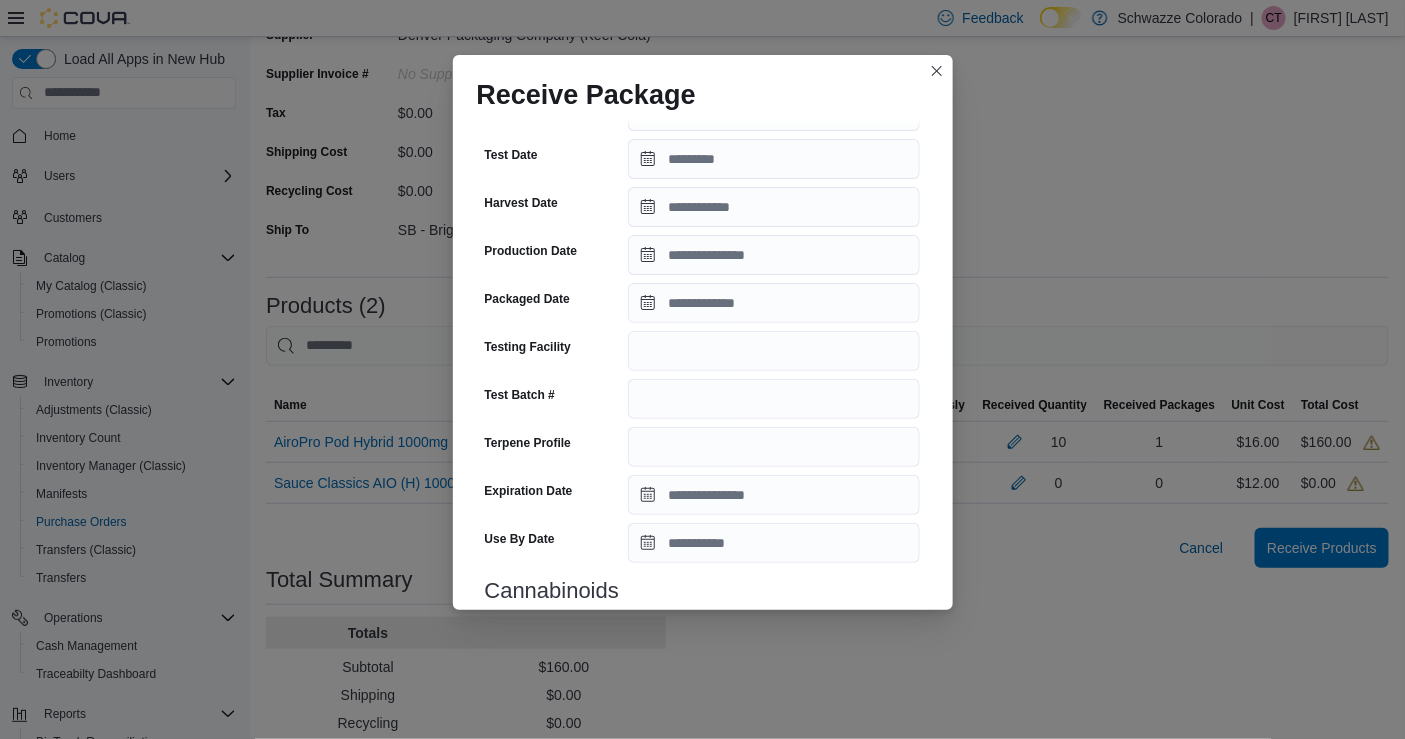 type on "**********" 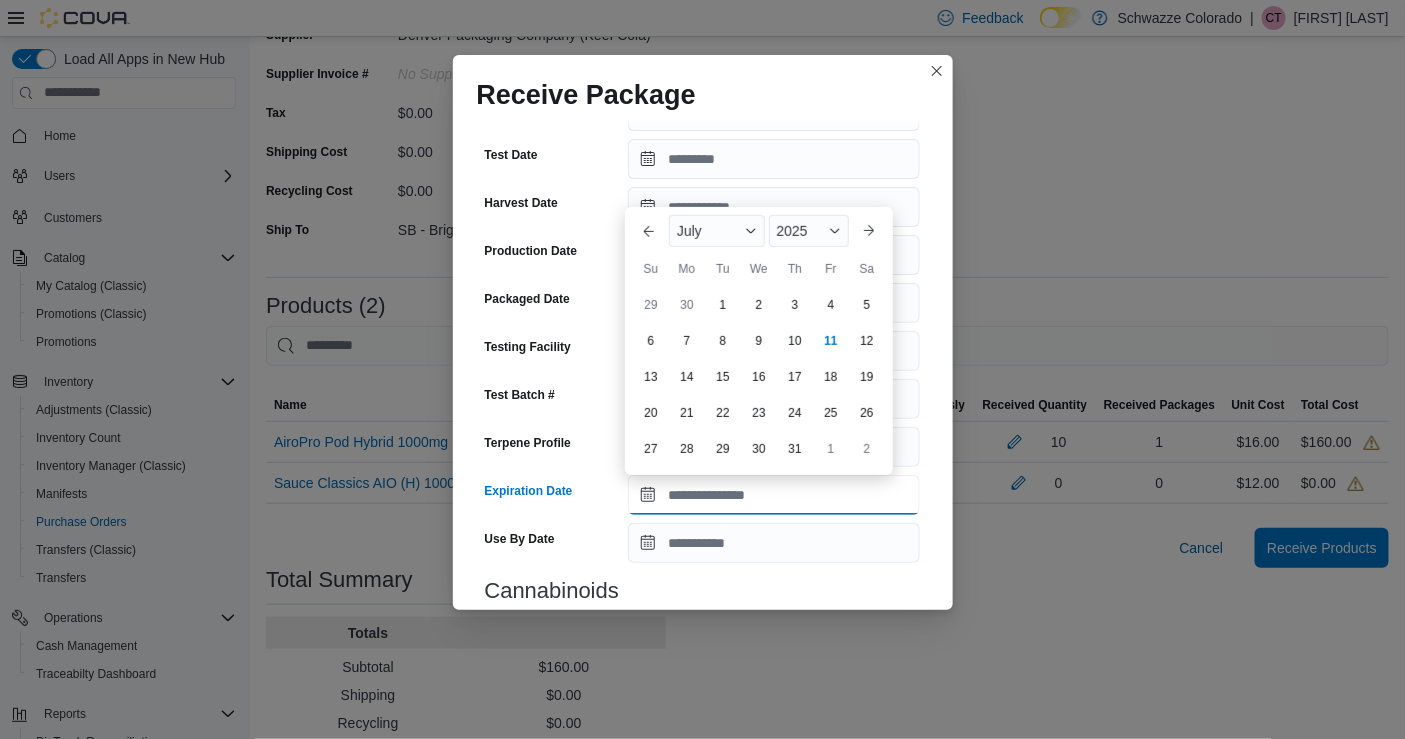 click on "Expiration Date" at bounding box center (774, 495) 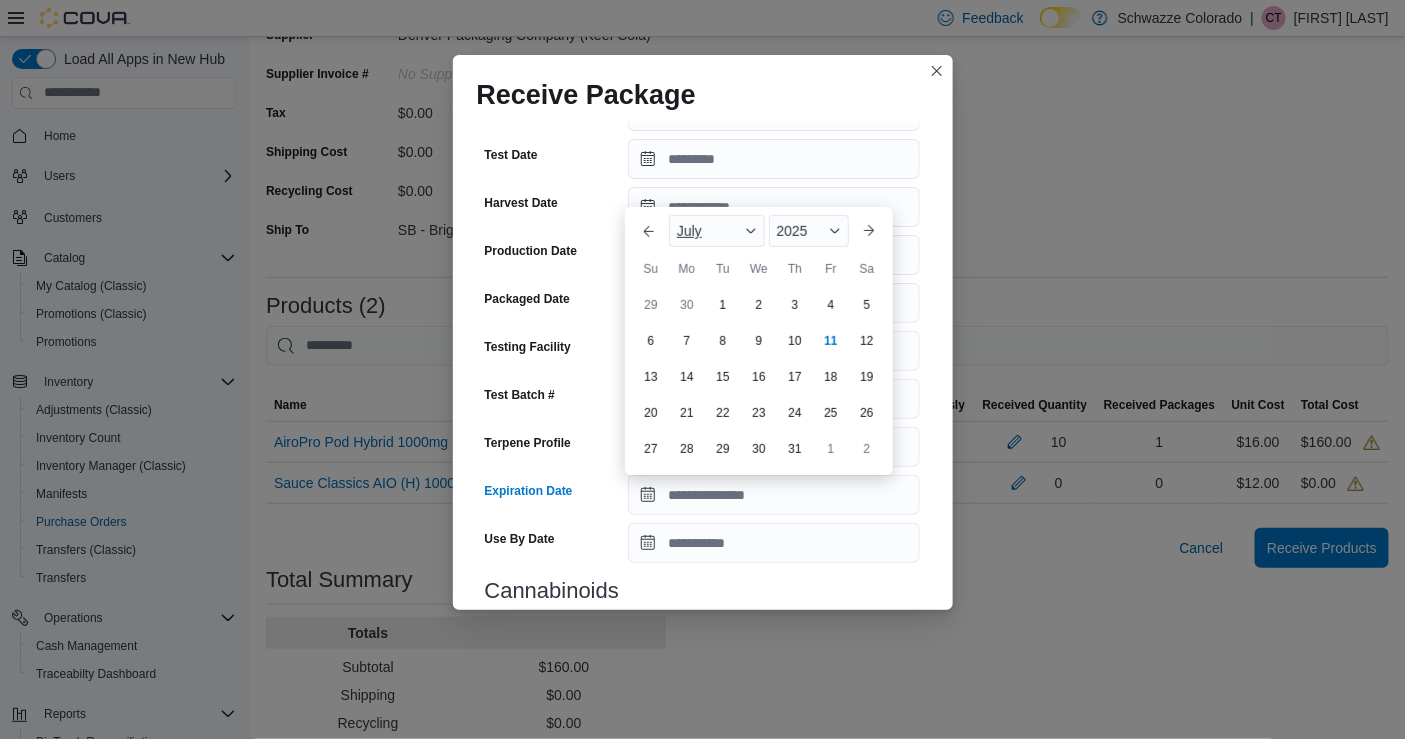 click on "July" at bounding box center (717, 231) 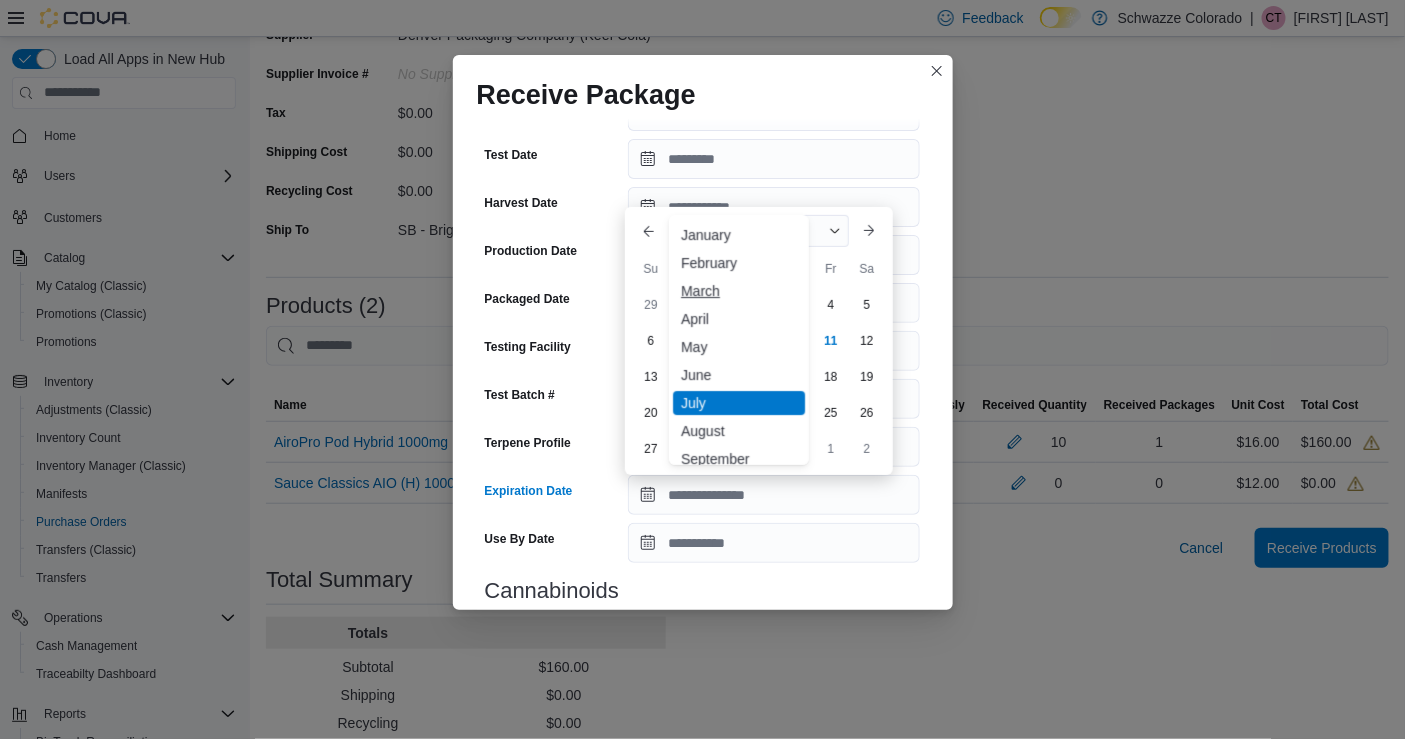 click on "March" at bounding box center [739, 291] 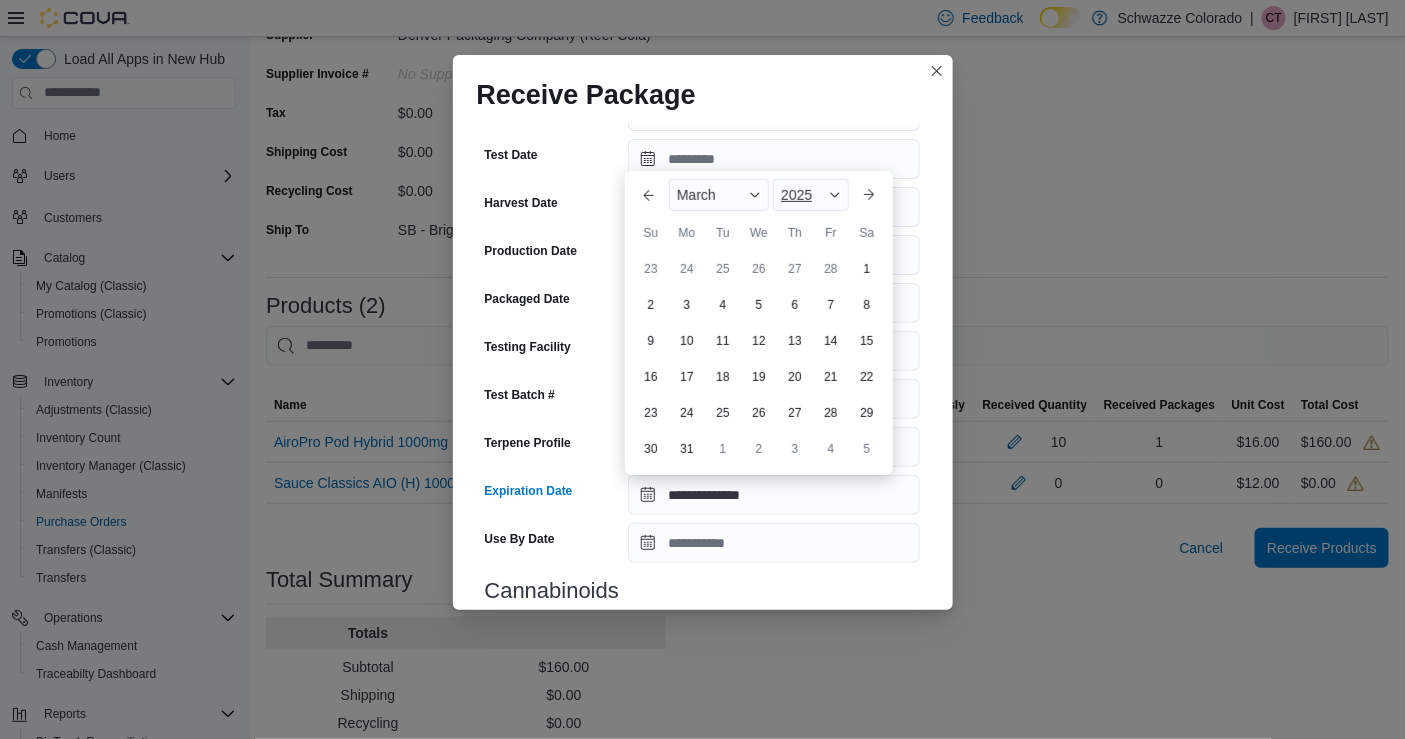 click on "2025" at bounding box center (811, 195) 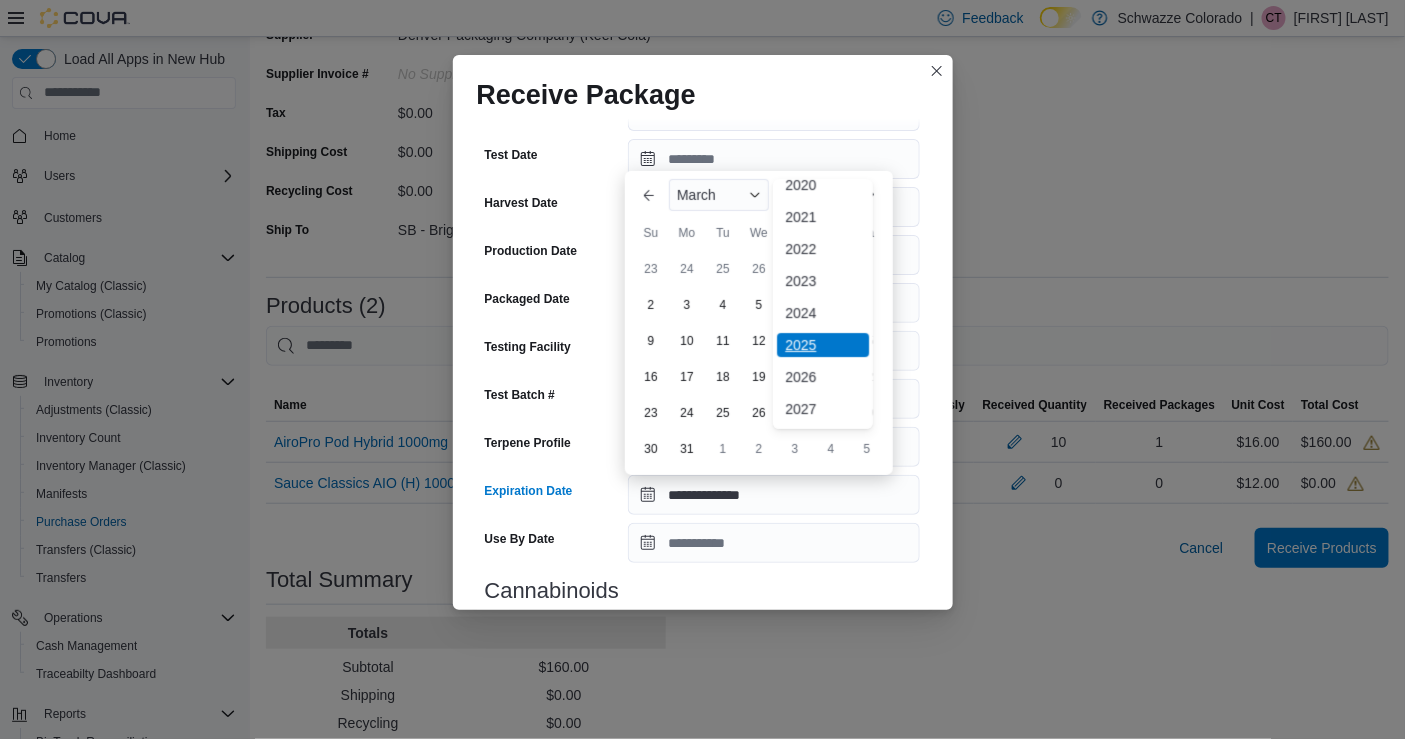 scroll, scrollTop: 79, scrollLeft: 0, axis: vertical 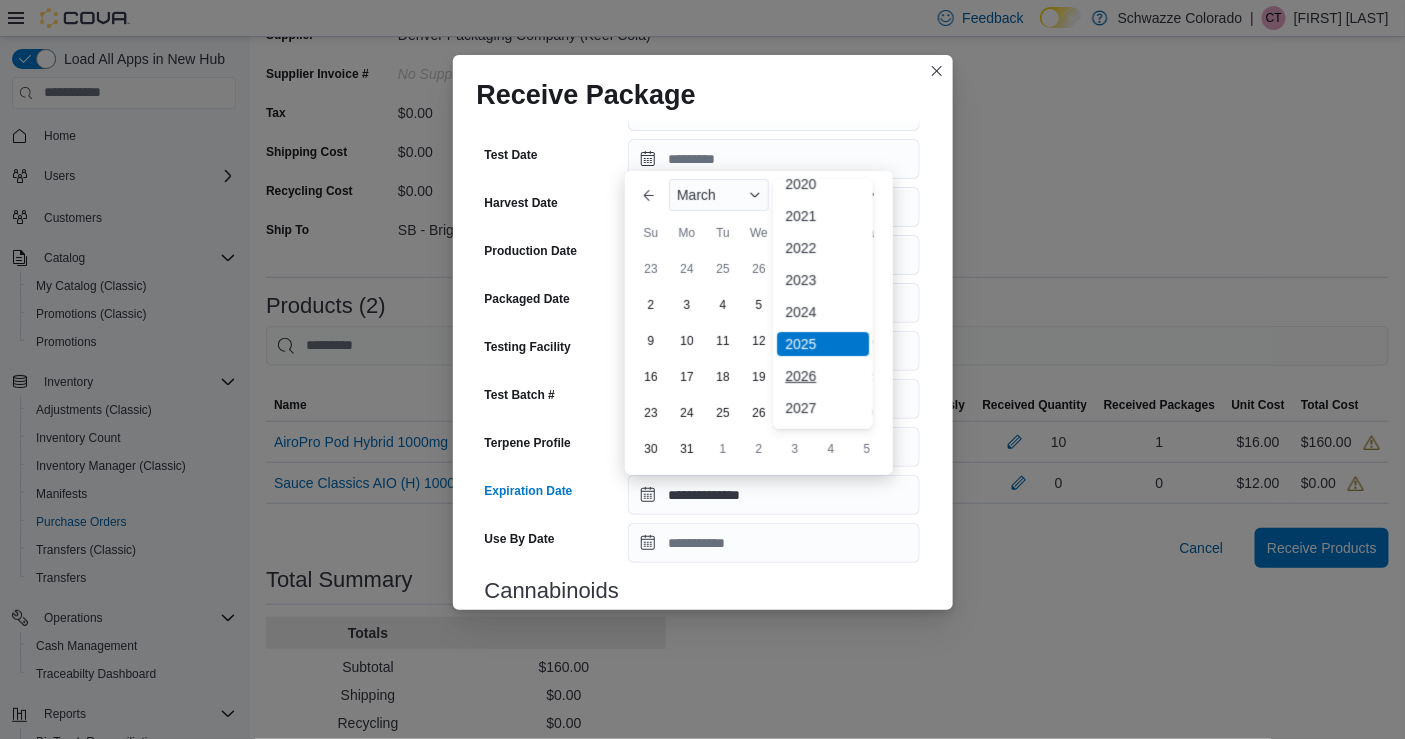 click on "2026" at bounding box center (823, 376) 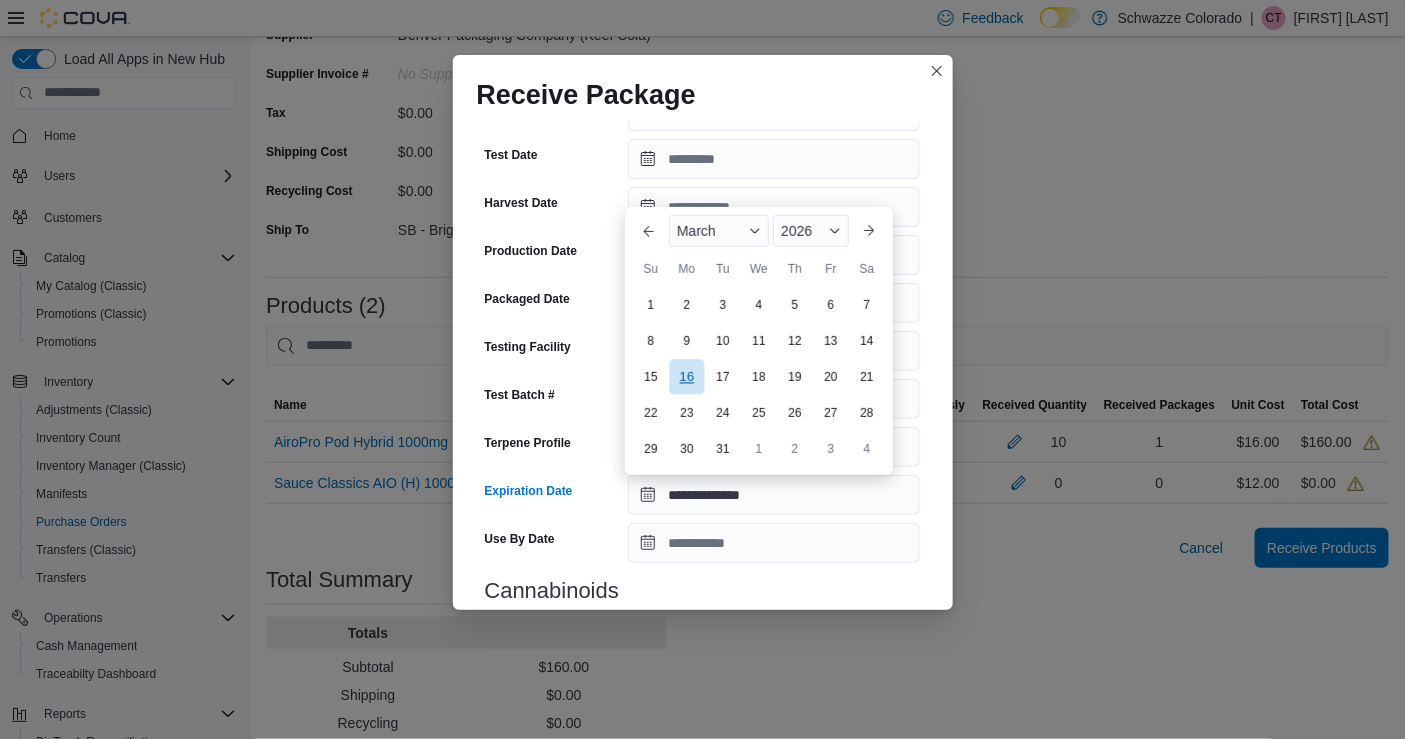click on "16" at bounding box center (686, 377) 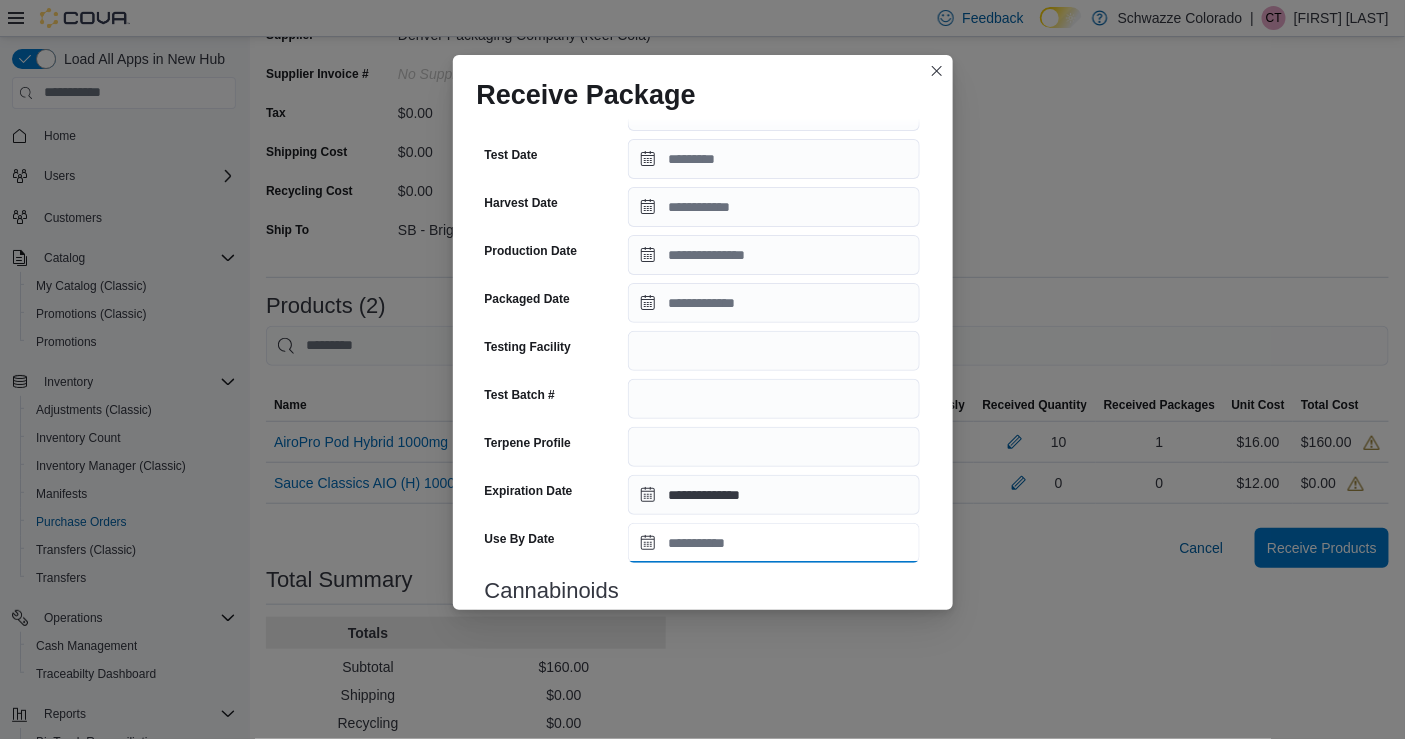 click on "Use By Date" at bounding box center [774, 543] 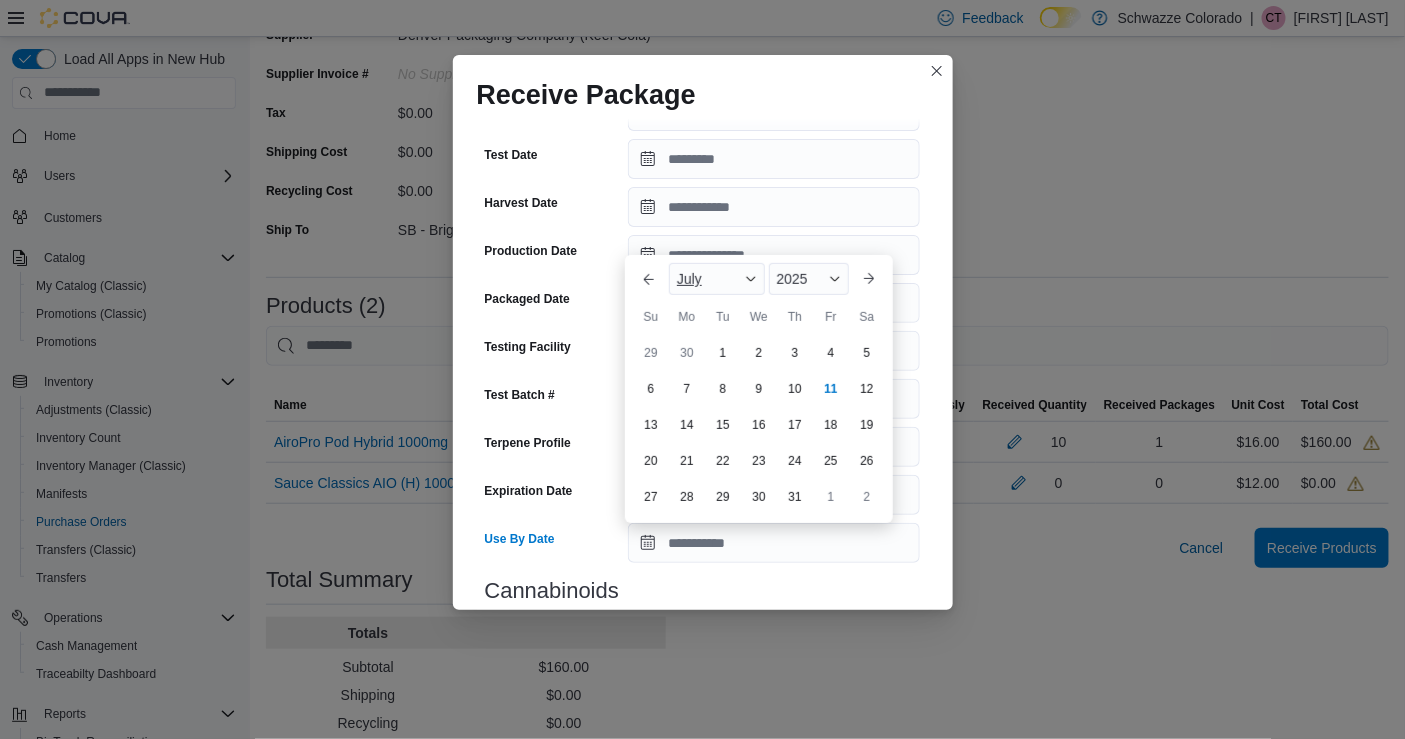 click on "July" at bounding box center (717, 279) 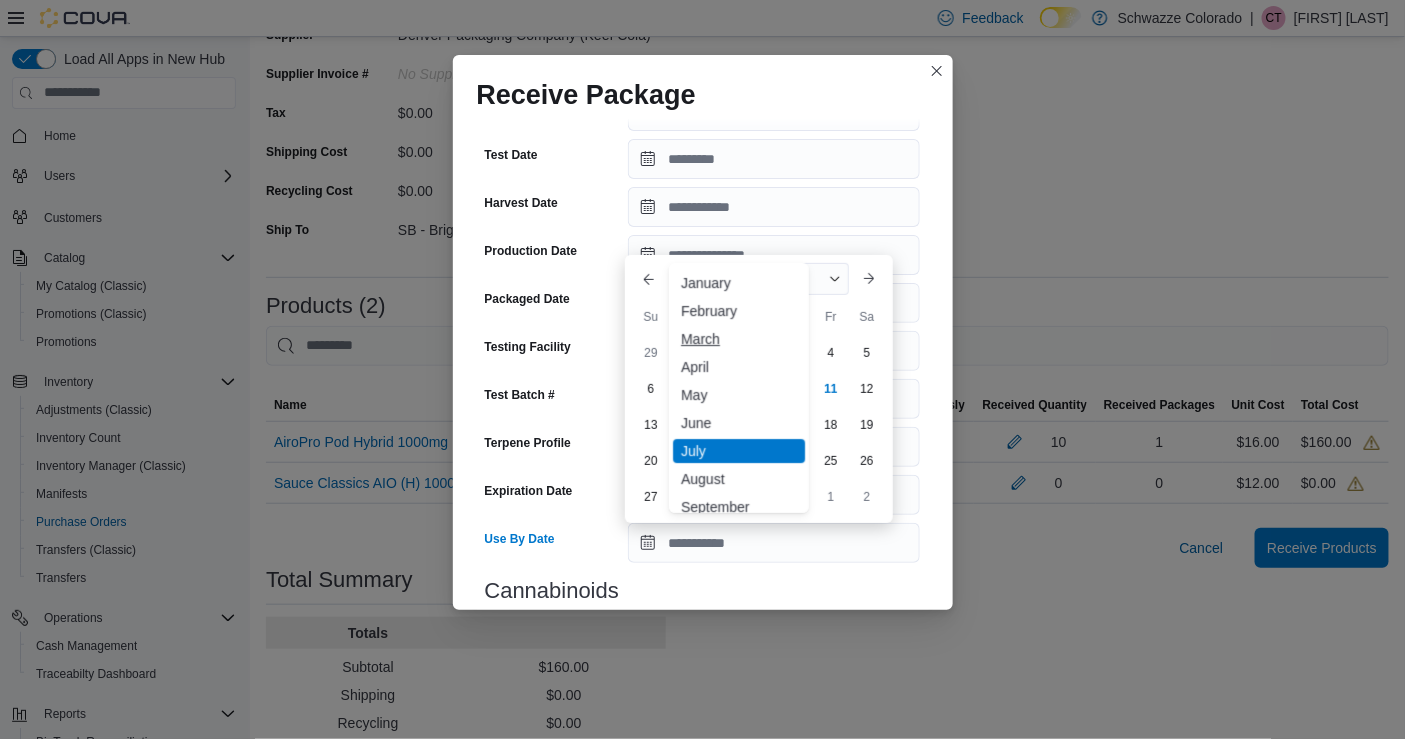 click on "March" at bounding box center (739, 339) 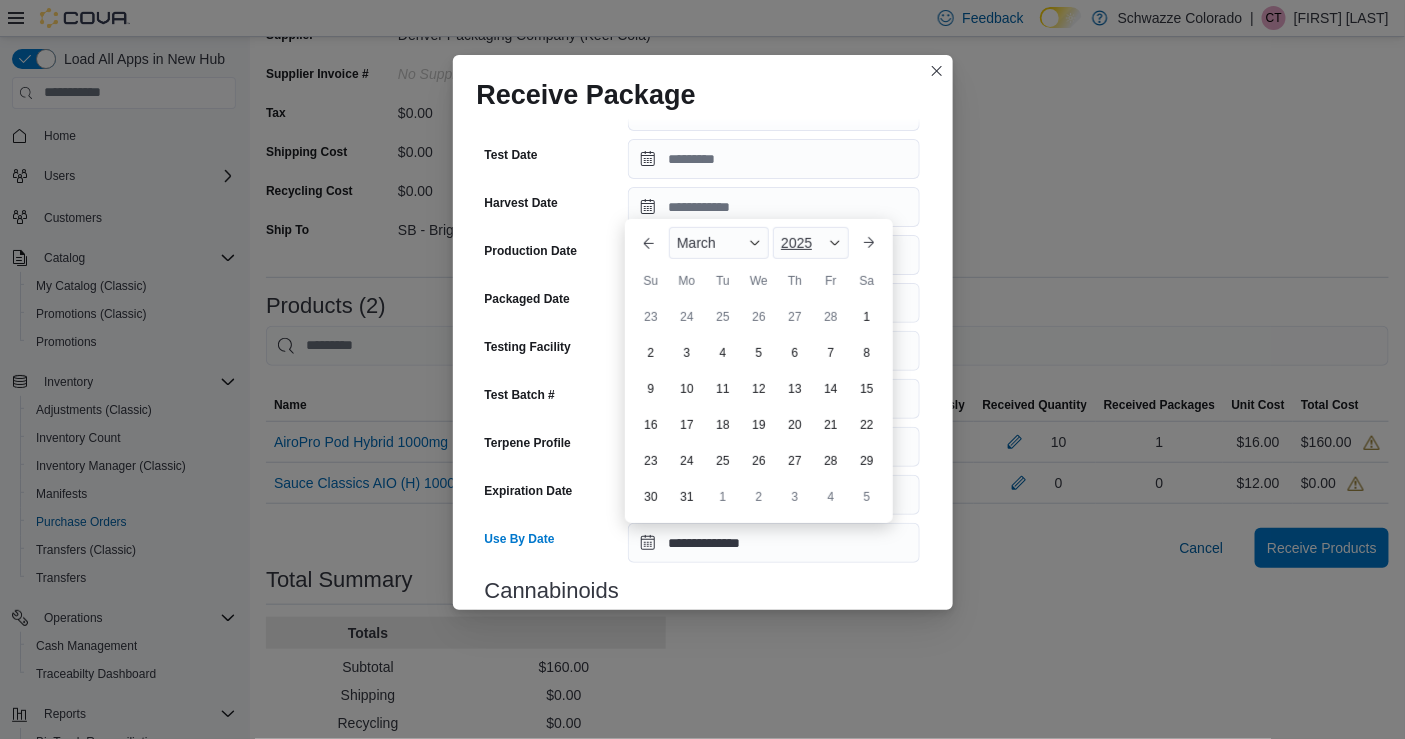 click on "2025" at bounding box center (811, 243) 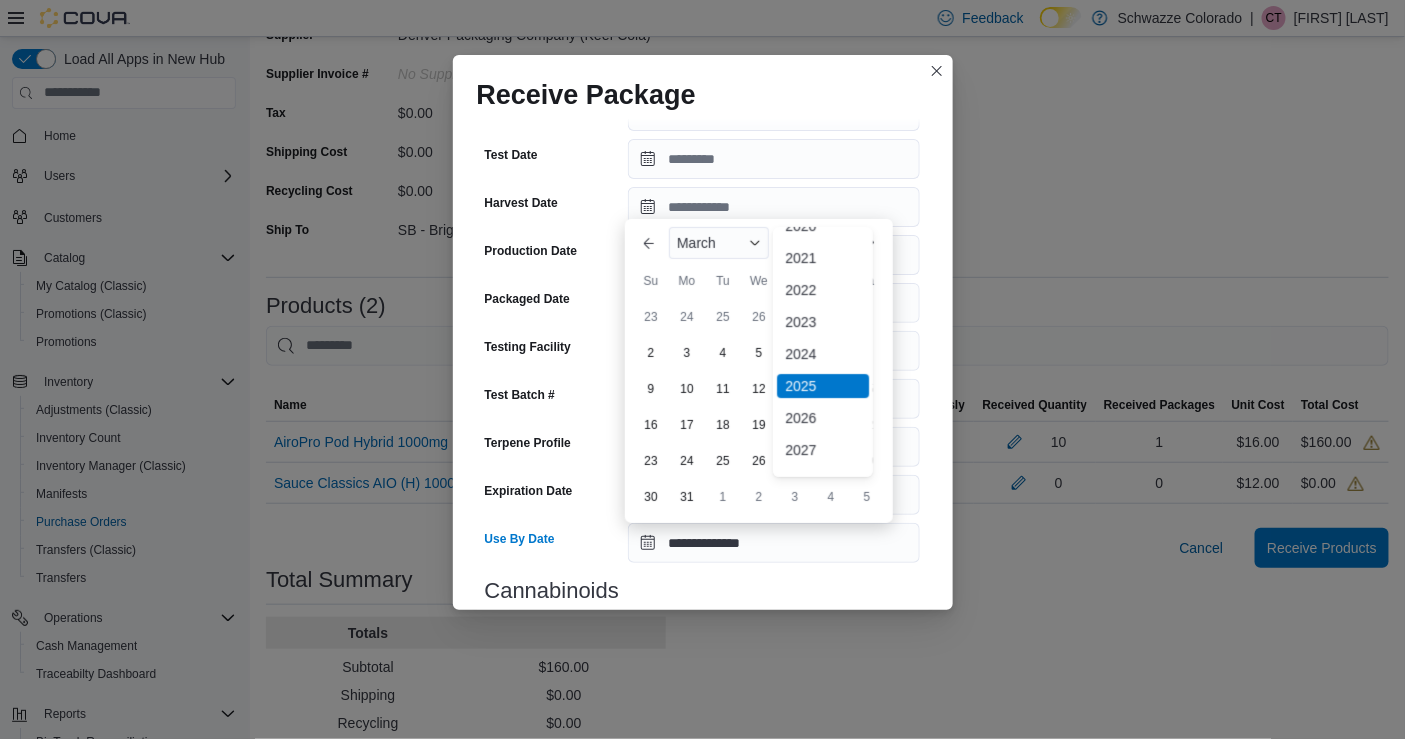 scroll, scrollTop: 87, scrollLeft: 0, axis: vertical 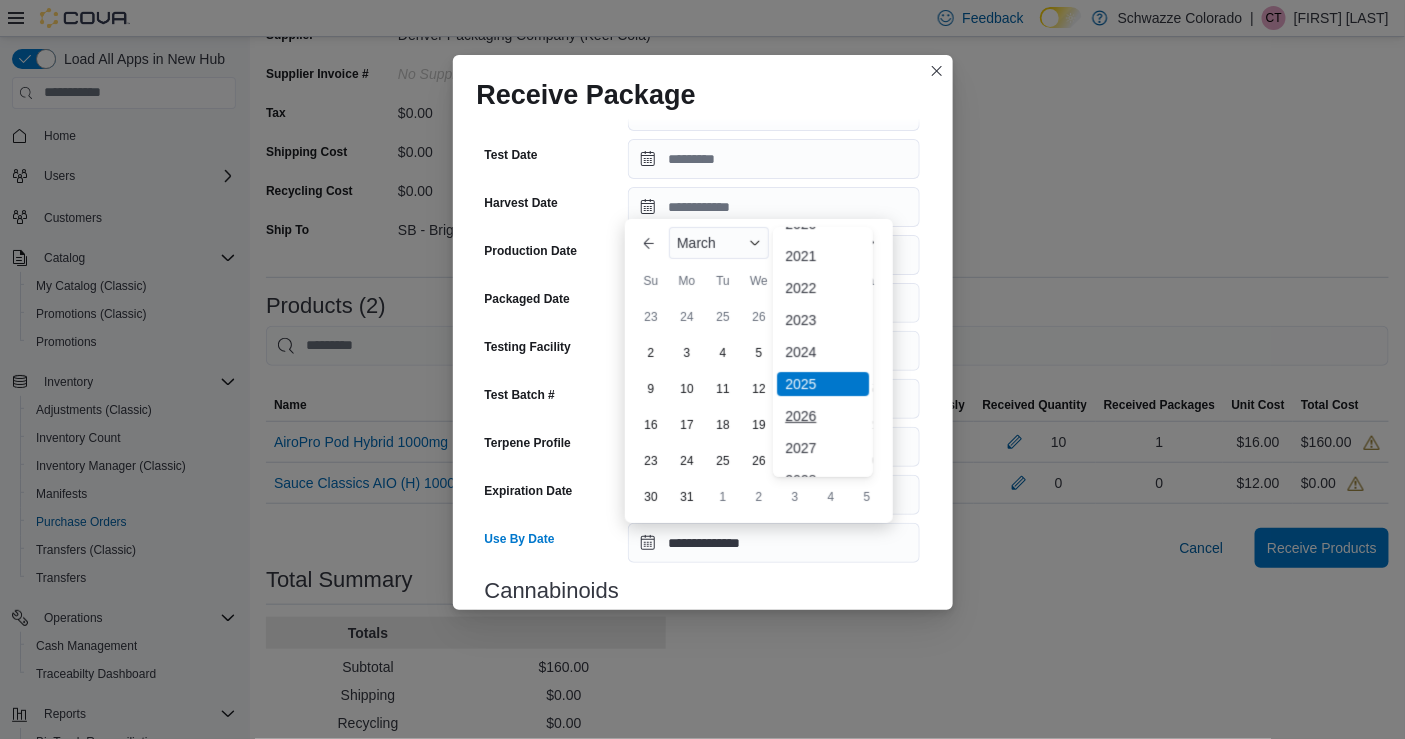 click on "2026" at bounding box center (823, 416) 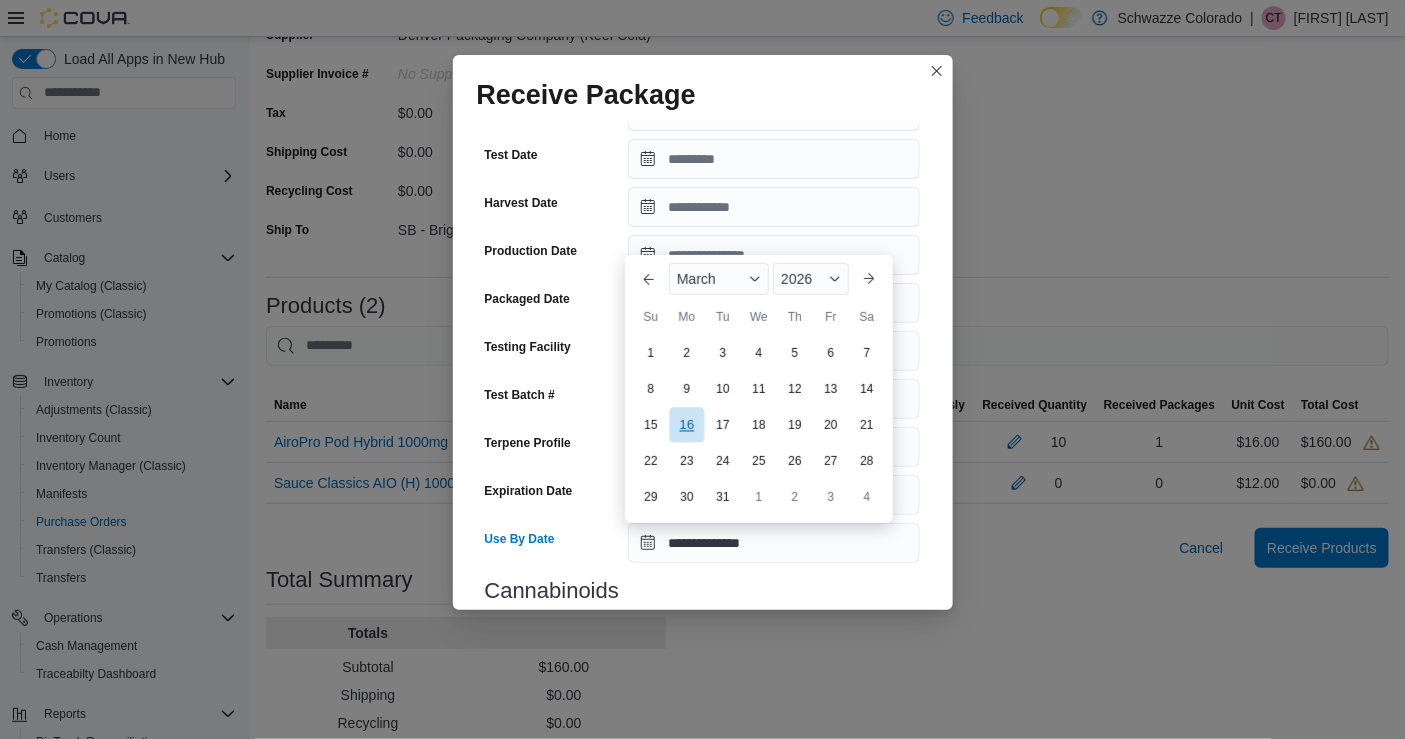 click on "16" at bounding box center [686, 424] 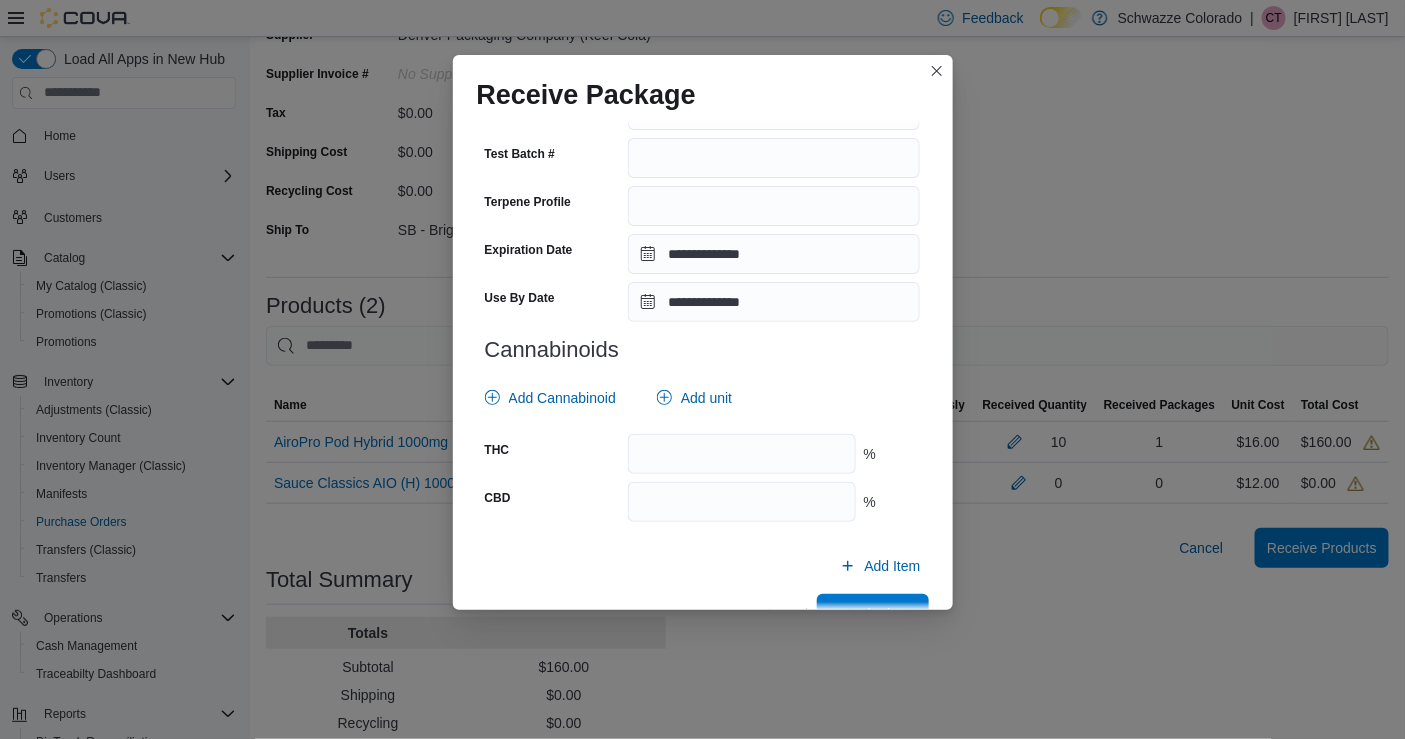 scroll, scrollTop: 1727, scrollLeft: 0, axis: vertical 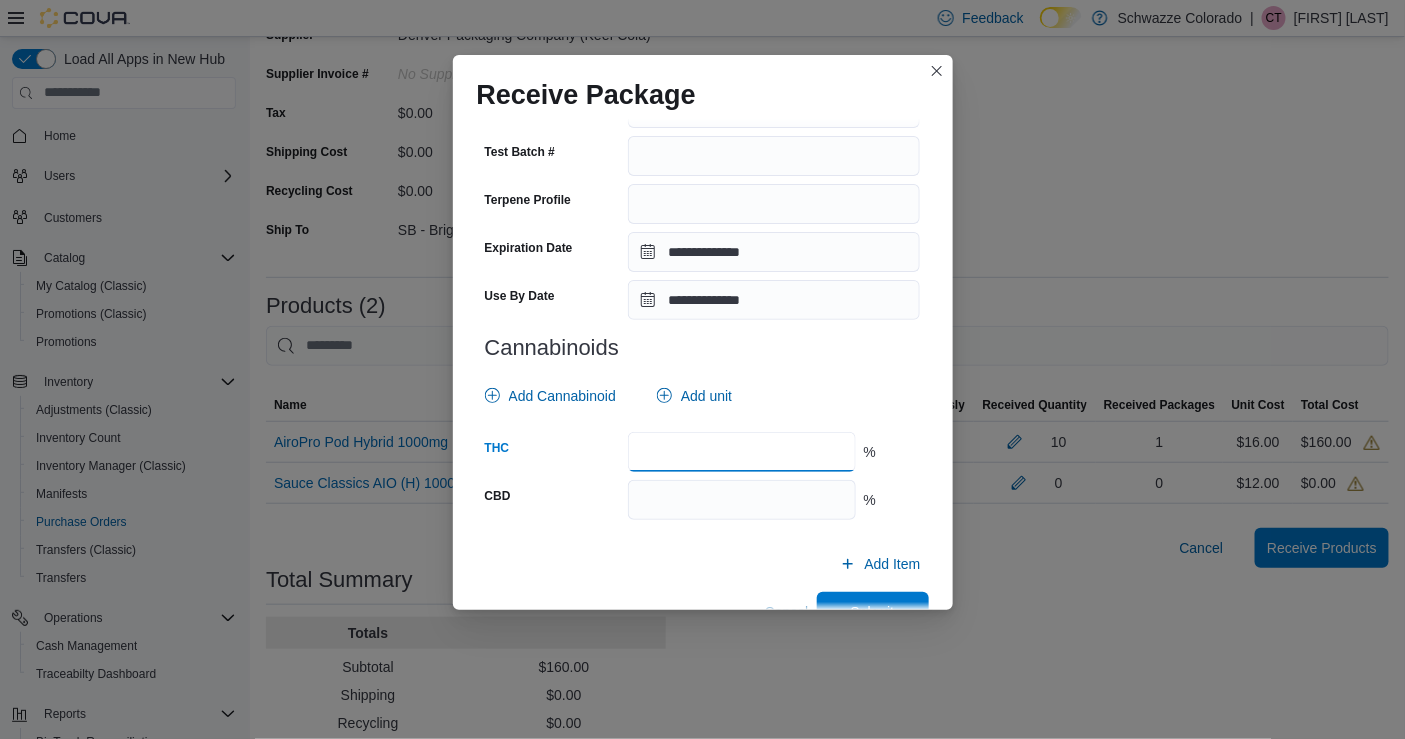 click at bounding box center [741, 452] 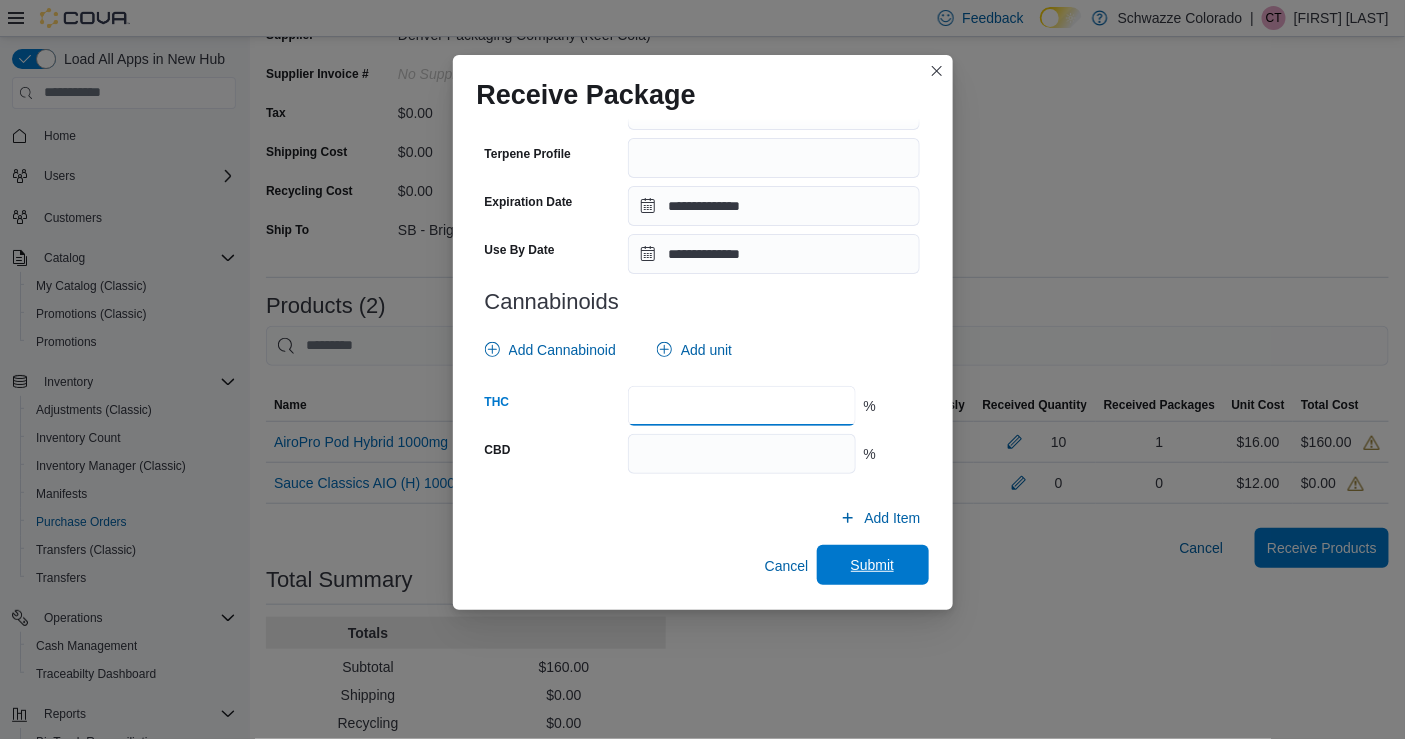 type on "*****" 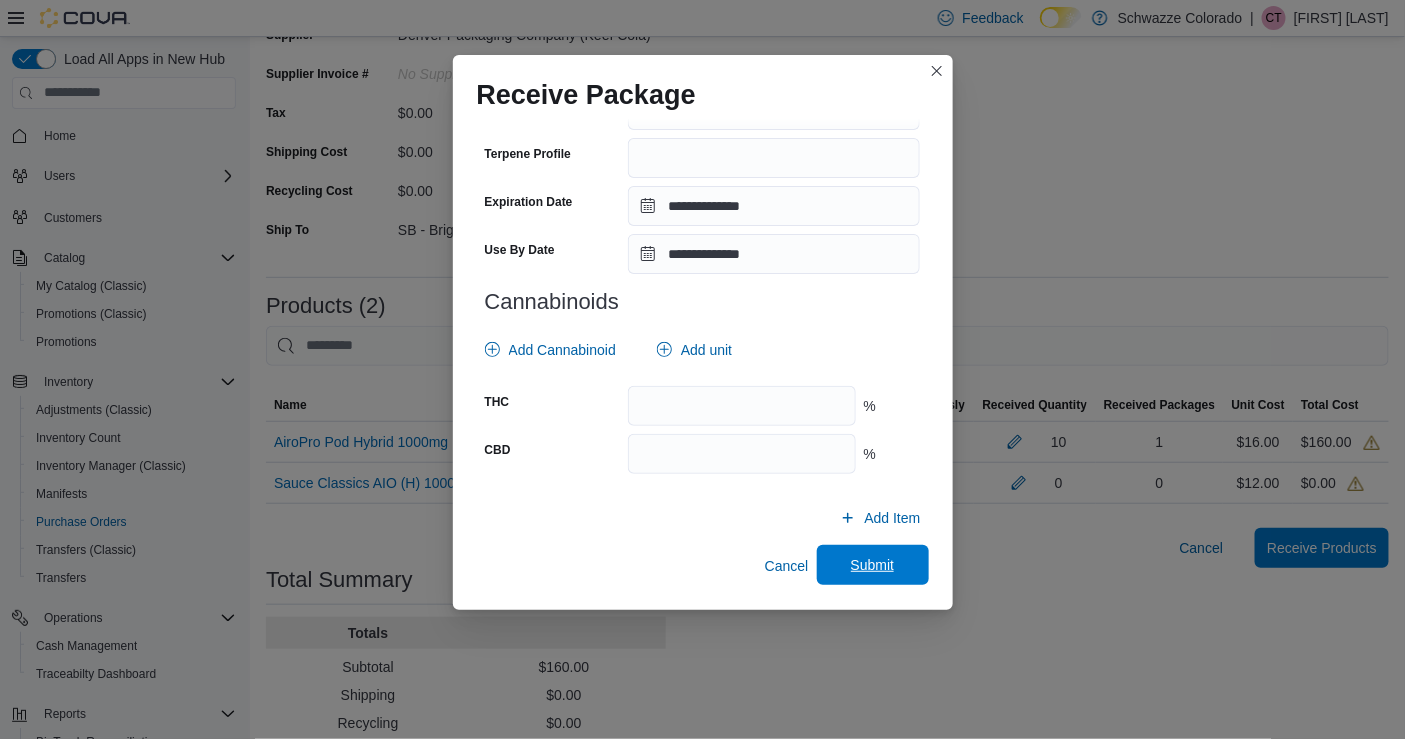 click on "Submit" at bounding box center (873, 565) 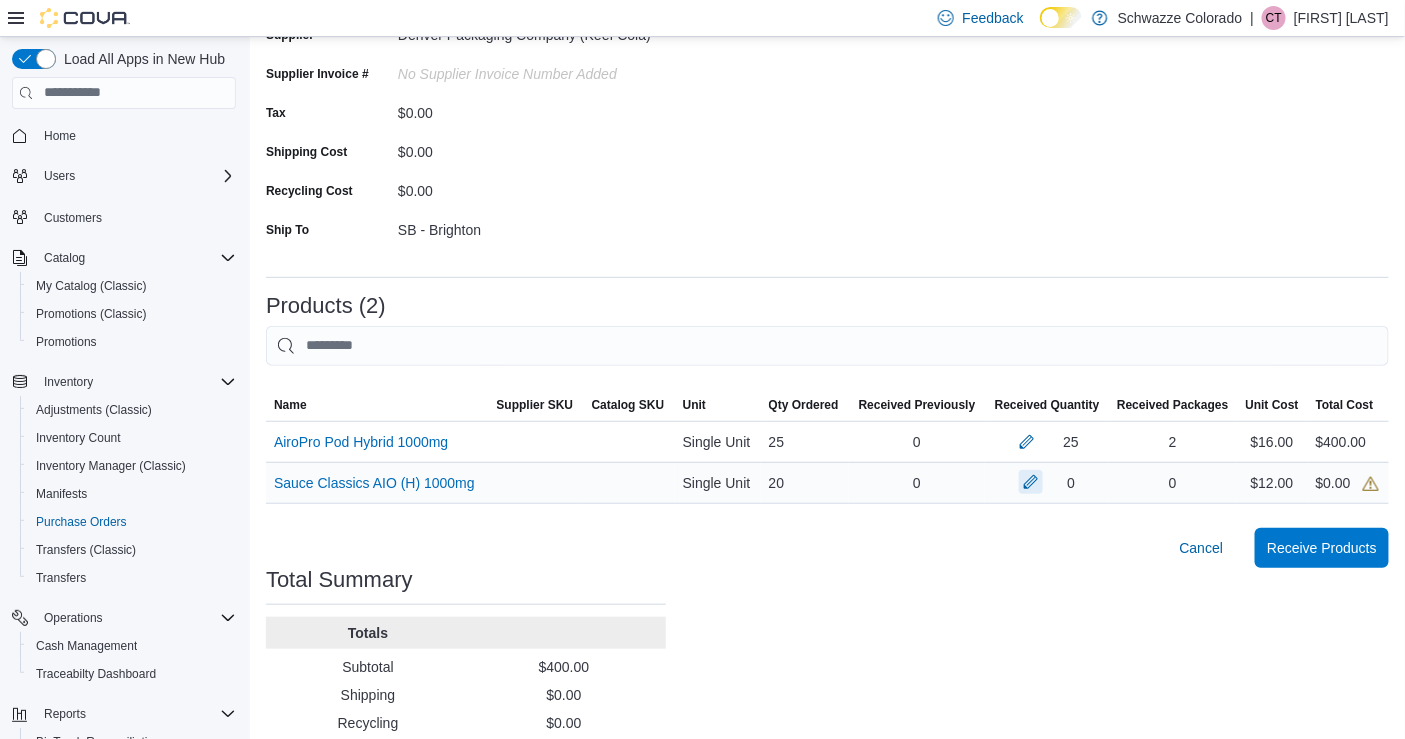 click at bounding box center (1031, 482) 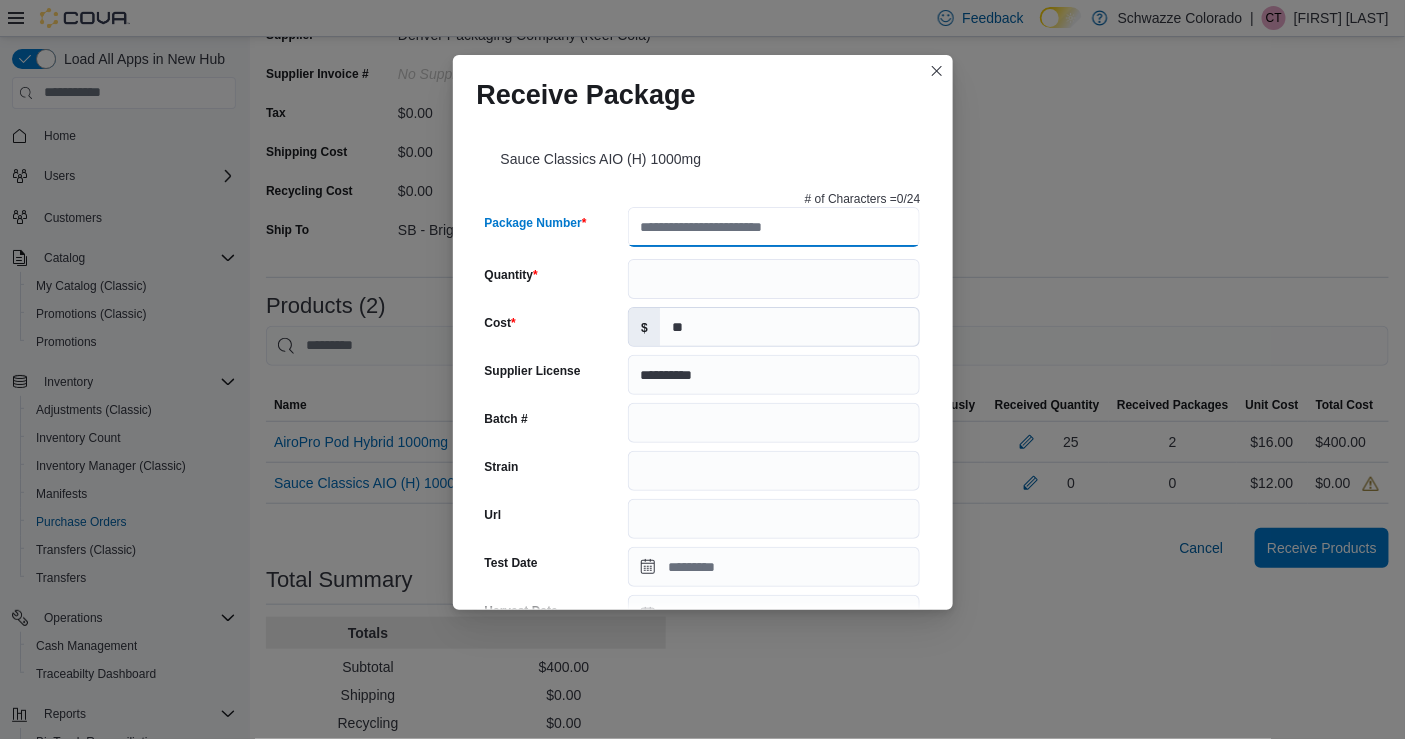 click on "Package Number" at bounding box center [774, 227] 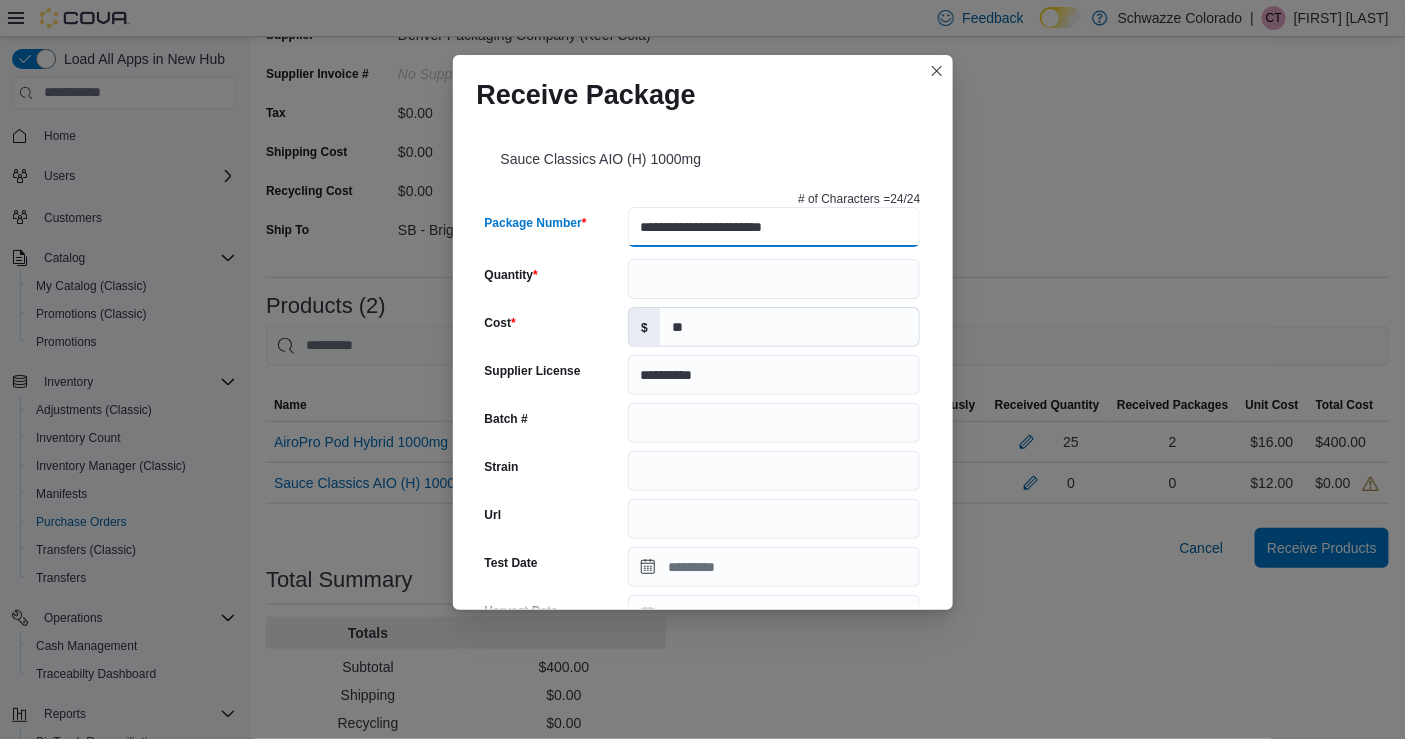 type on "**********" 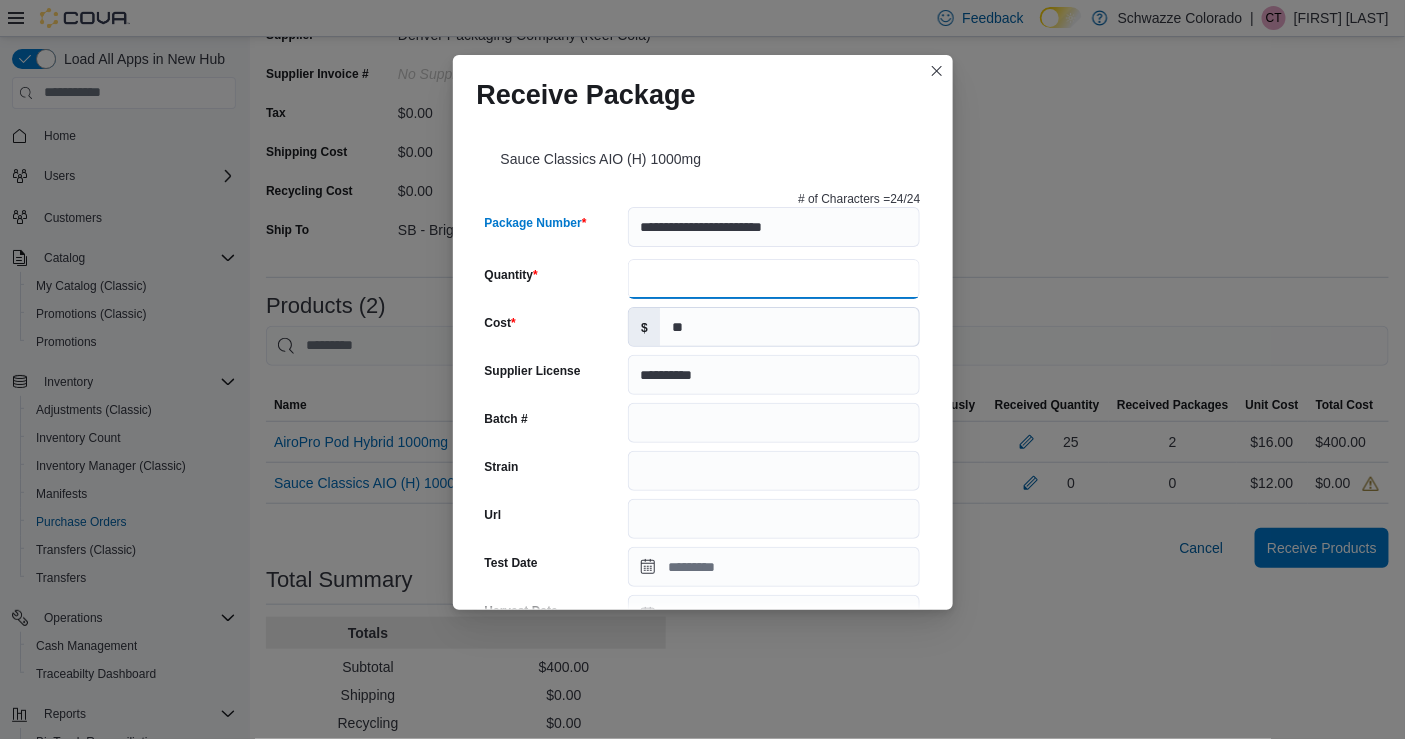 click on "Quantity" at bounding box center [774, 279] 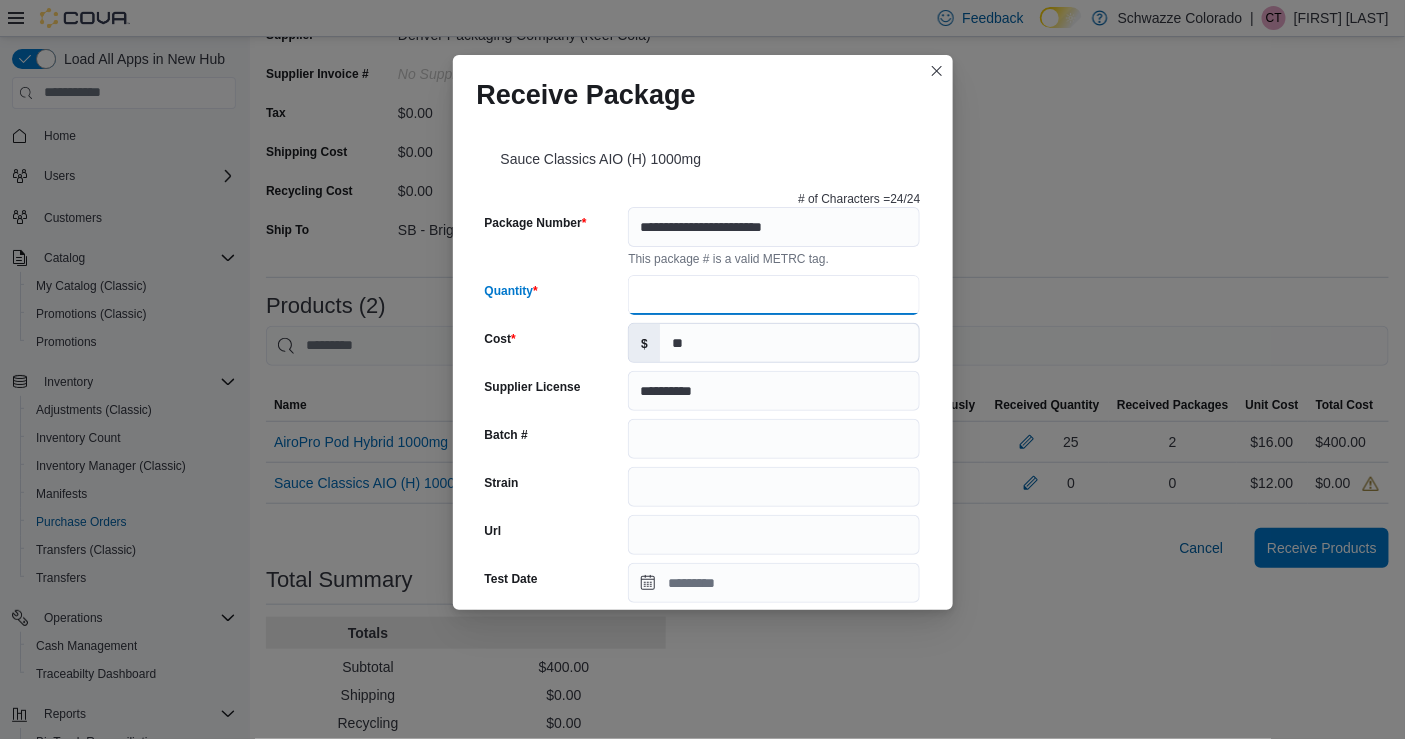 type on "**" 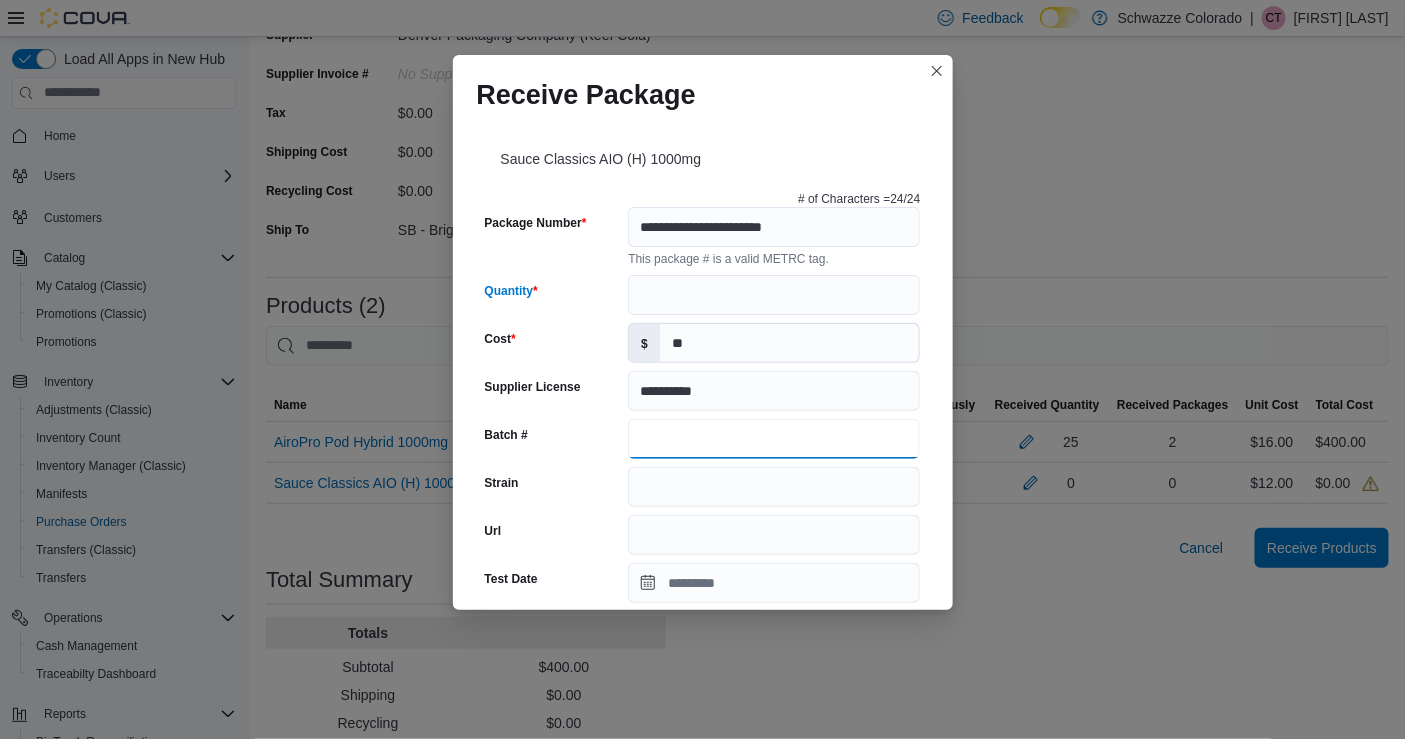 click on "Batch #" at bounding box center (774, 439) 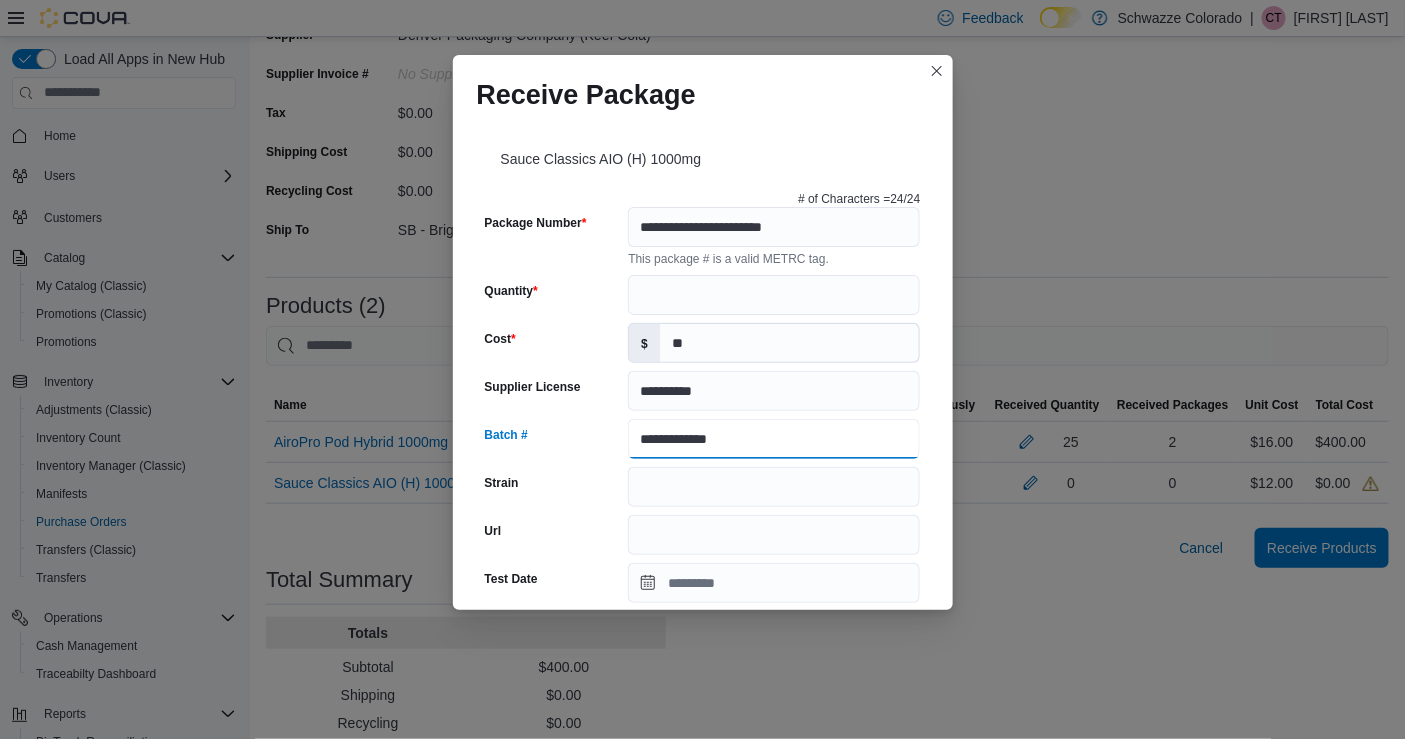 type on "**********" 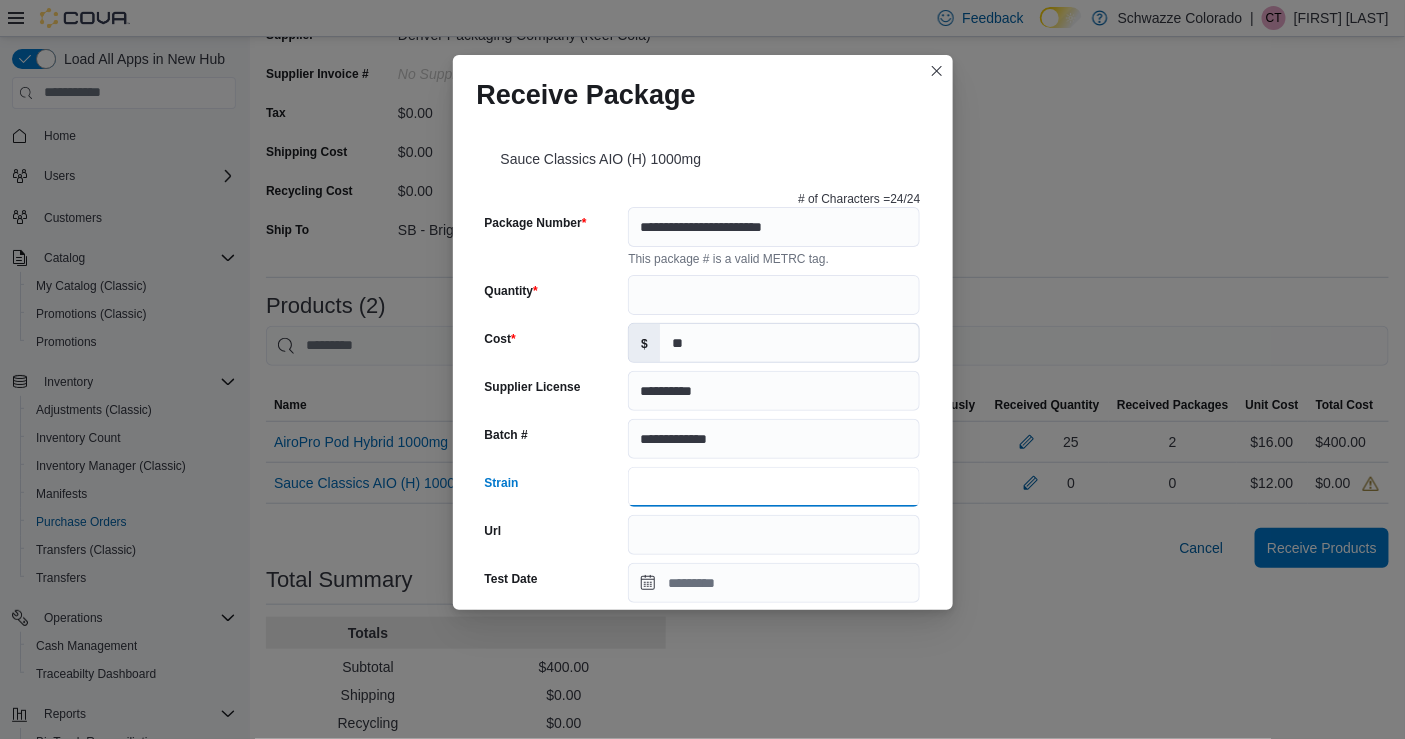 click on "Strain" at bounding box center [774, 487] 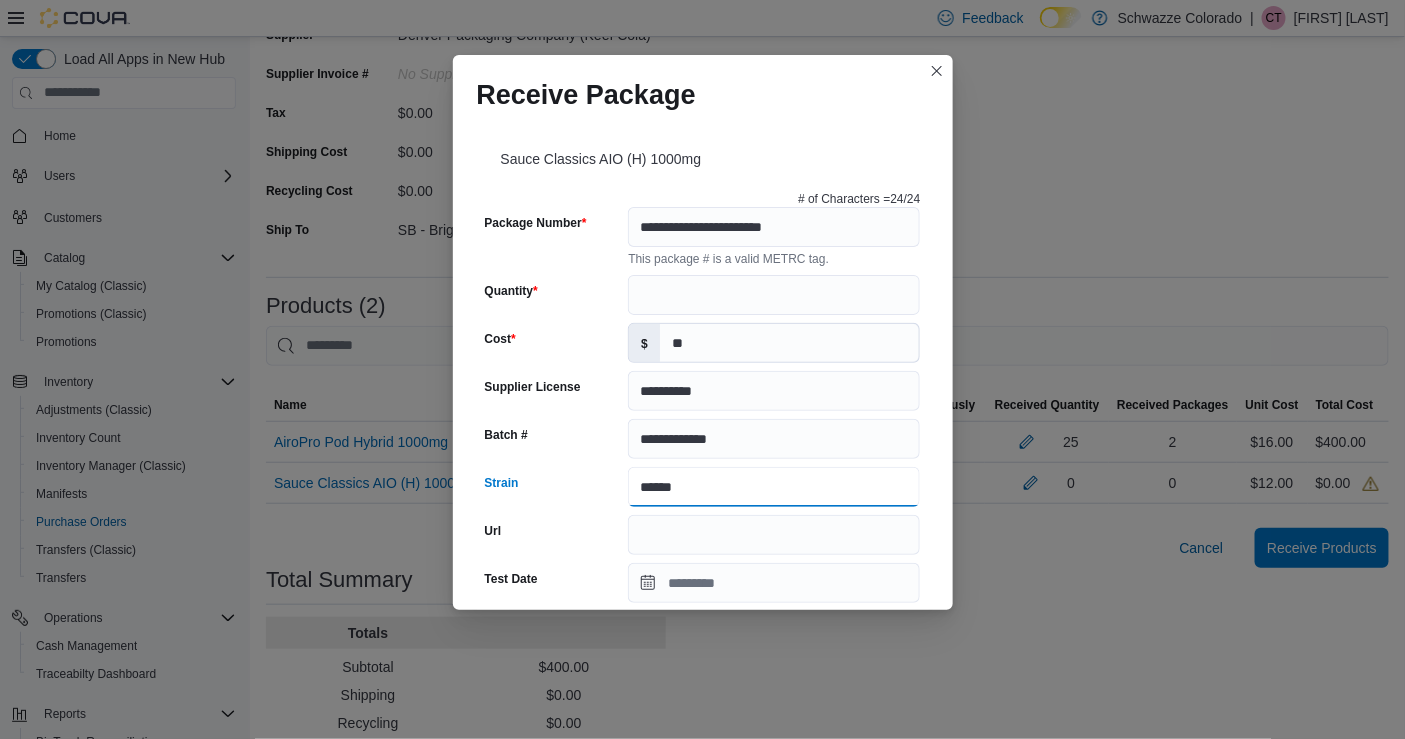 type on "**********" 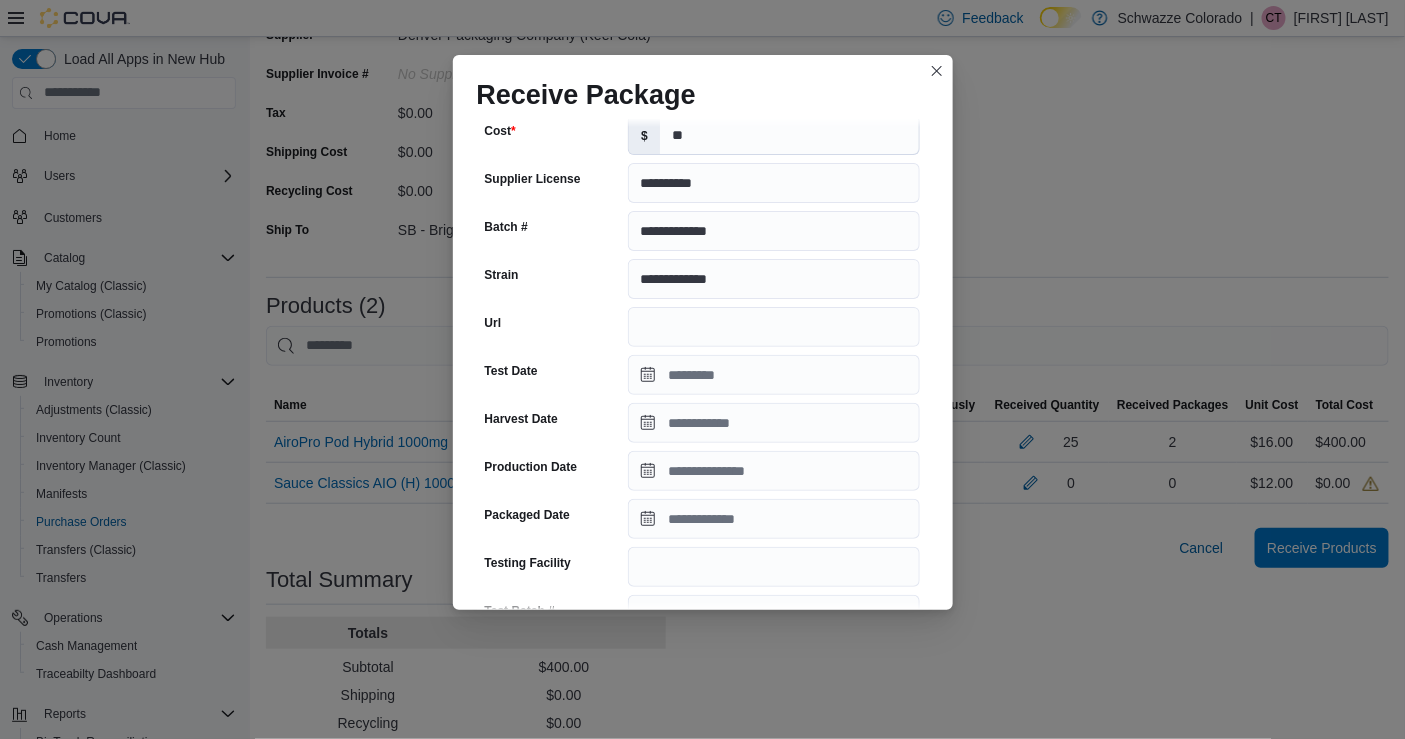 scroll, scrollTop: 408, scrollLeft: 0, axis: vertical 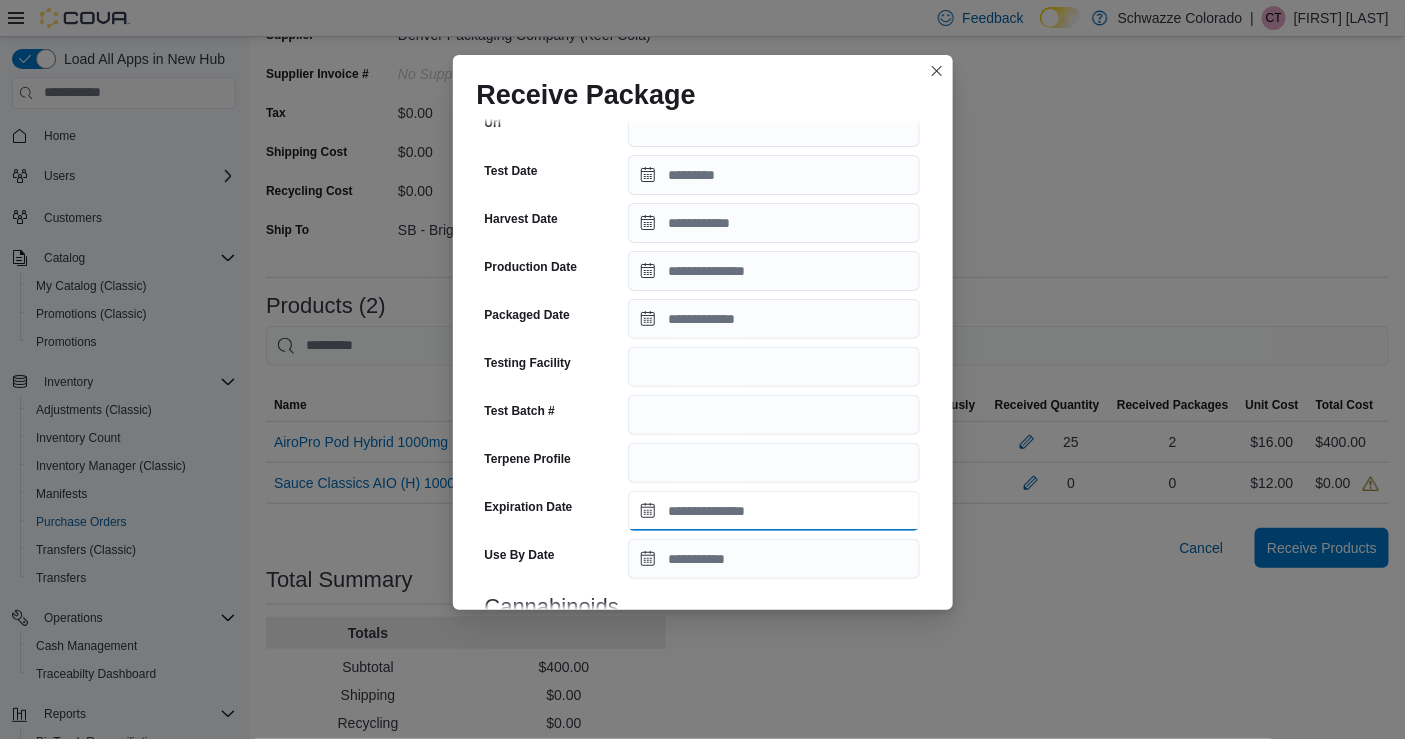click on "Expiration Date" at bounding box center (774, 511) 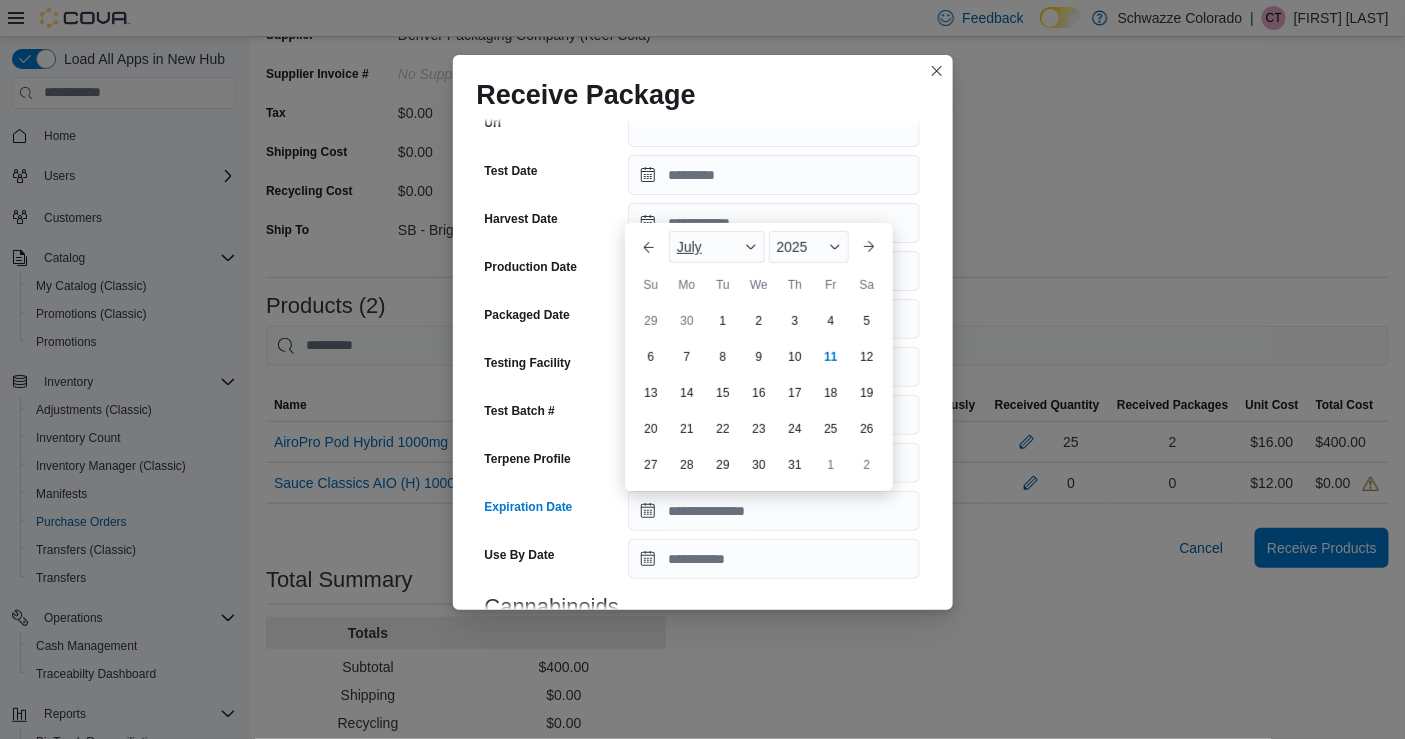 click on "July" at bounding box center (717, 247) 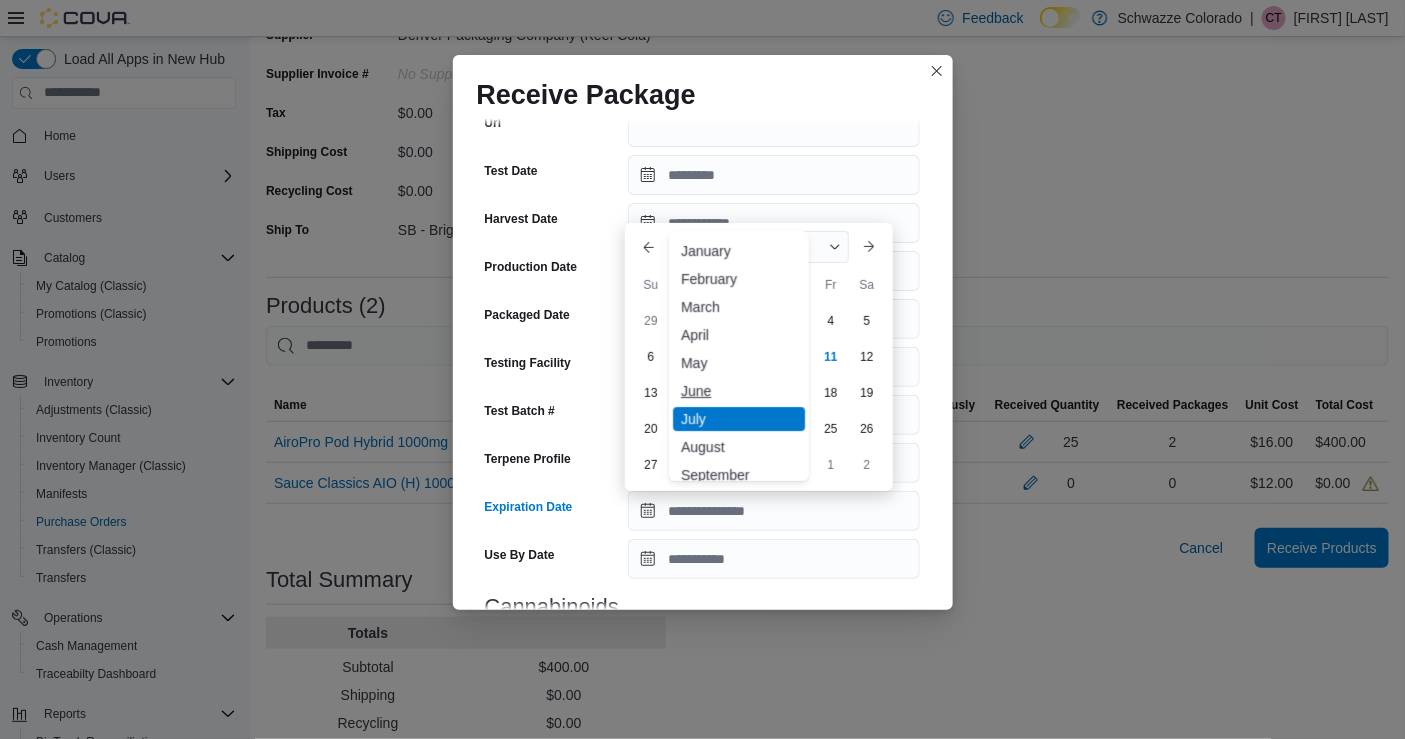 click on "June" at bounding box center (739, 391) 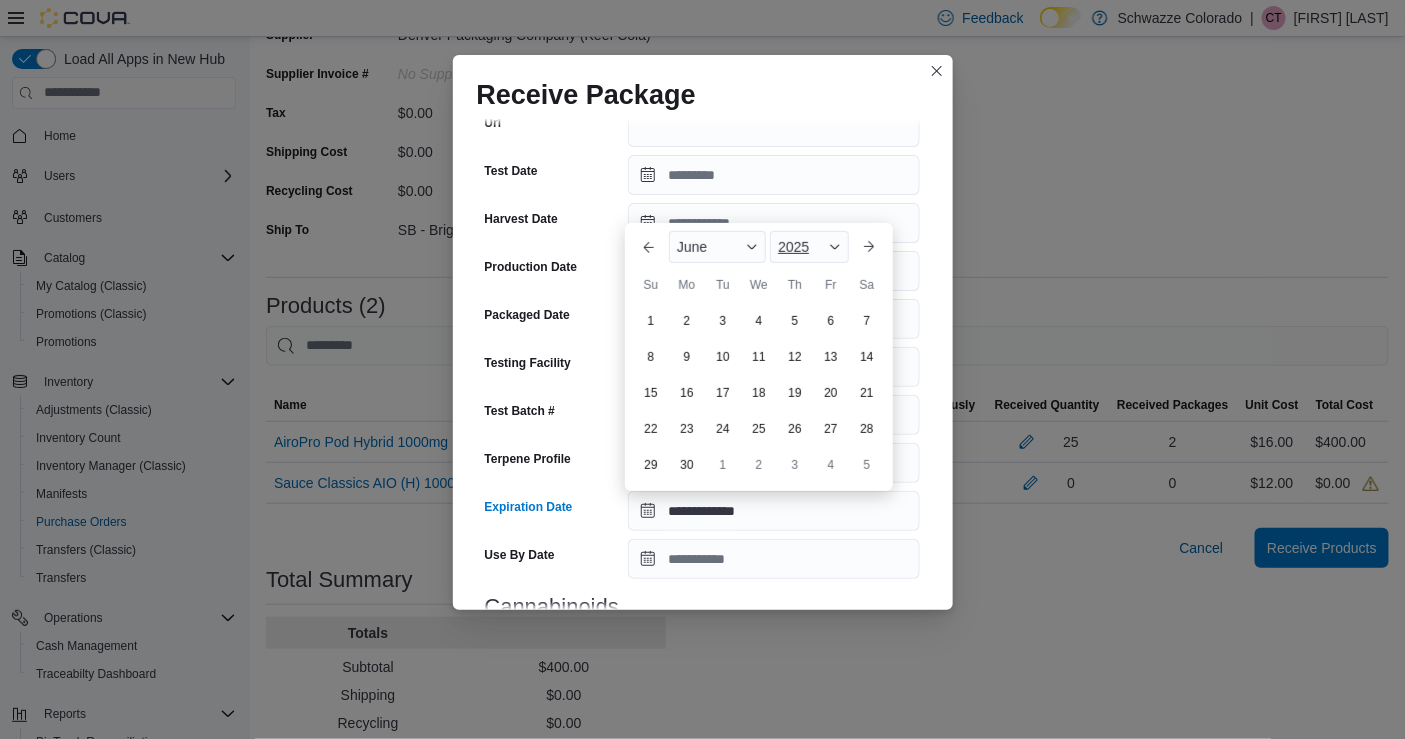 click on "2025" at bounding box center (793, 247) 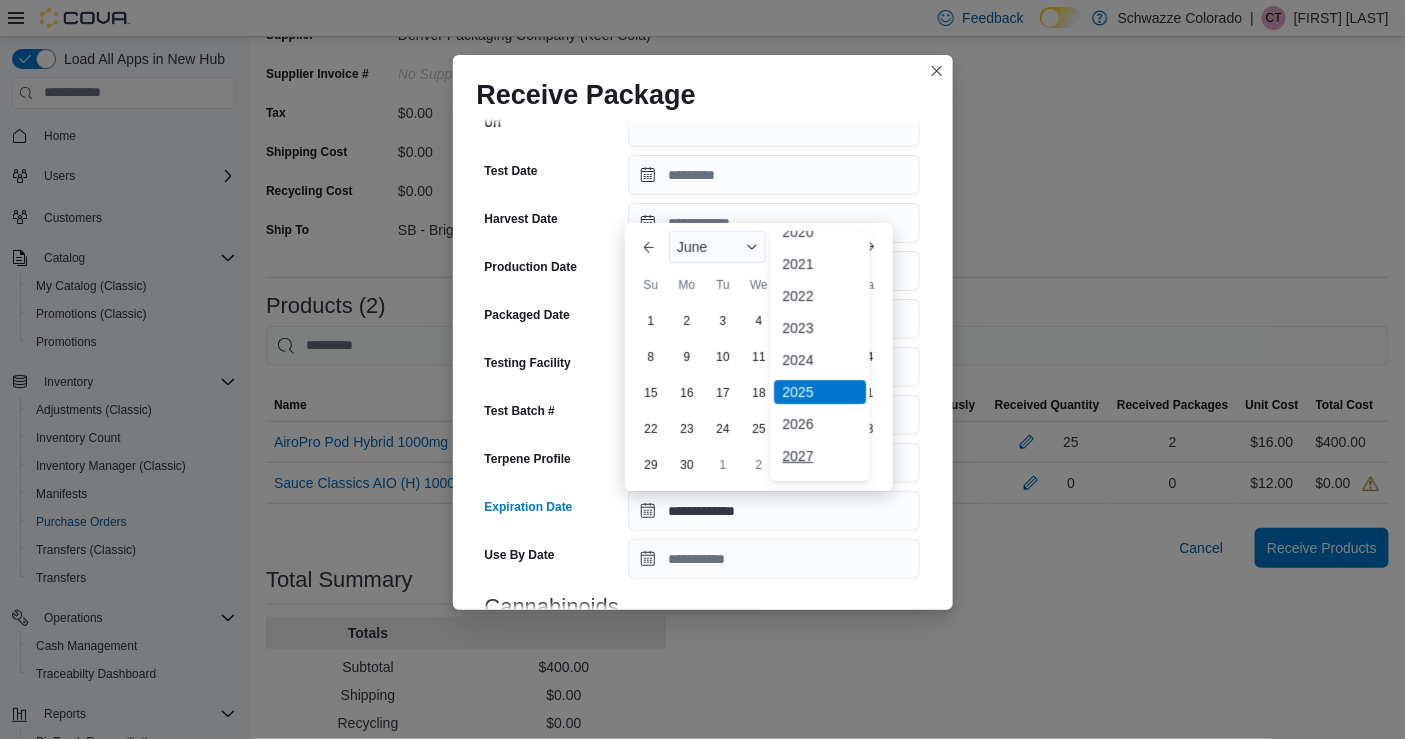 scroll, scrollTop: 84, scrollLeft: 0, axis: vertical 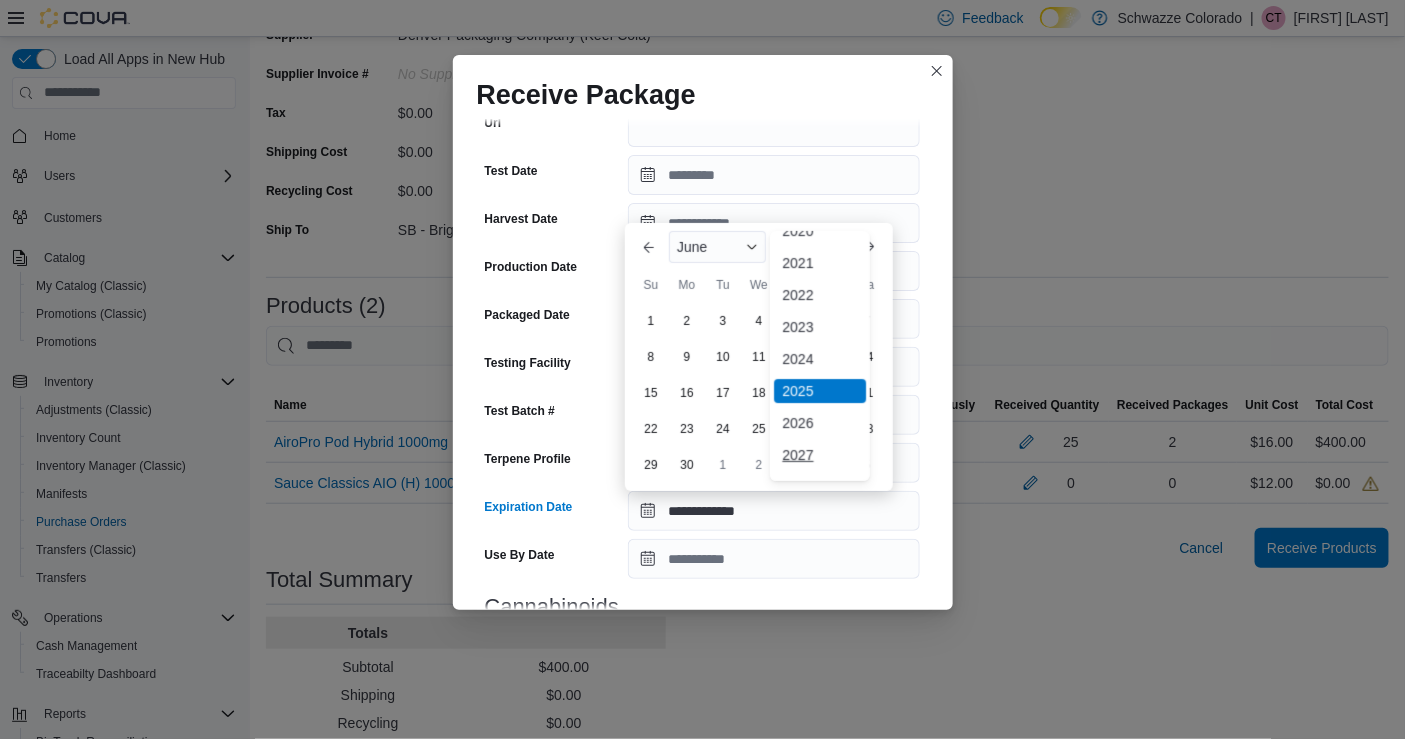 click on "2027" at bounding box center [820, 455] 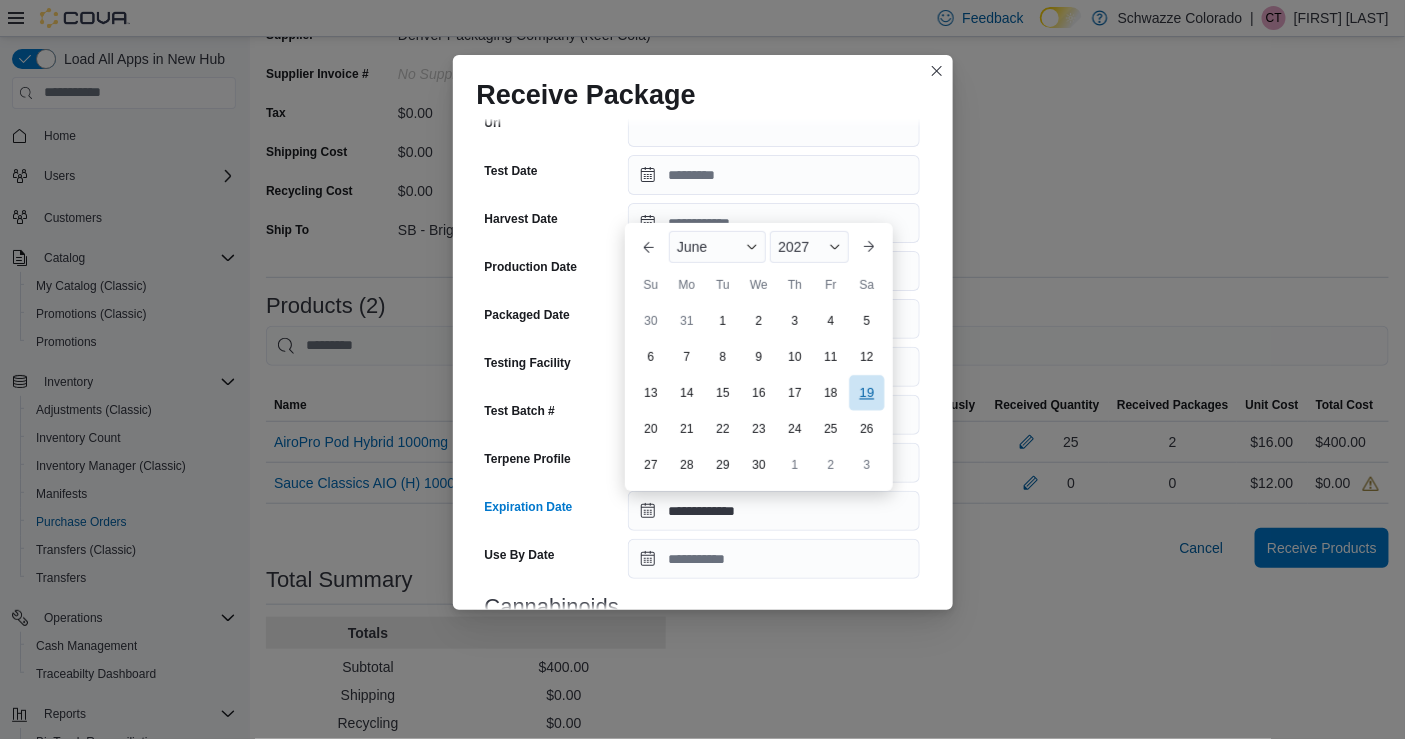 click on "19" at bounding box center (866, 393) 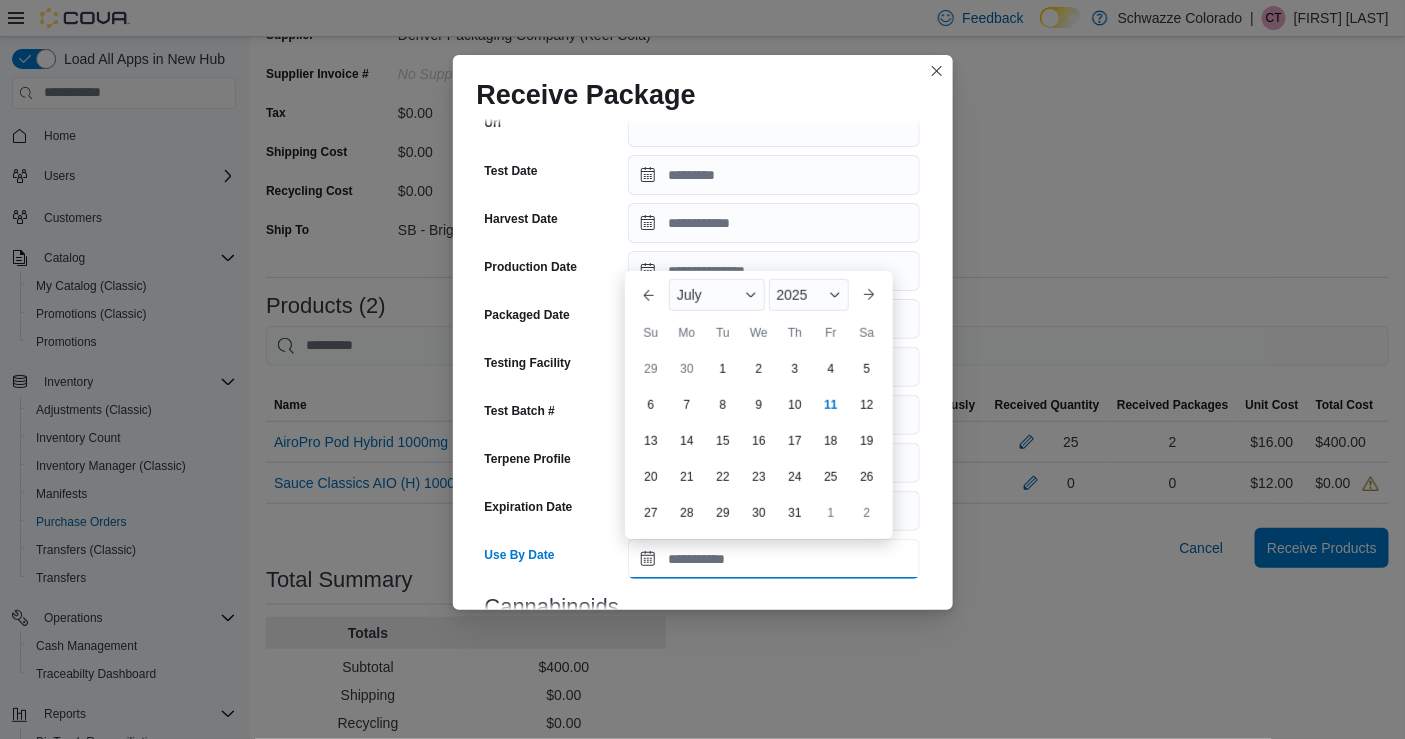 click on "Use By Date" at bounding box center (774, 559) 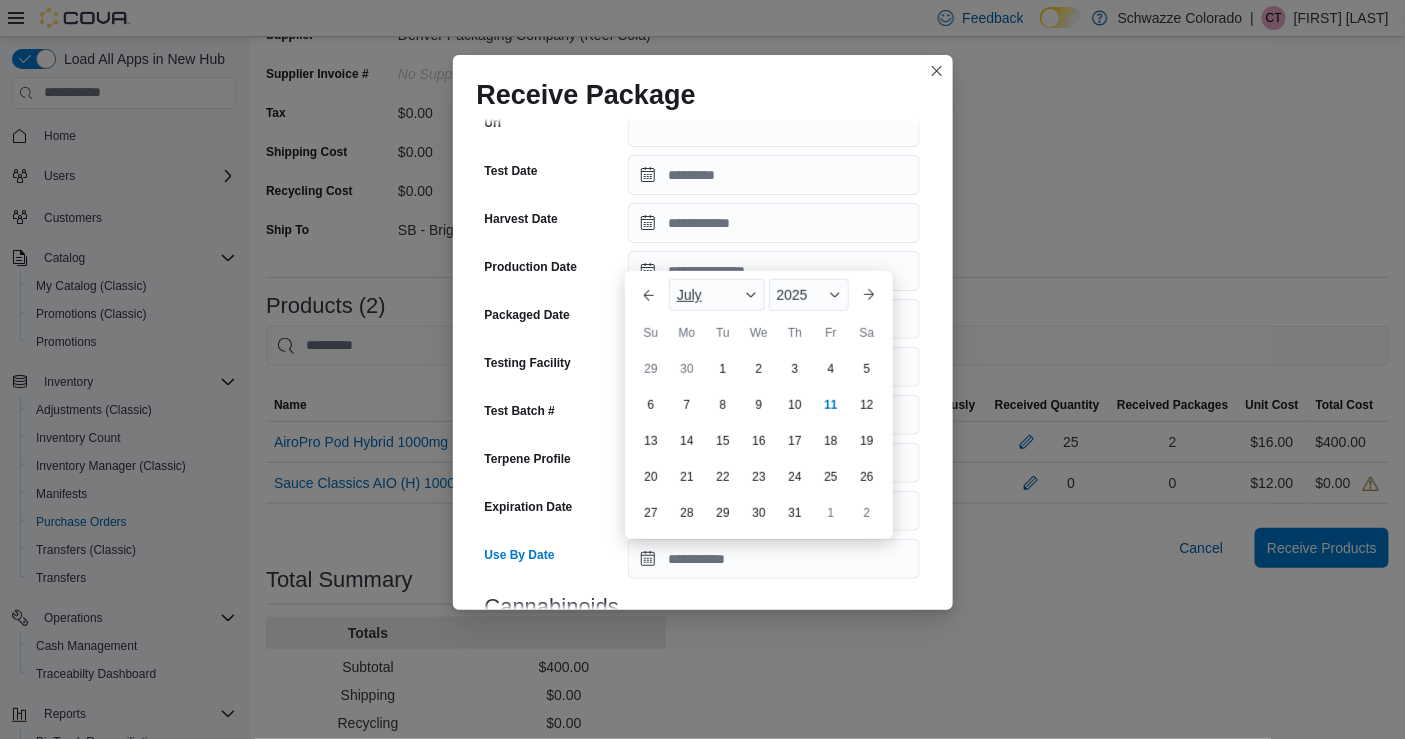 click on "July" at bounding box center [717, 295] 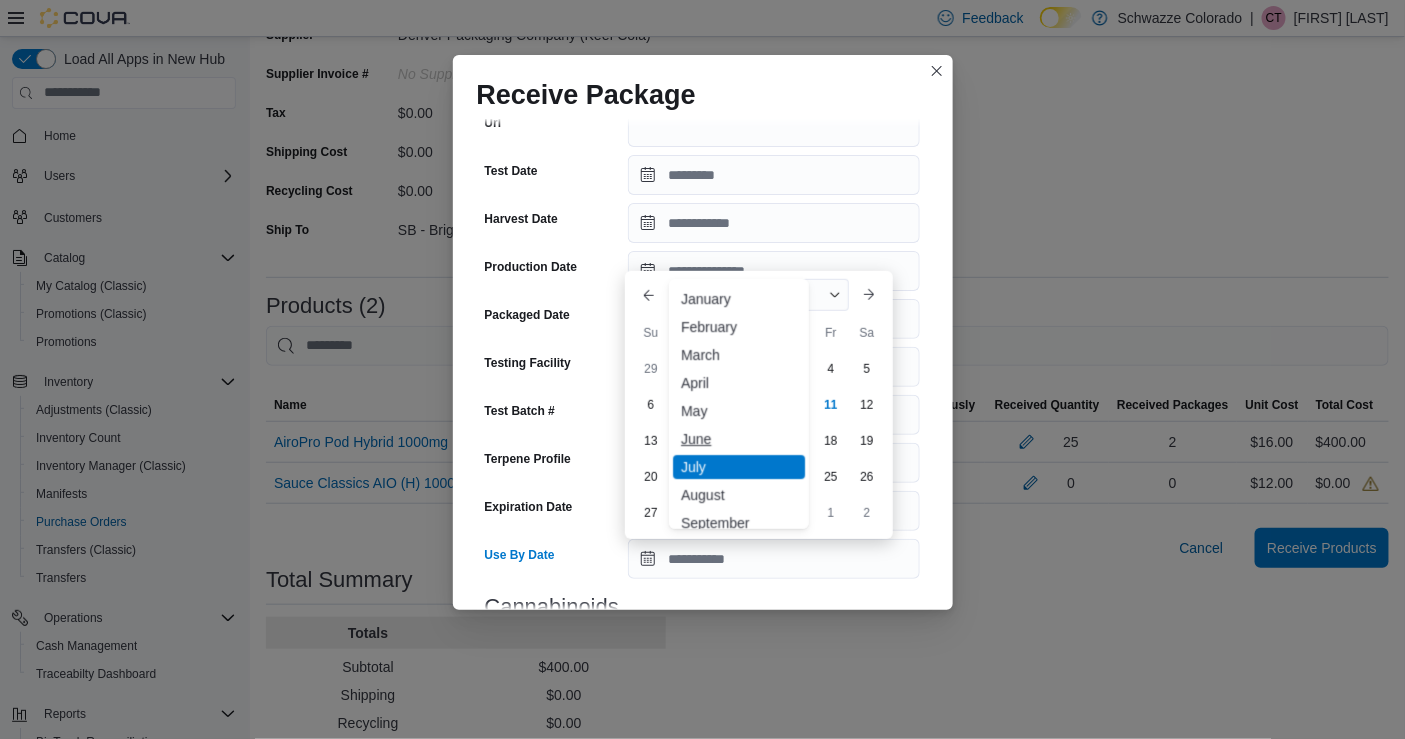 click on "June" at bounding box center [739, 439] 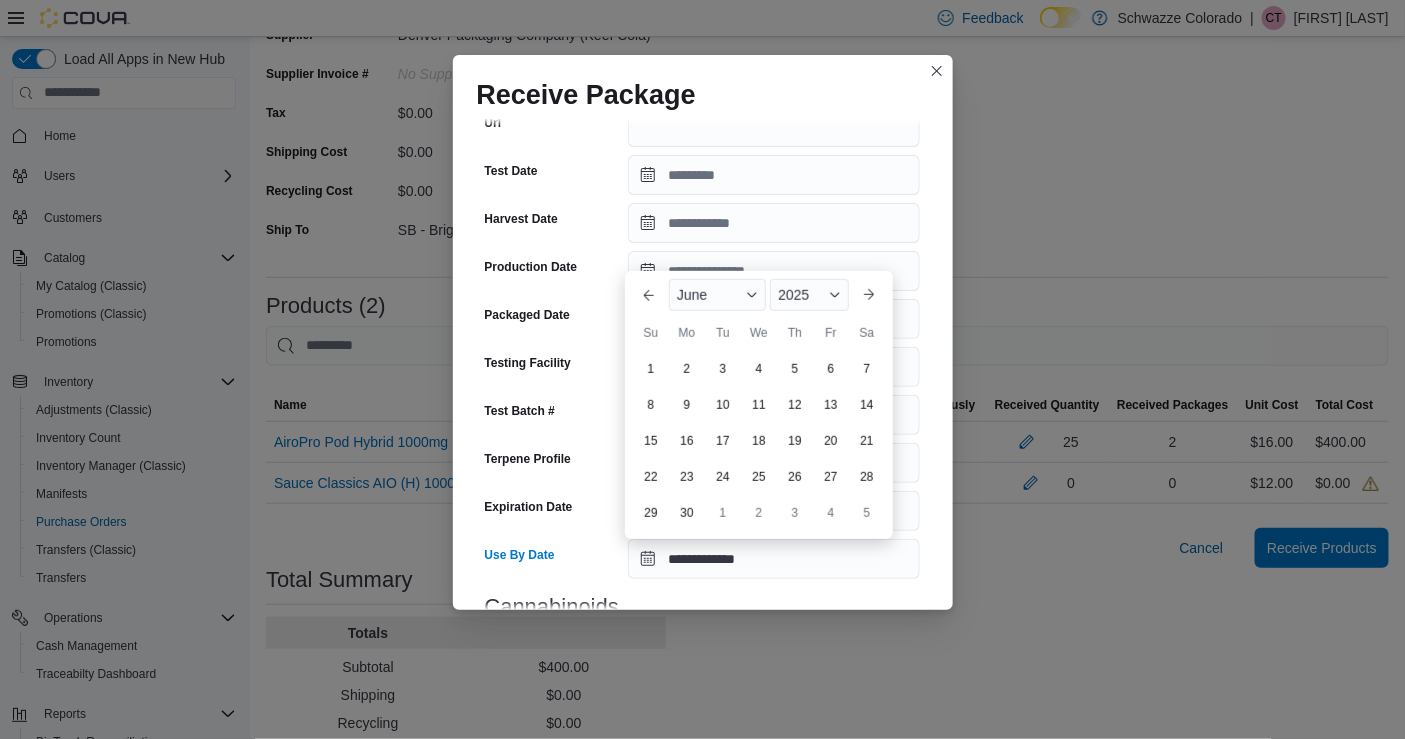 click on "June 2025" at bounding box center [759, 295] 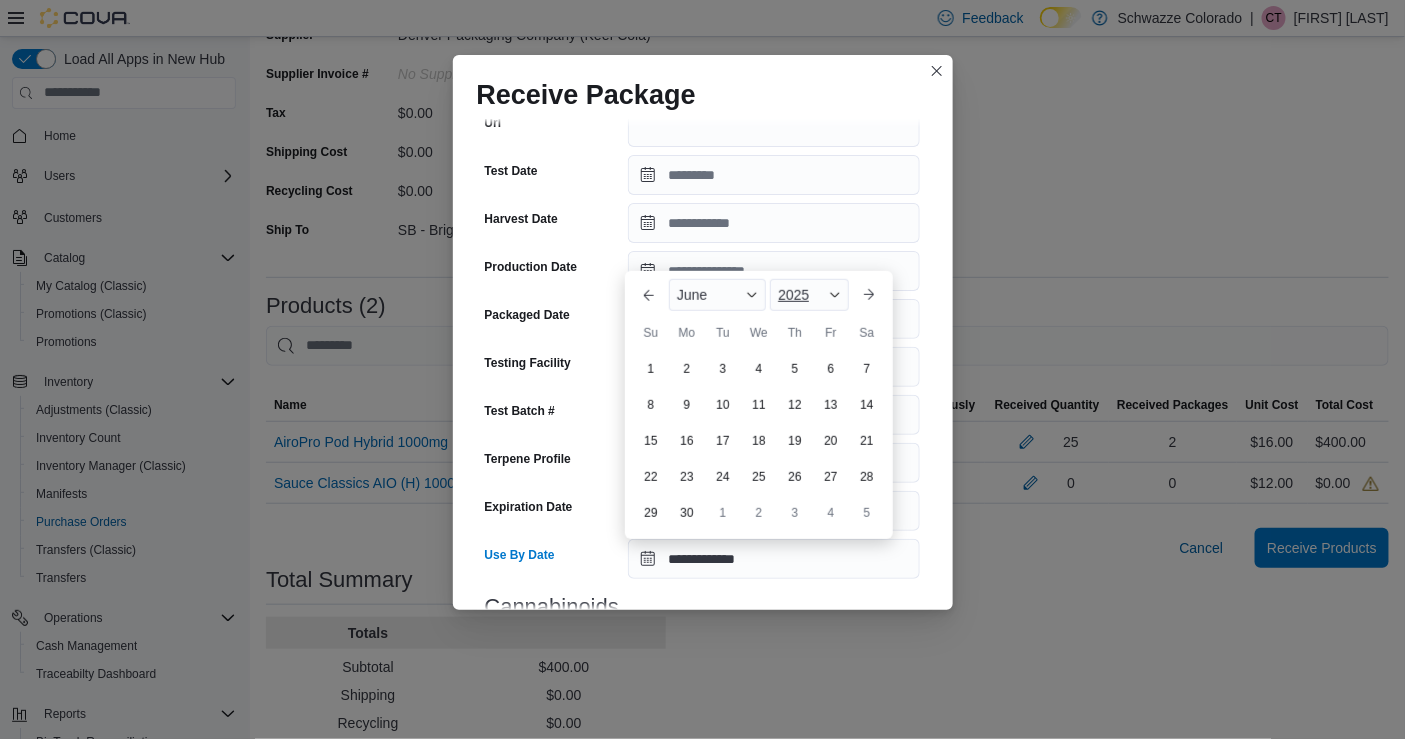 click on "2025" at bounding box center (809, 295) 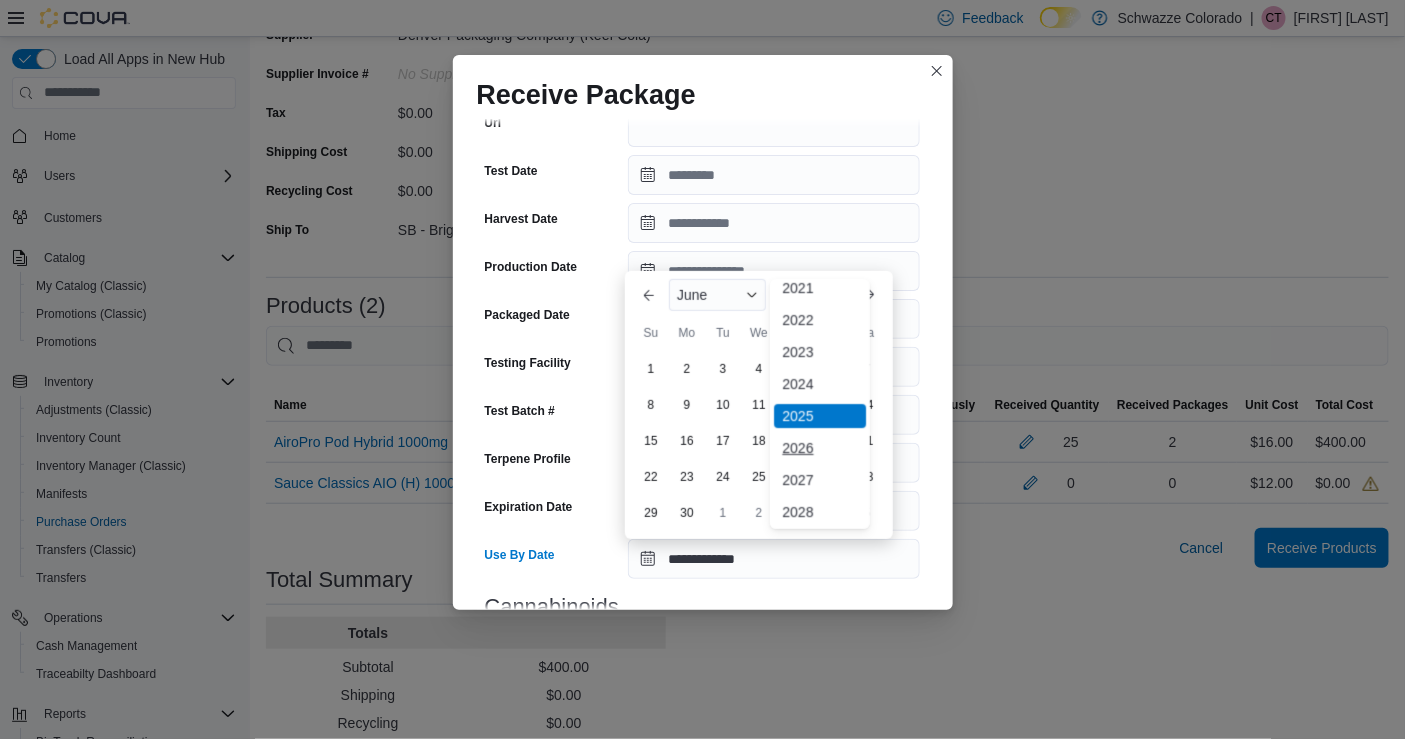 scroll, scrollTop: 108, scrollLeft: 0, axis: vertical 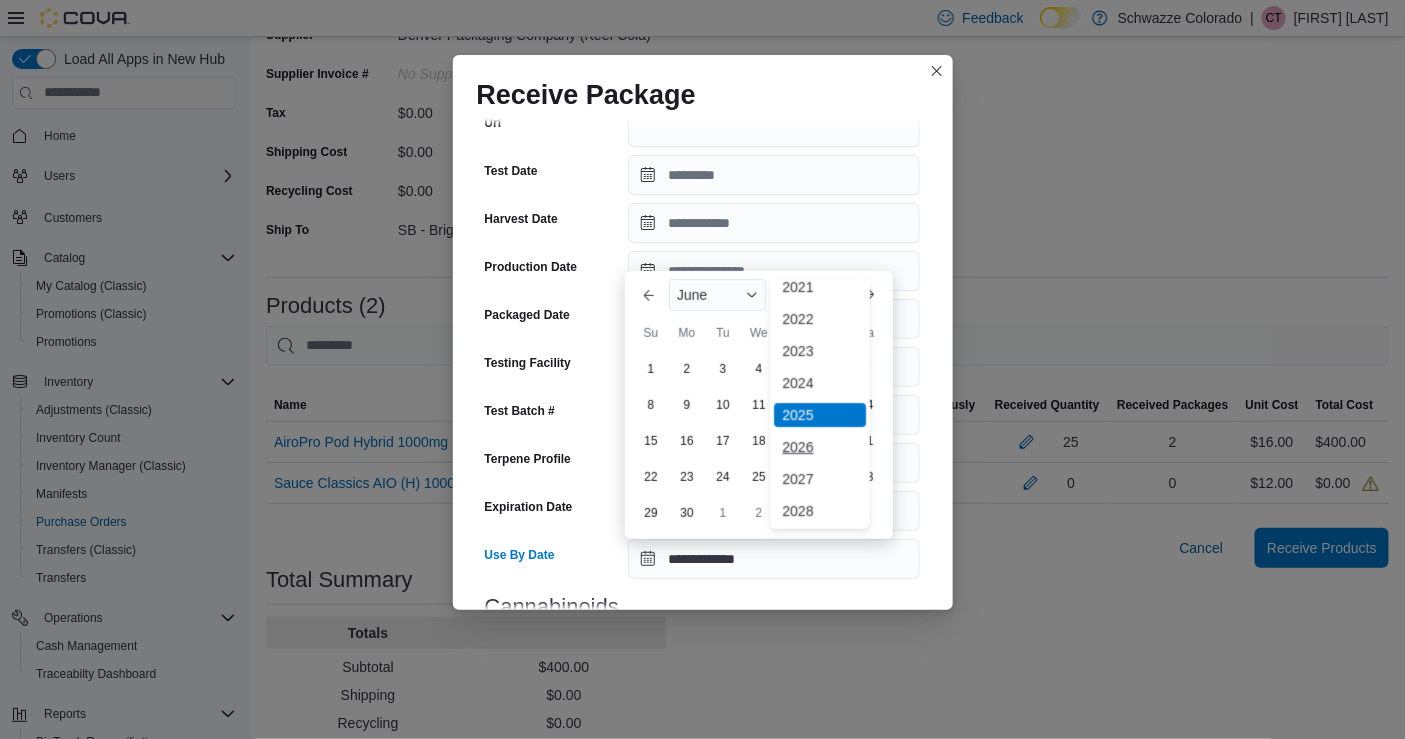 click on "2026" at bounding box center (820, 447) 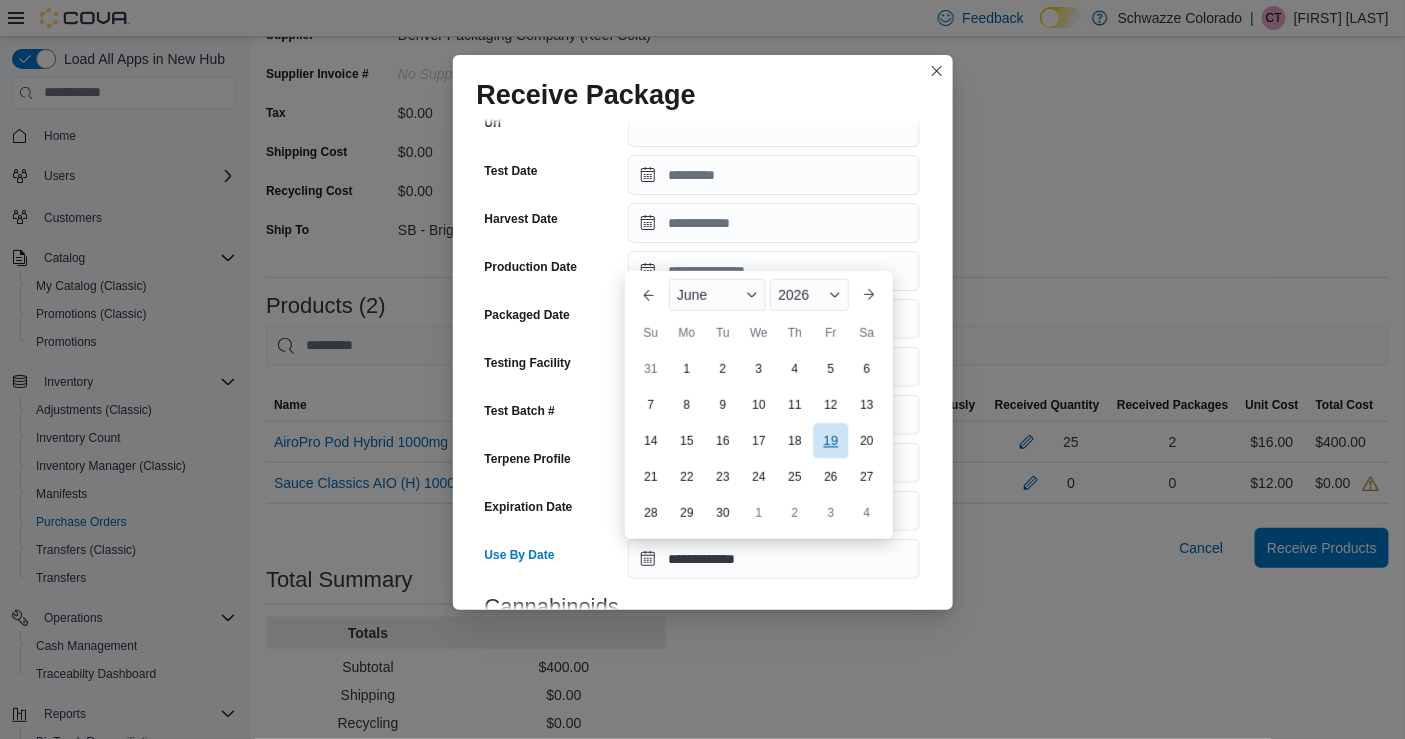 click on "19" at bounding box center [830, 441] 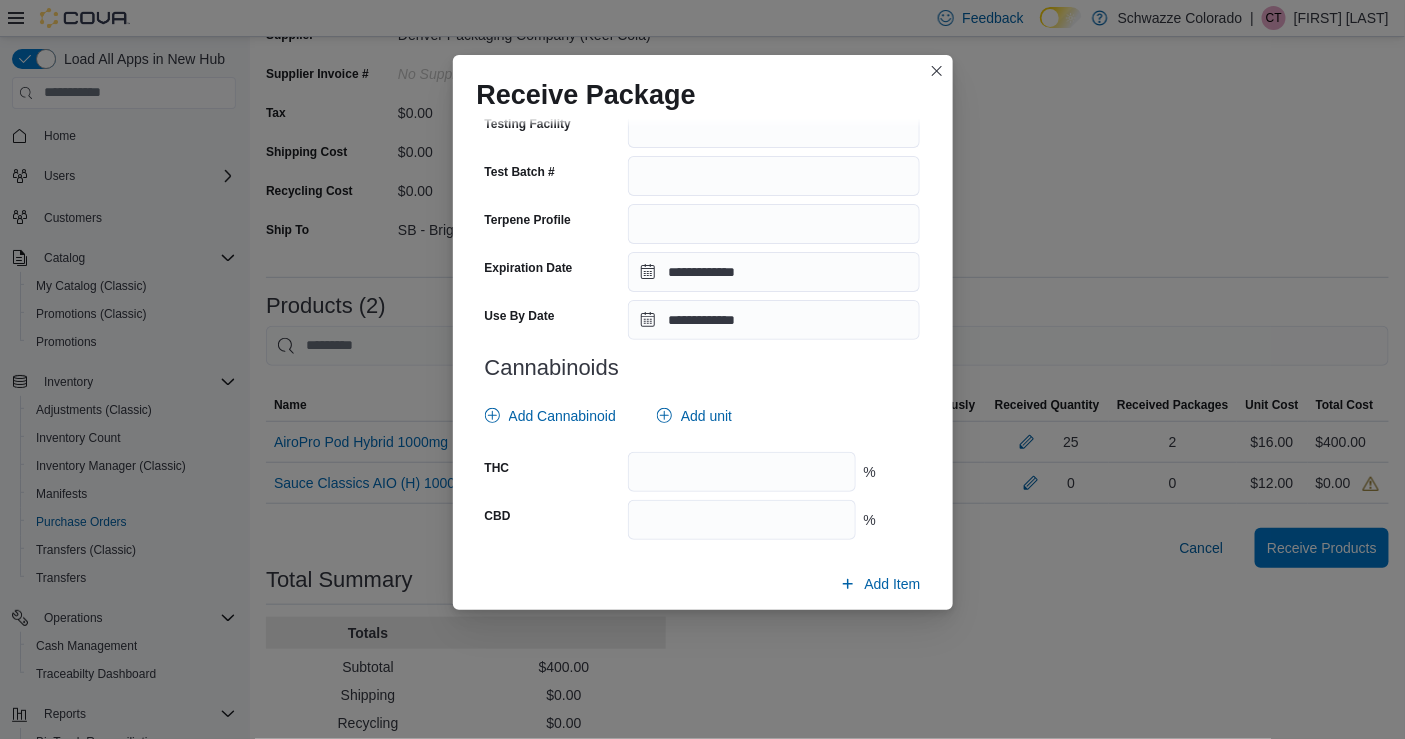 scroll, scrollTop: 648, scrollLeft: 0, axis: vertical 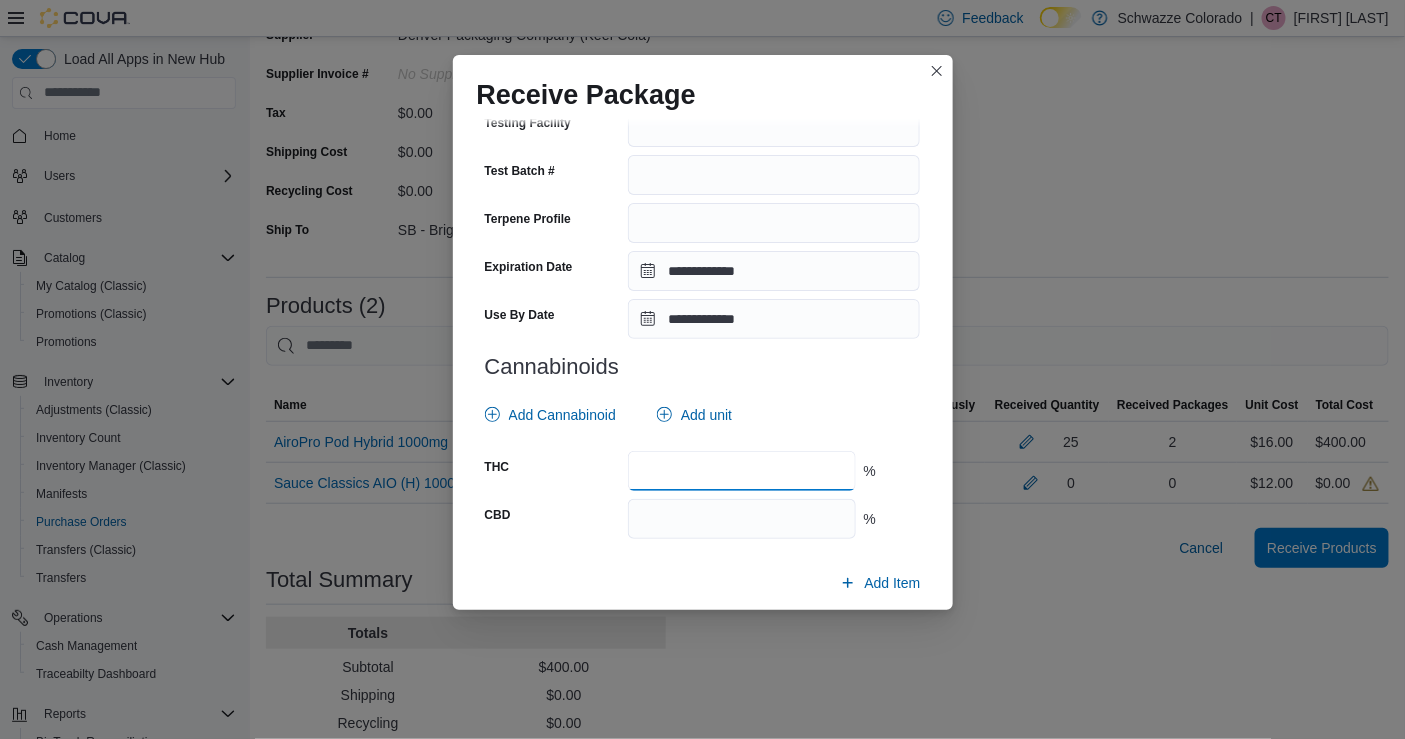 click at bounding box center (741, 471) 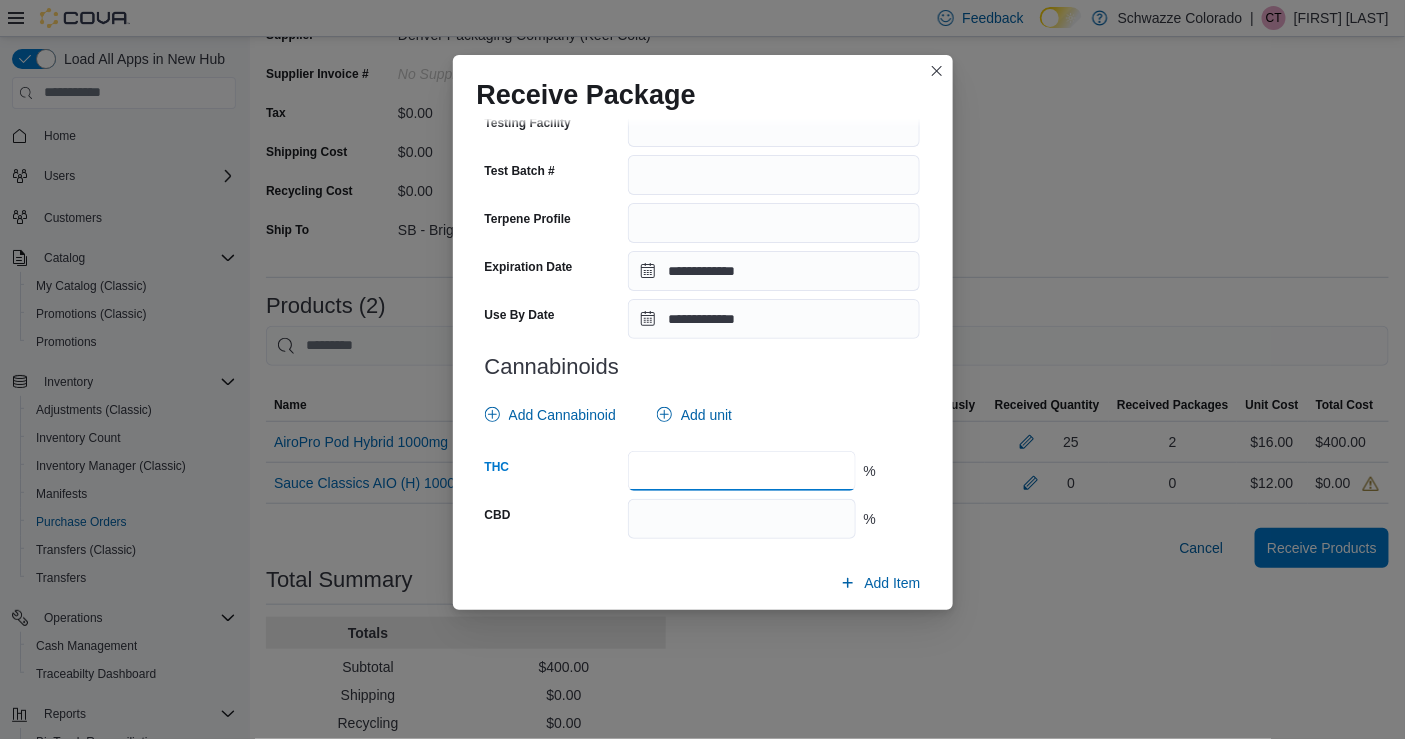 scroll, scrollTop: 713, scrollLeft: 0, axis: vertical 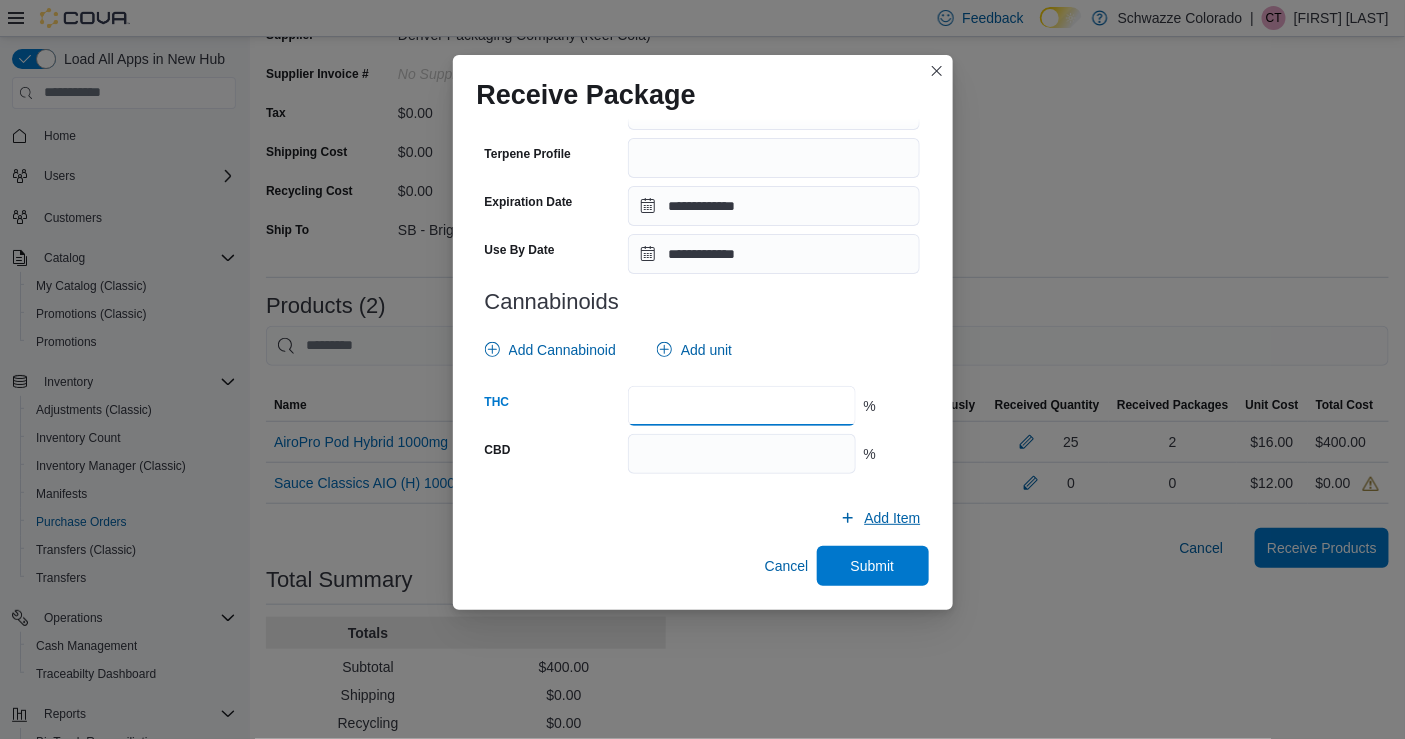 type on "*****" 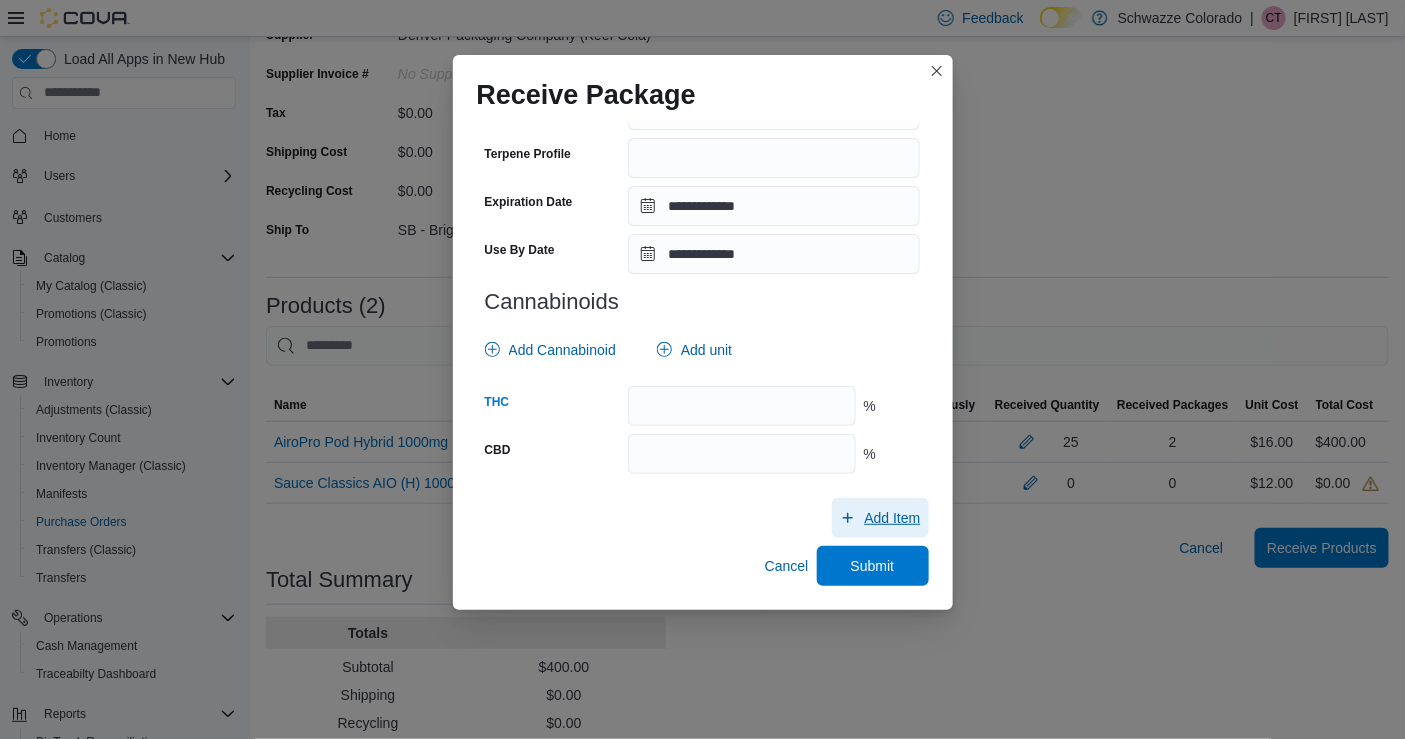 click on "Add Item" at bounding box center [892, 518] 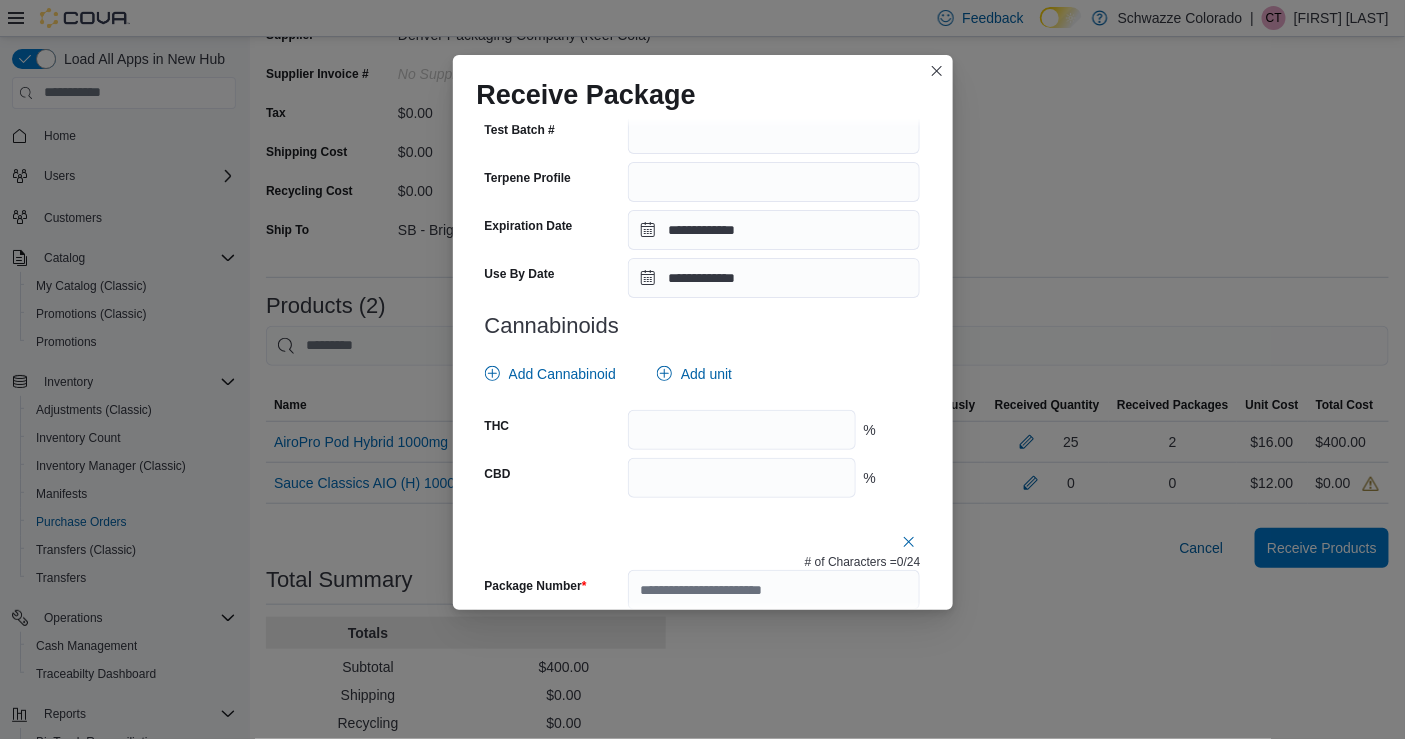scroll, scrollTop: 737, scrollLeft: 0, axis: vertical 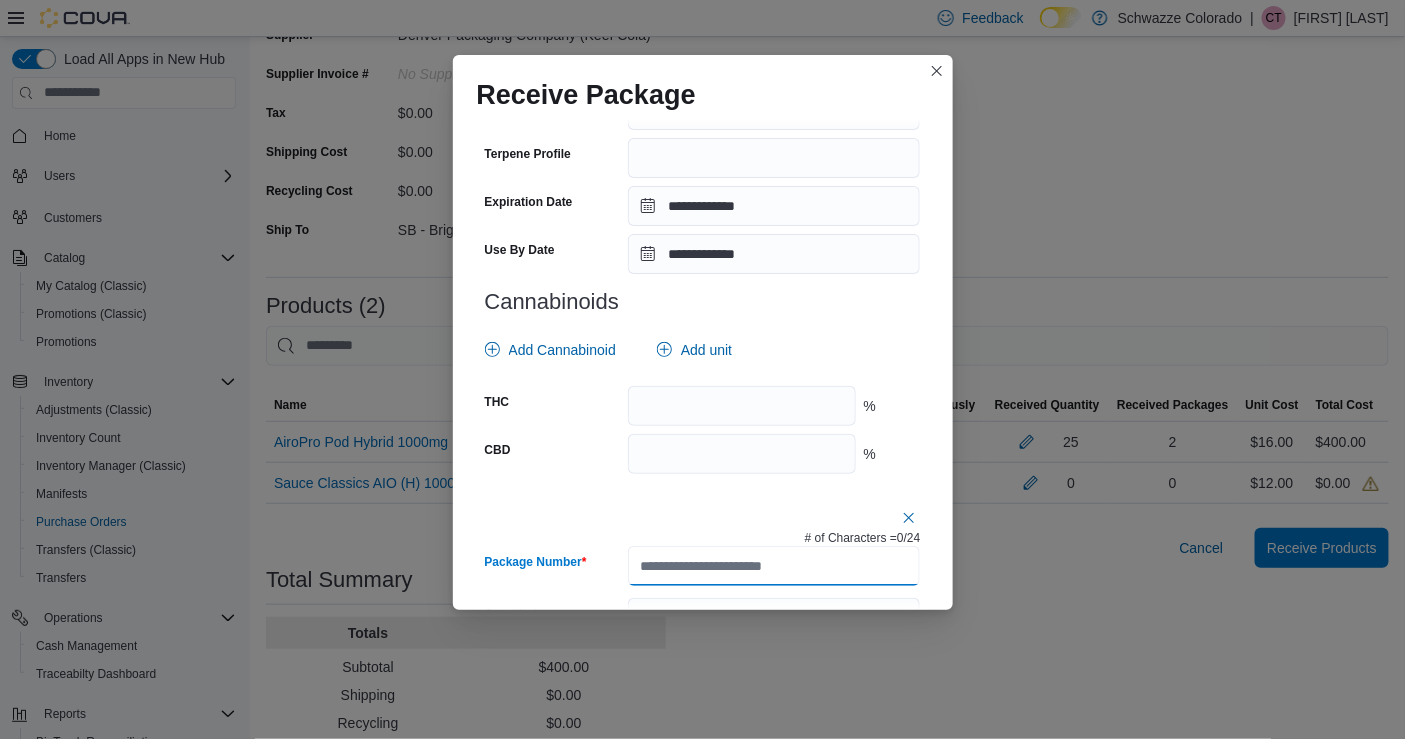 click on "Package Number" at bounding box center (774, 566) 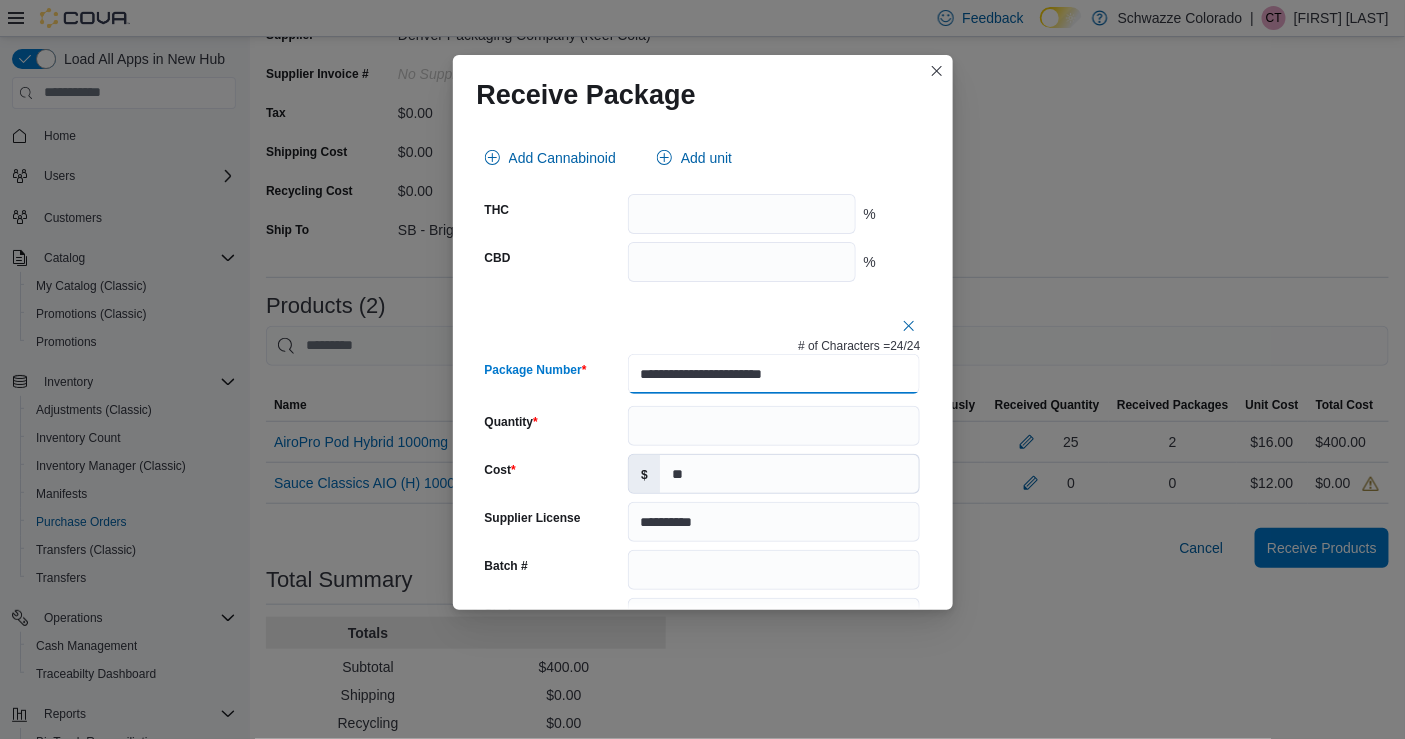 scroll, scrollTop: 931, scrollLeft: 0, axis: vertical 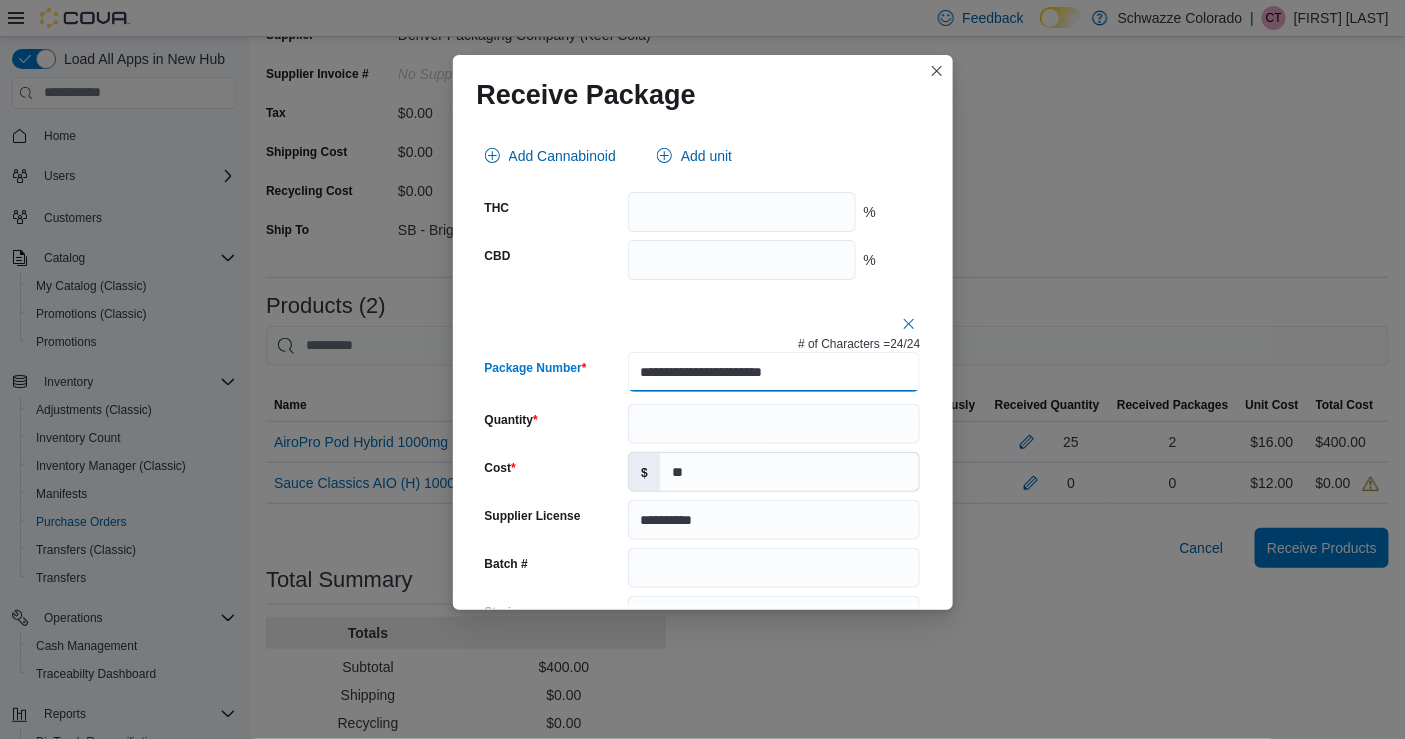 type on "**********" 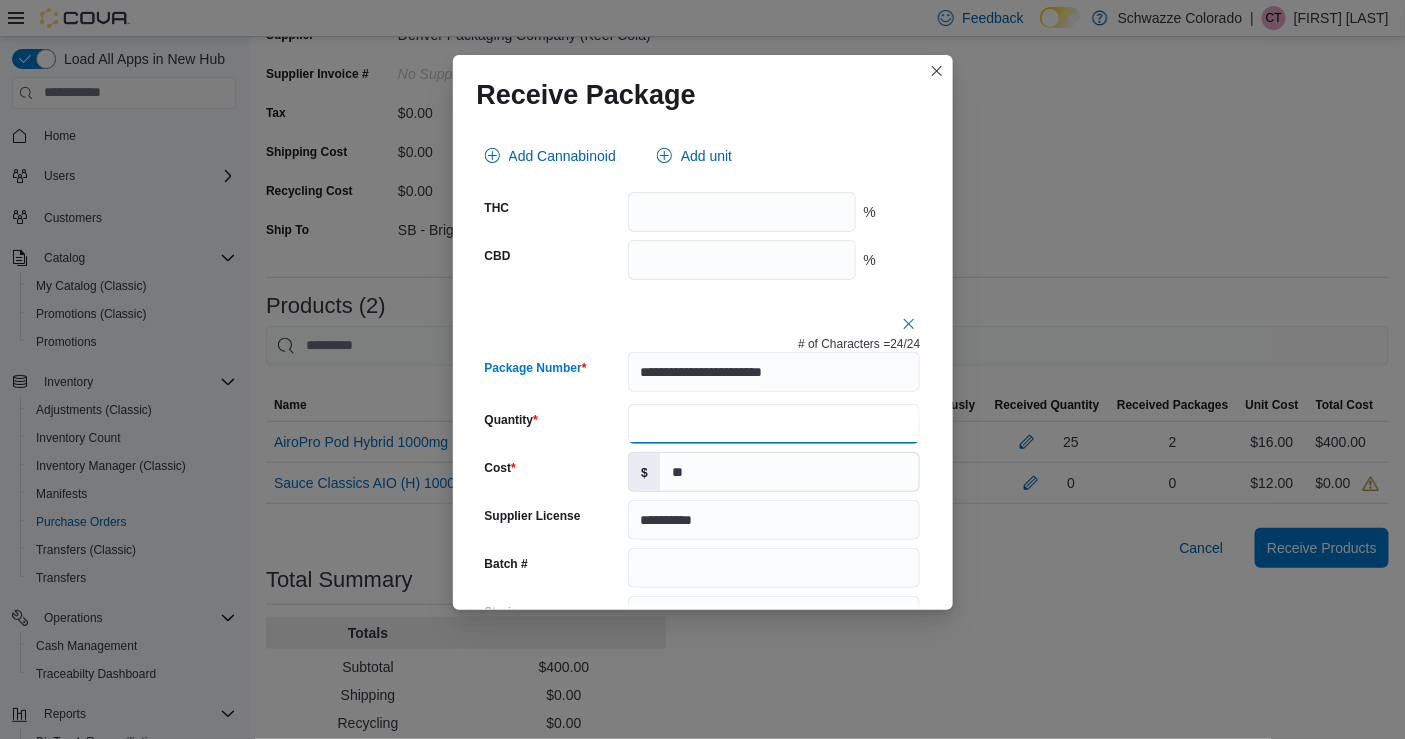 click on "Quantity" at bounding box center (774, 424) 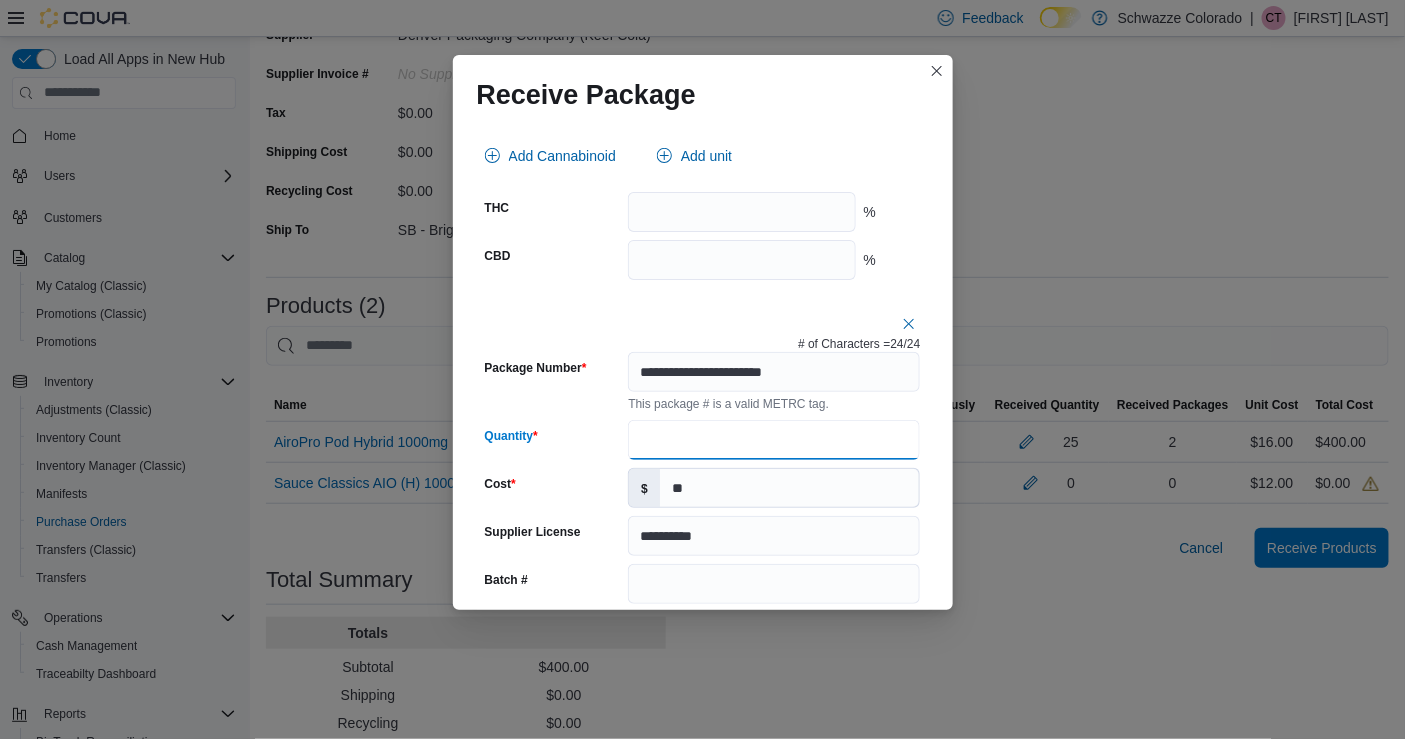 type on "**" 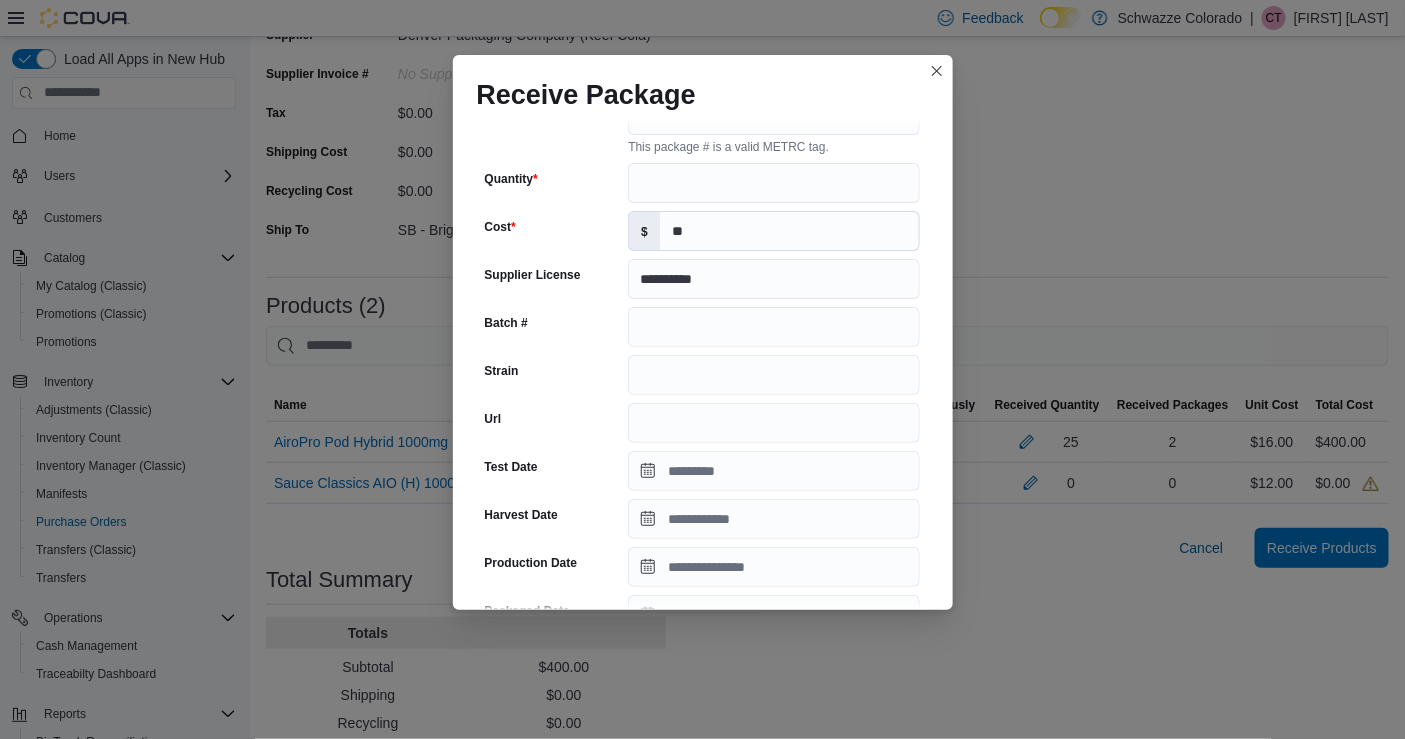 scroll, scrollTop: 1189, scrollLeft: 0, axis: vertical 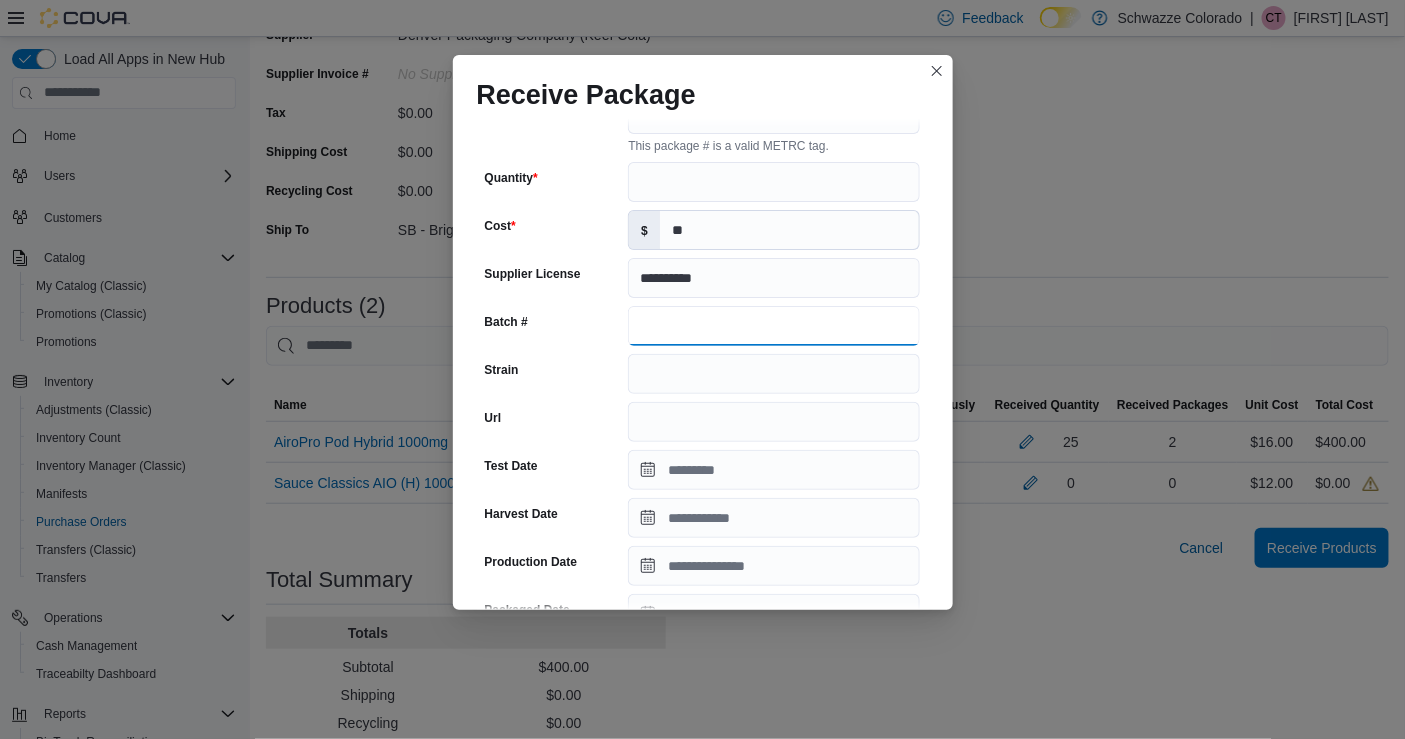 click on "Batch #" at bounding box center [774, 326] 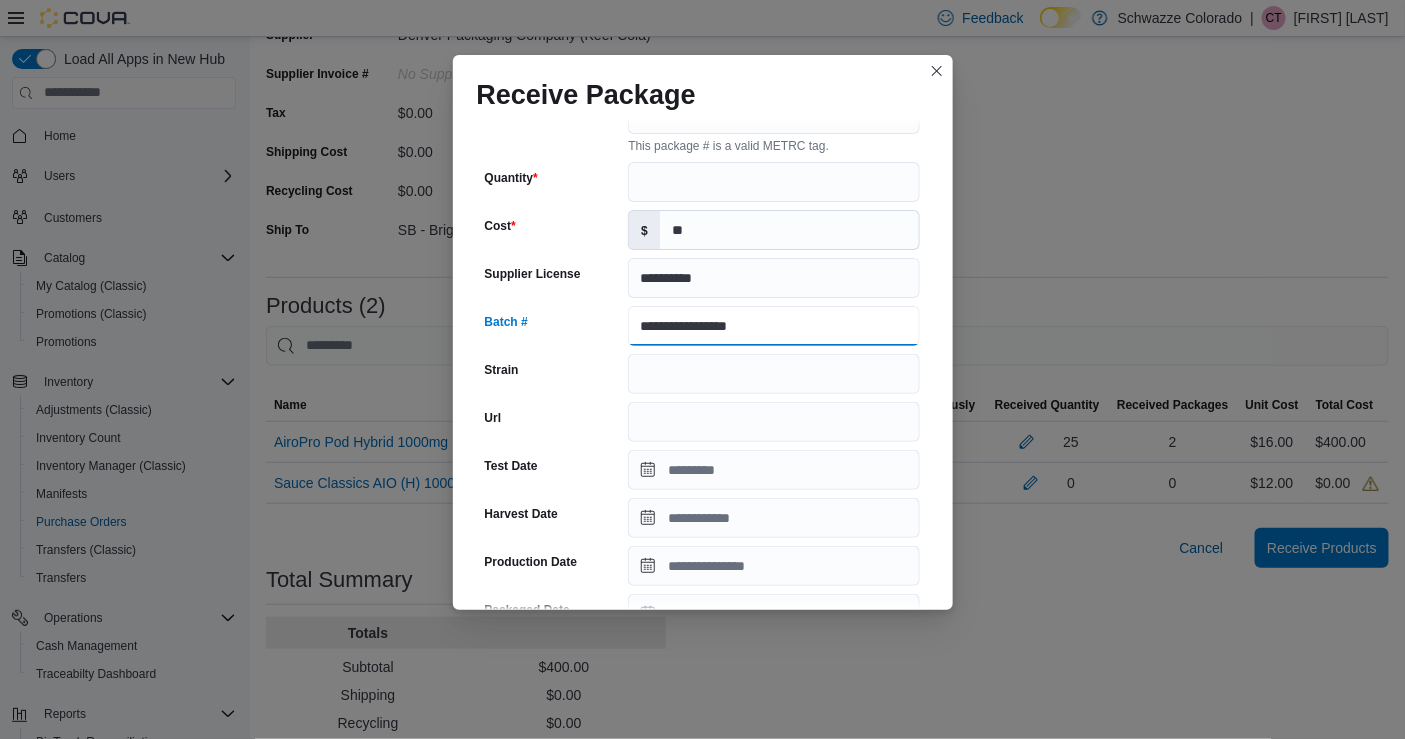 drag, startPoint x: 794, startPoint y: 330, endPoint x: 563, endPoint y: 338, distance: 231.13849 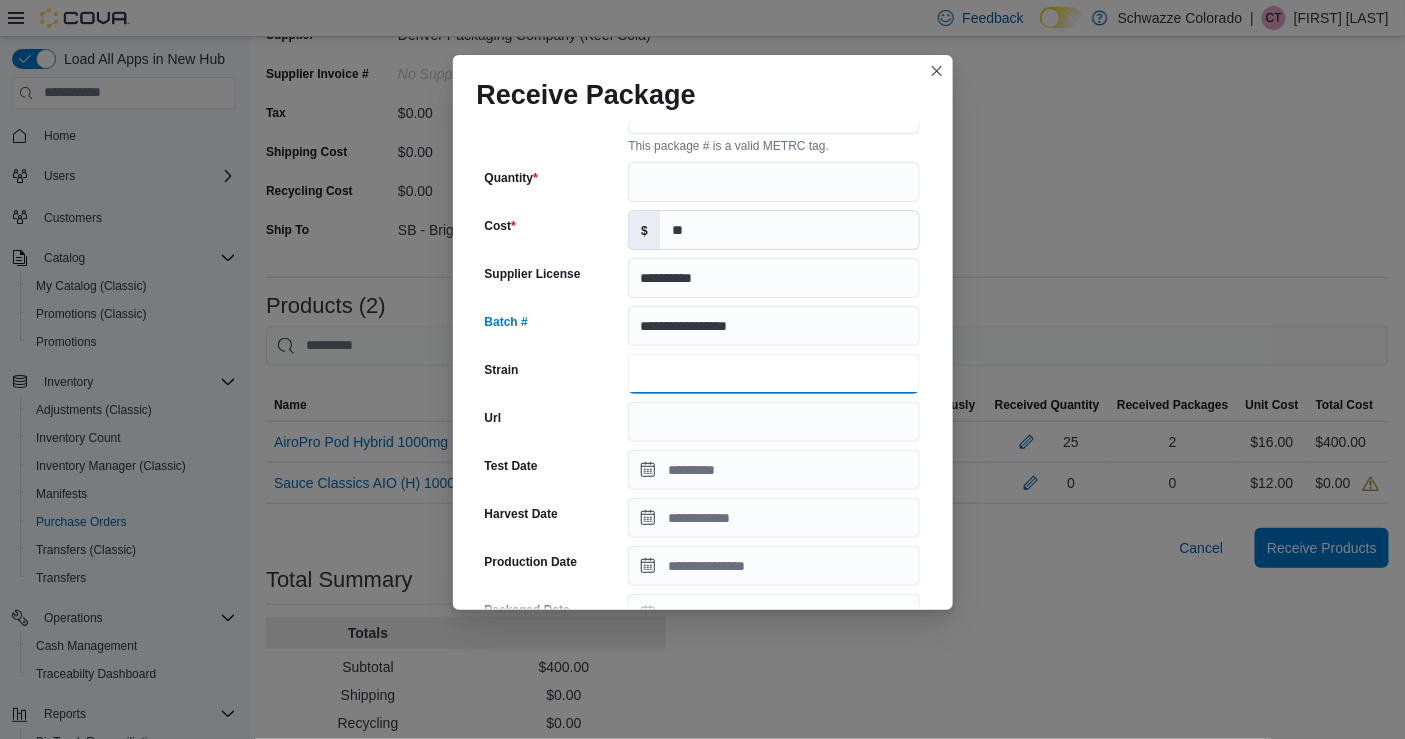 click on "Strain" at bounding box center (774, 374) 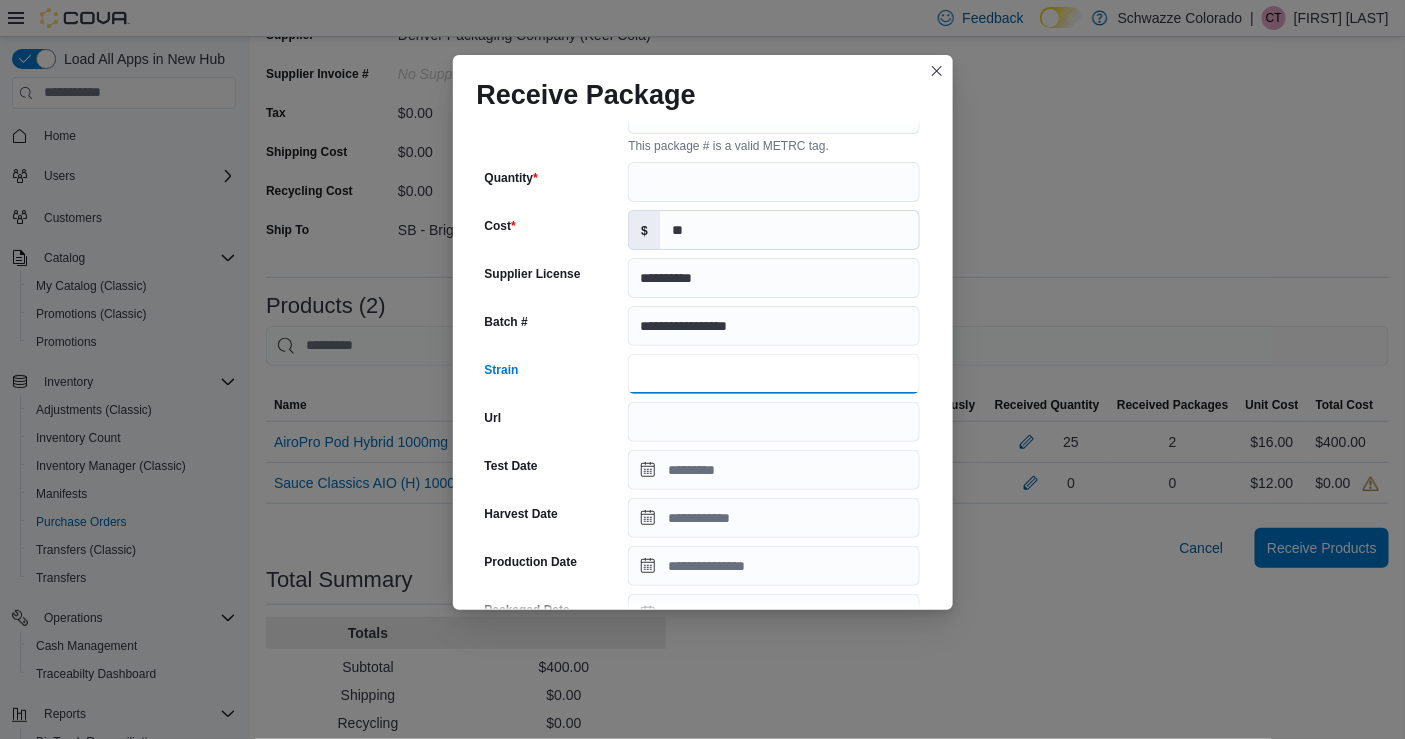 paste on "**********" 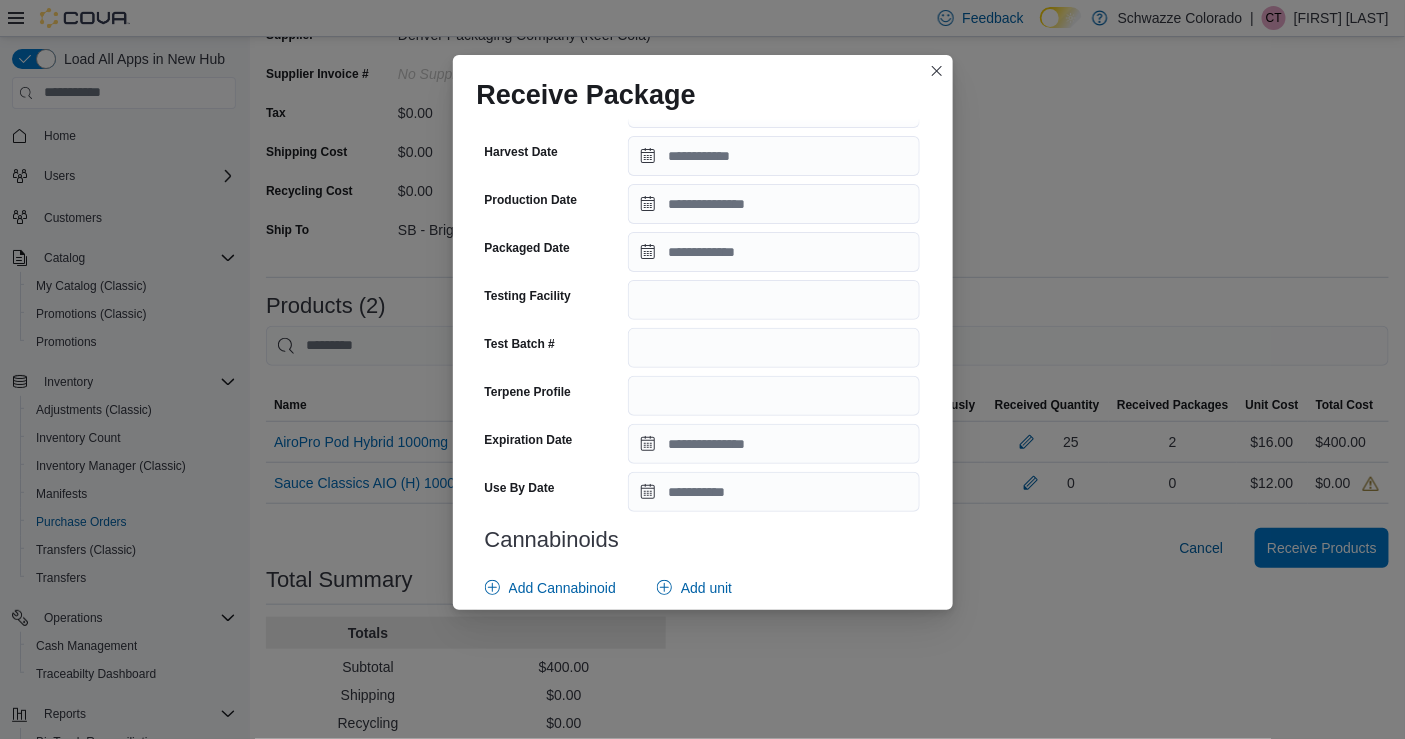 scroll, scrollTop: 1552, scrollLeft: 0, axis: vertical 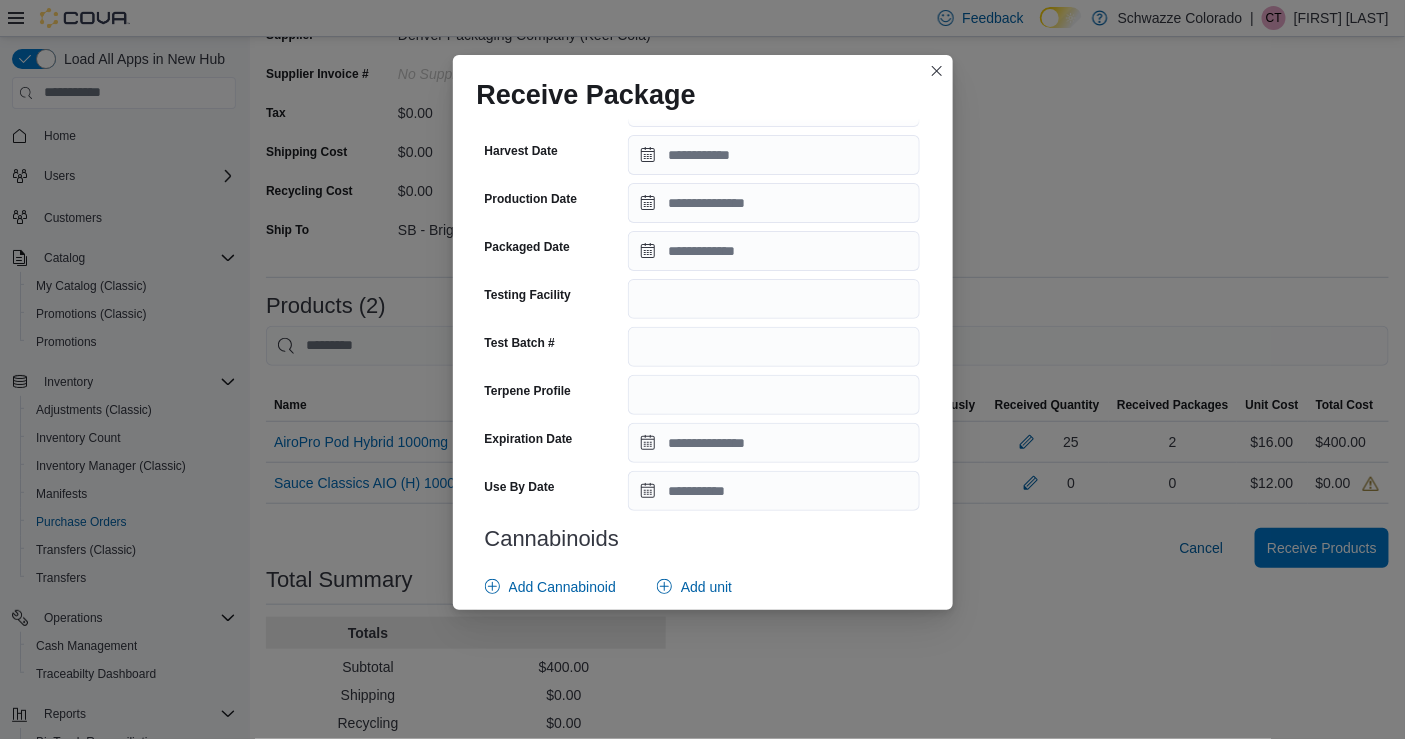 type on "**********" 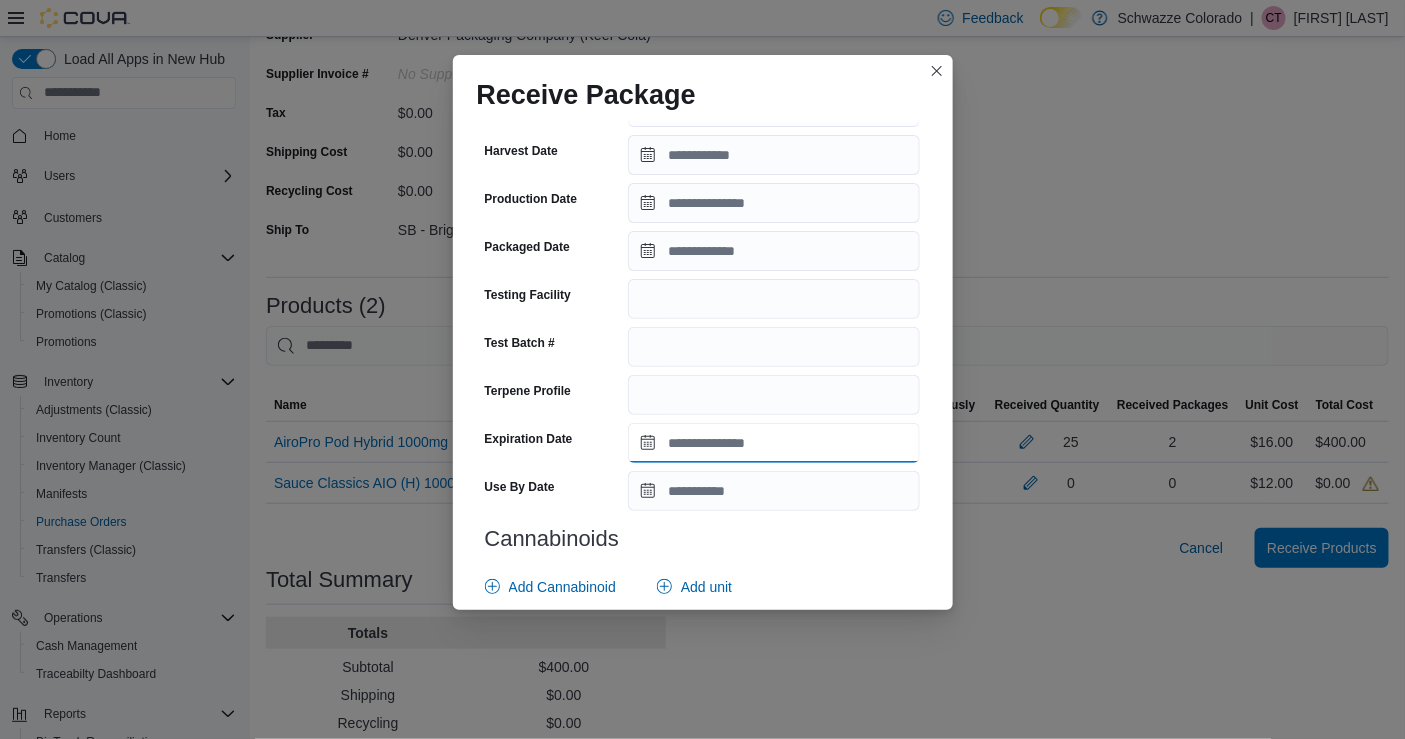 click on "Expiration Date" at bounding box center (774, 443) 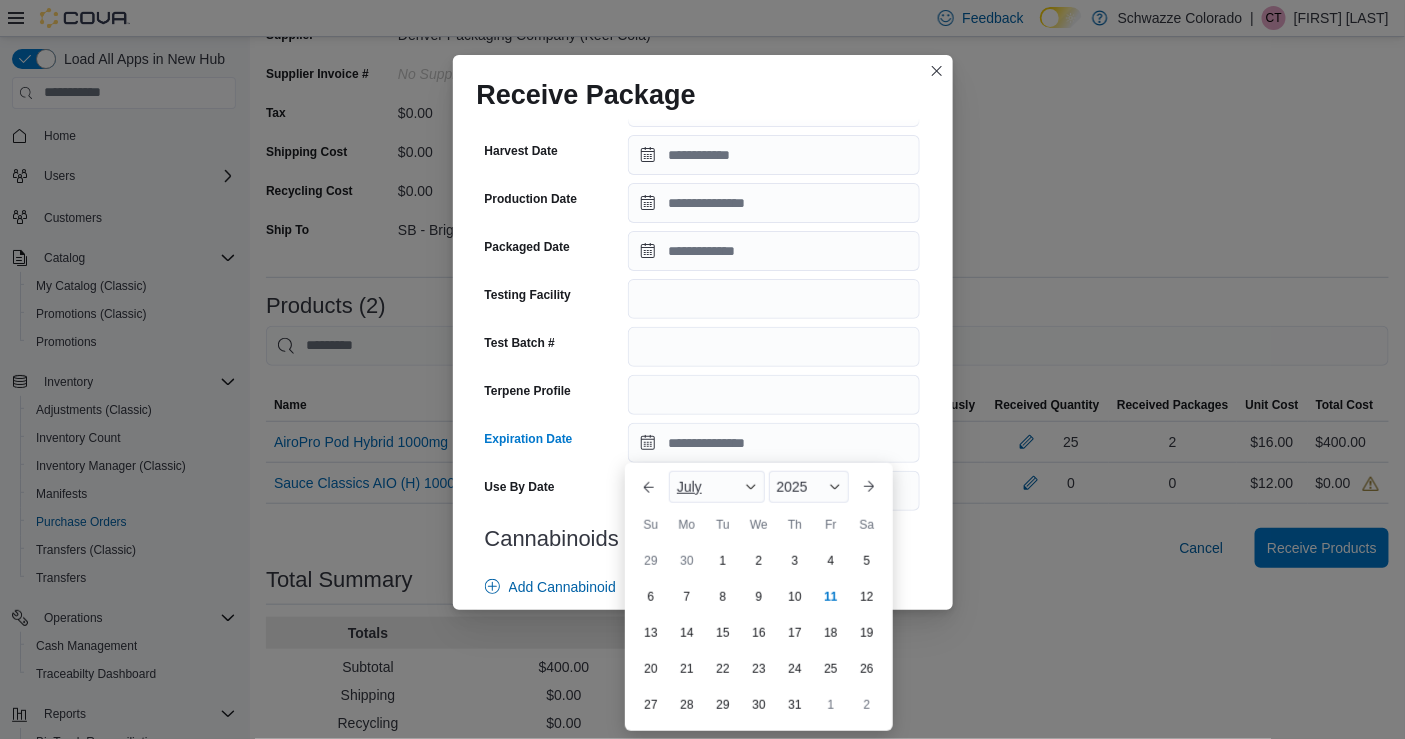 click on "July" at bounding box center [717, 487] 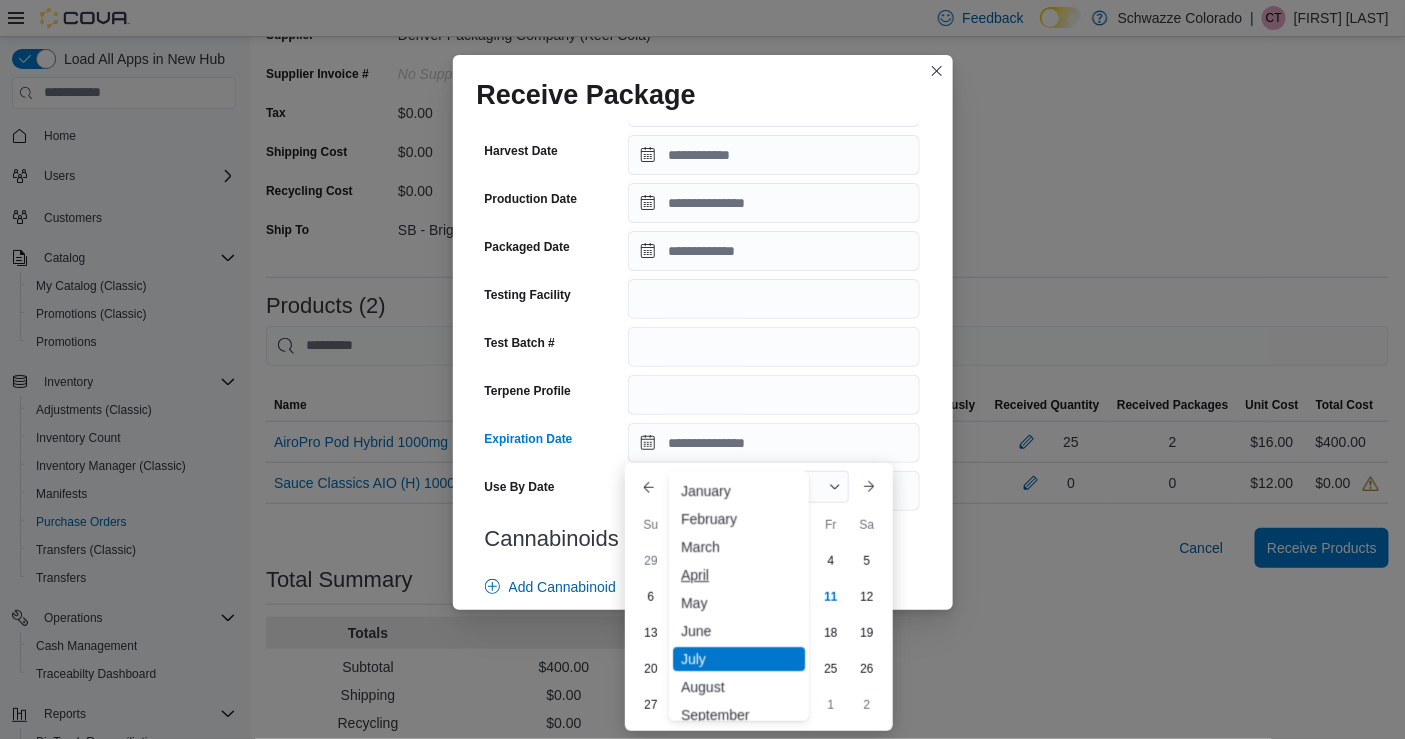 click on "April" at bounding box center [739, 575] 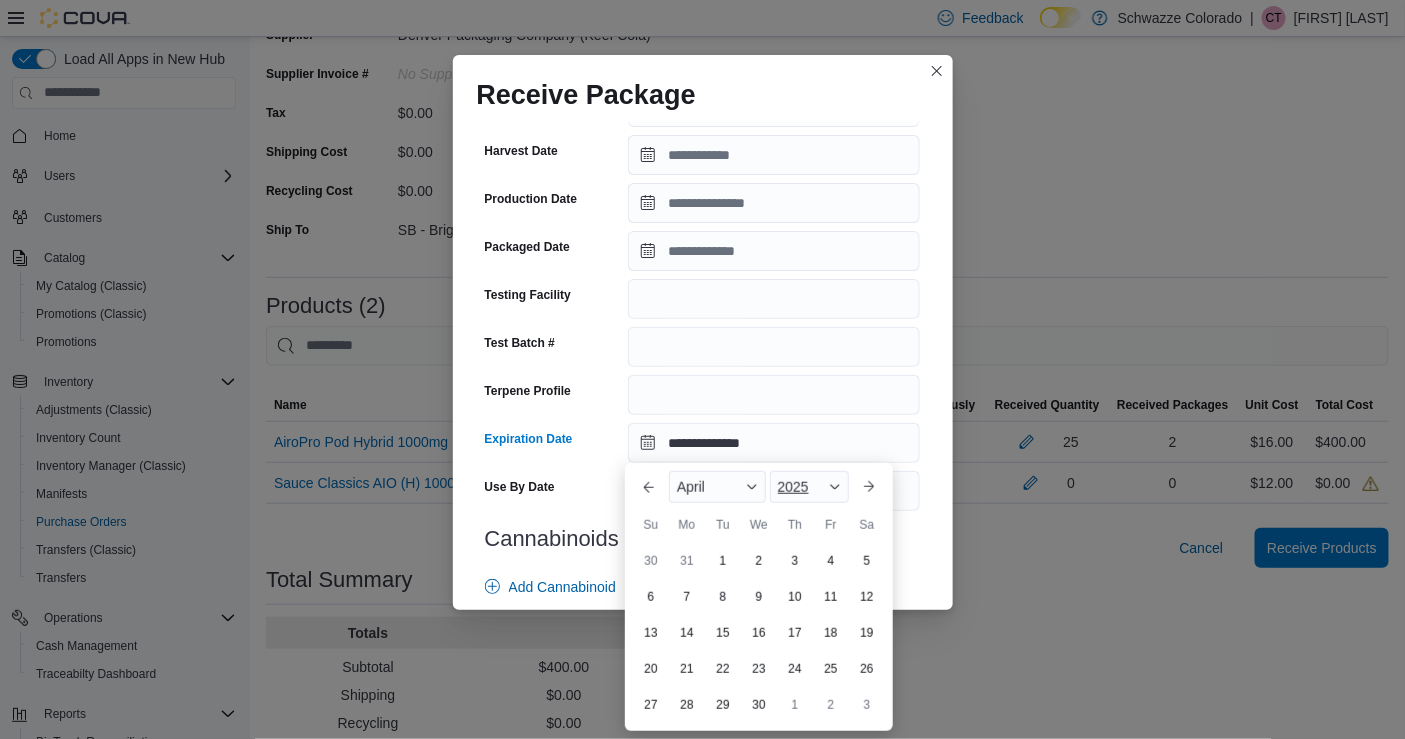 click on "2025" at bounding box center (809, 487) 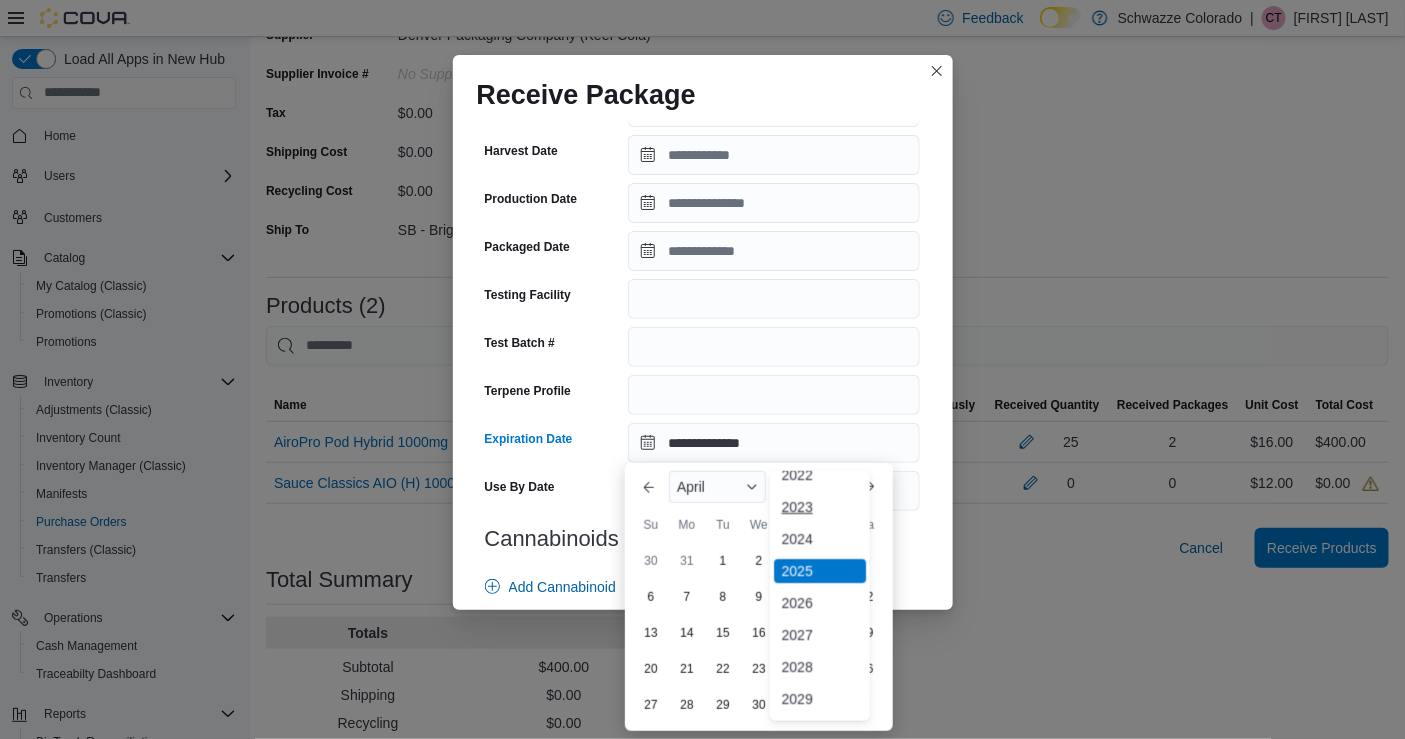 scroll, scrollTop: 155, scrollLeft: 0, axis: vertical 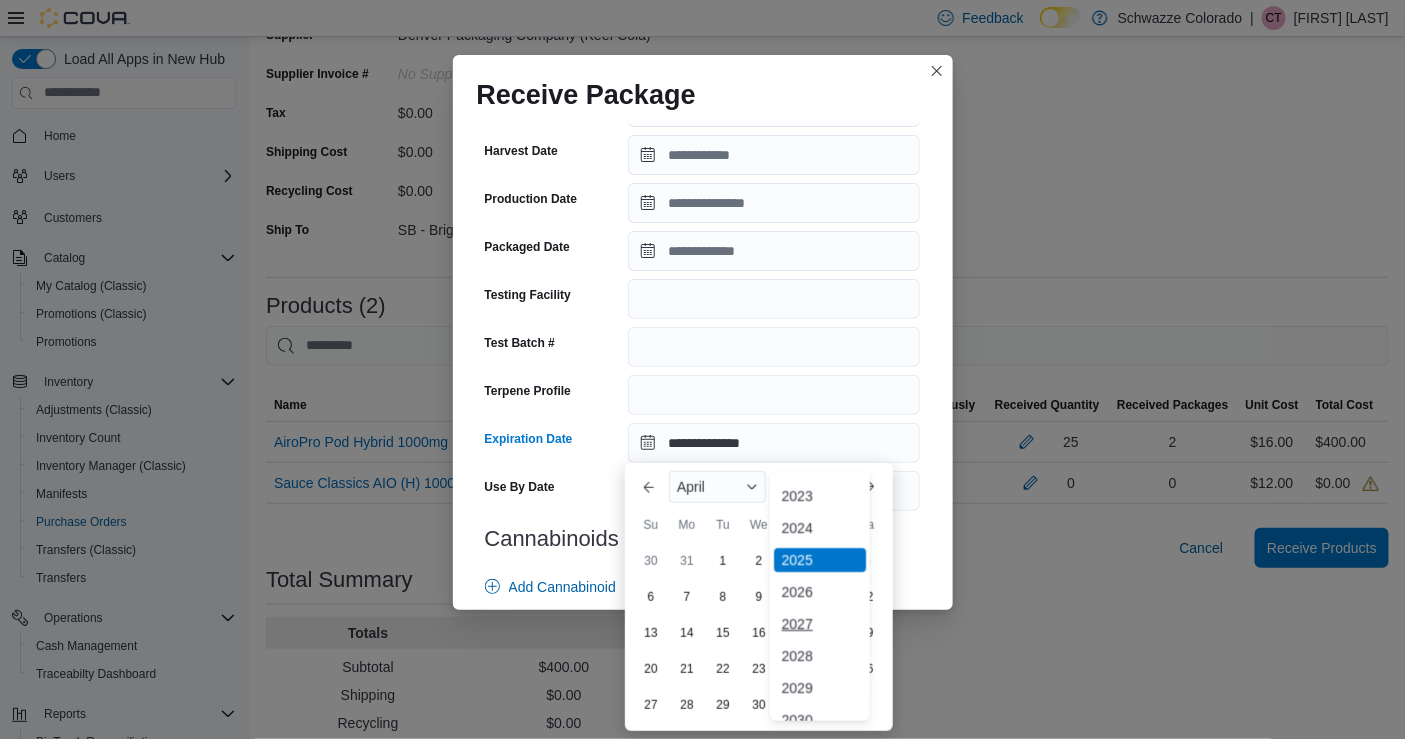 click on "2027" at bounding box center (820, 624) 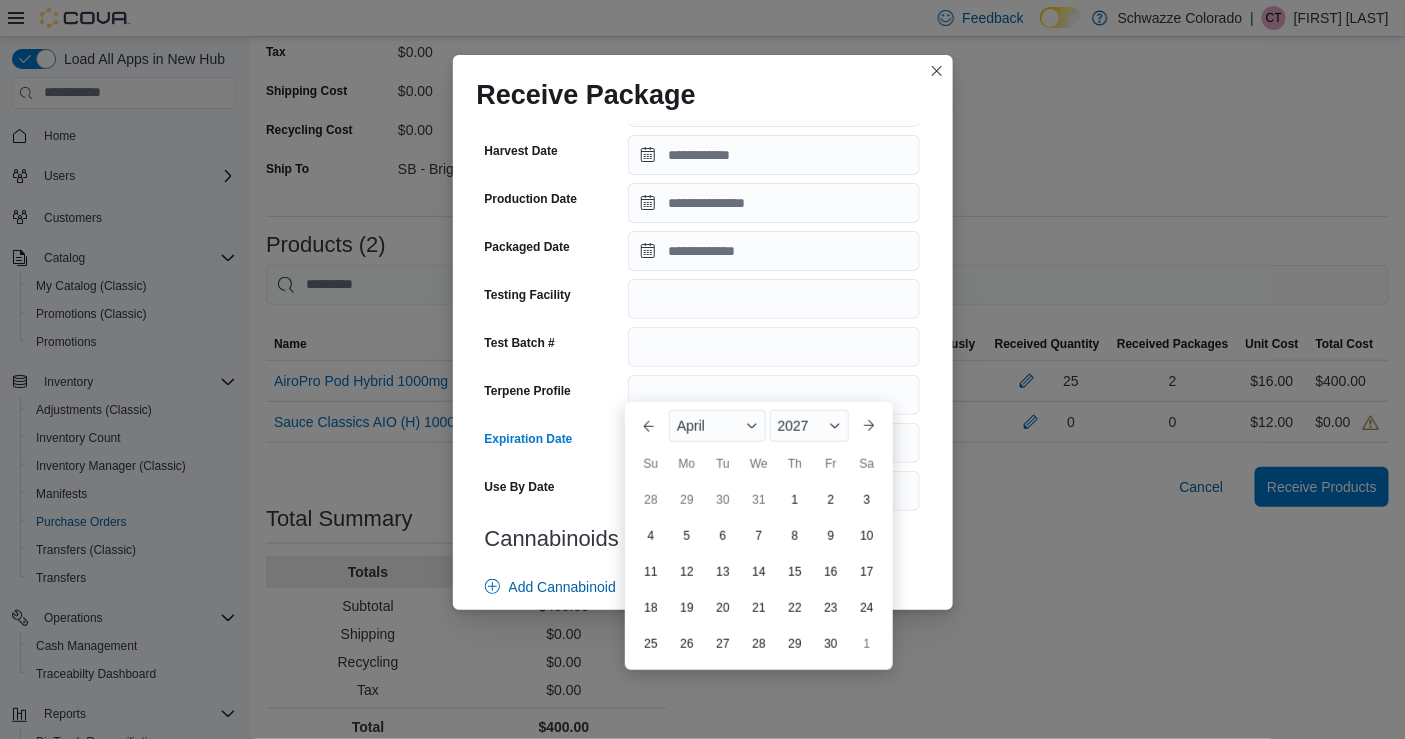 scroll, scrollTop: 270, scrollLeft: 0, axis: vertical 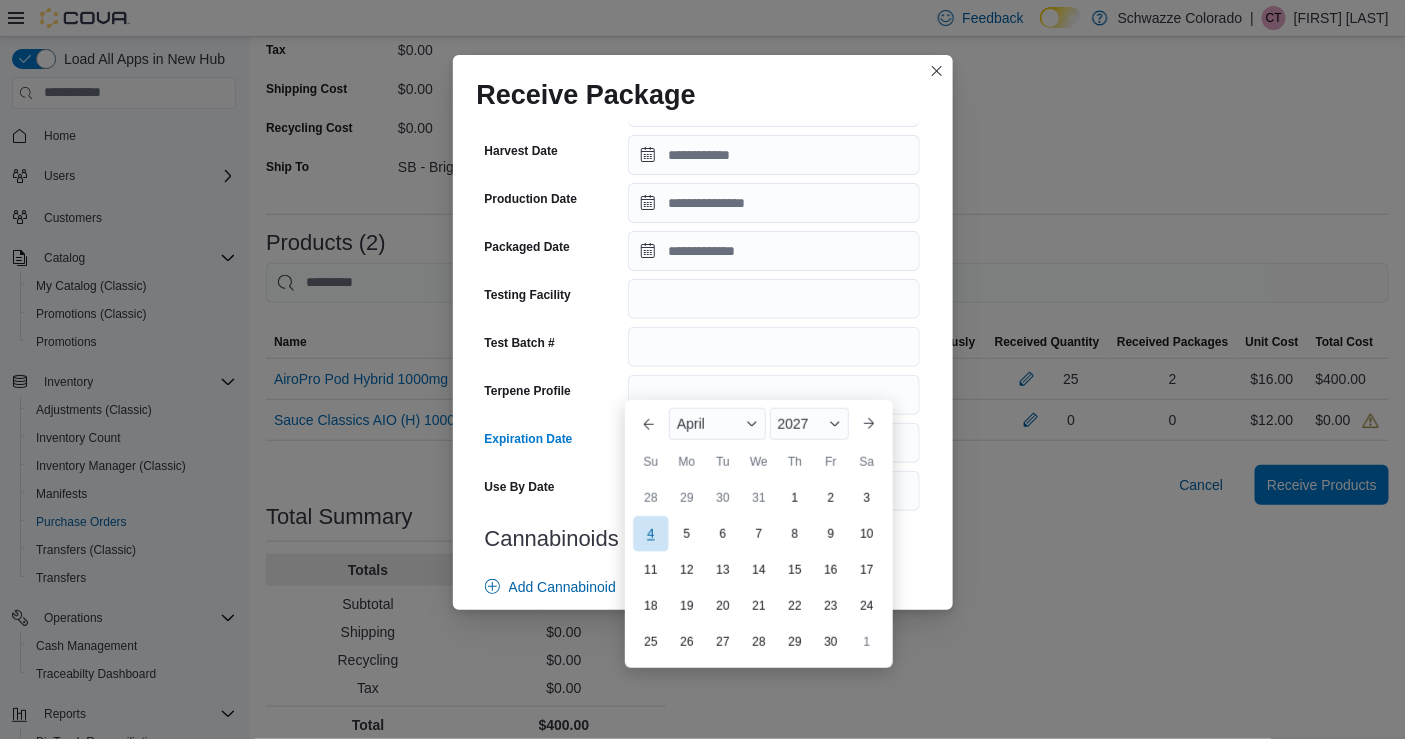 click on "April 2027 April 2027 Su Mo Tu We Th Fr Sa 28 29 30 31 1 2 3 4 5 6 7 8 9 10 11 12 13 14 15 16 17 18 19 20 21 22 23 24 25 26 27 28 29 30 1" at bounding box center [759, 552] 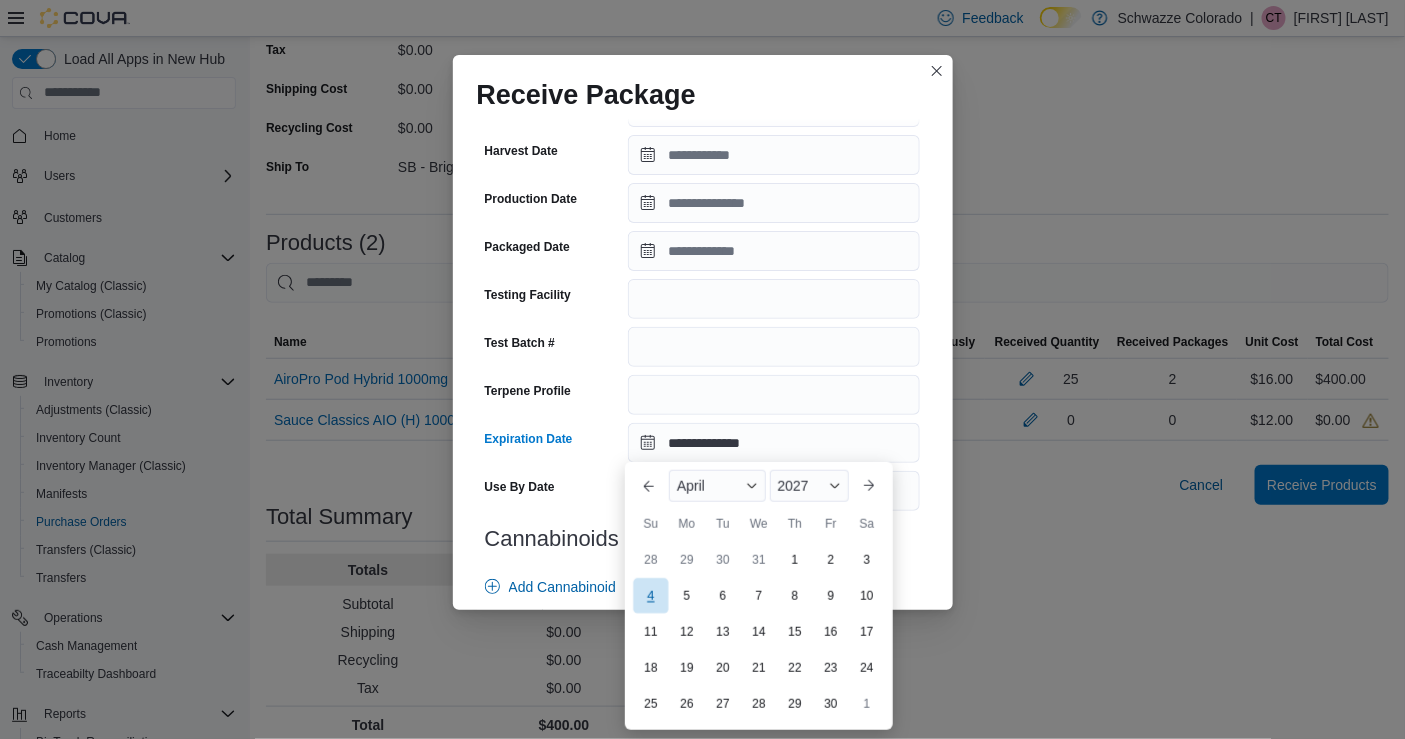 click on "4" at bounding box center [650, 596] 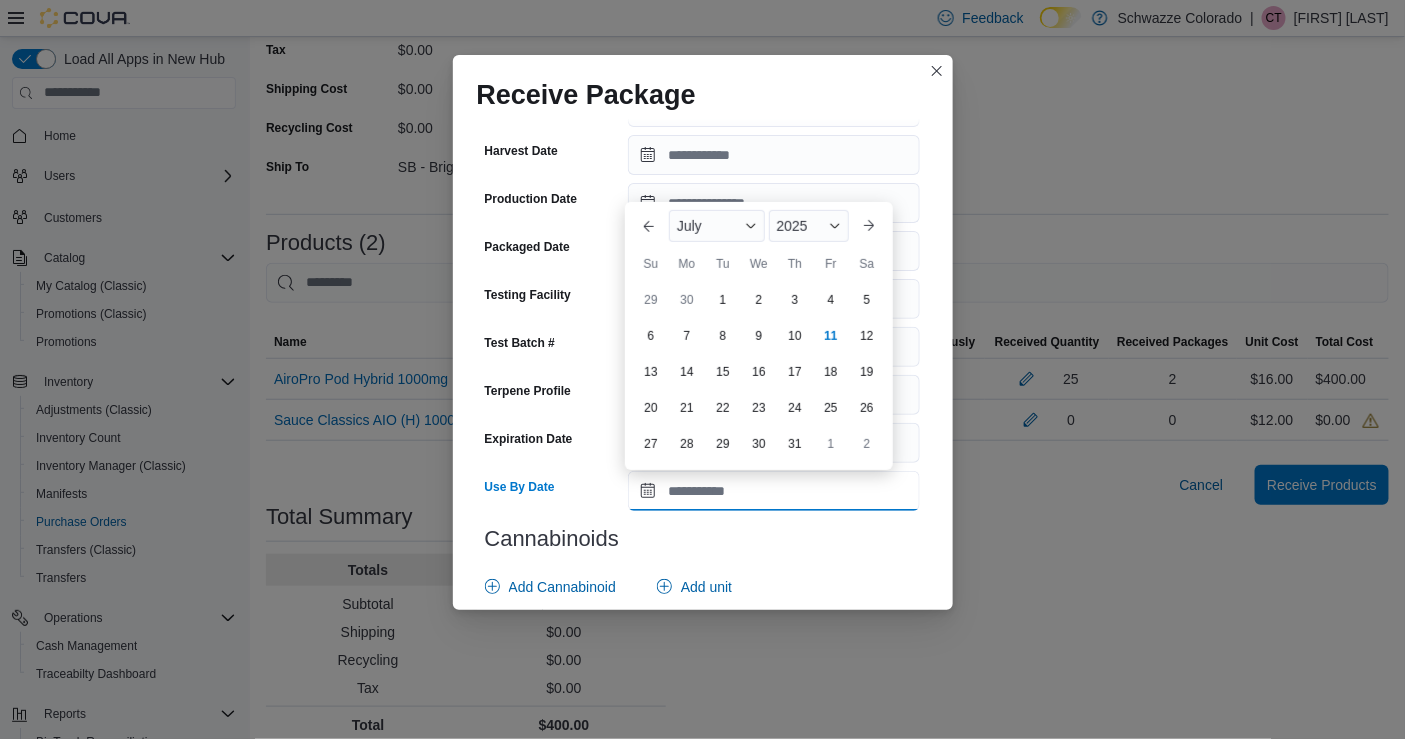 click on "Use By Date" at bounding box center [774, 491] 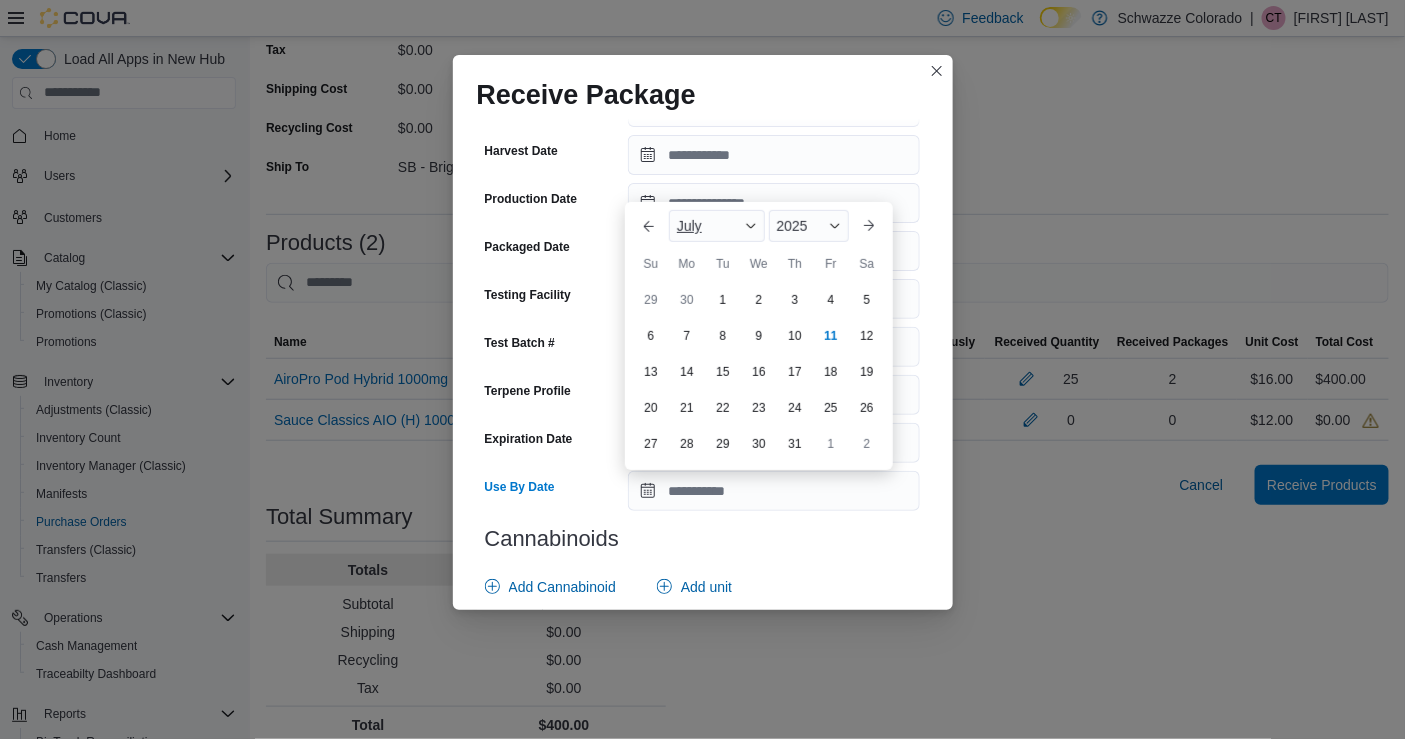 click on "July" at bounding box center [689, 226] 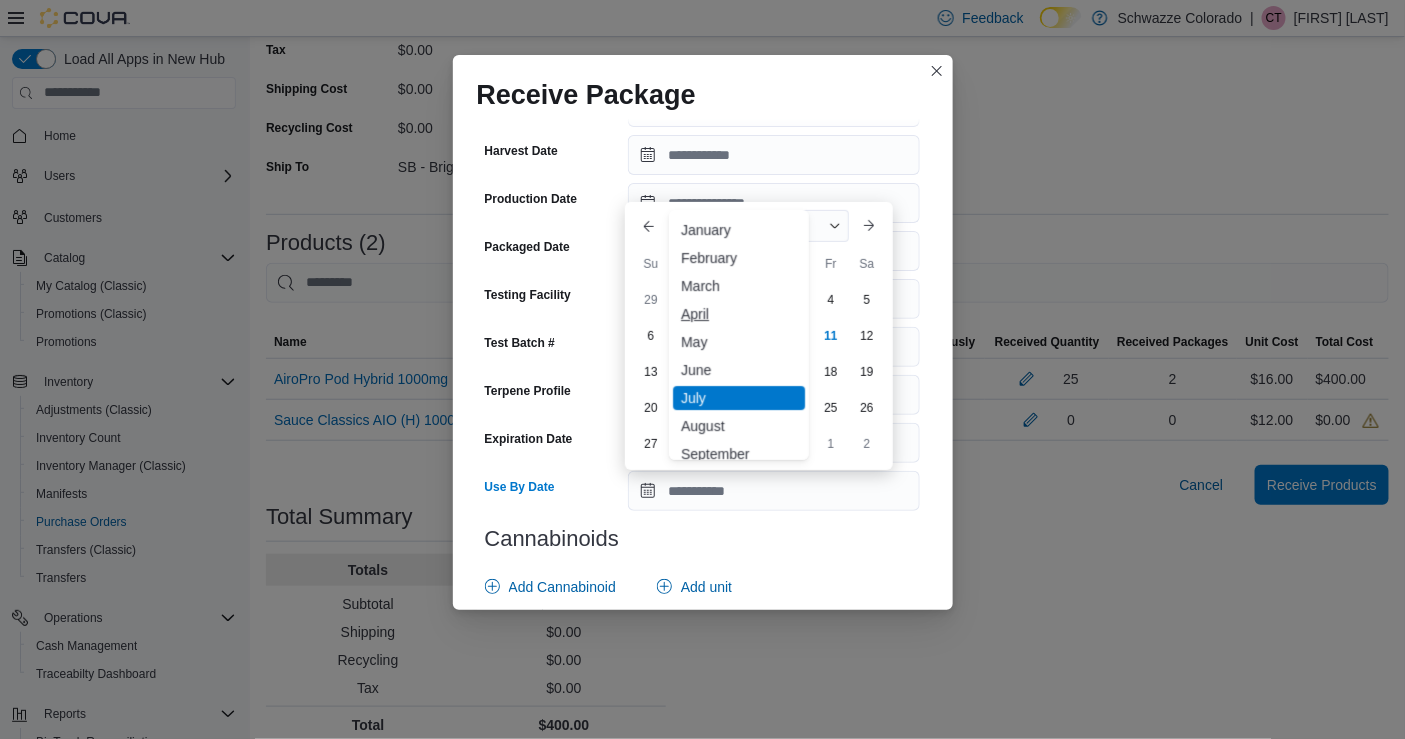 click on "April" at bounding box center [739, 314] 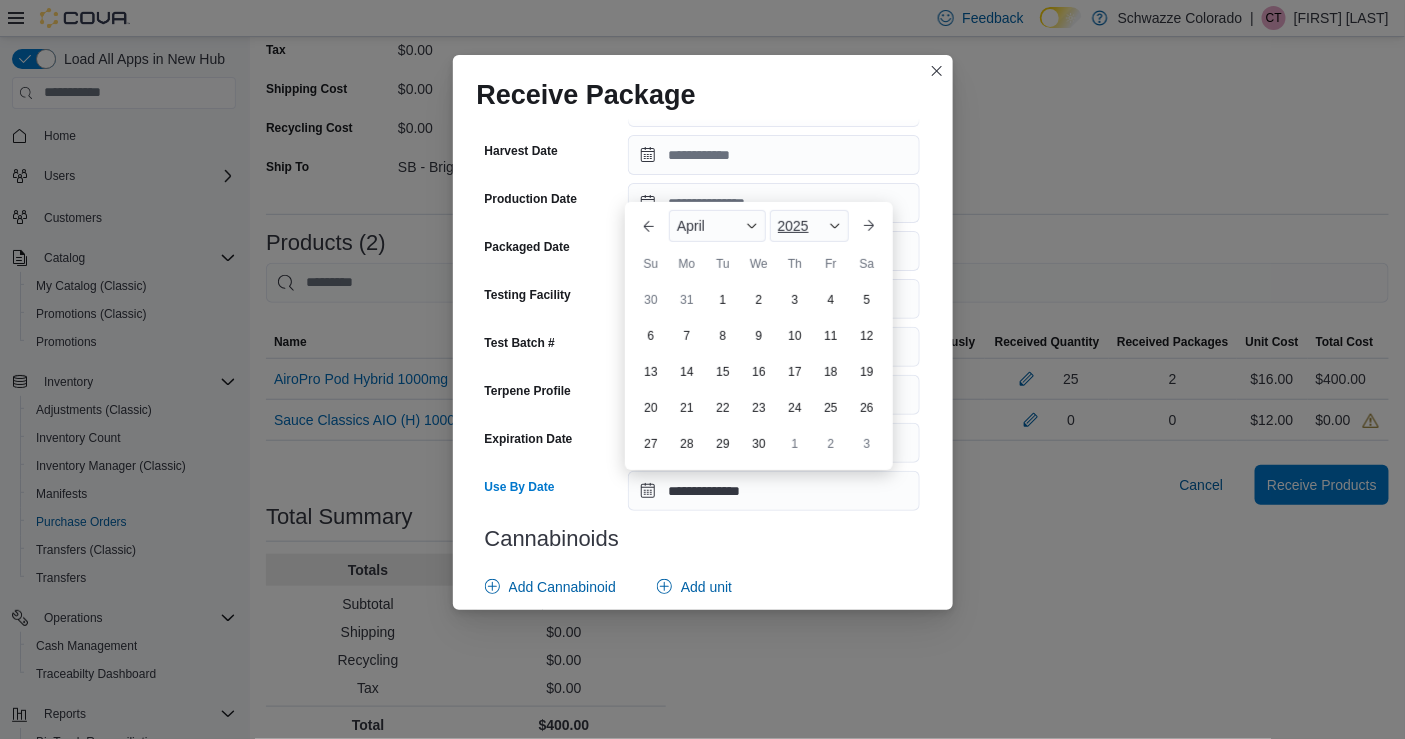 click on "2025" at bounding box center (809, 226) 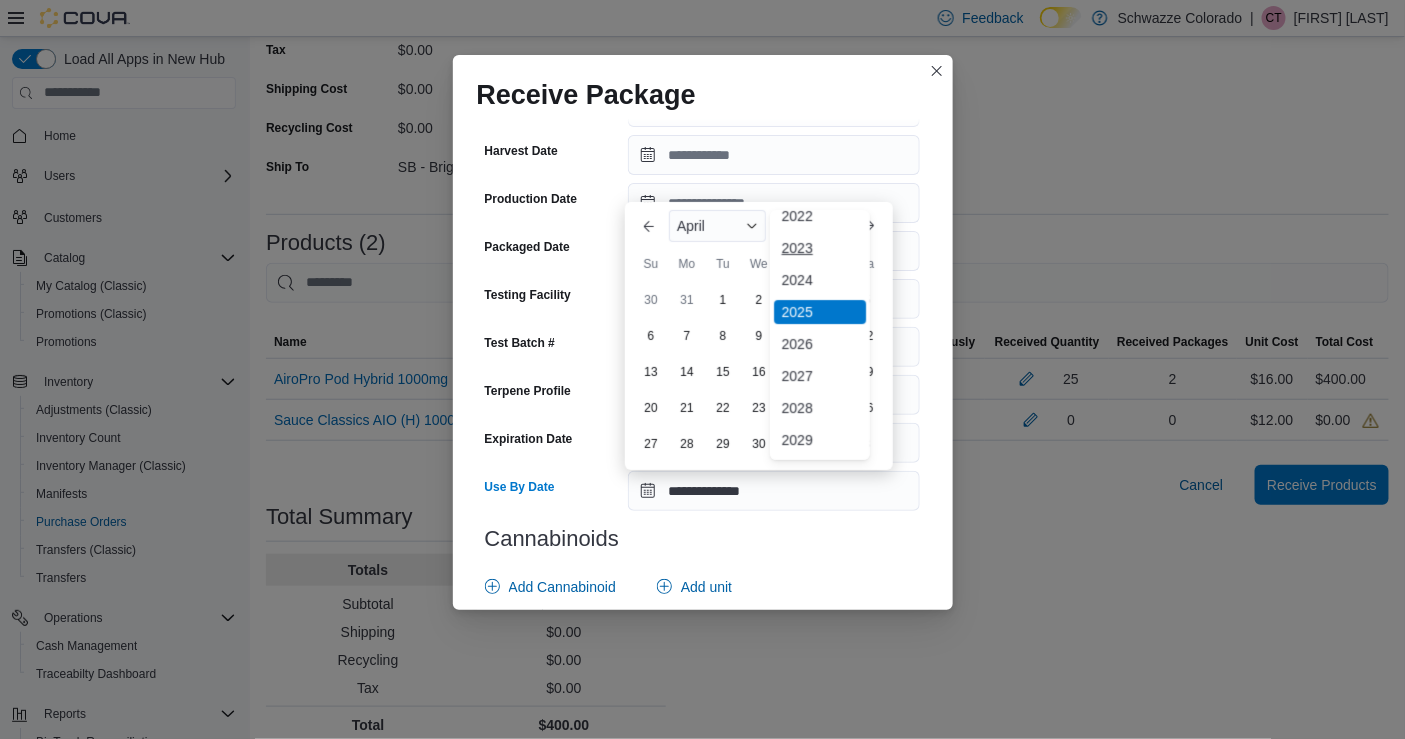 scroll, scrollTop: 143, scrollLeft: 0, axis: vertical 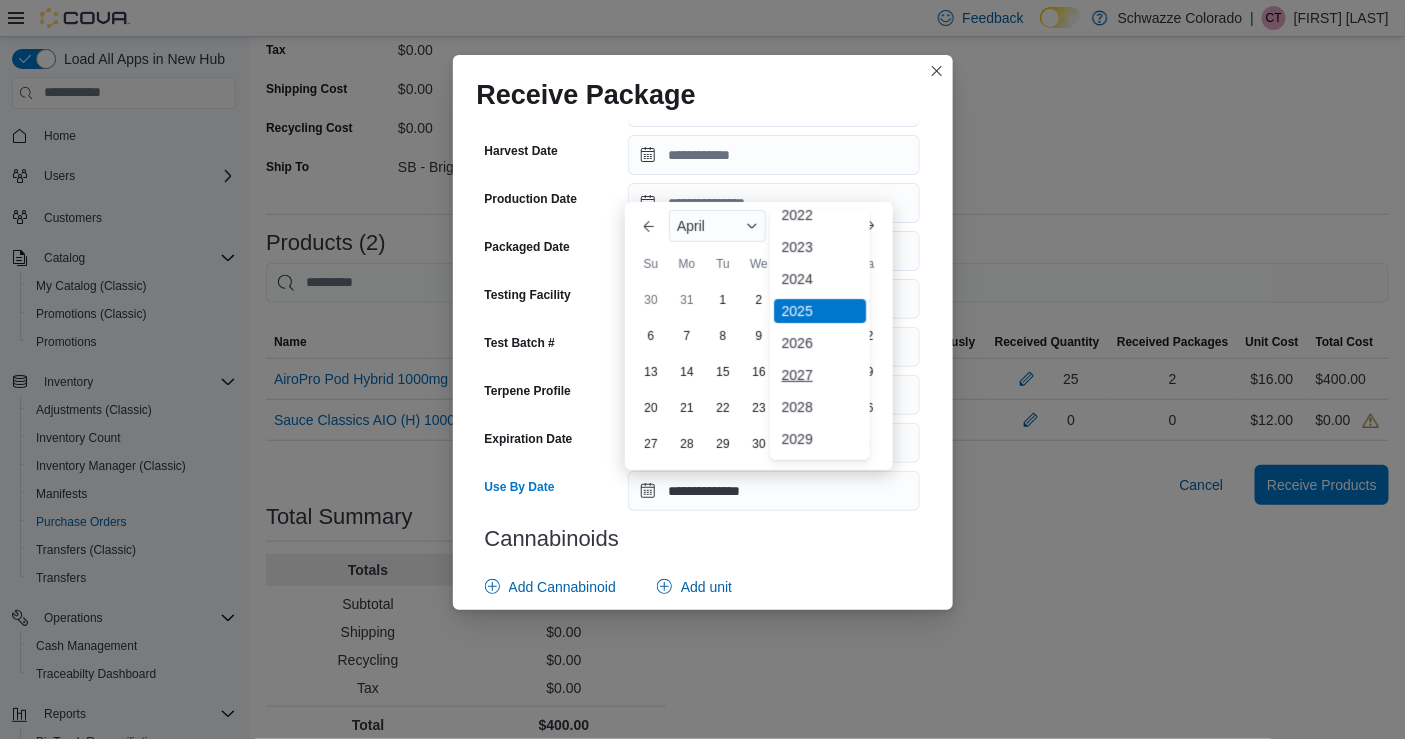 click on "2027" at bounding box center (820, 375) 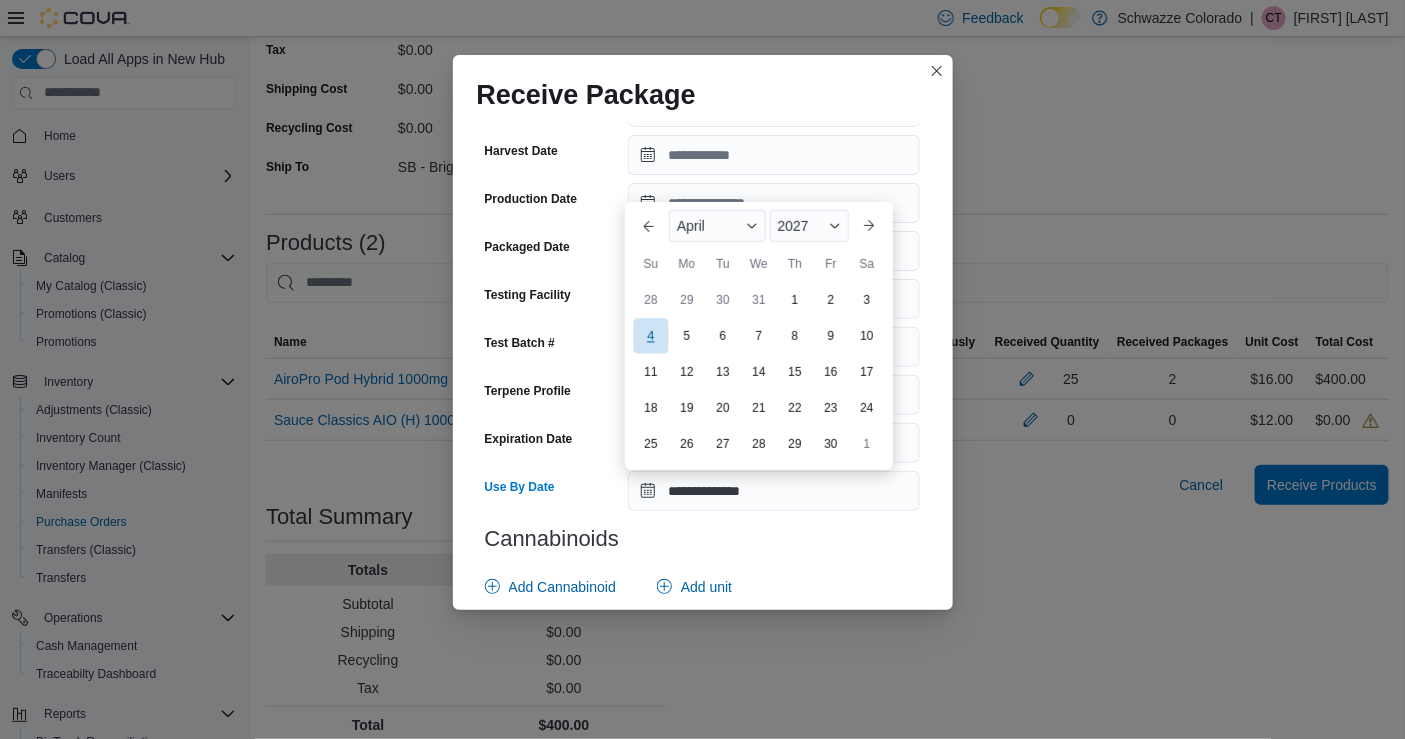 click on "4" at bounding box center (650, 336) 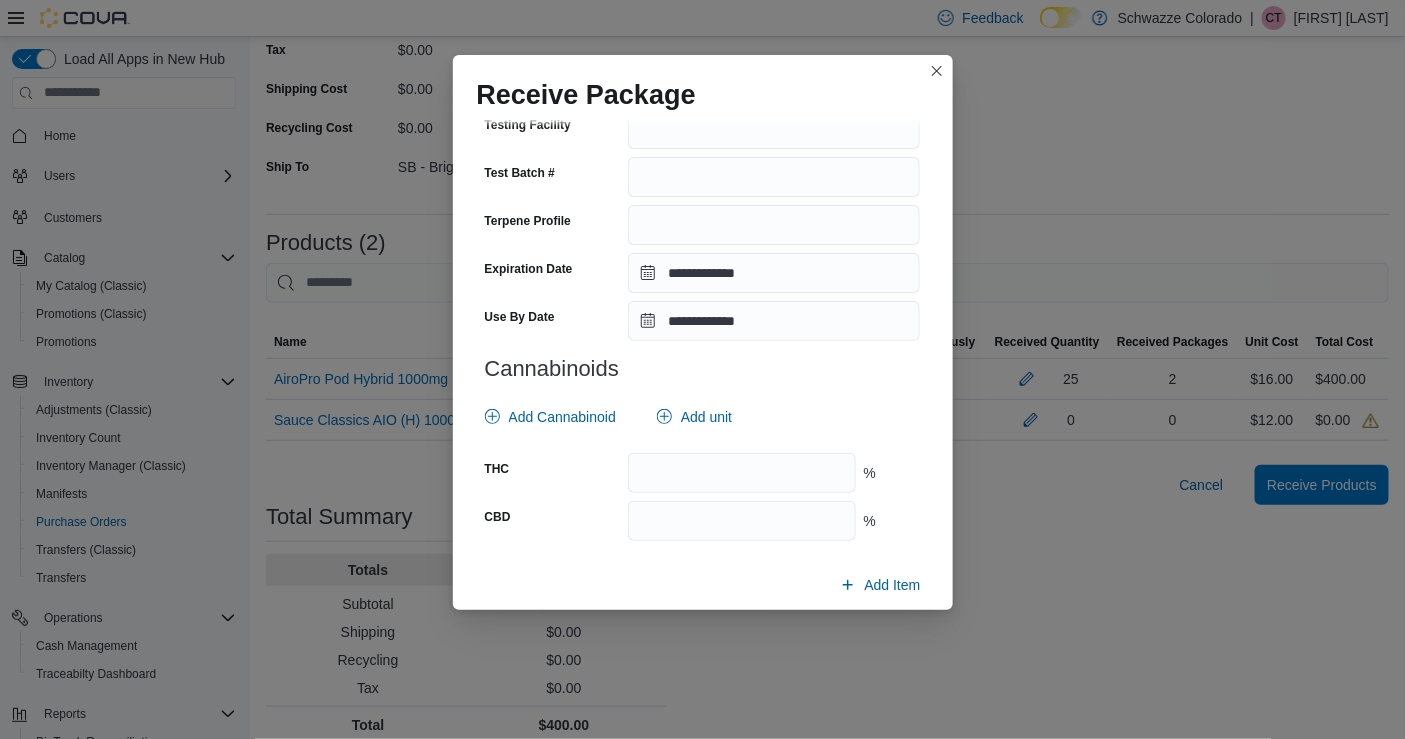 scroll, scrollTop: 1724, scrollLeft: 0, axis: vertical 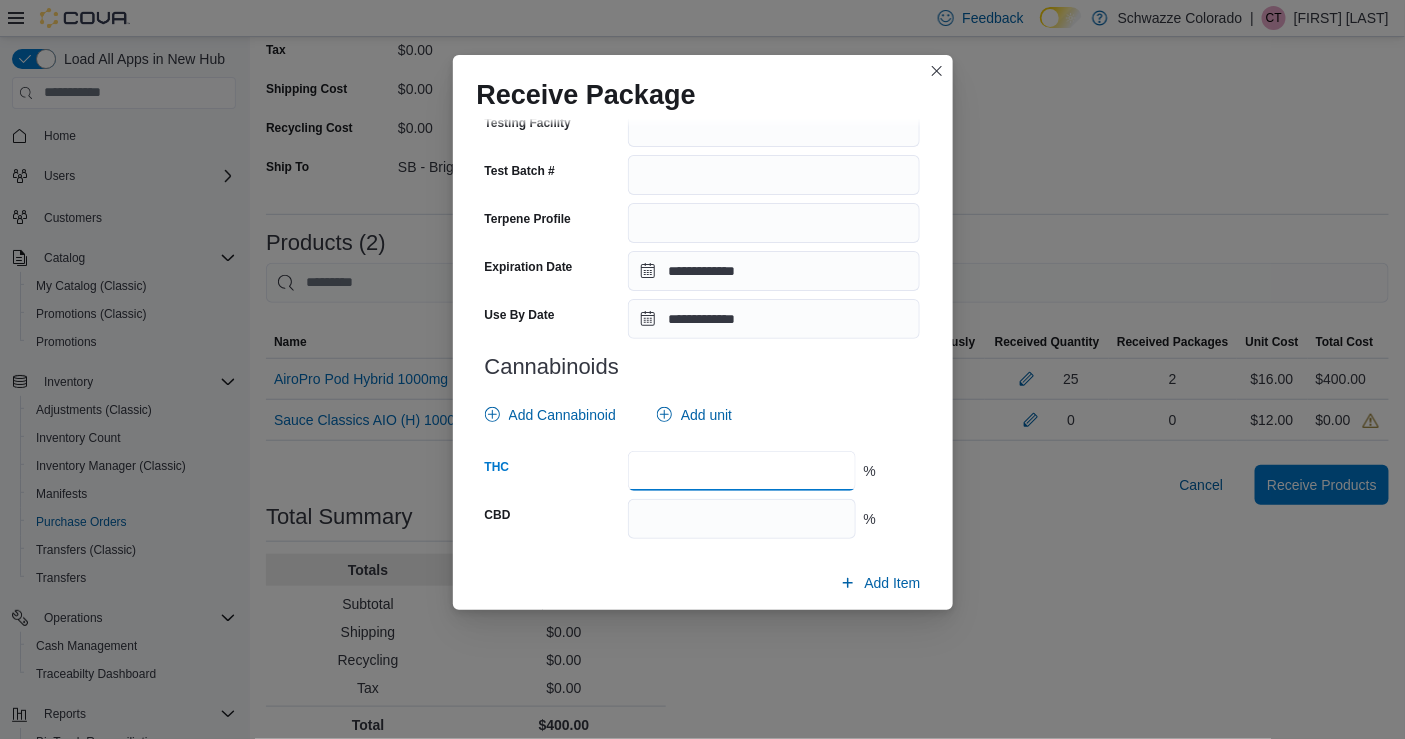 click at bounding box center [741, 471] 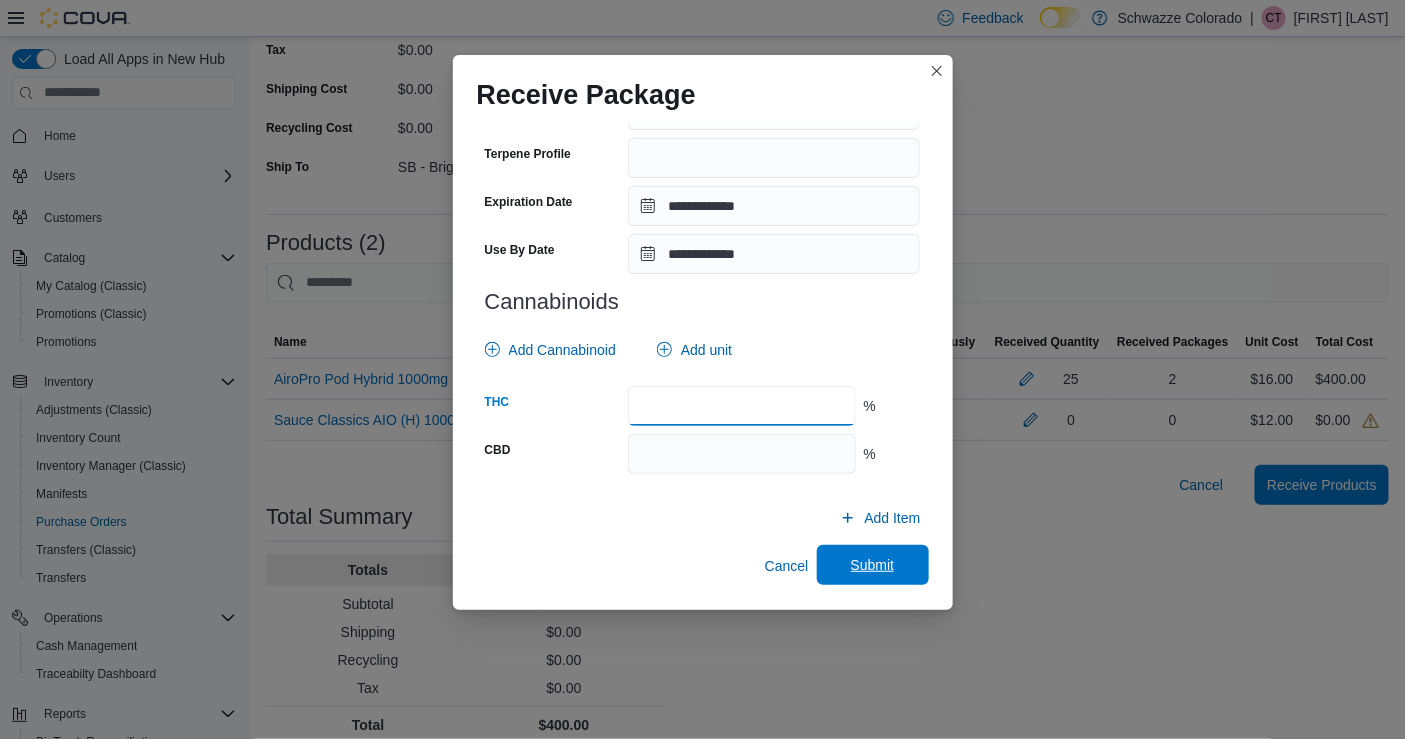 type on "*****" 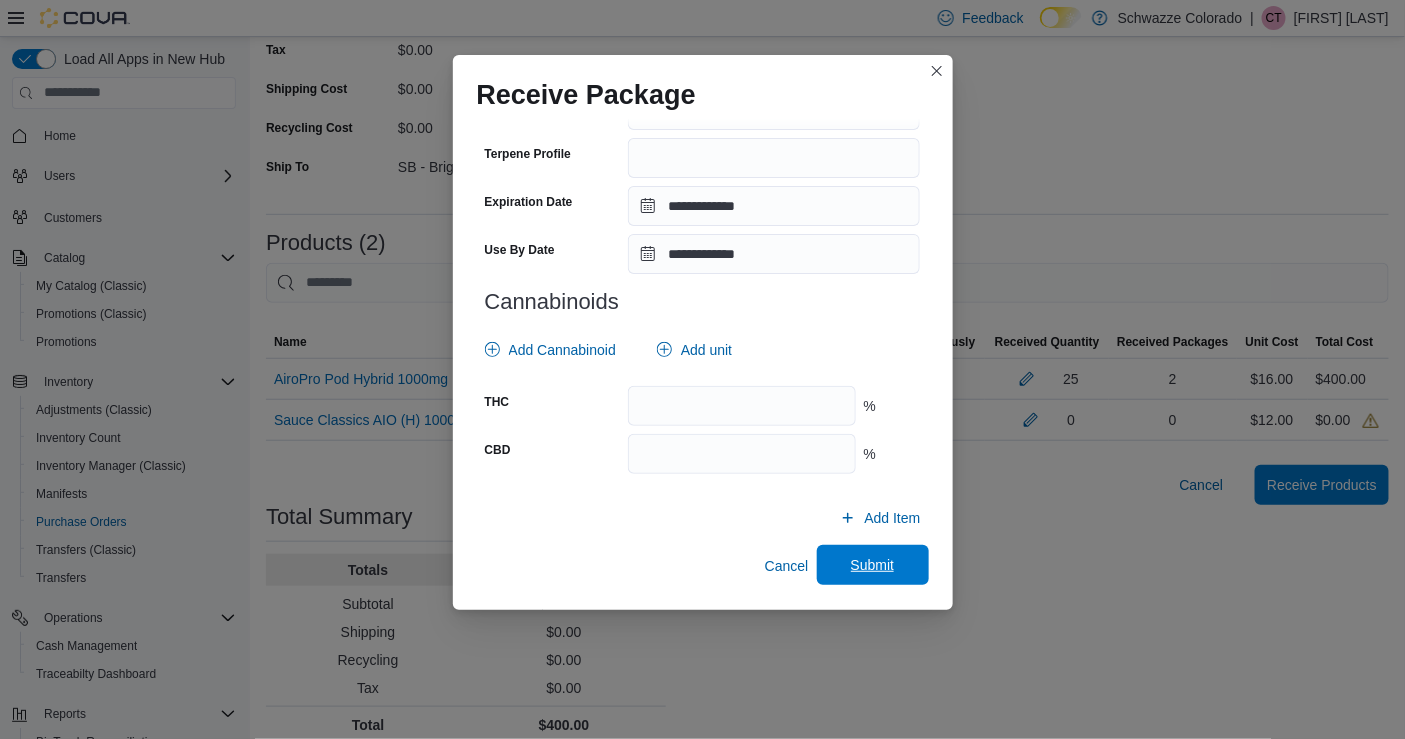 click on "Submit" at bounding box center (873, 565) 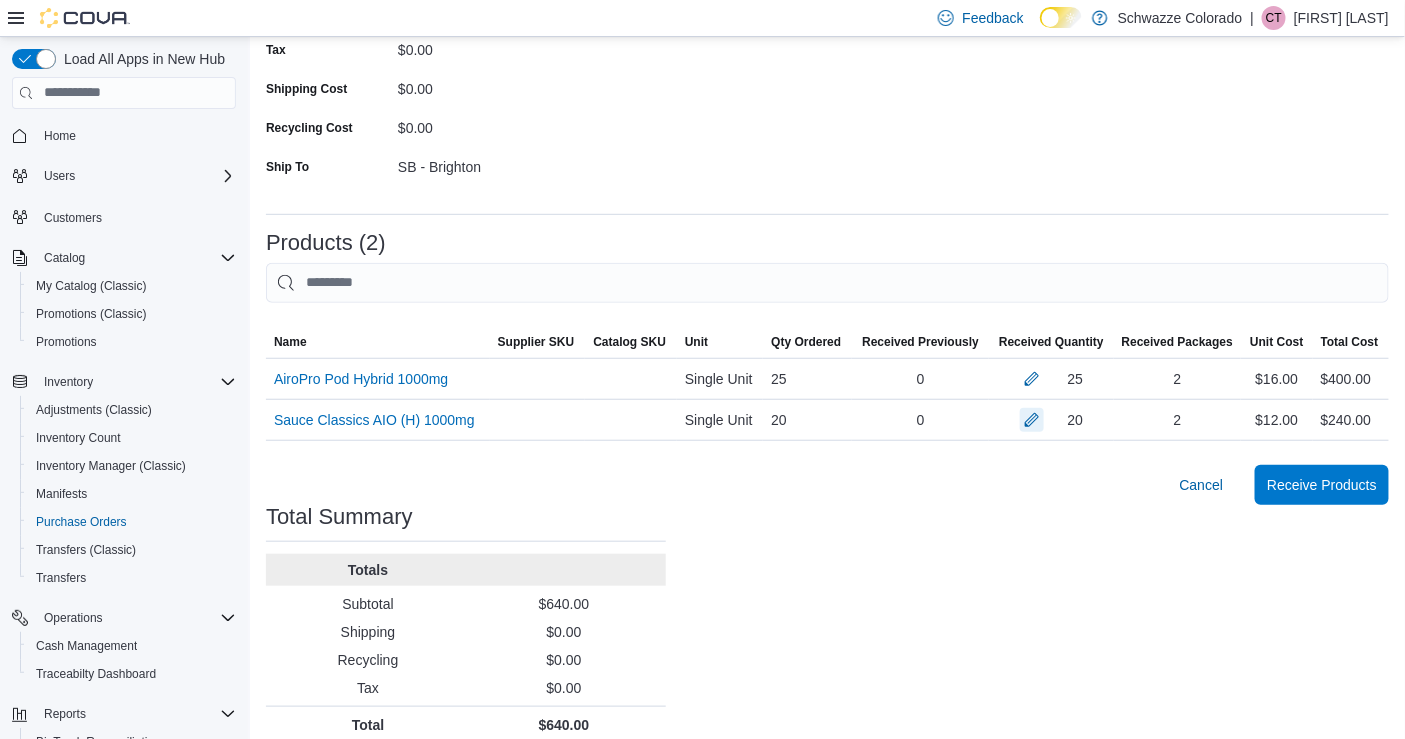 scroll, scrollTop: 289, scrollLeft: 0, axis: vertical 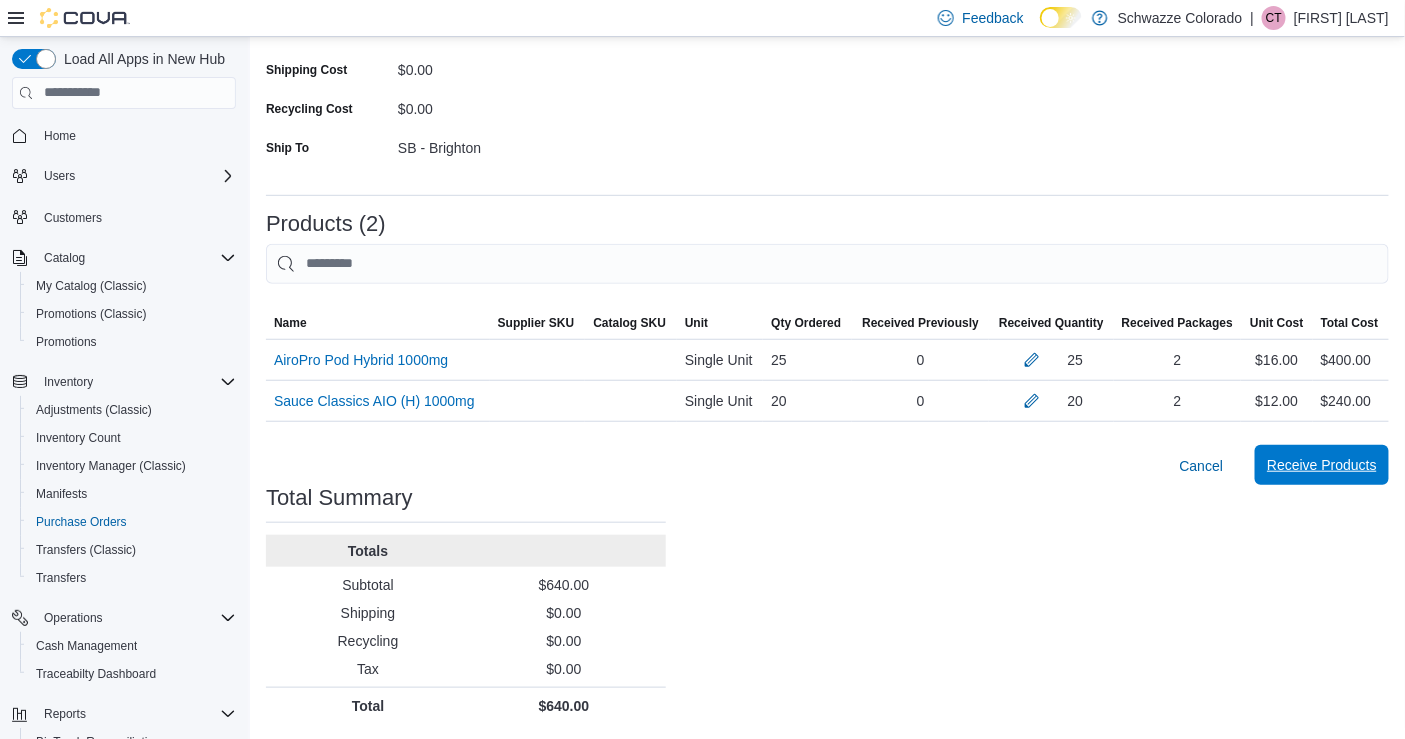 click on "Receive Products" at bounding box center (1322, 465) 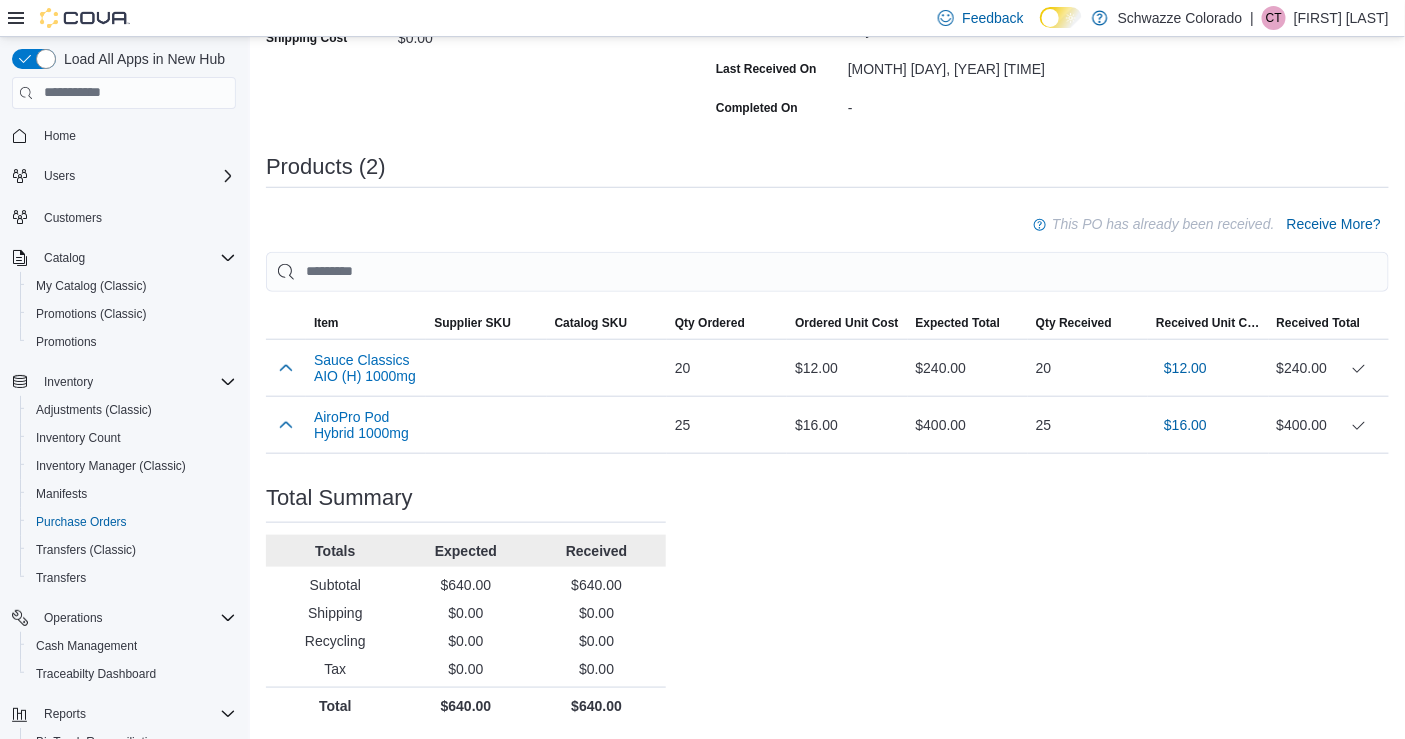 scroll, scrollTop: 0, scrollLeft: 0, axis: both 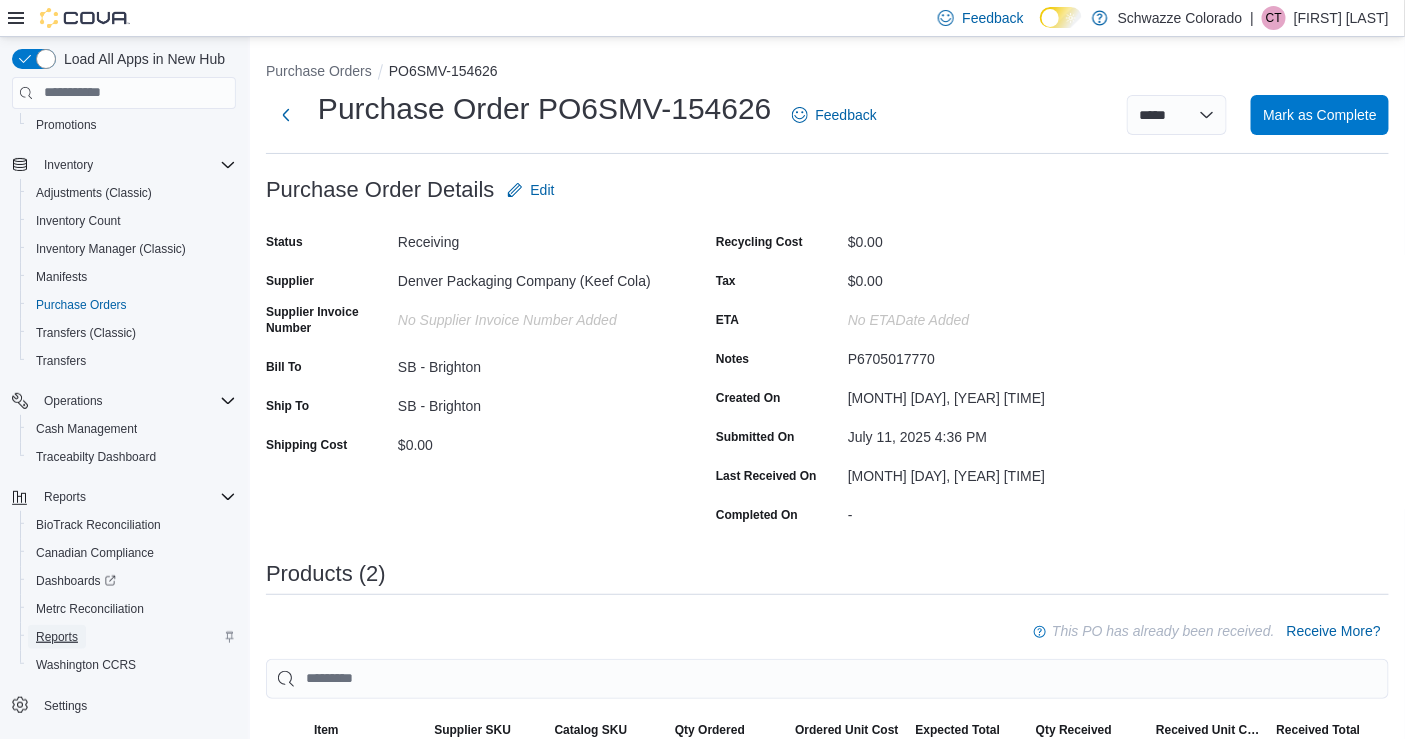 click on "Reports" at bounding box center [57, 637] 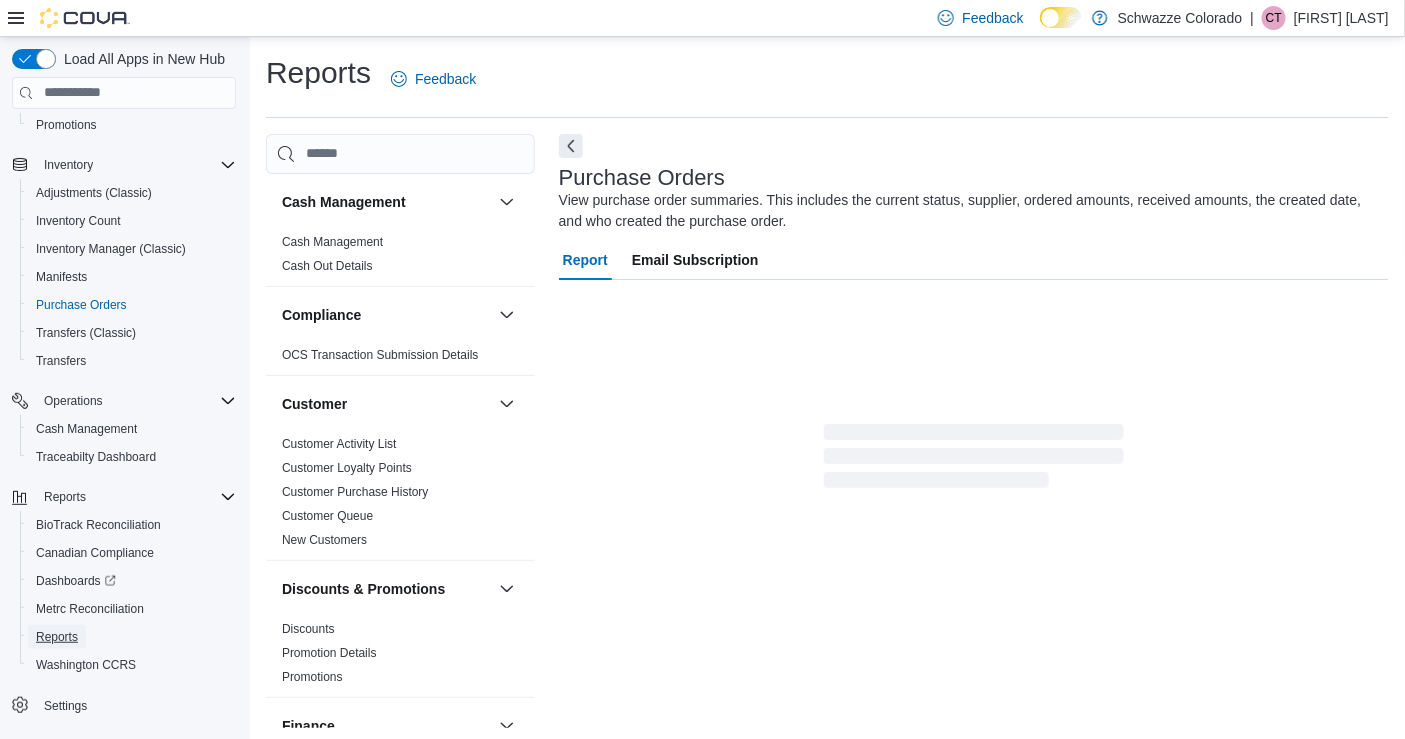 scroll, scrollTop: 5, scrollLeft: 0, axis: vertical 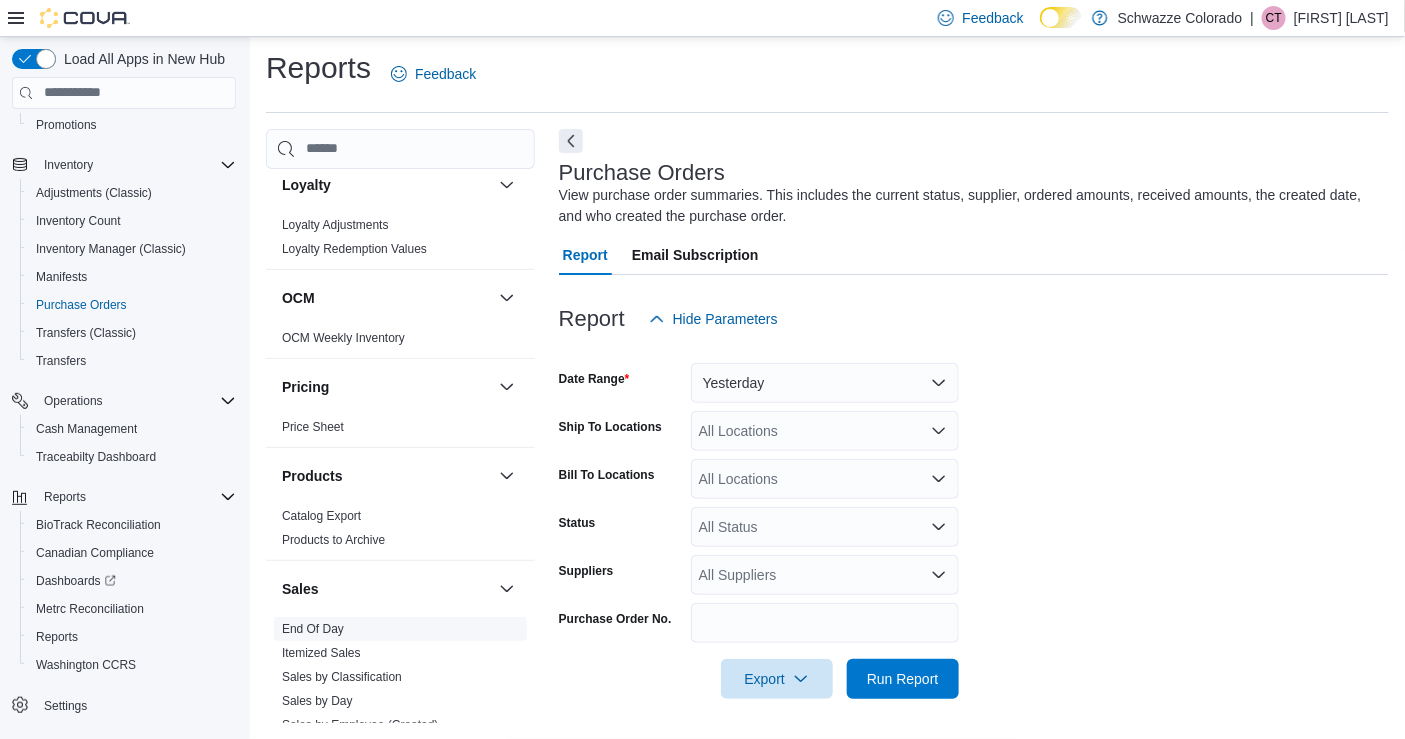 click on "End Of Day" at bounding box center (400, 629) 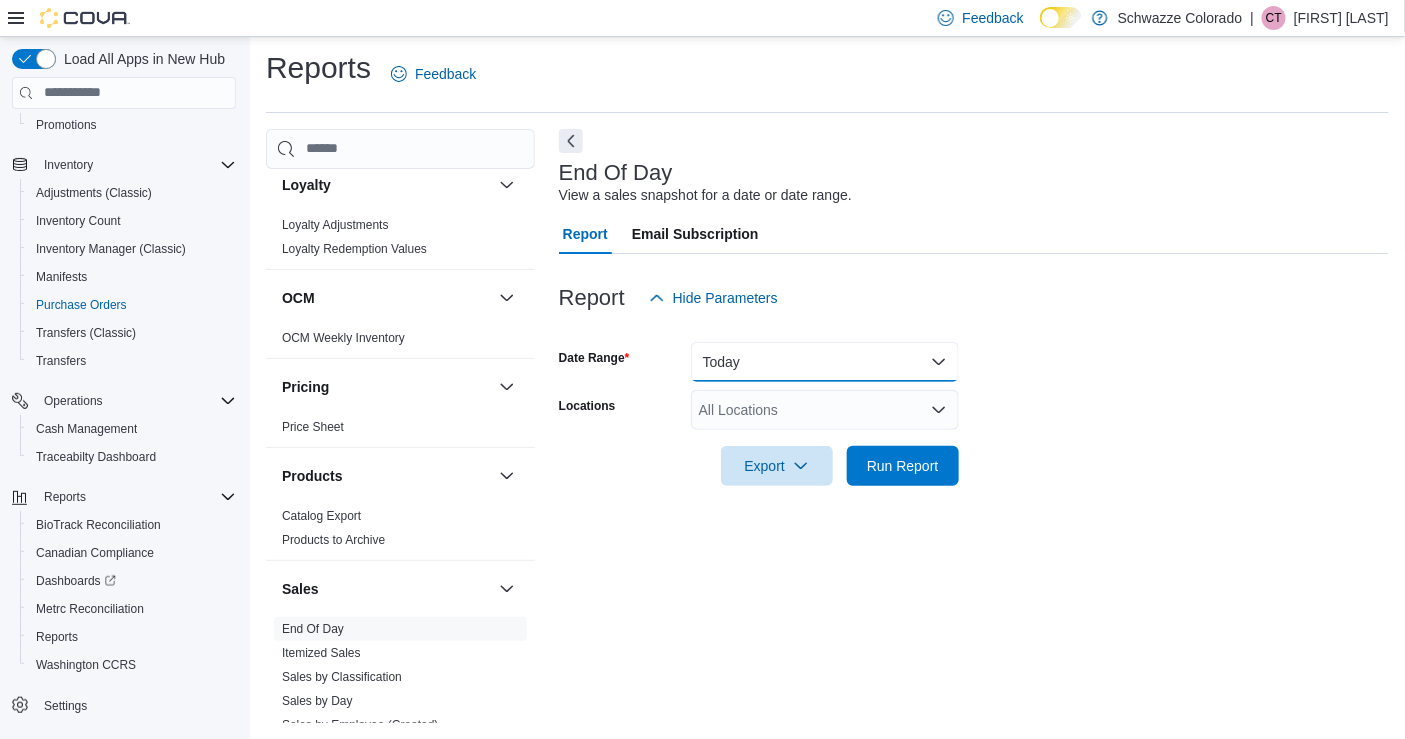 click on "Today" at bounding box center (825, 362) 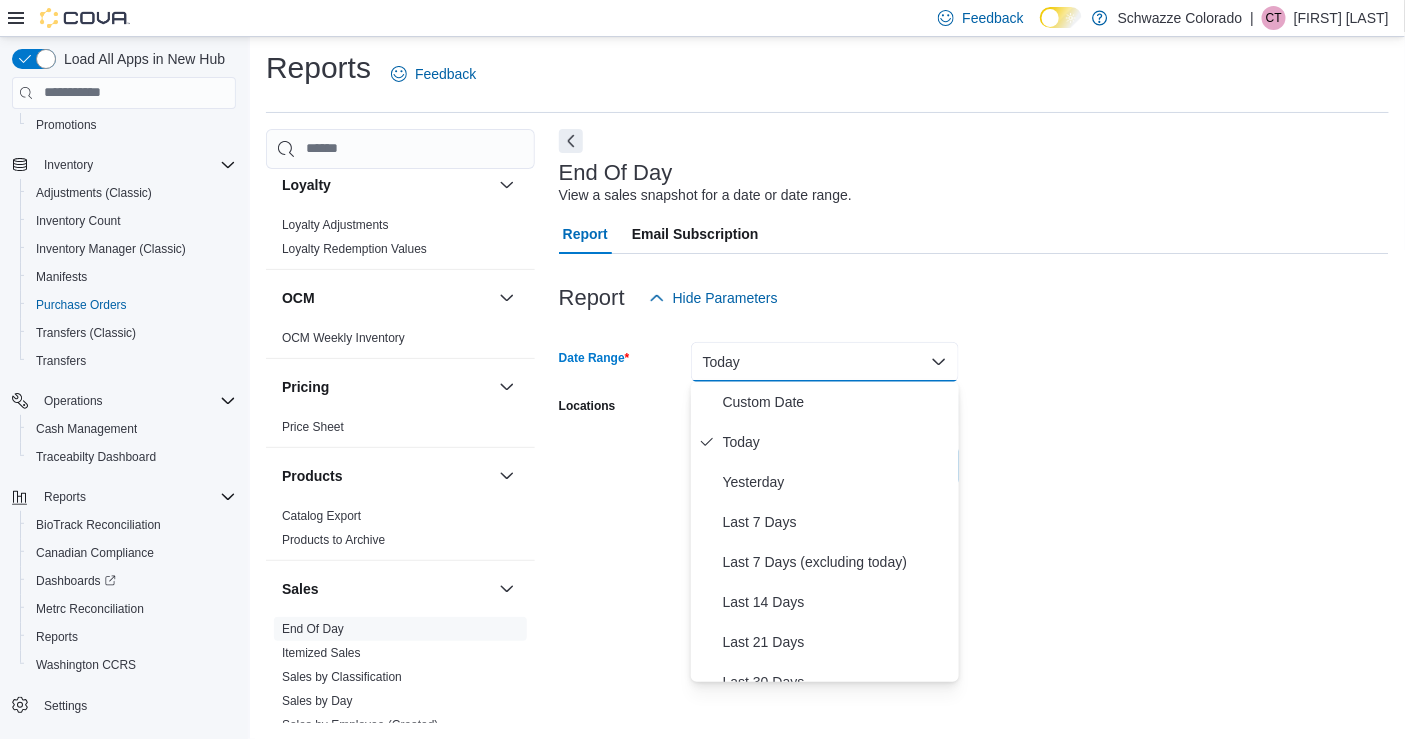 click at bounding box center [974, 330] 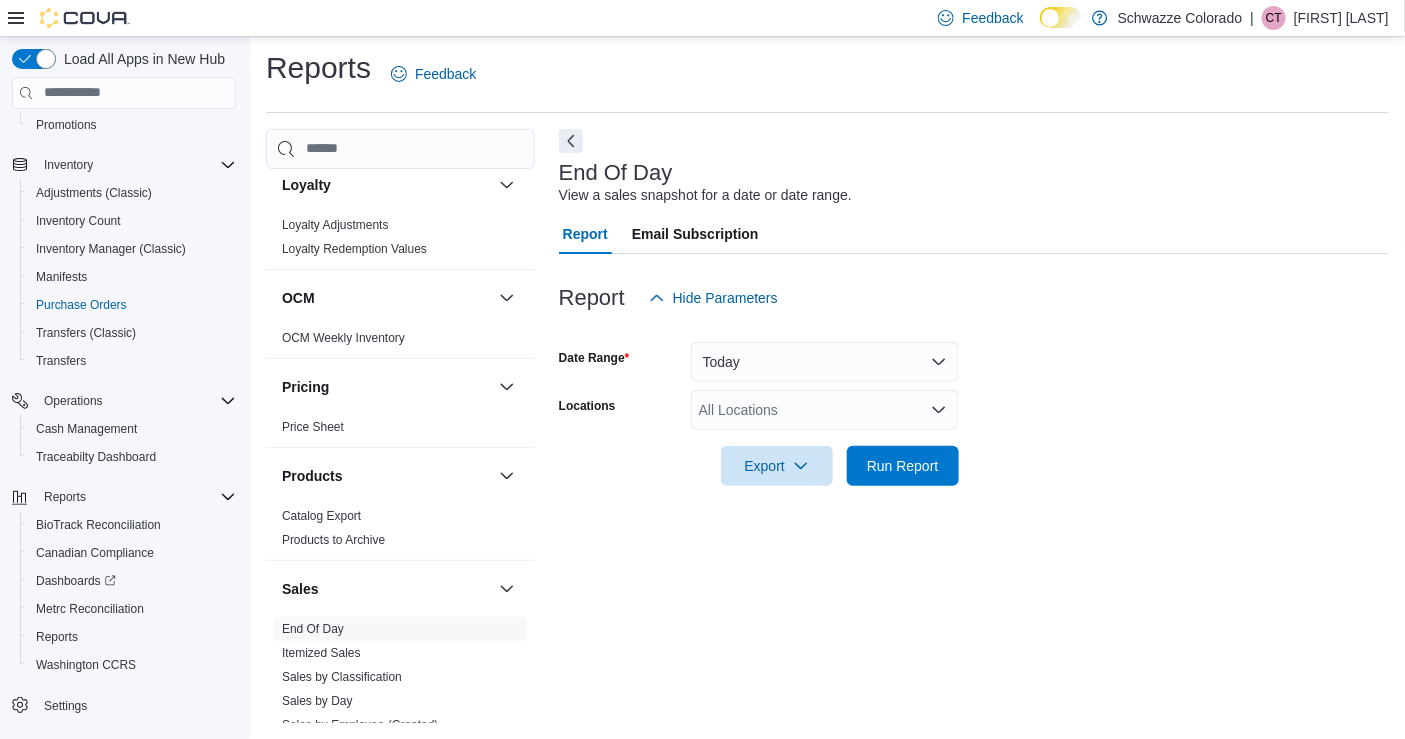 click on "All Locations" at bounding box center [825, 410] 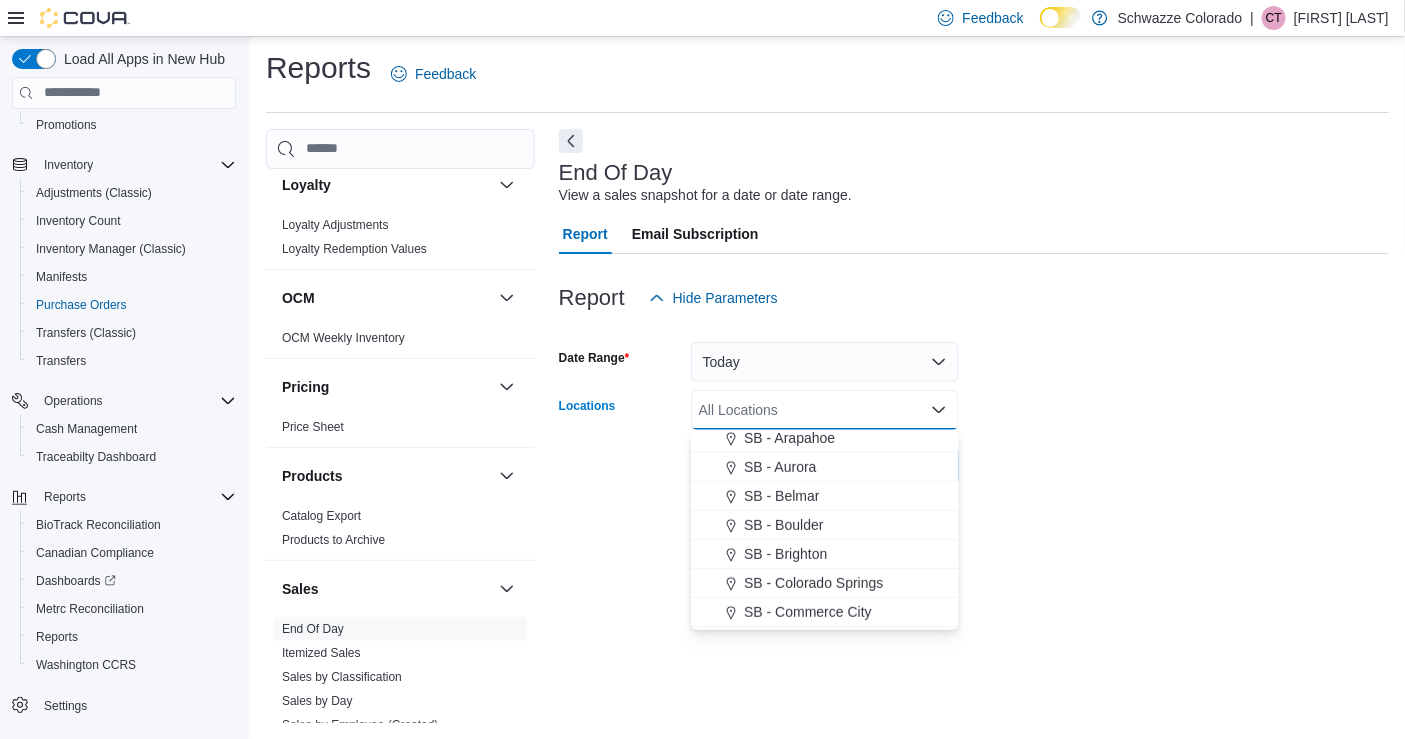 scroll, scrollTop: 305, scrollLeft: 0, axis: vertical 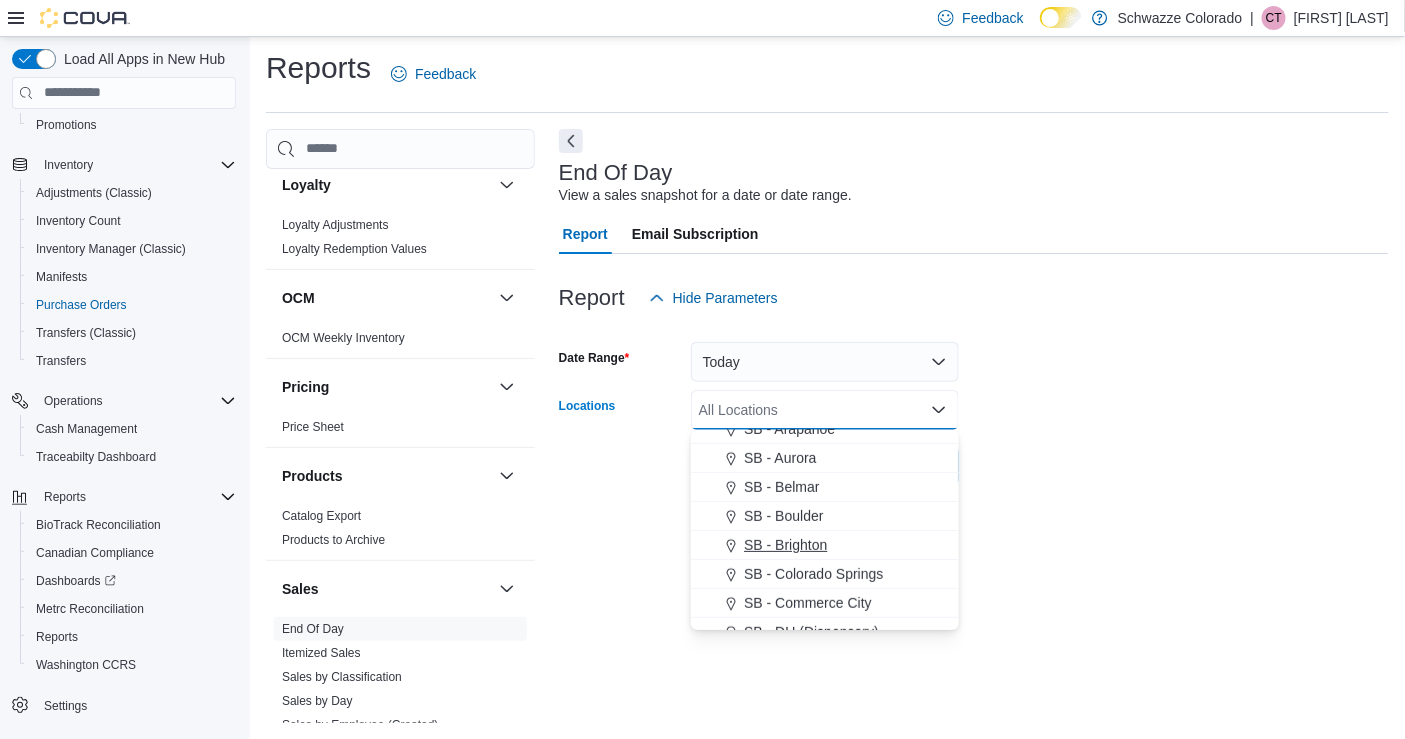 click on "SB - Brighton" at bounding box center [785, 545] 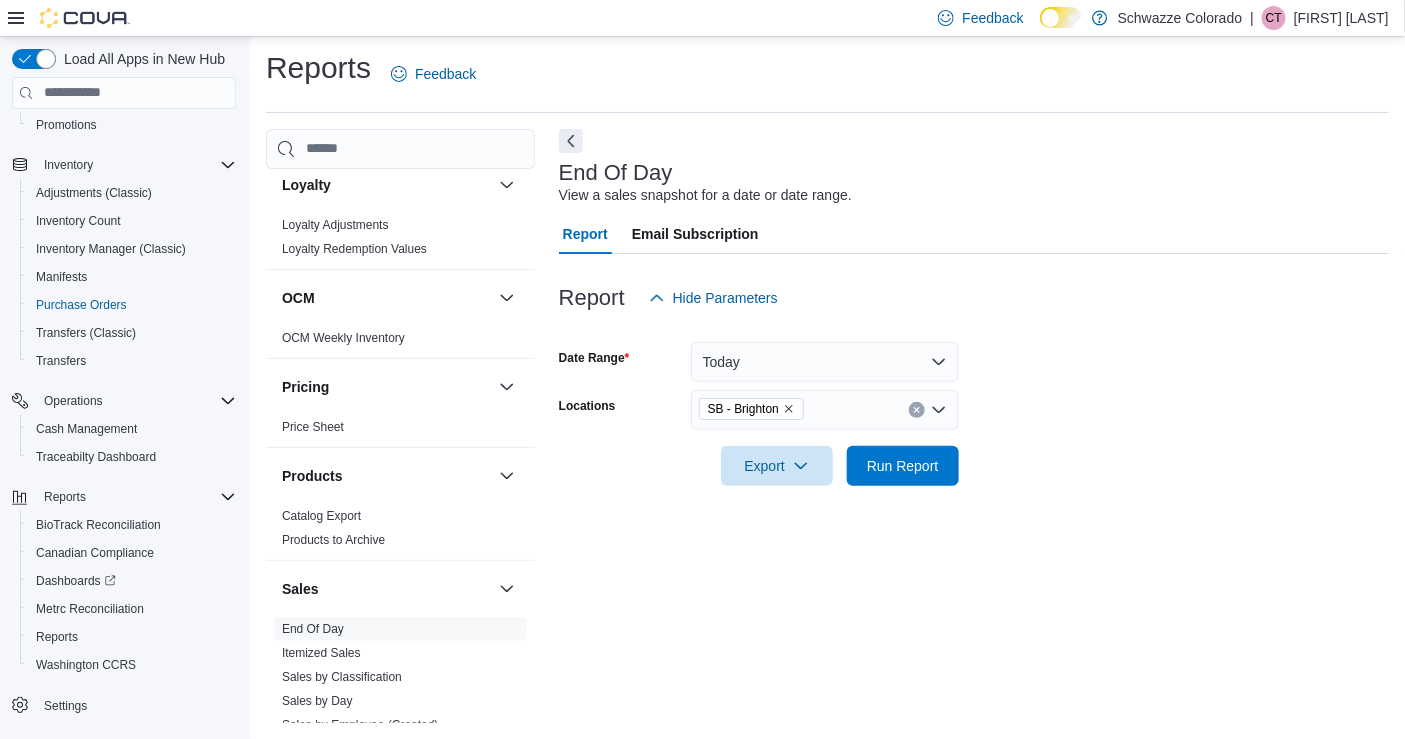 click at bounding box center [974, 438] 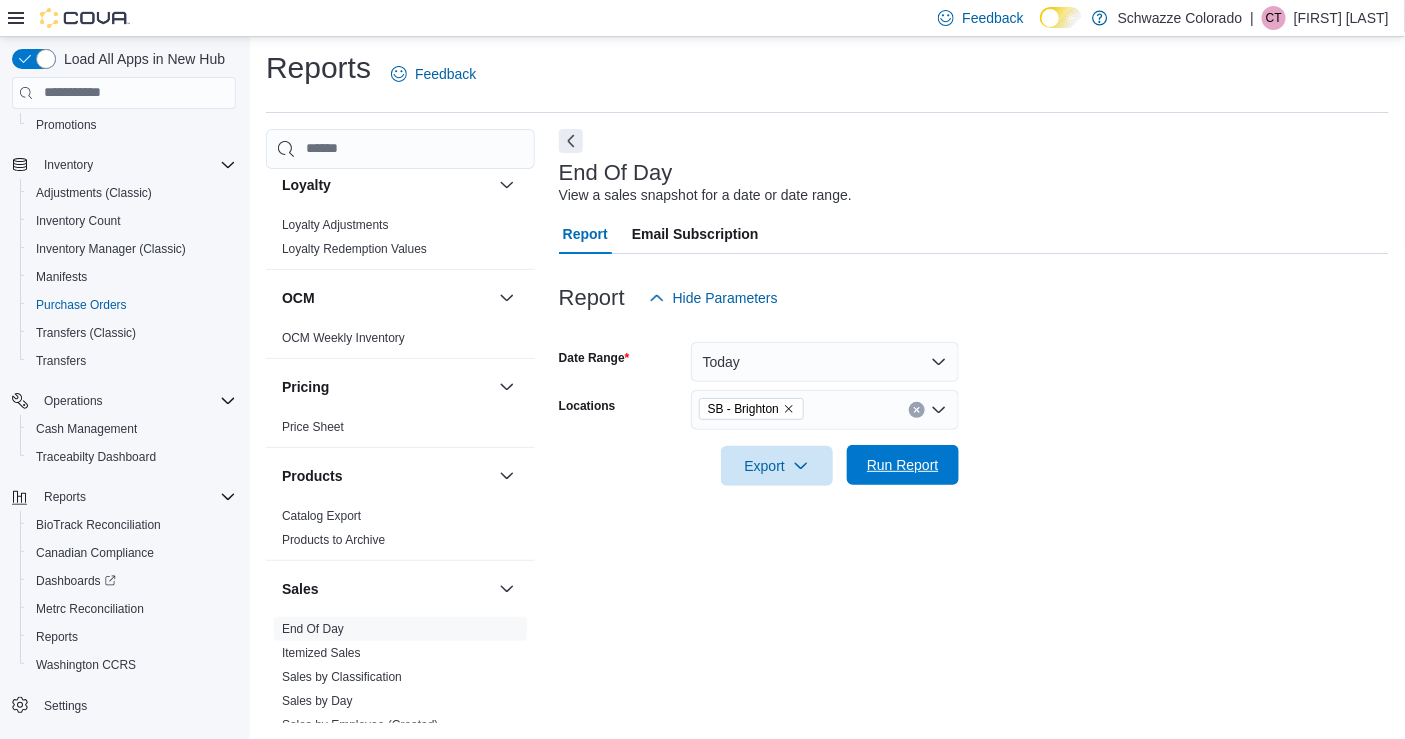 click on "Run Report" at bounding box center (903, 465) 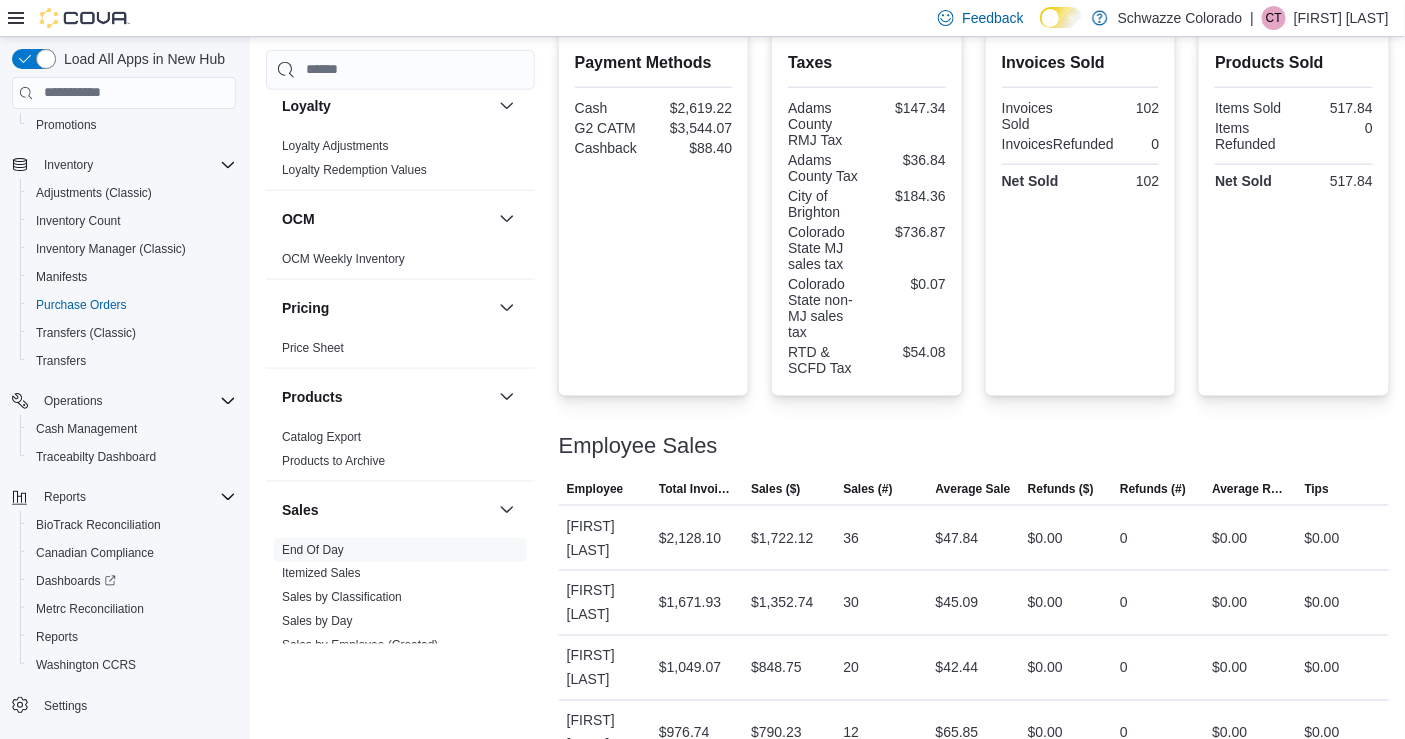 scroll, scrollTop: 762, scrollLeft: 0, axis: vertical 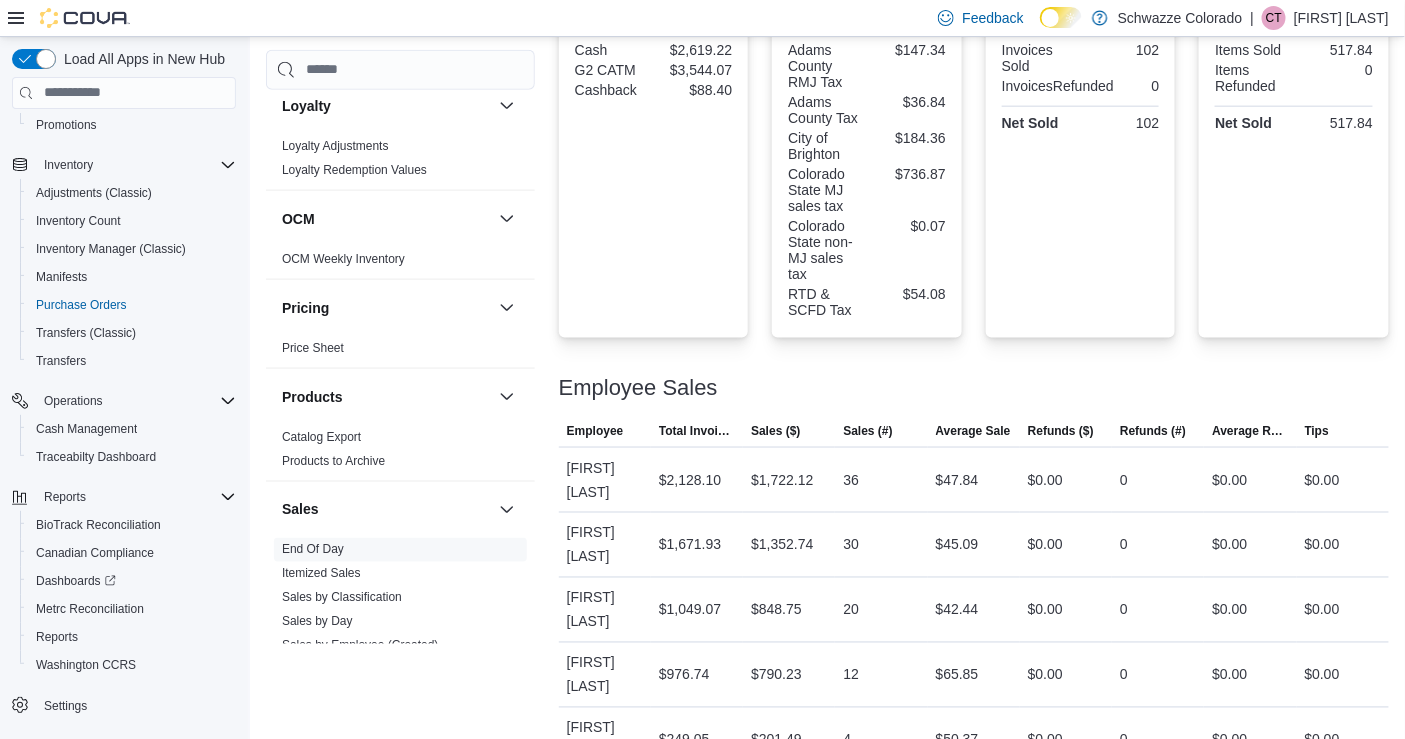 click on "$0.00" at bounding box center (1045, 480) 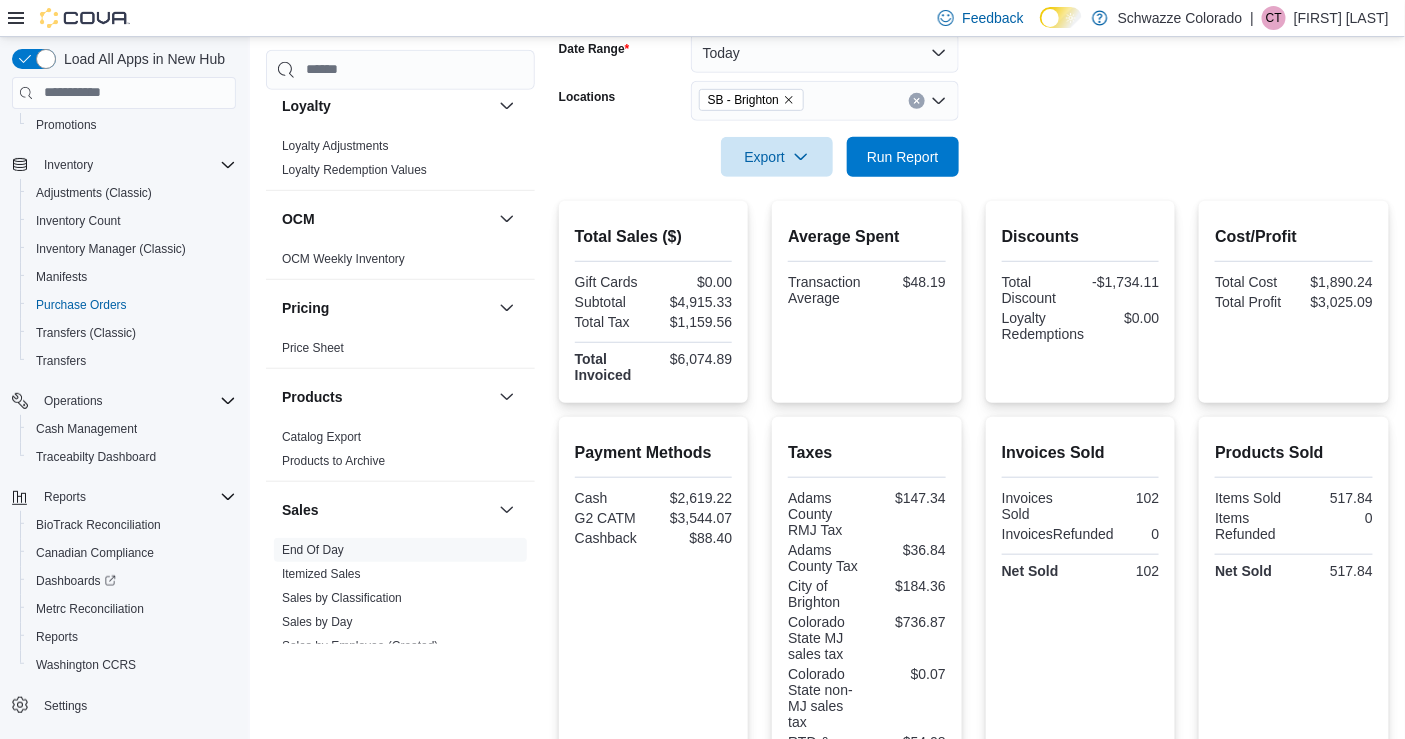 scroll, scrollTop: 0, scrollLeft: 0, axis: both 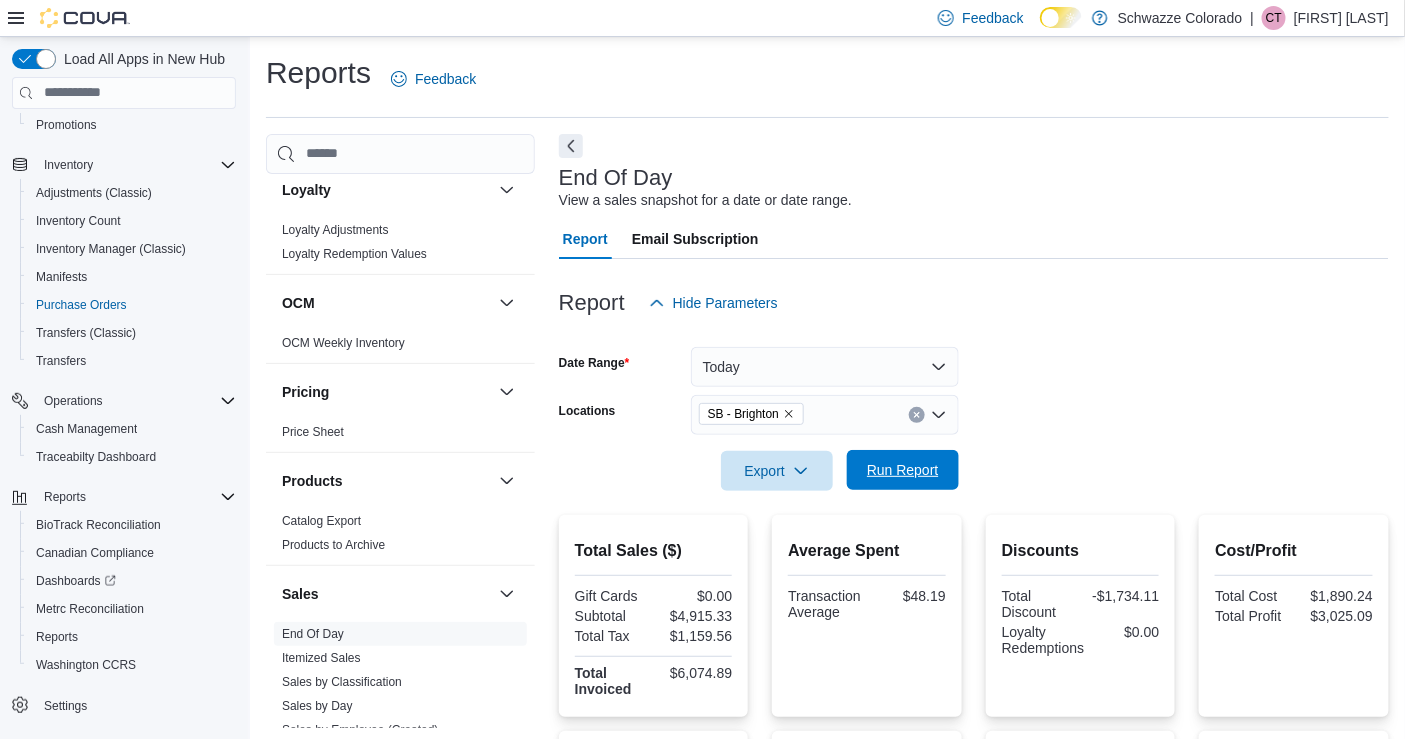 click on "Run Report" at bounding box center (903, 470) 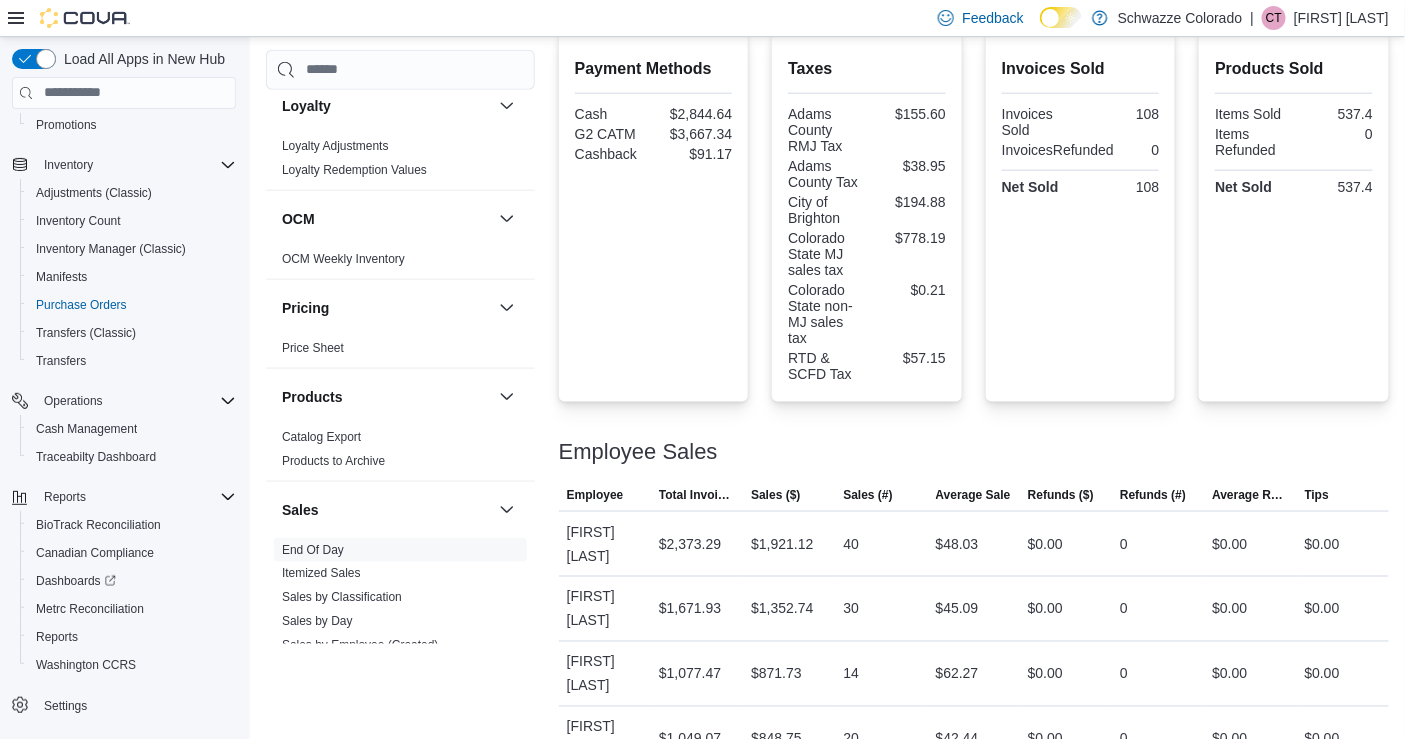 scroll, scrollTop: 762, scrollLeft: 0, axis: vertical 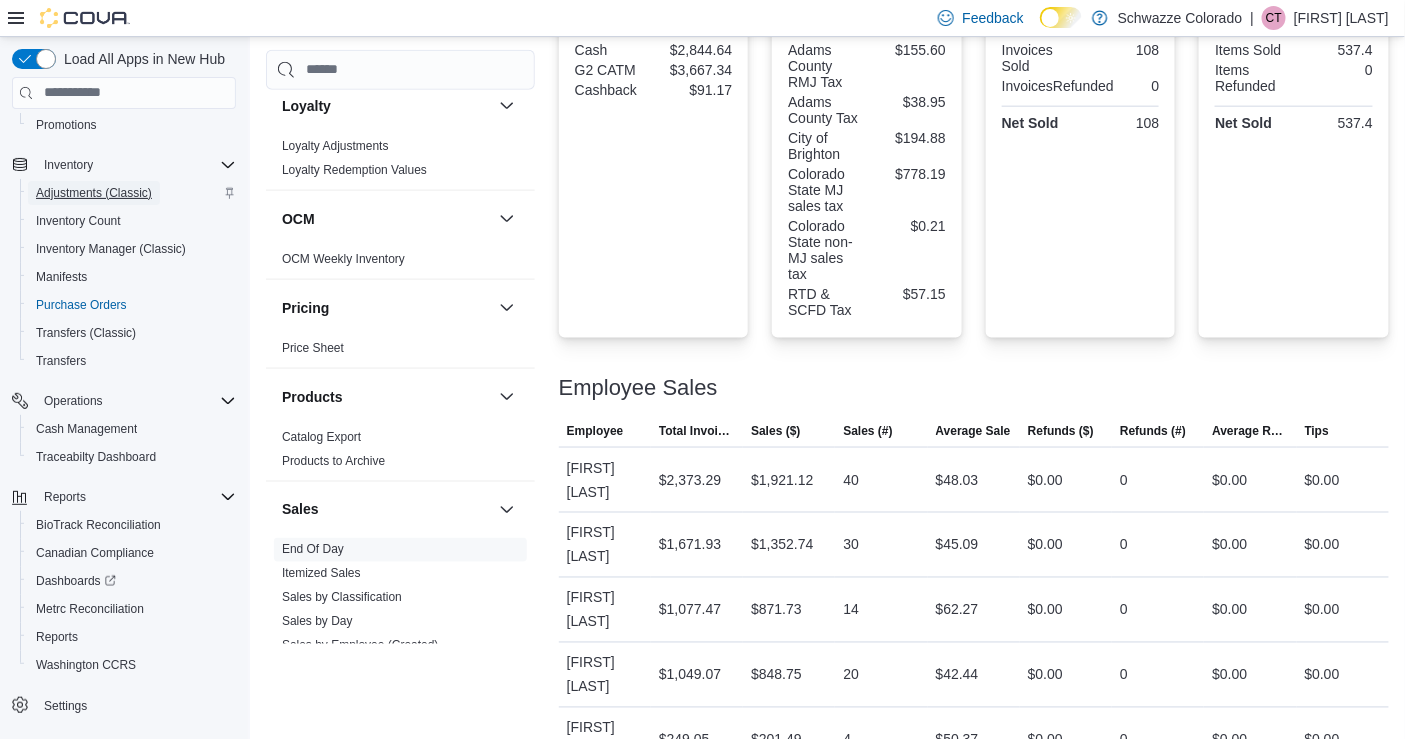 click on "Adjustments (Classic)" at bounding box center (94, 193) 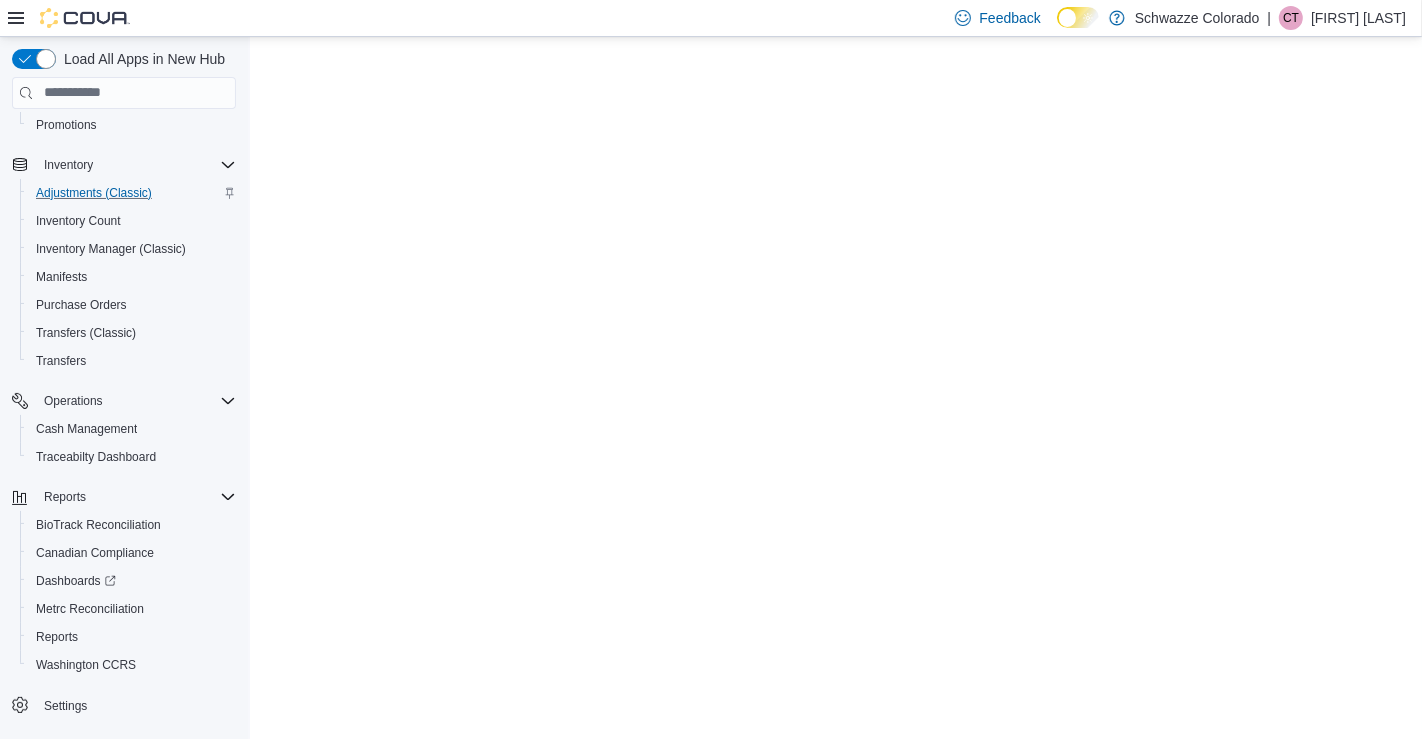 scroll, scrollTop: 0, scrollLeft: 0, axis: both 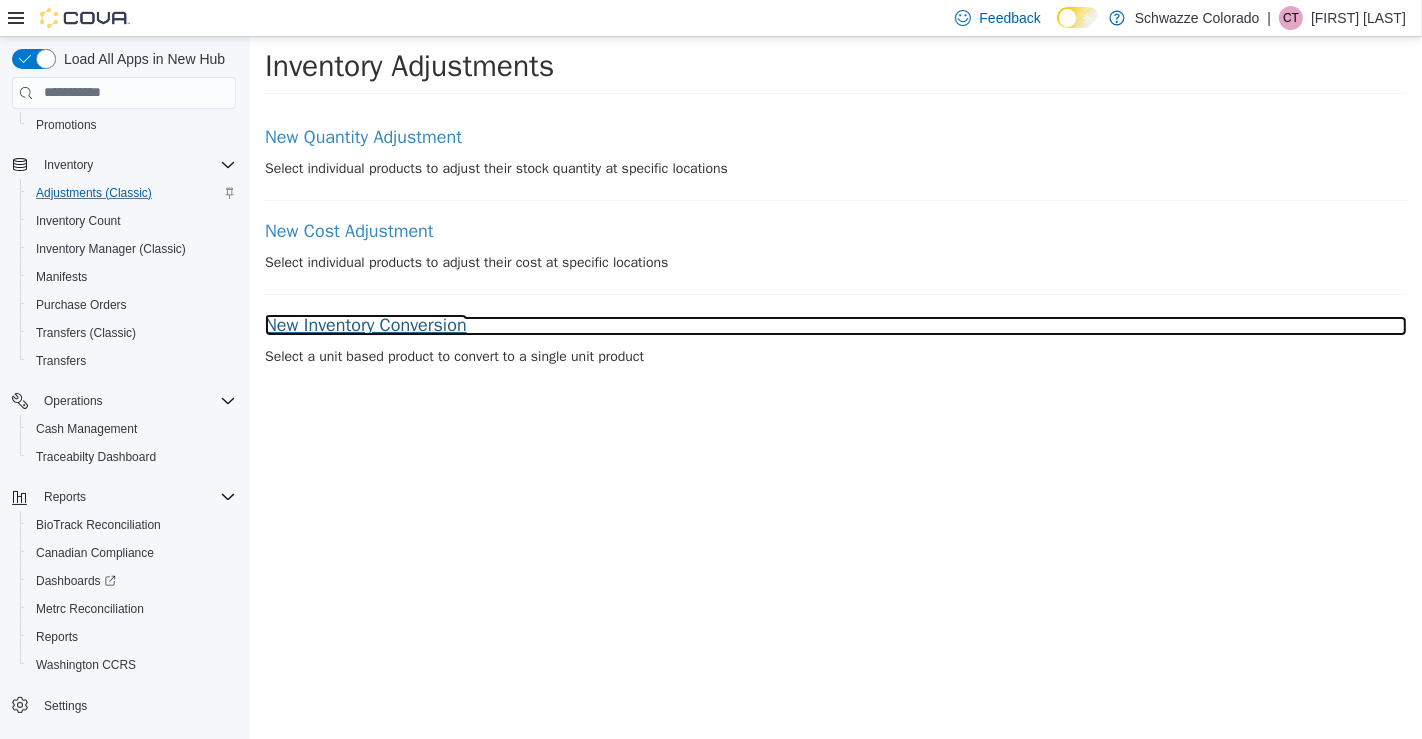 click on "New Inventory Conversion" at bounding box center [835, 325] 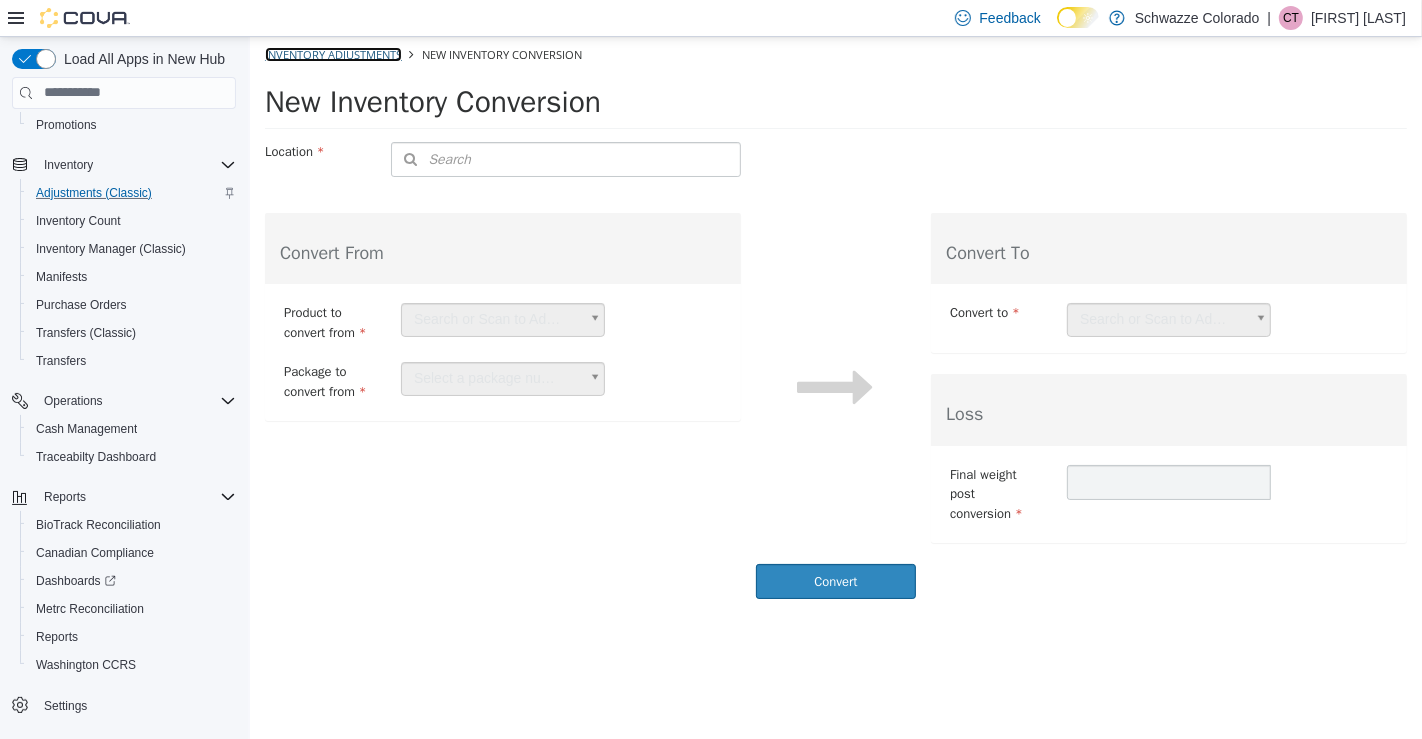 click on "Inventory Adjustments" at bounding box center [332, 53] 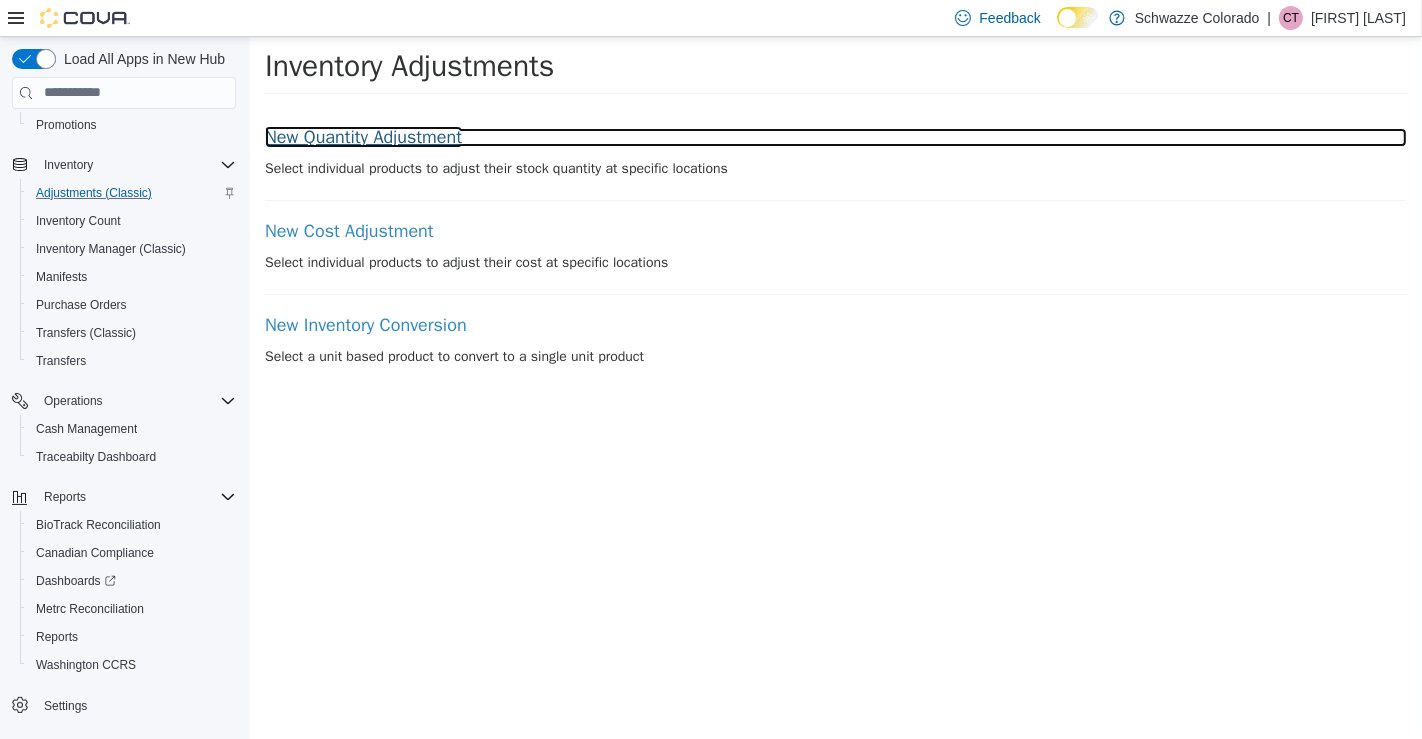 click on "New Quantity Adjustment" at bounding box center [835, 137] 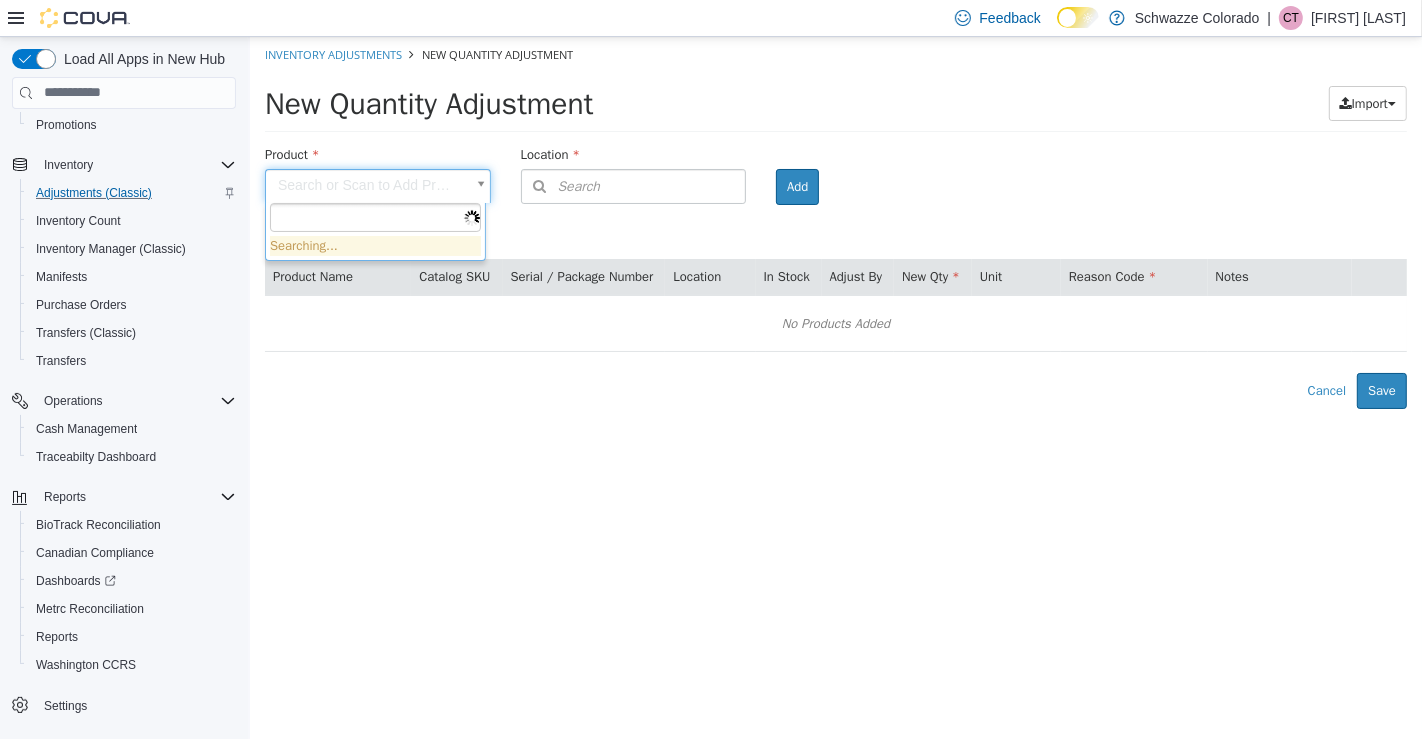 click on "×
Inventory Adjustments
New Quantity Adjustment
New Quantity Adjustment
Import  Inventory Export (.CSV) Package List (.TXT)
Product     Search or Scan to Add Product     Location Search Type 3 or more characters or browse       Schwazze Colorado     (33)         Emerald Fields     (4)         EF - Glendale             EF - Havana             EF - South Boulder             EF - Wash Park             Standing Akimbo     (1)         Standing Akimbo     (1)         SA - Denver             Star Buds     (26)         SB - Arapahoe             SB - Aurora             SB - Belmar             SB - Boulder             SB - Brighton             SB - Colorado Springs             SB - Commerce City             SB - DU (Dispensary)             SB - Federal Heights             SB - Fort Collins             SB - Garden City             SB - Glendale             SB - Highlands             SB - Lakeside             SB - Las Animas" at bounding box center [835, 222] 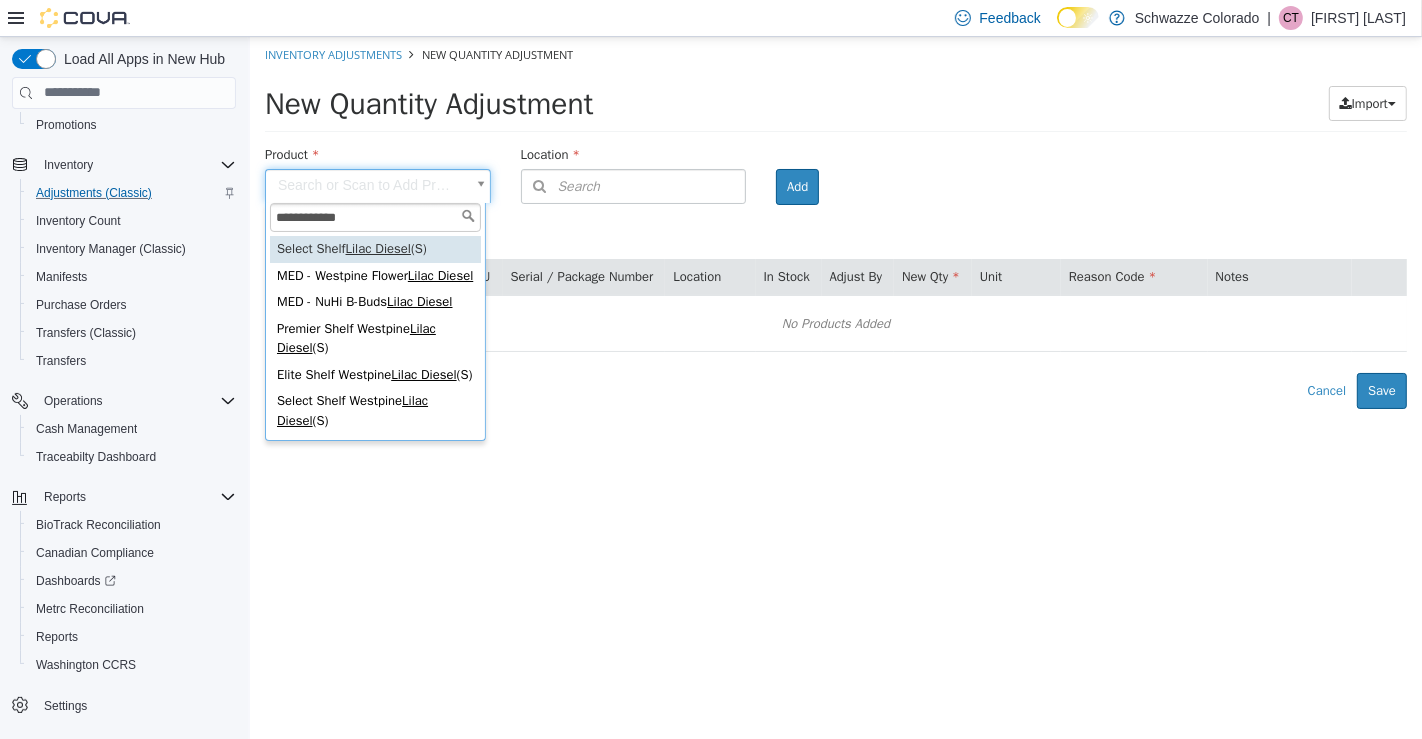 type on "**********" 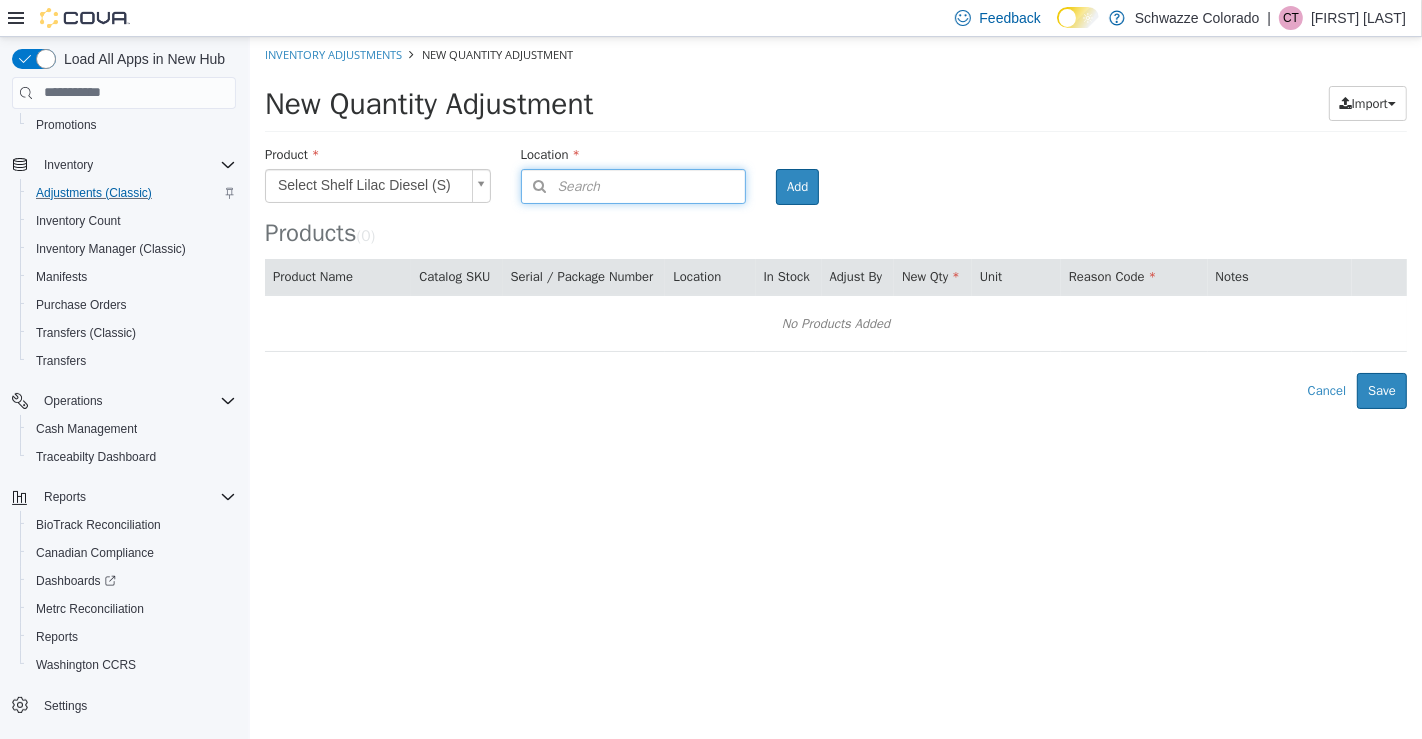 click on "Search" at bounding box center [560, 185] 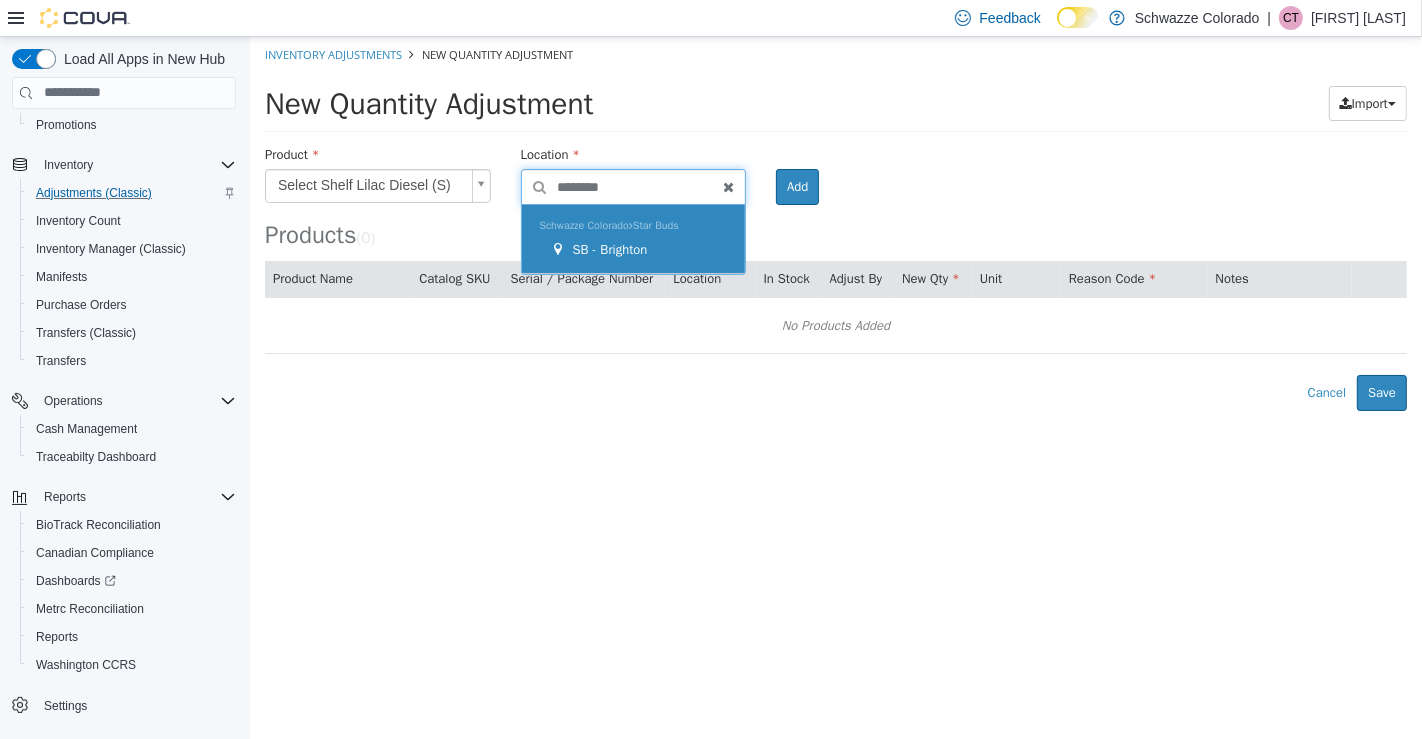 type on "********" 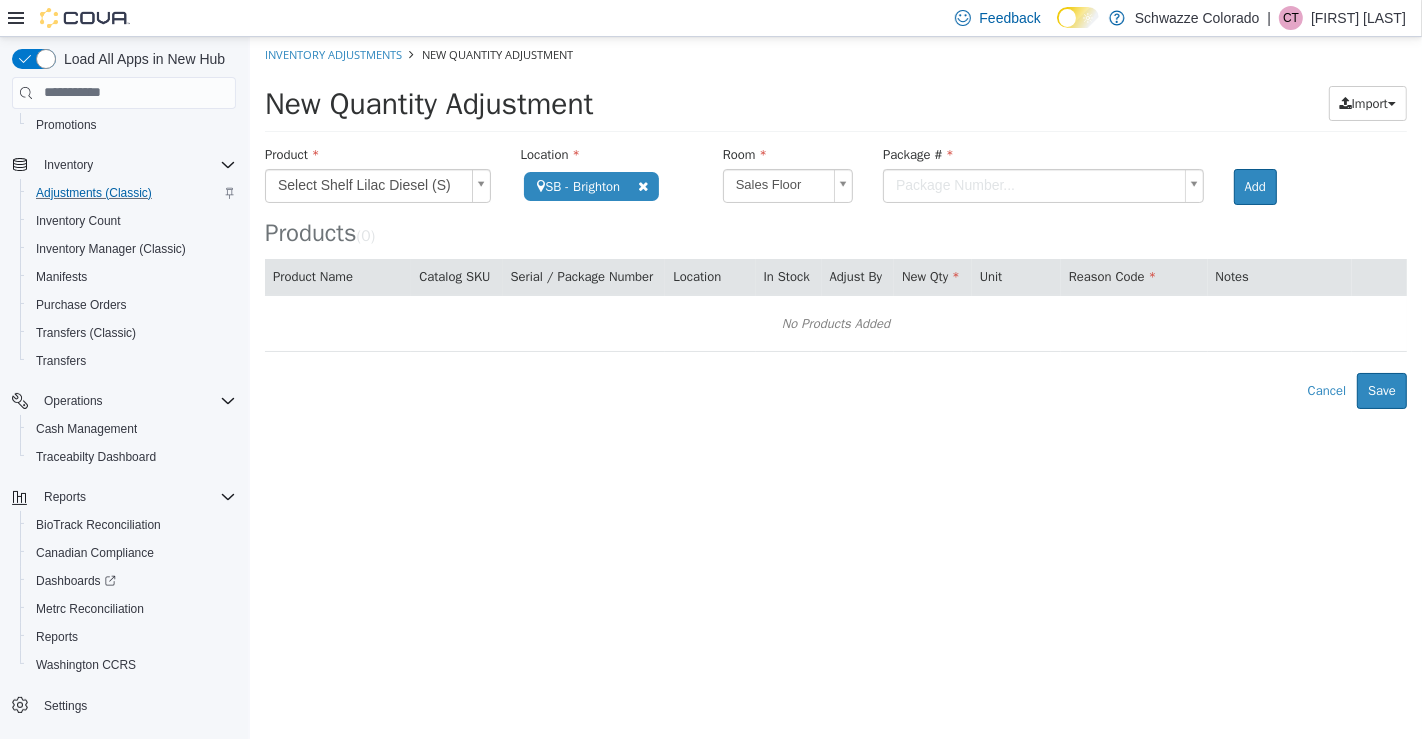 click on "**********" at bounding box center [835, 222] 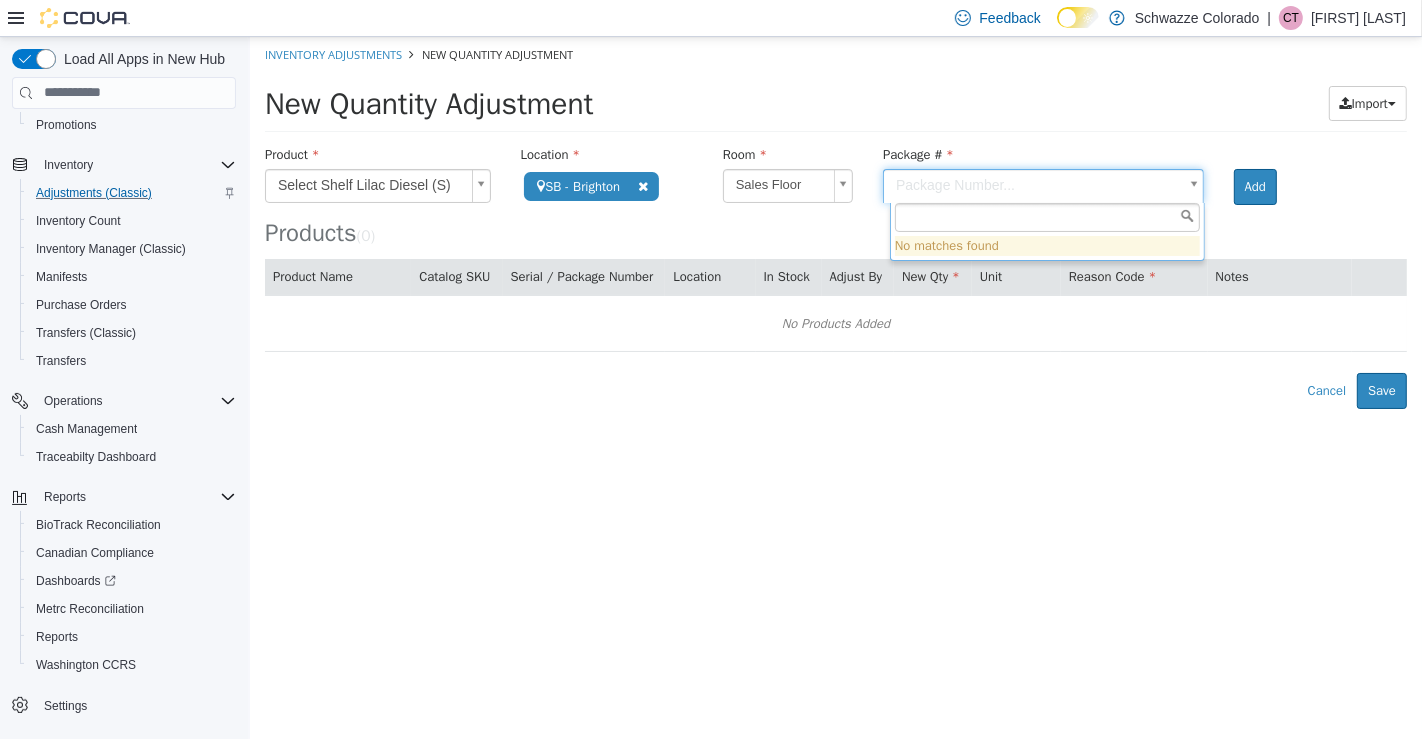 click on "**********" at bounding box center [835, 222] 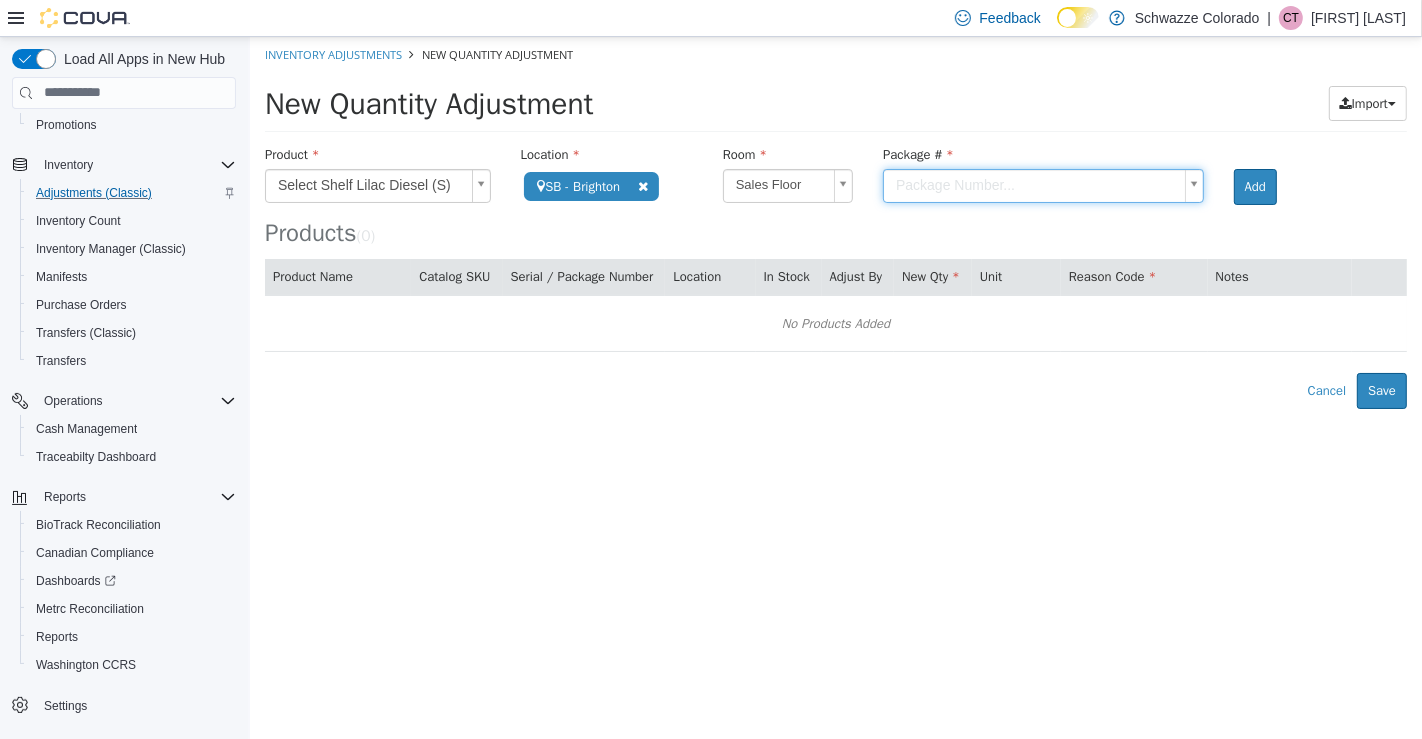 click on "**********" at bounding box center (835, 222) 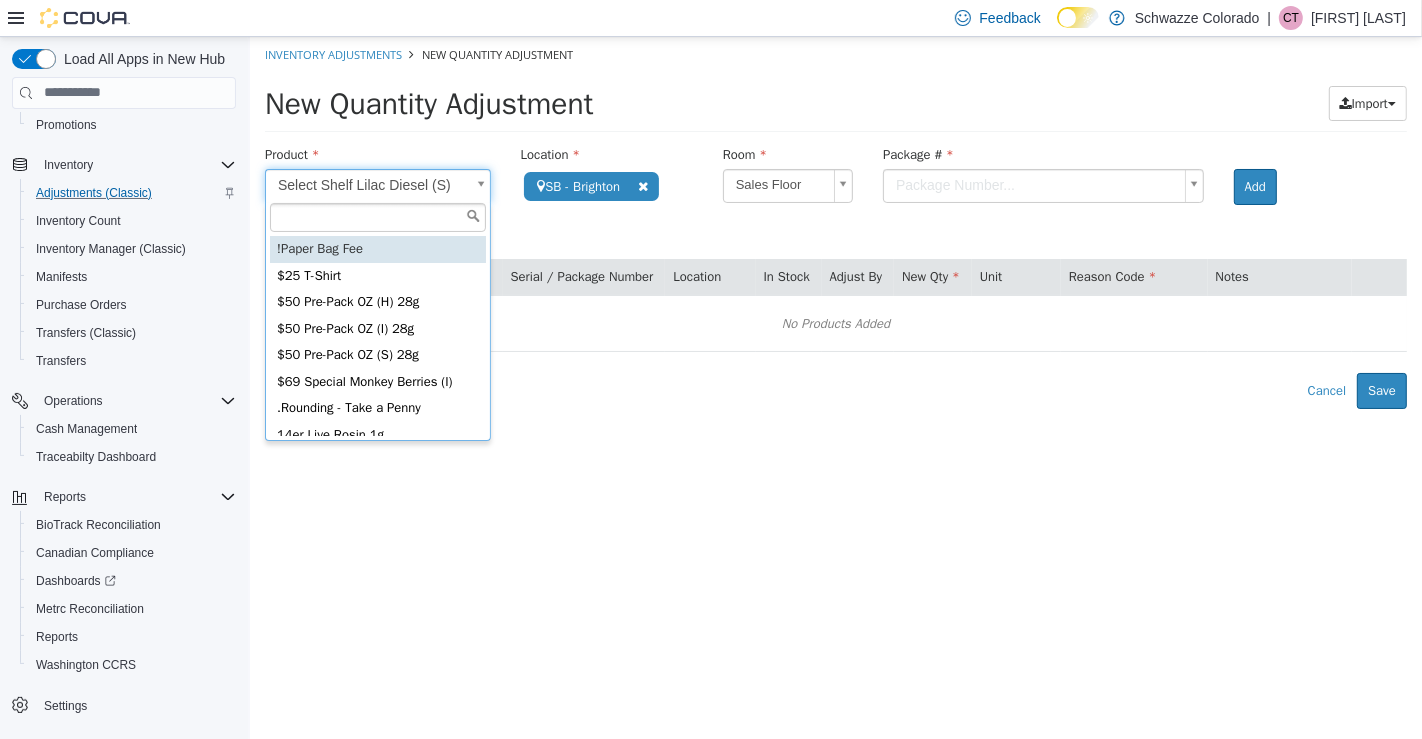 type on "*" 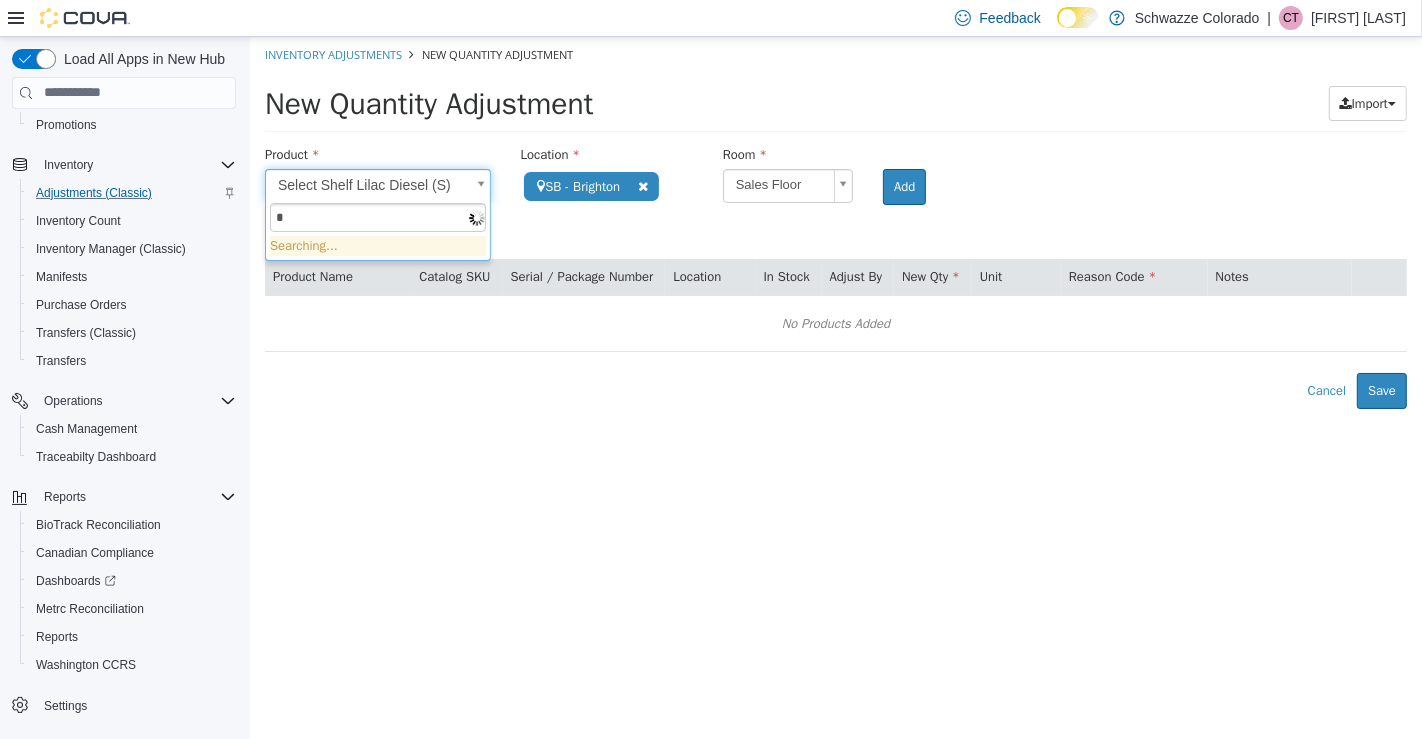 click at bounding box center [835, 387] 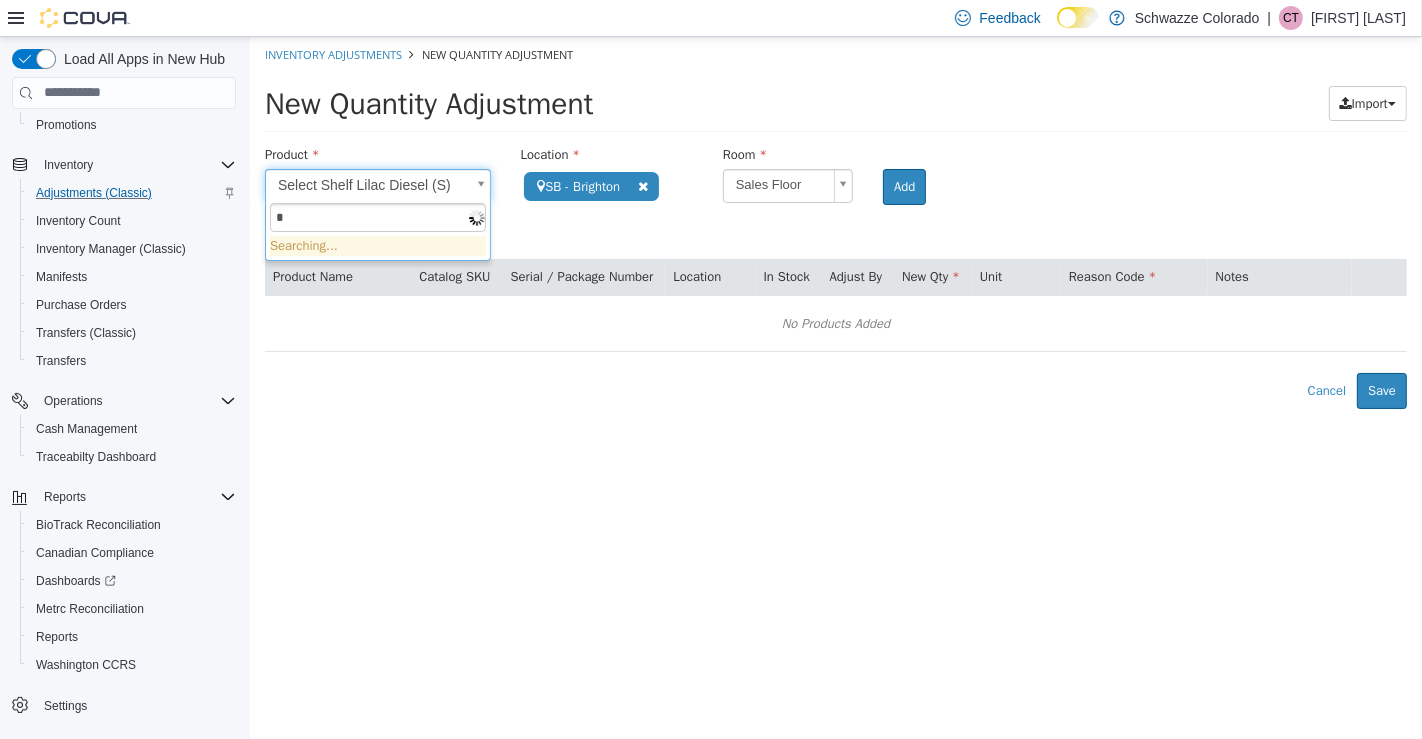 type 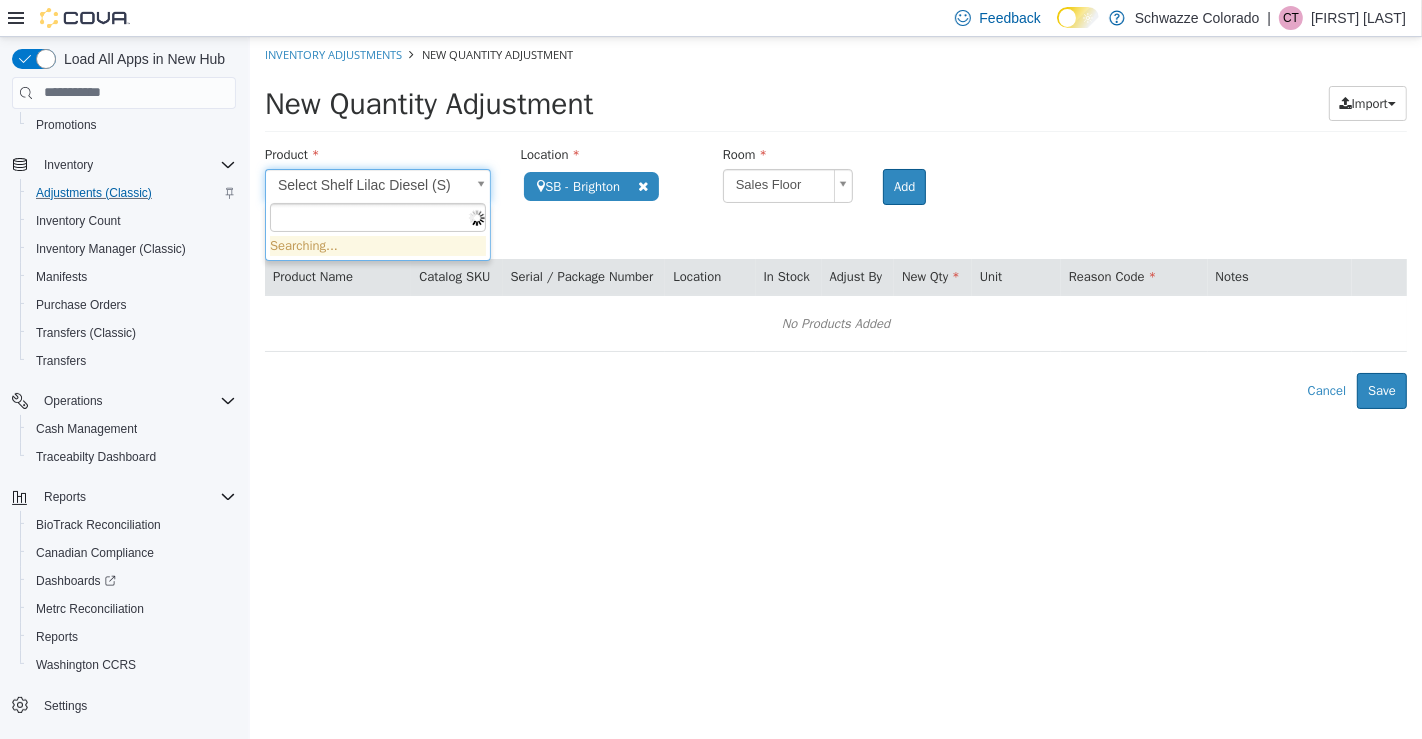 type on "*" 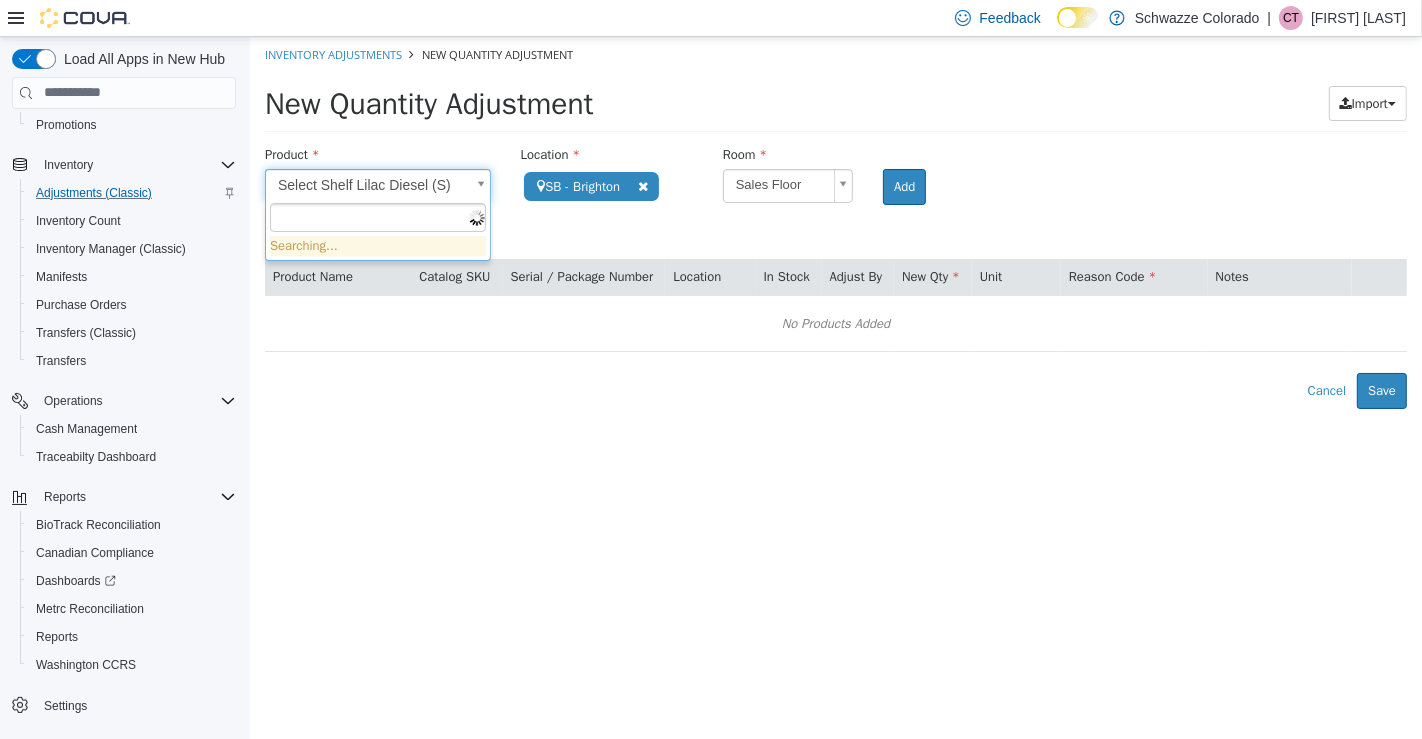 type 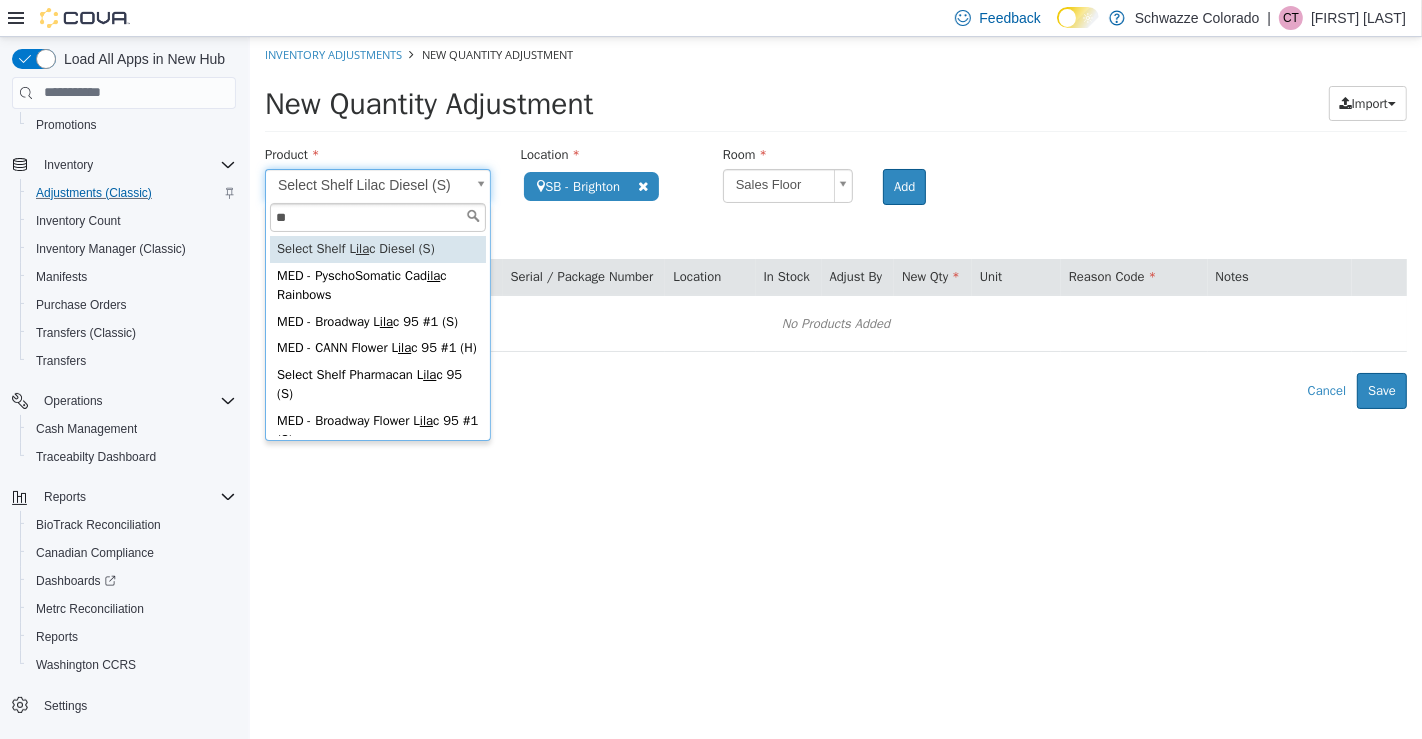 type on "*" 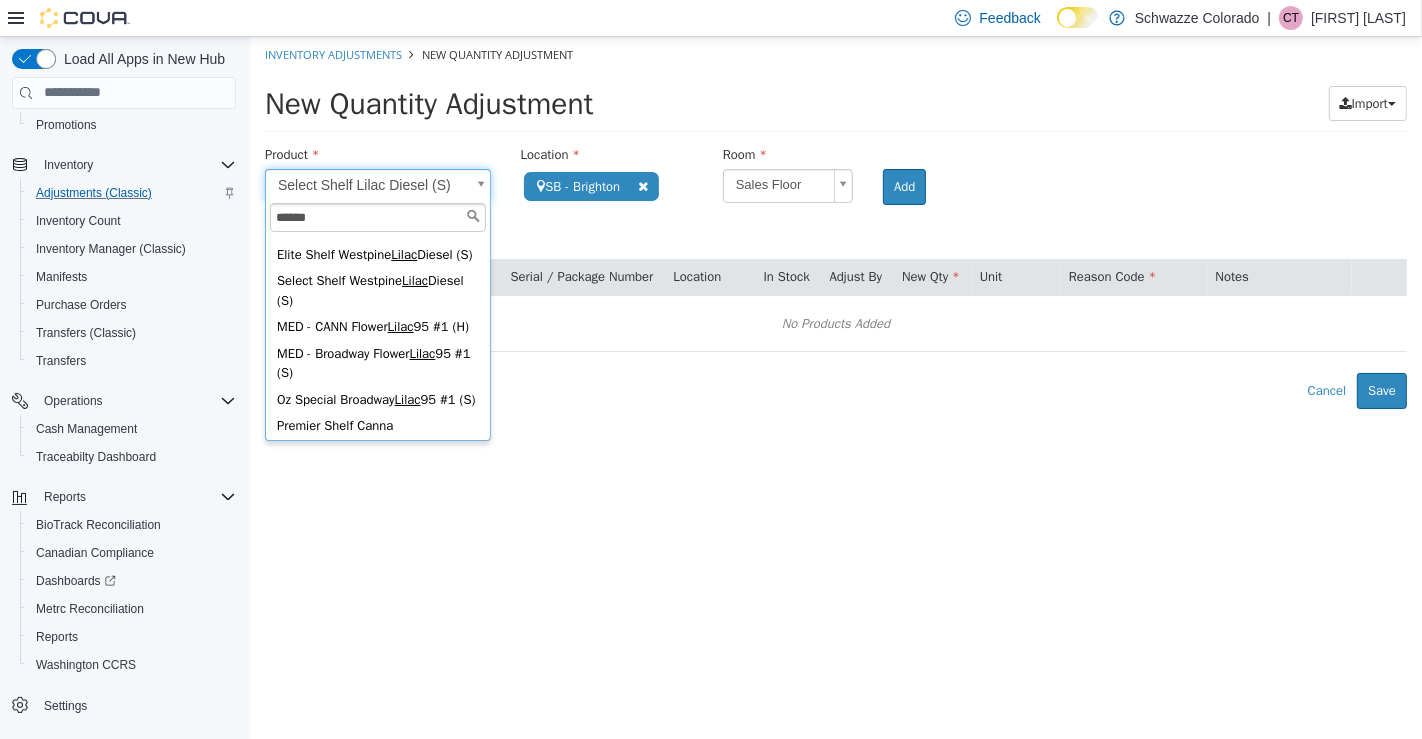 scroll, scrollTop: 227, scrollLeft: 0, axis: vertical 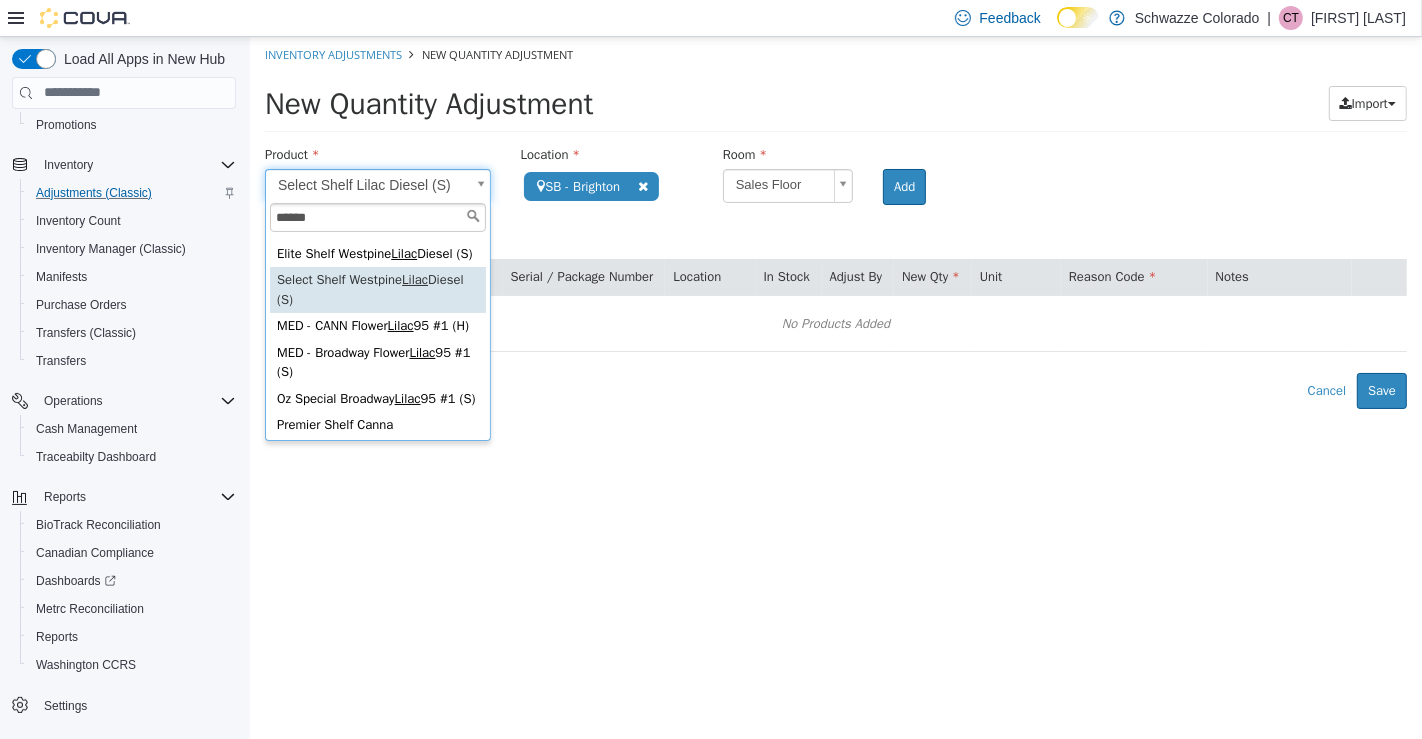 type on "*****" 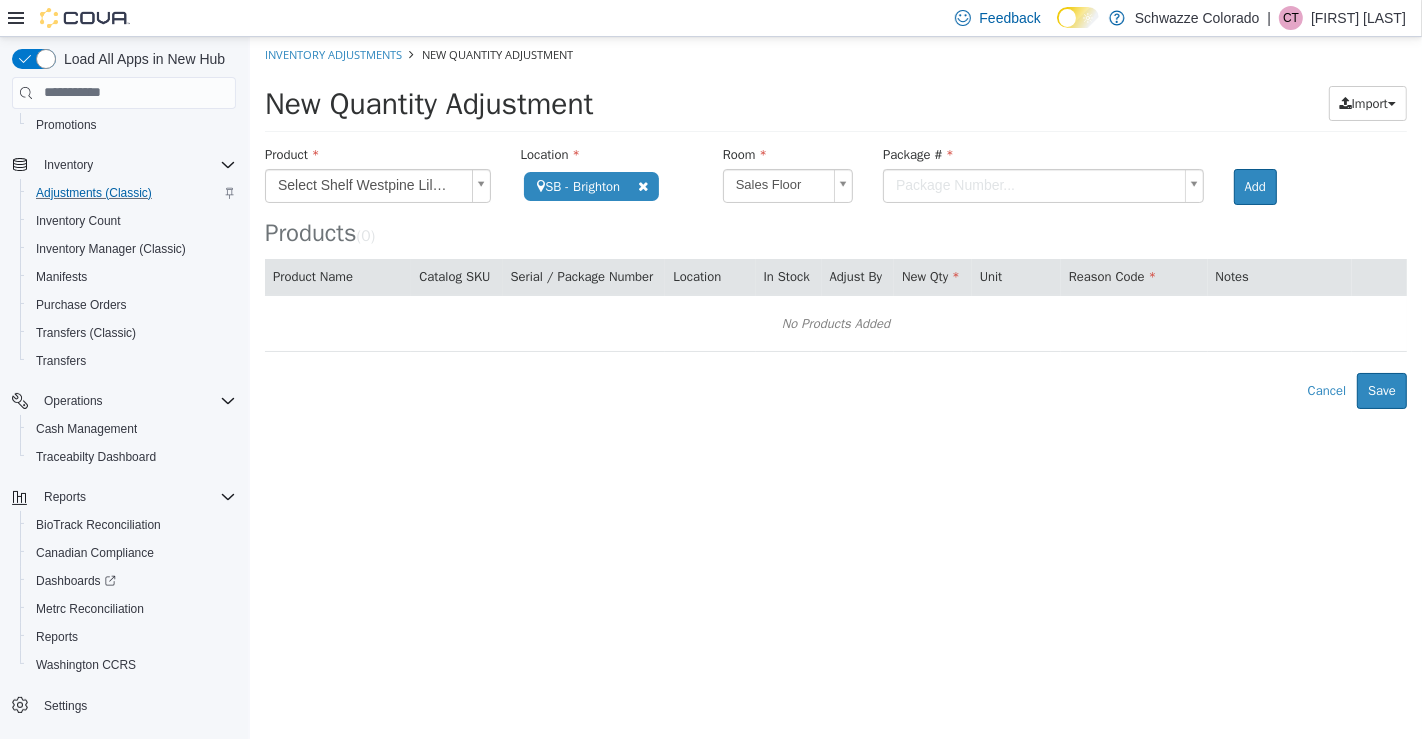 click on "**********" at bounding box center (835, 222) 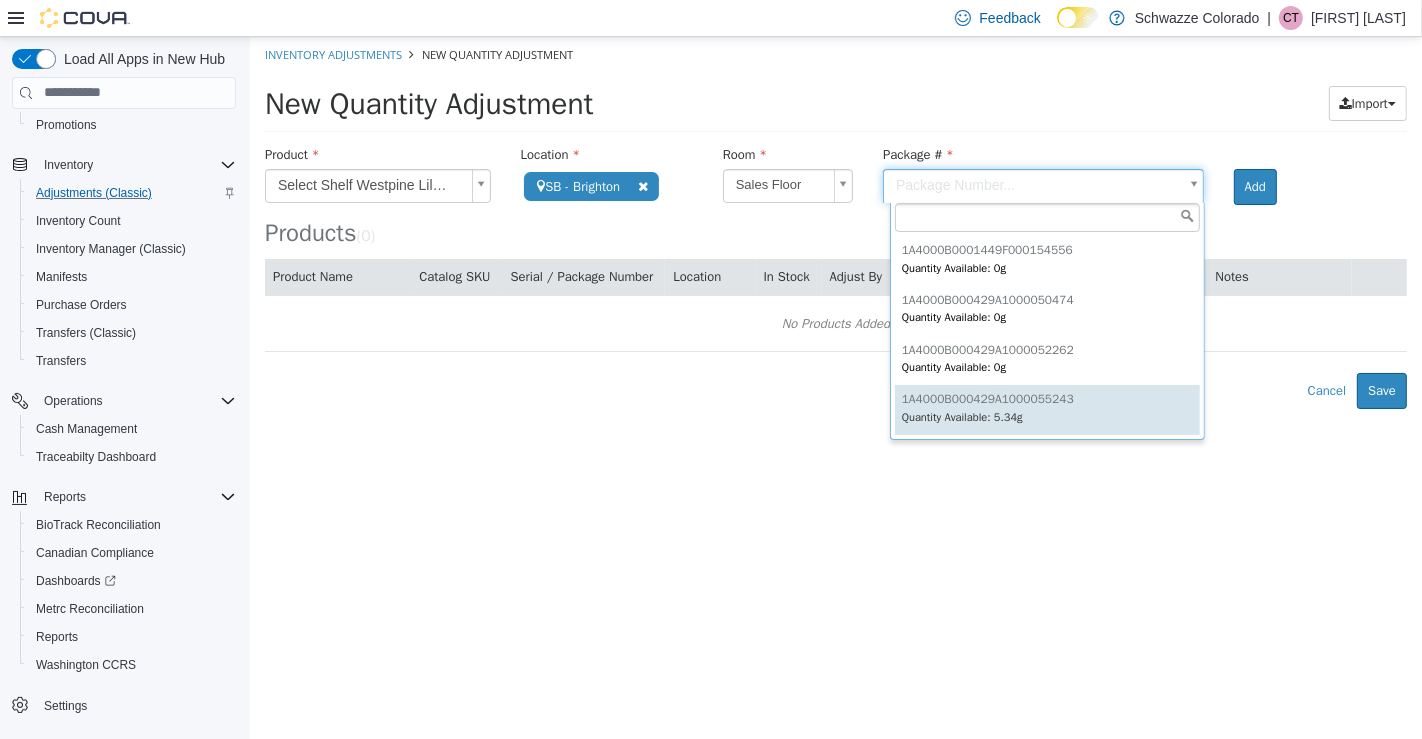 type on "**********" 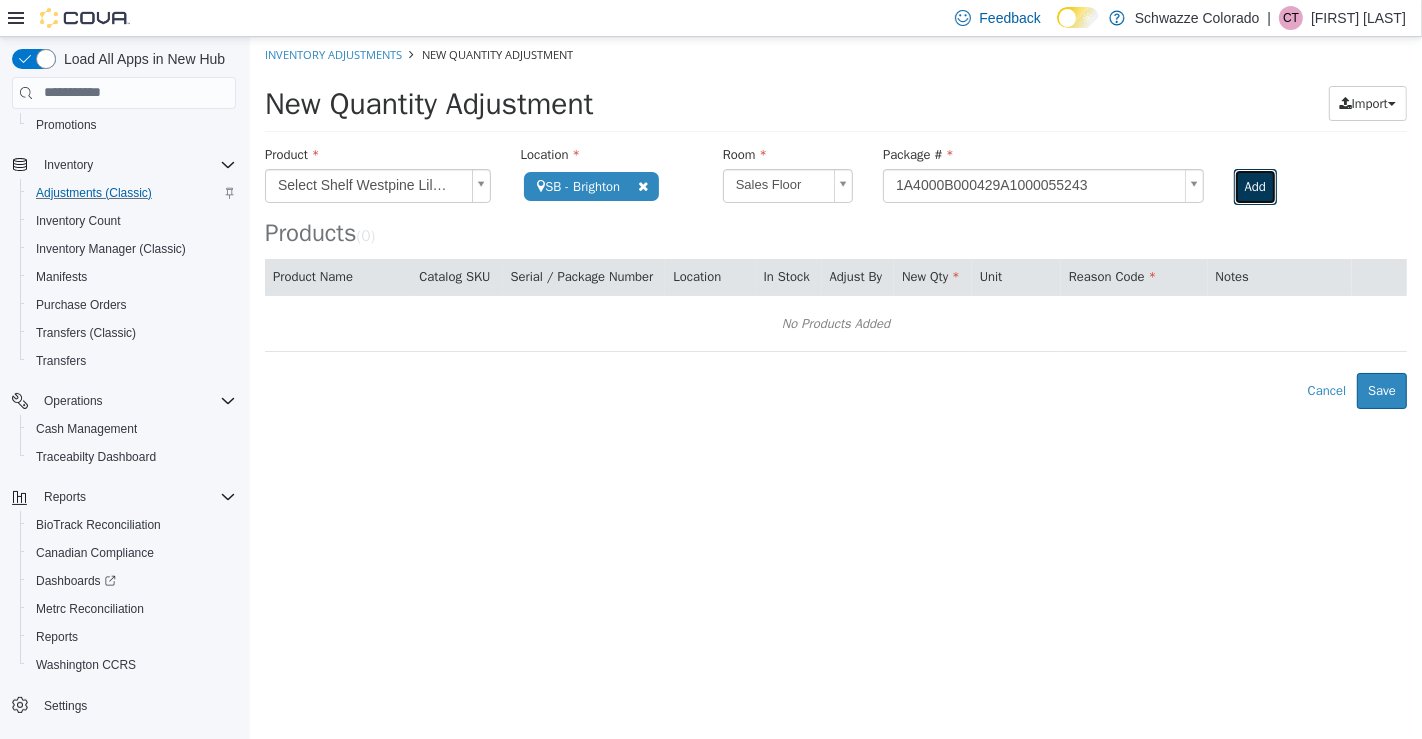 click on "Add" at bounding box center [1254, 186] 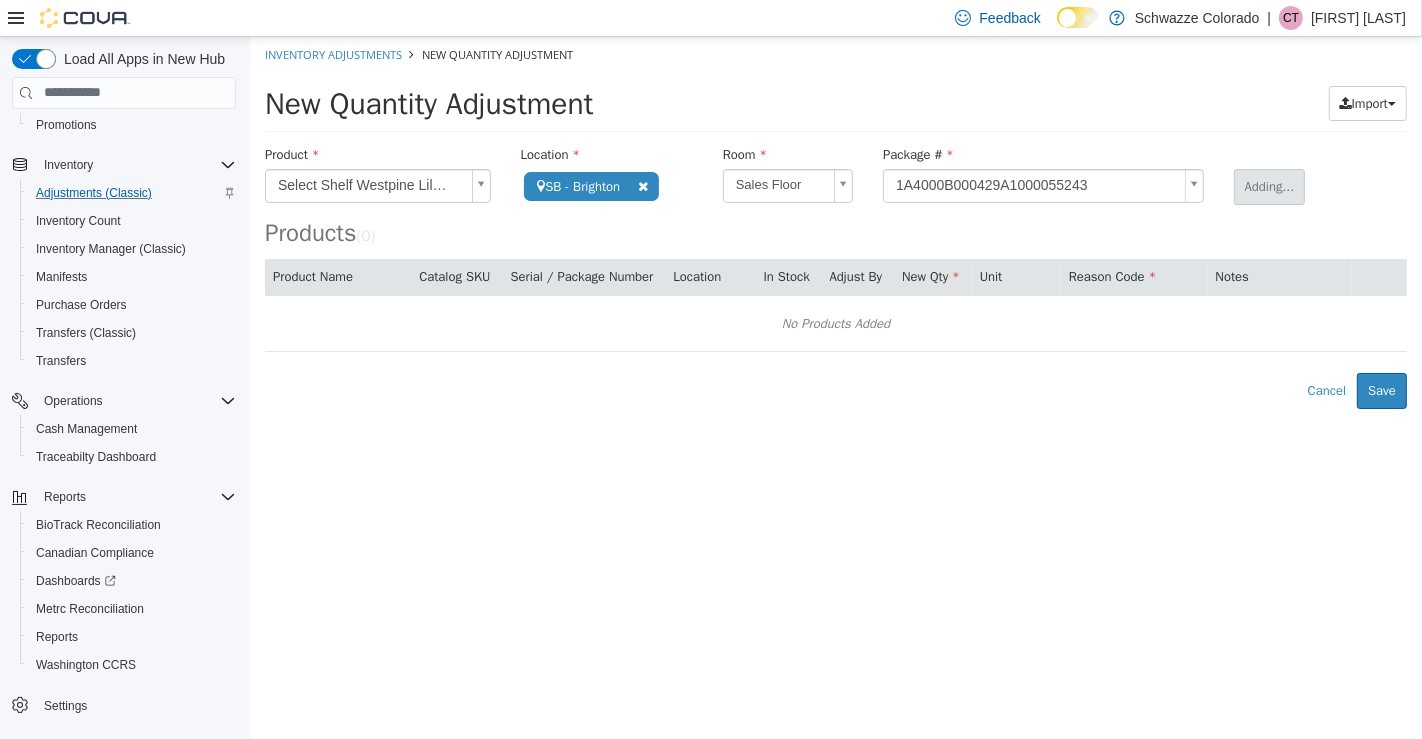 type 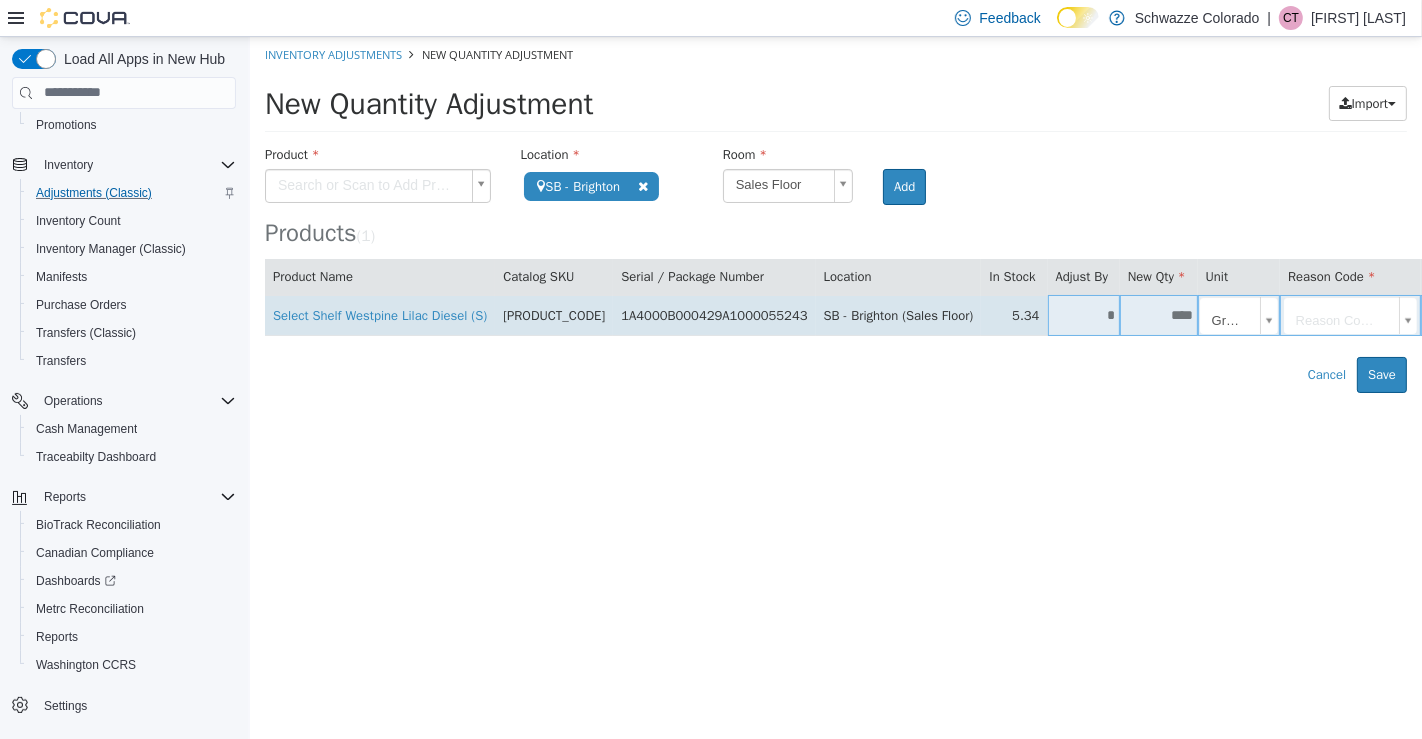 click on "****" at bounding box center (1158, 314) 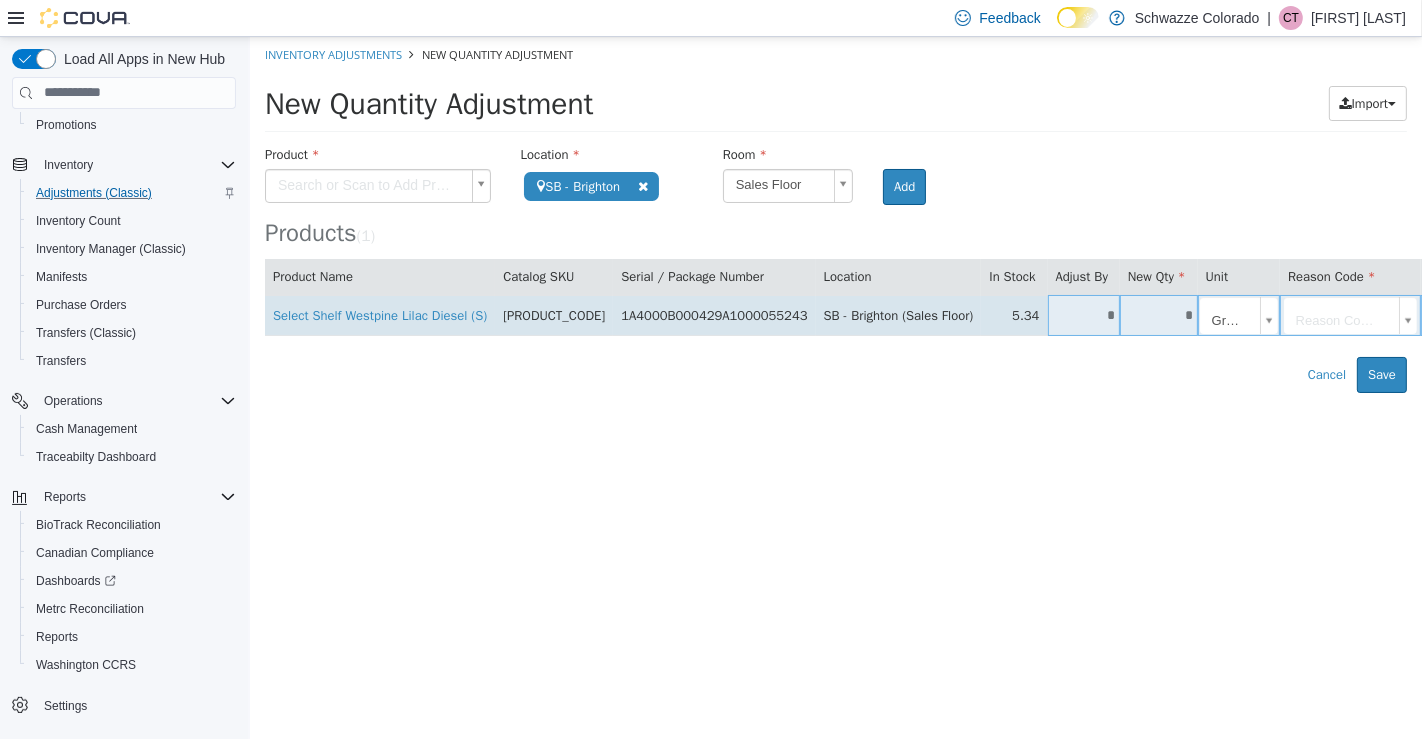 type on "*" 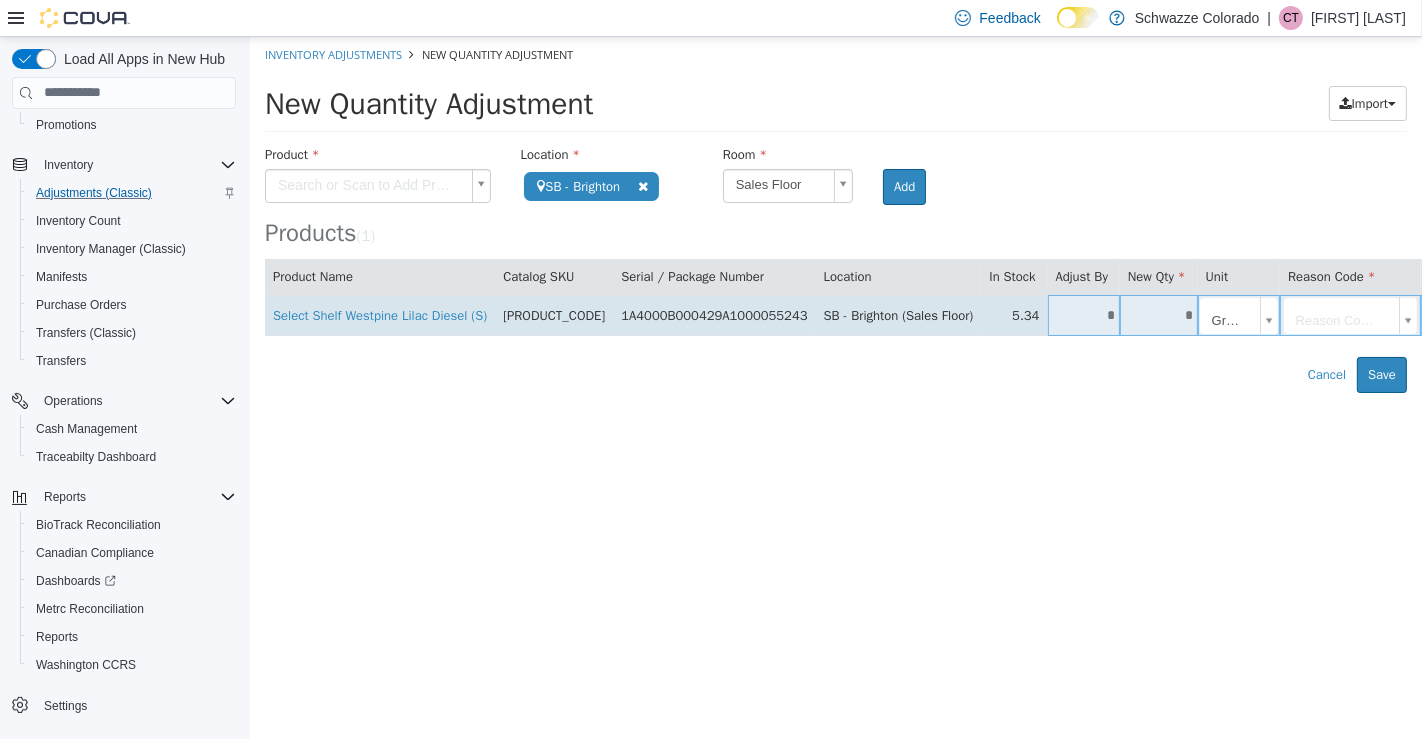 type on "*****" 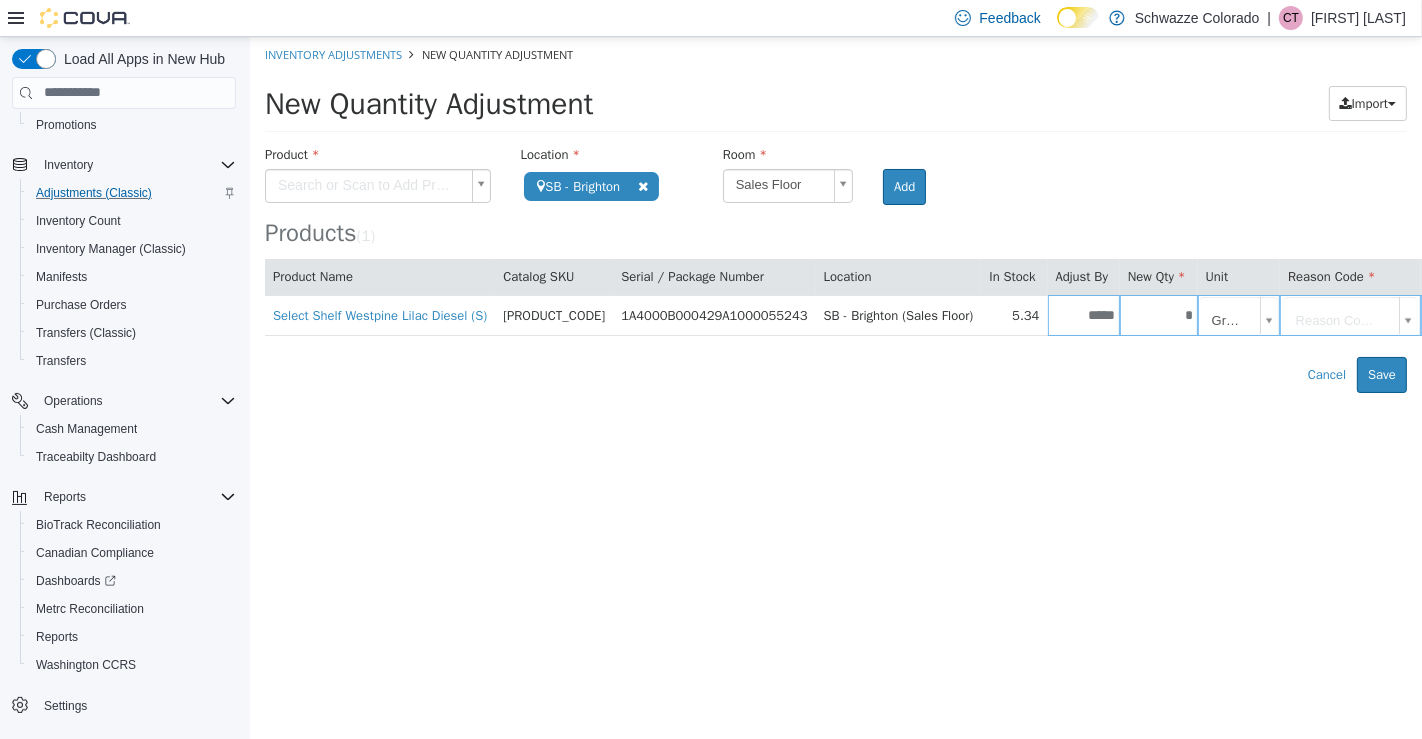 click on "**********" at bounding box center [835, 214] 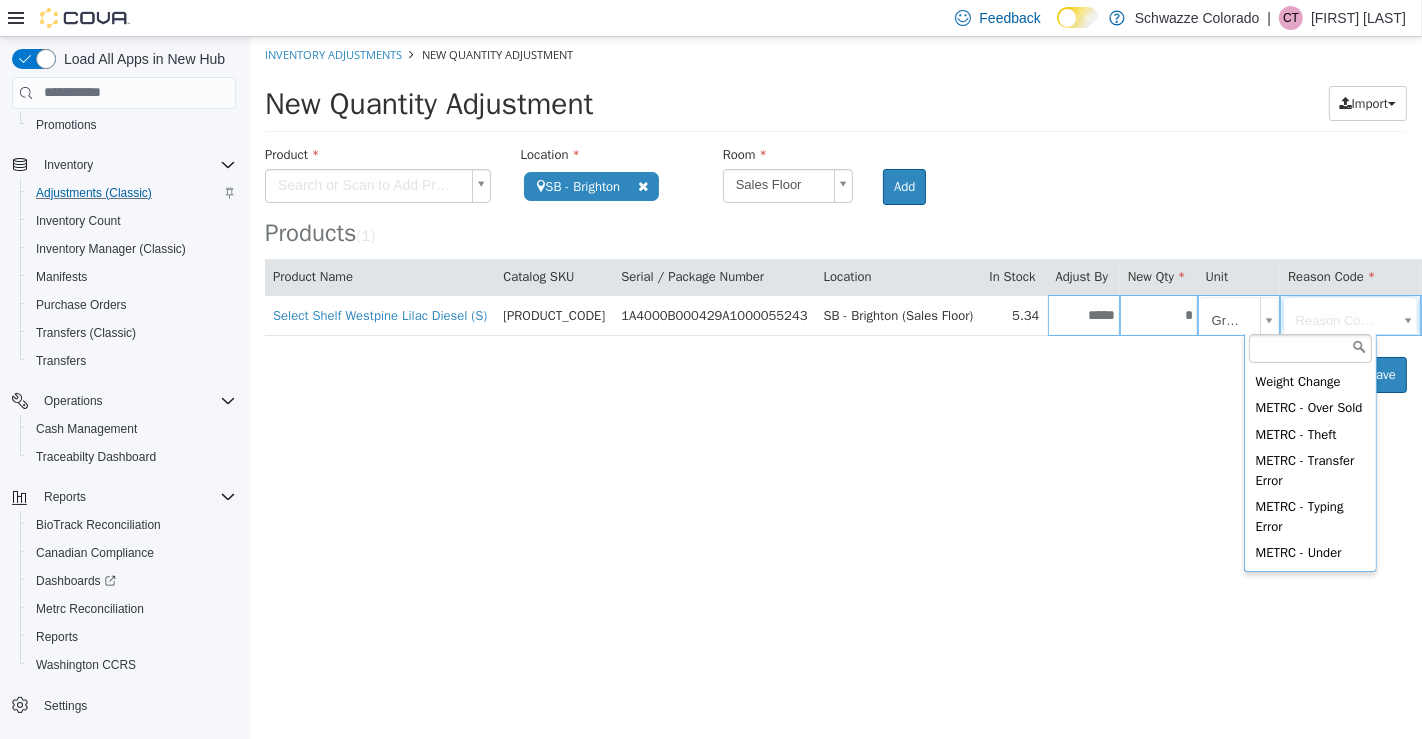 scroll, scrollTop: 196, scrollLeft: 0, axis: vertical 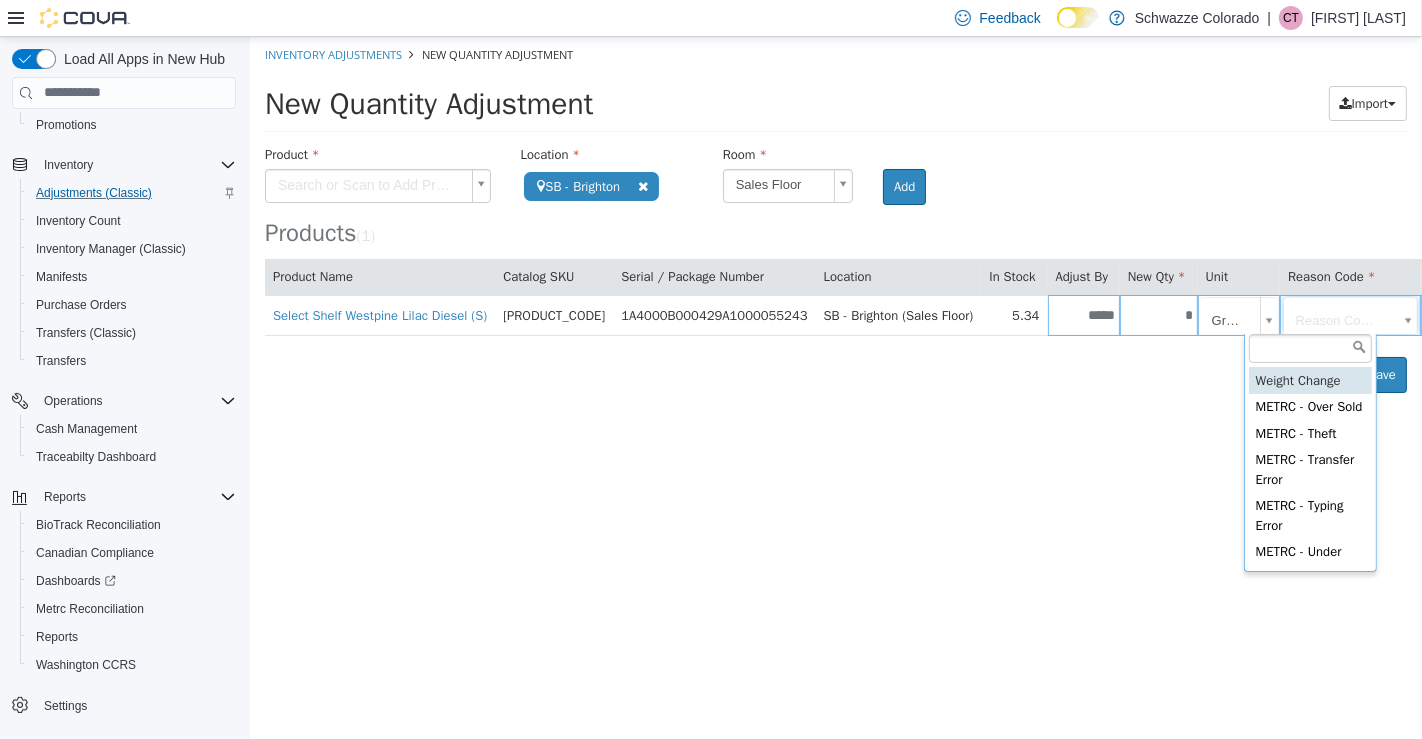 type on "**********" 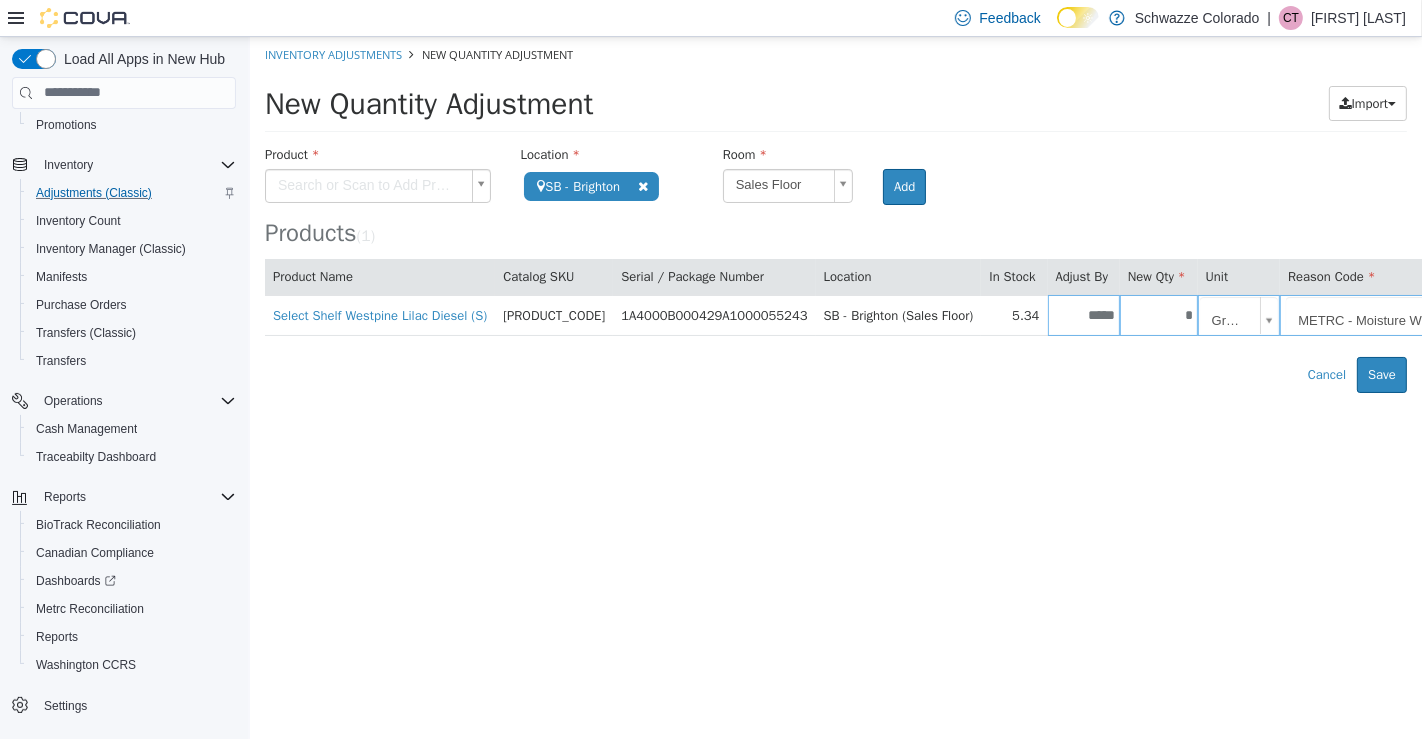 scroll, scrollTop: 0, scrollLeft: 157, axis: horizontal 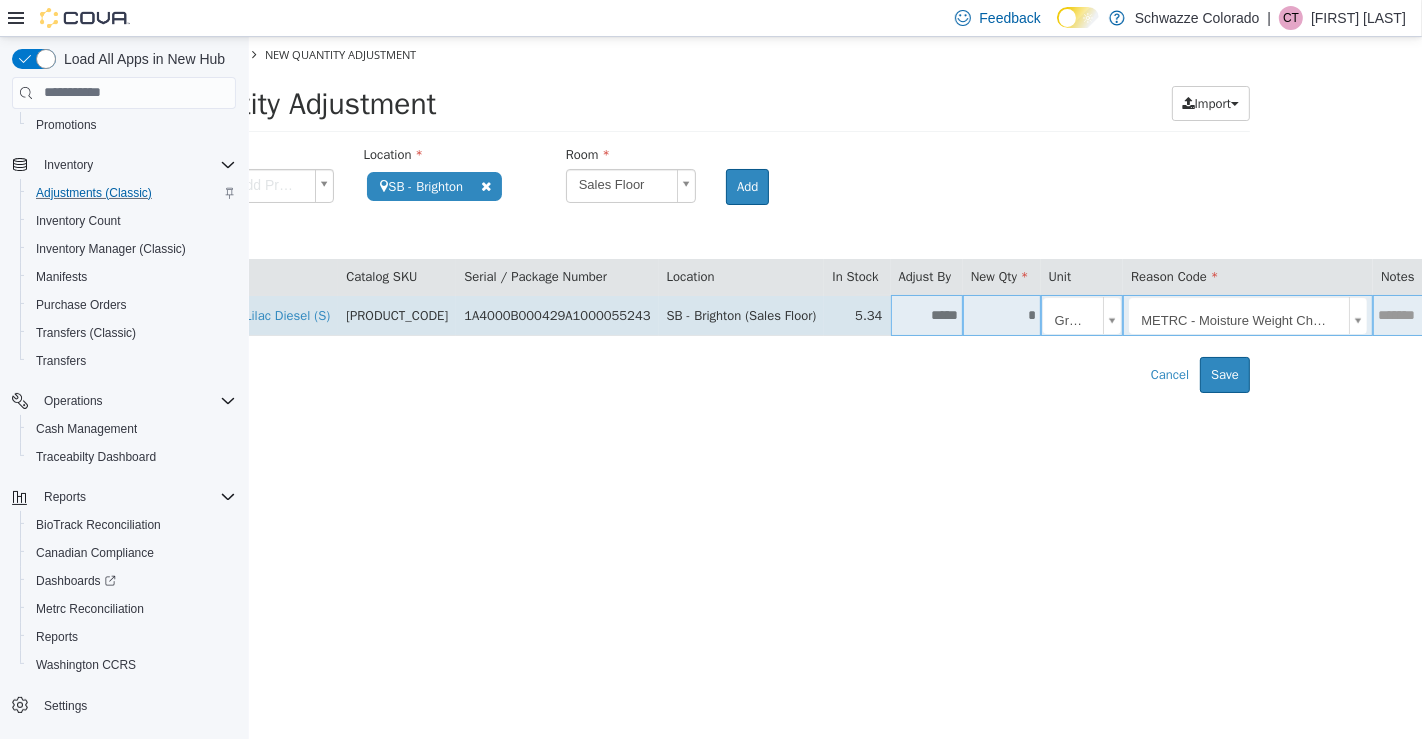 click at bounding box center (1398, 314) 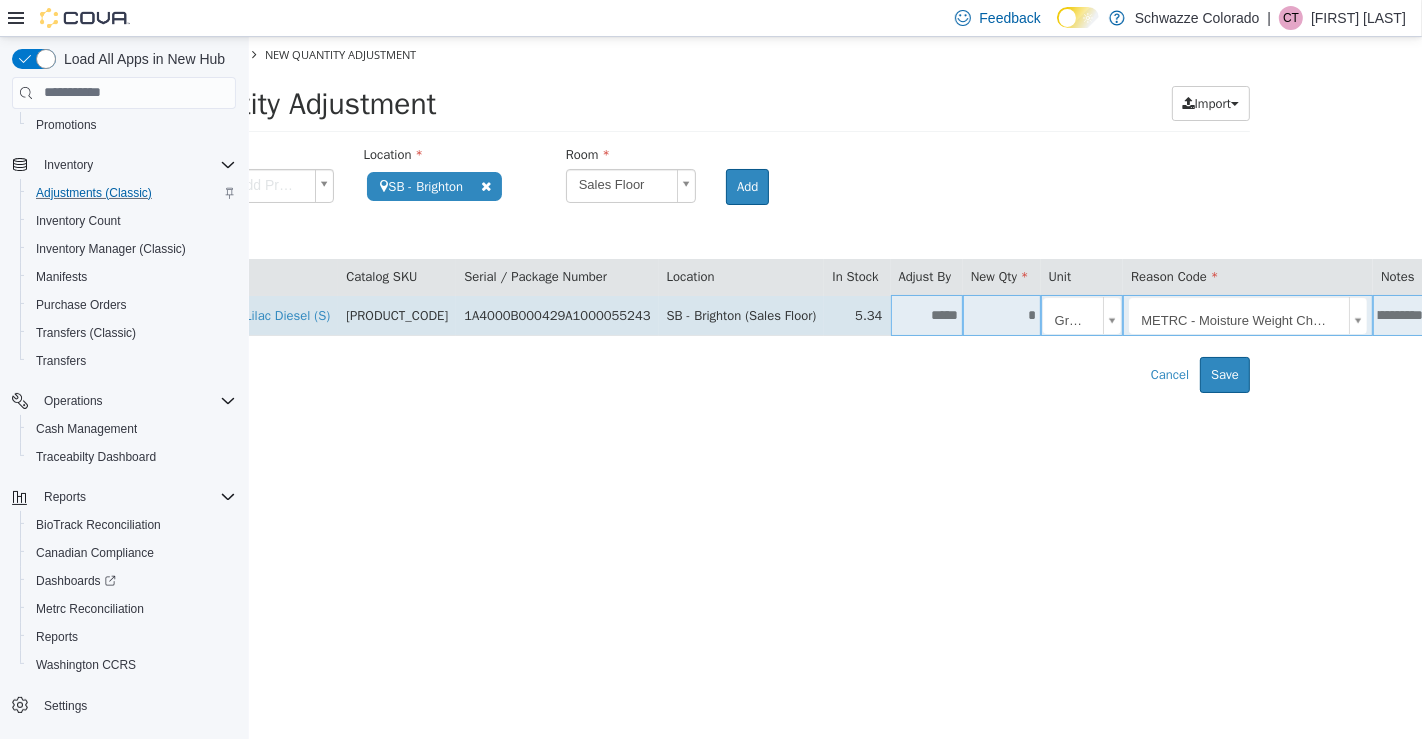 scroll, scrollTop: 0, scrollLeft: 90, axis: horizontal 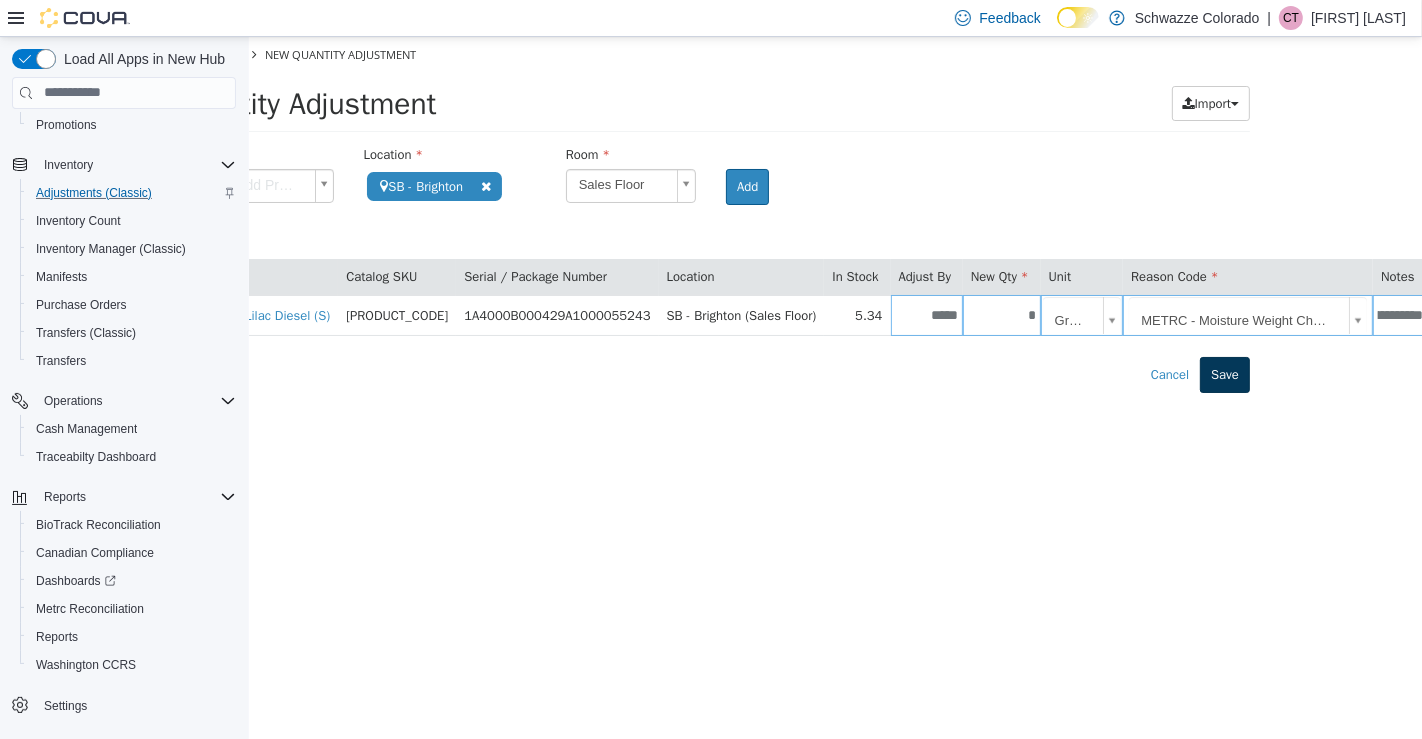 type on "**********" 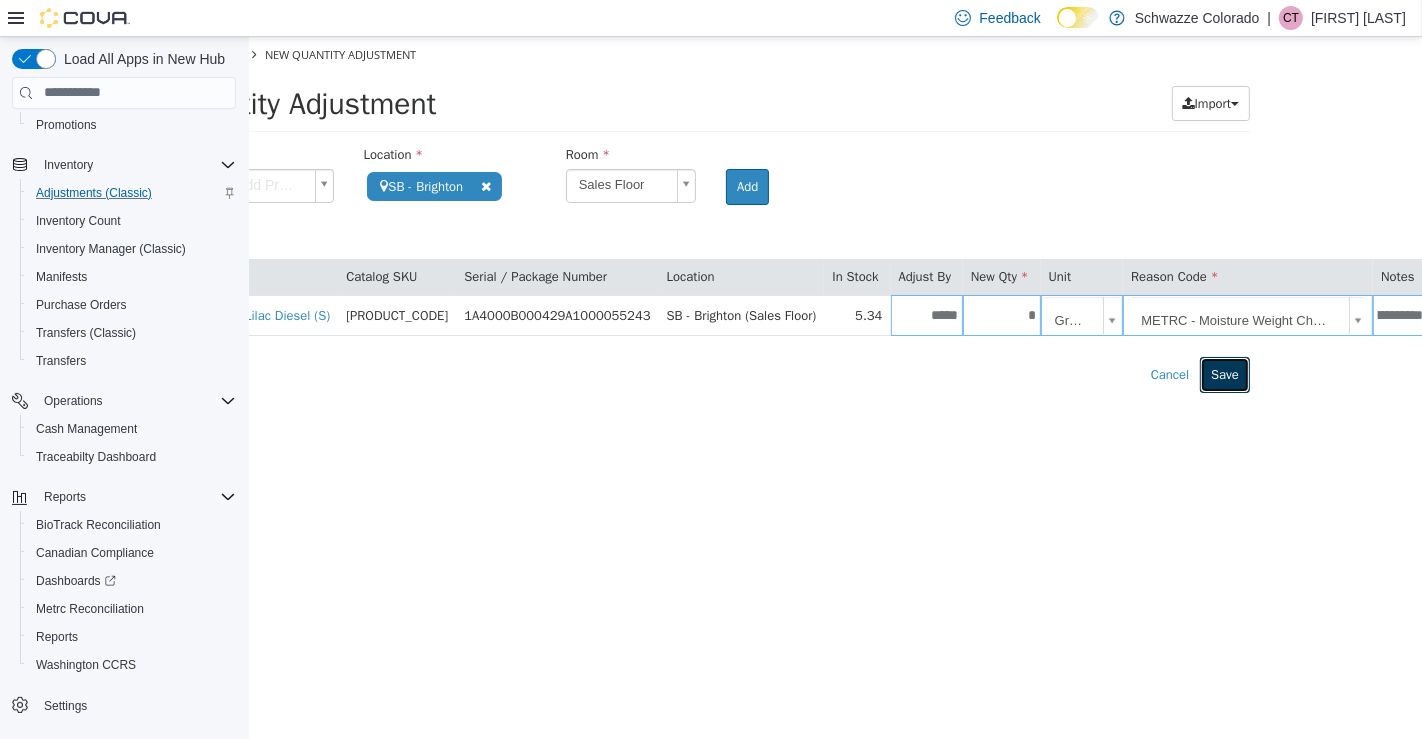 click on "Save" at bounding box center [1224, 374] 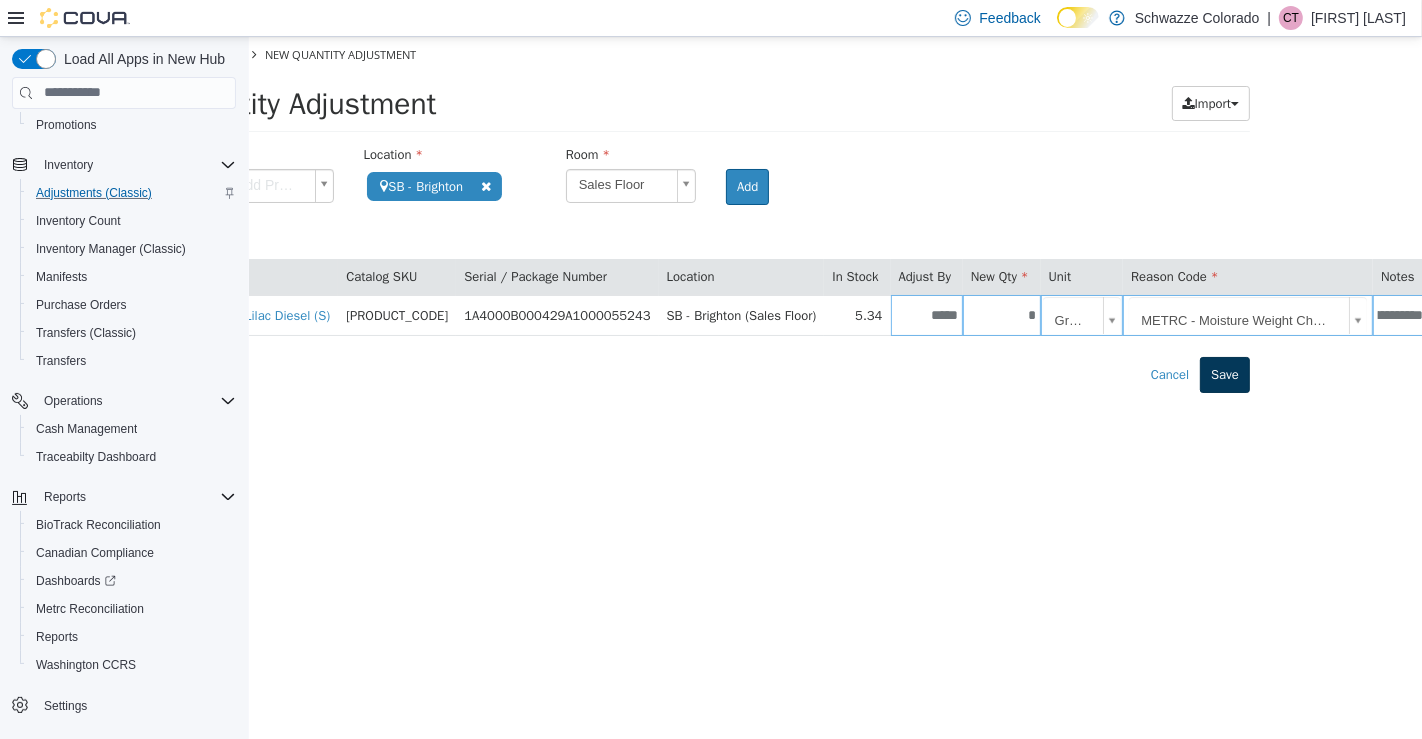 scroll, scrollTop: 0, scrollLeft: 0, axis: both 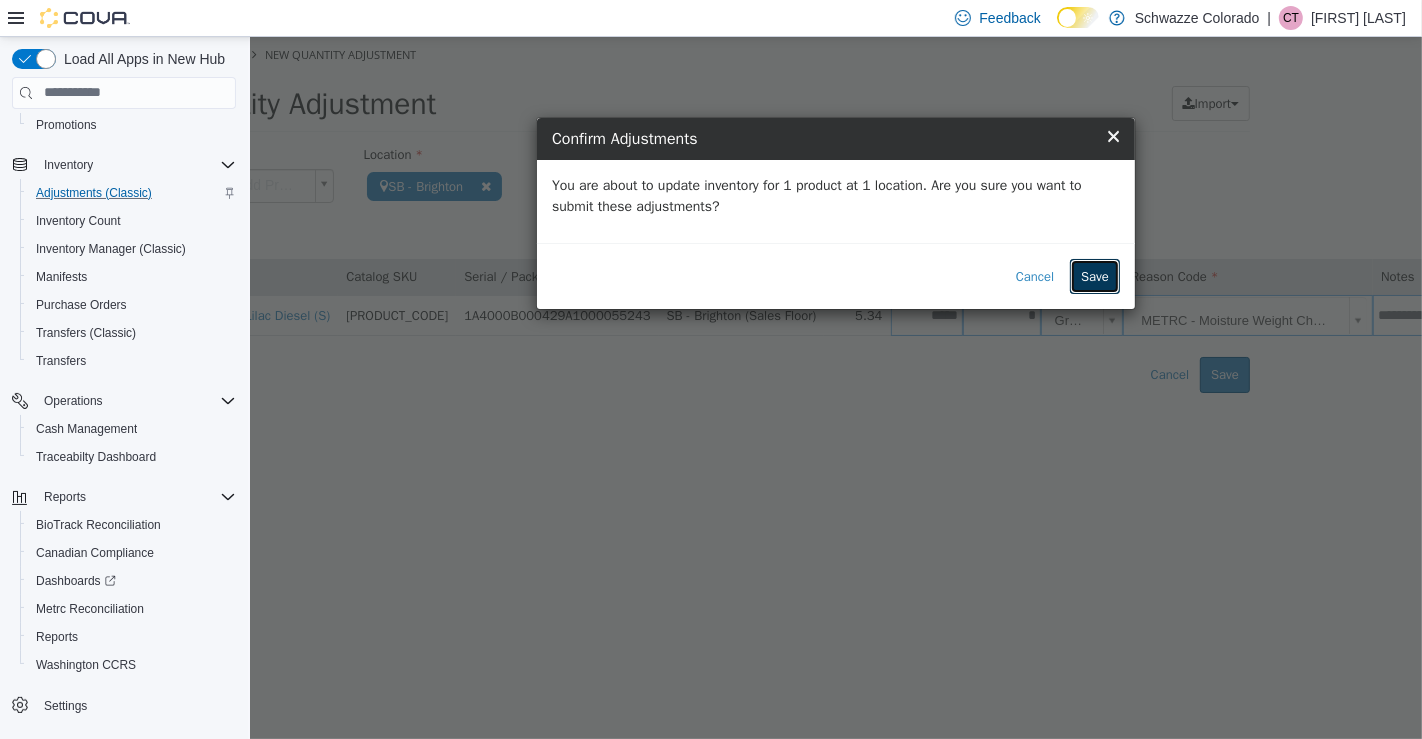 click on "Save" at bounding box center (1094, 276) 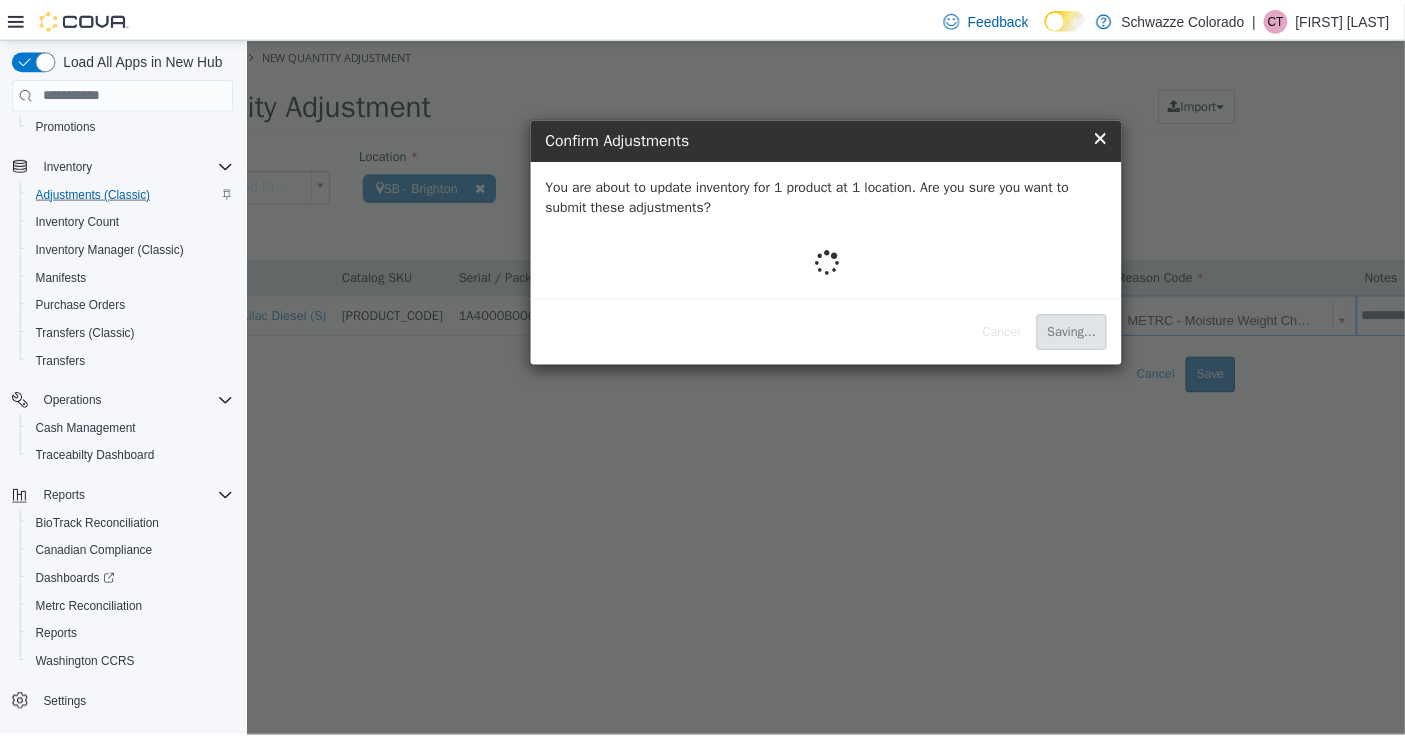 scroll, scrollTop: 0, scrollLeft: 0, axis: both 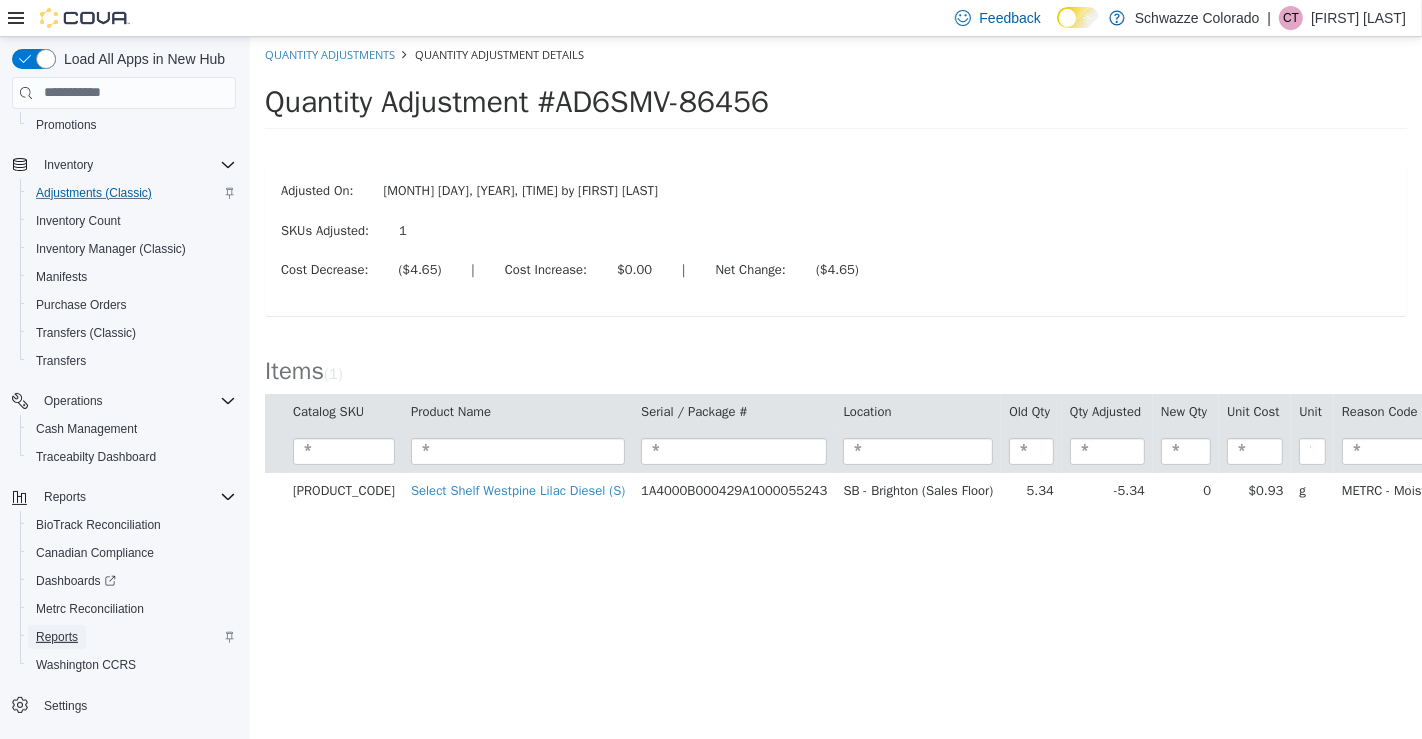 click on "Reports" at bounding box center [57, 637] 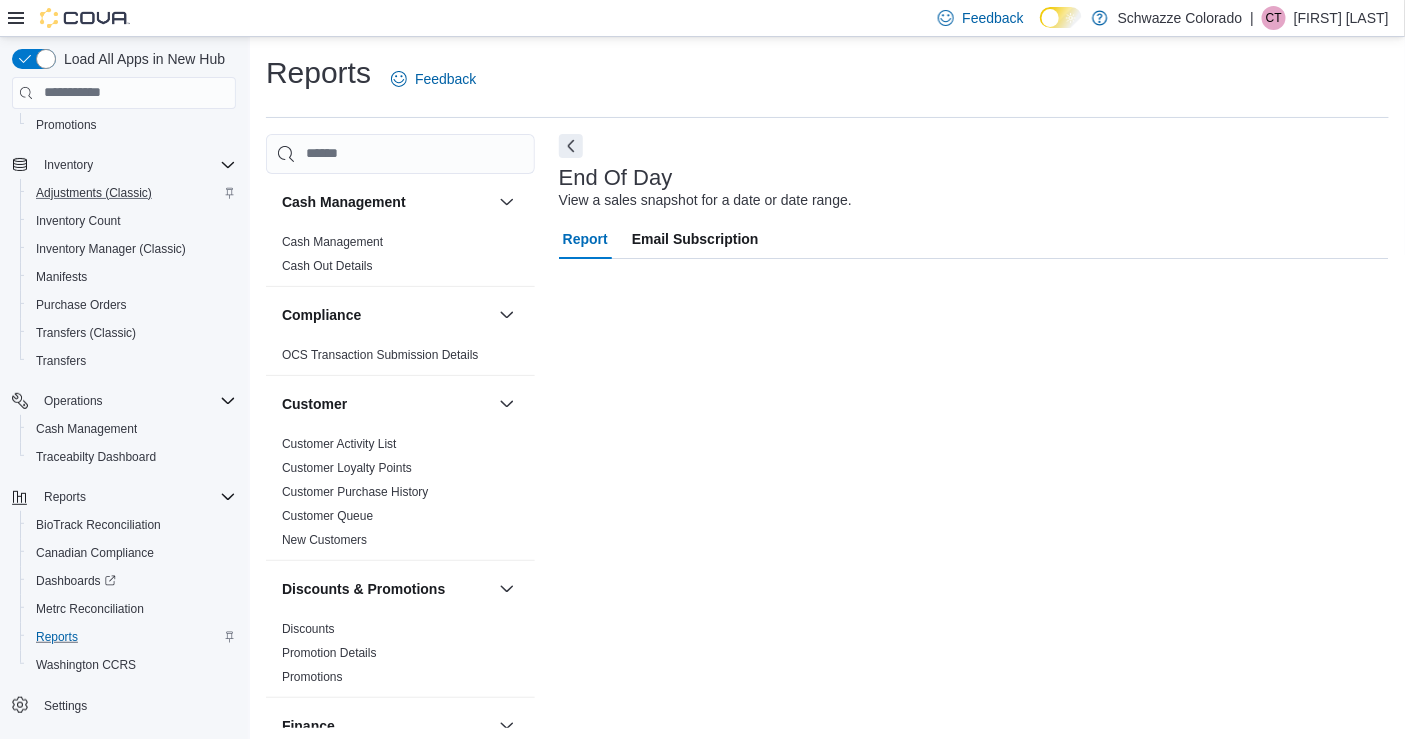 scroll, scrollTop: 1, scrollLeft: 0, axis: vertical 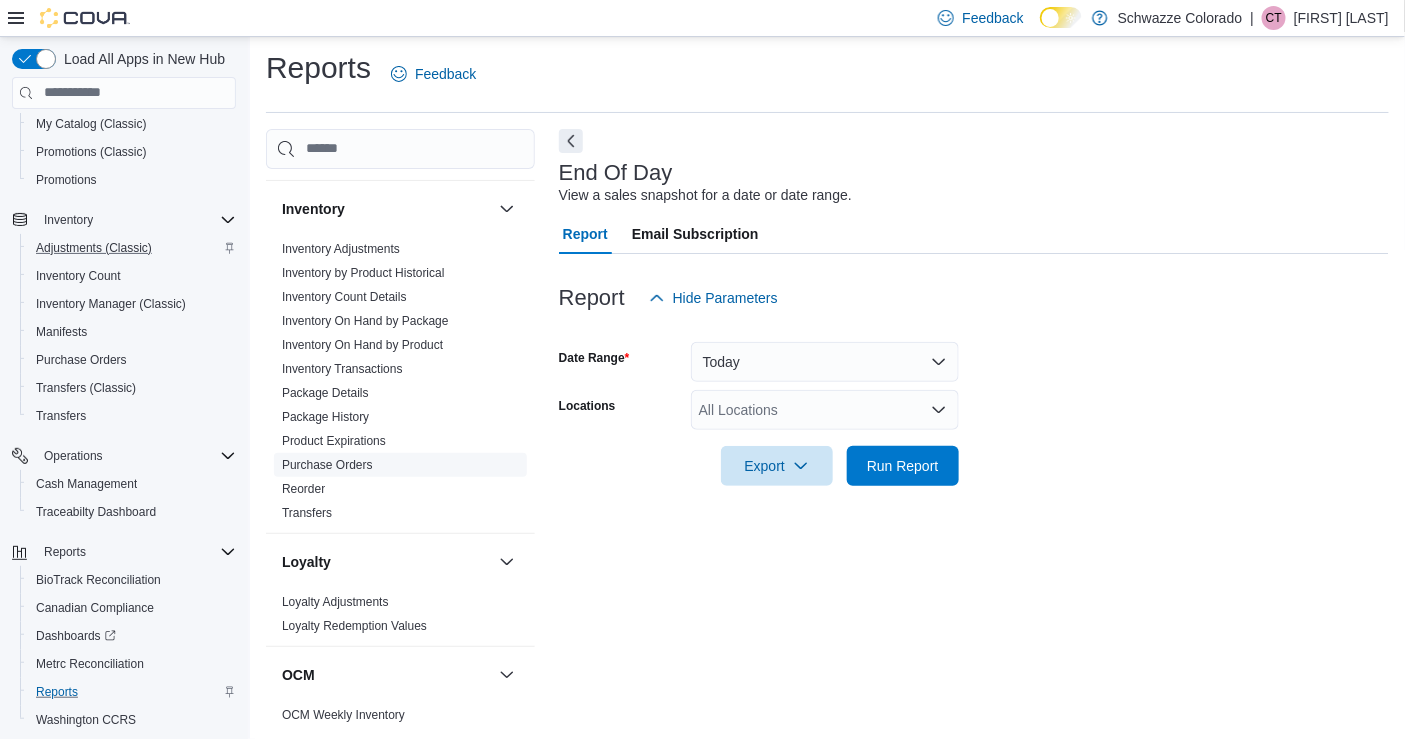 click on "Purchase Orders" at bounding box center (327, 465) 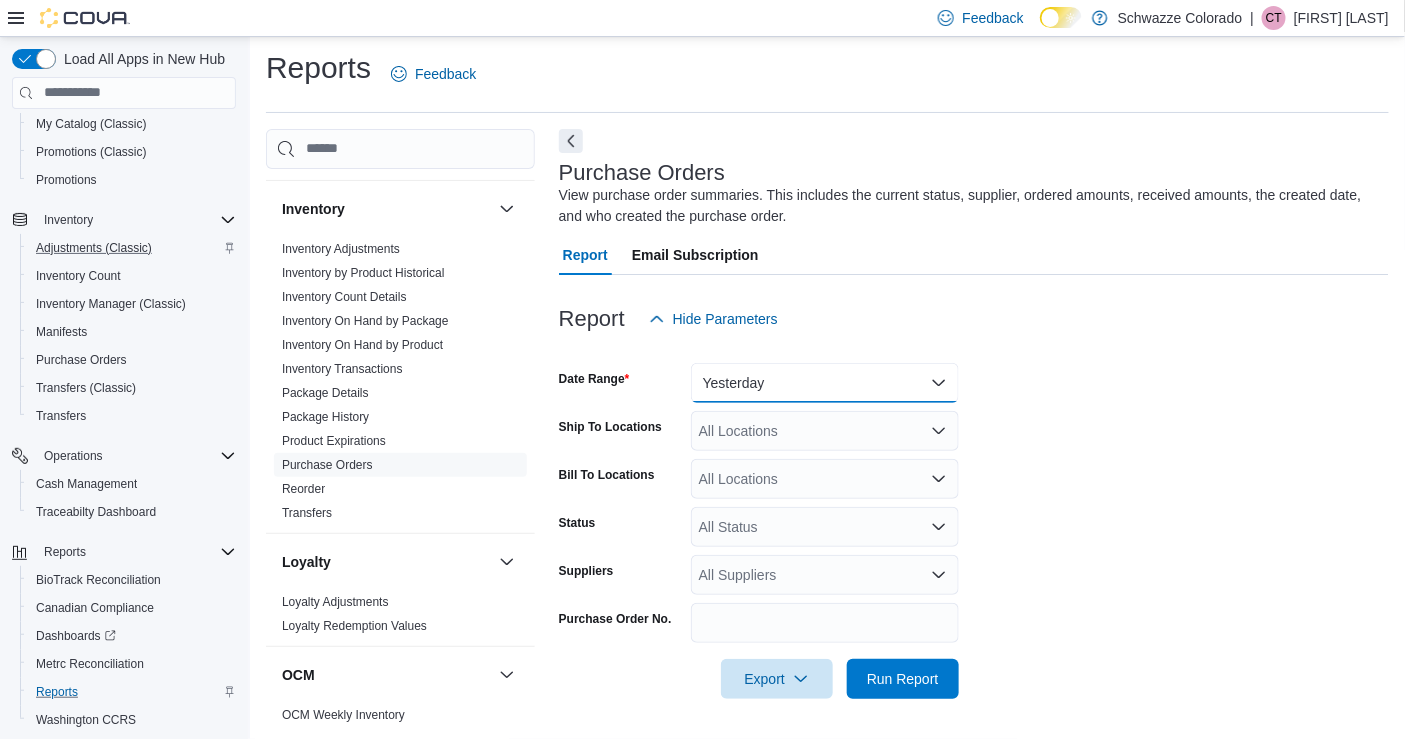 click on "Yesterday" at bounding box center [825, 383] 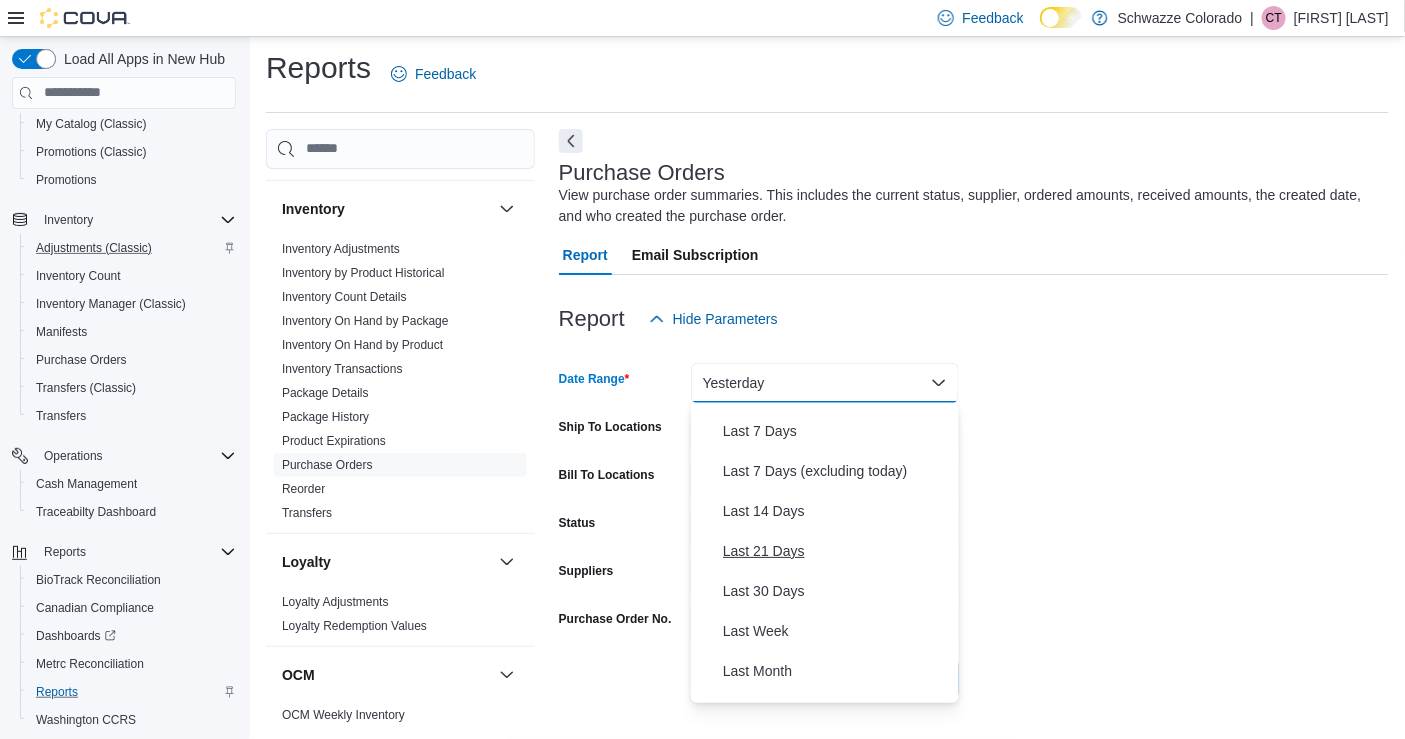 scroll, scrollTop: 113, scrollLeft: 0, axis: vertical 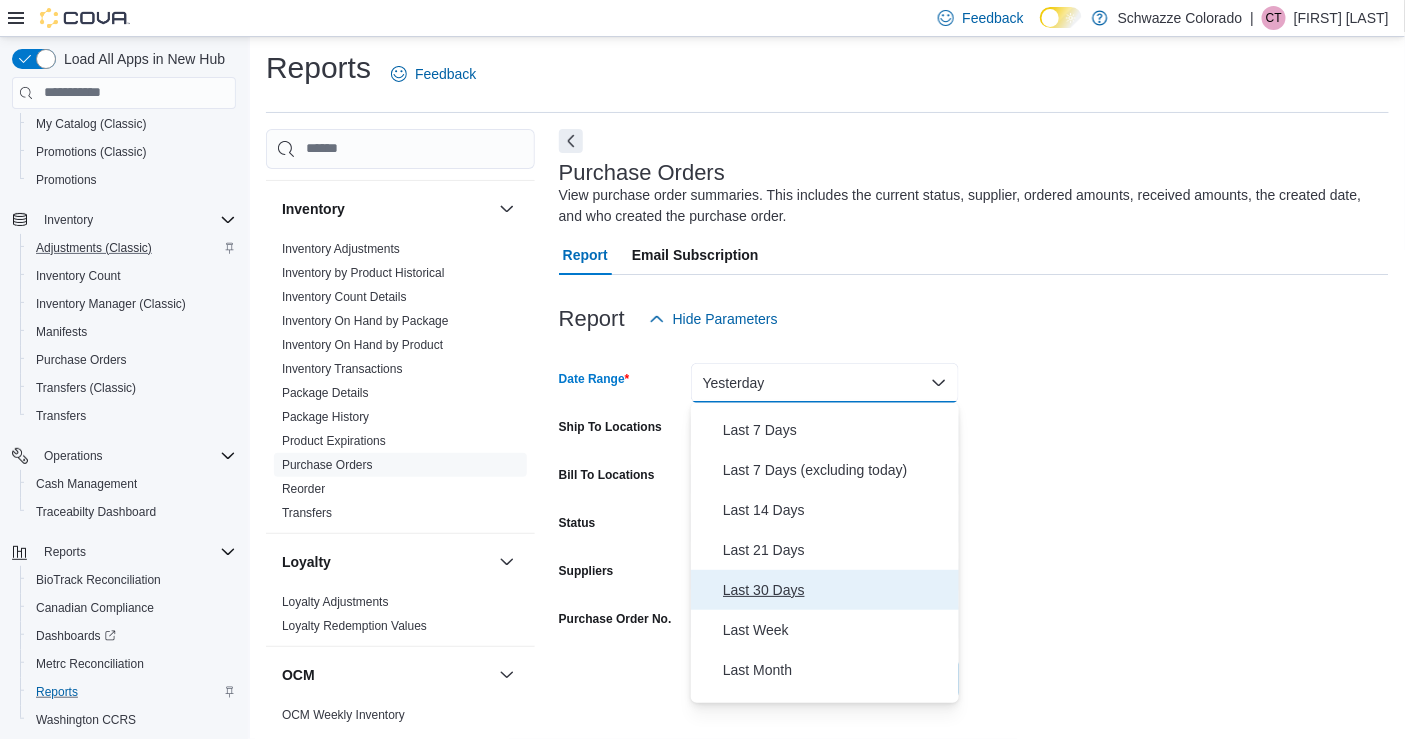 click on "Last 30 Days" at bounding box center [837, 590] 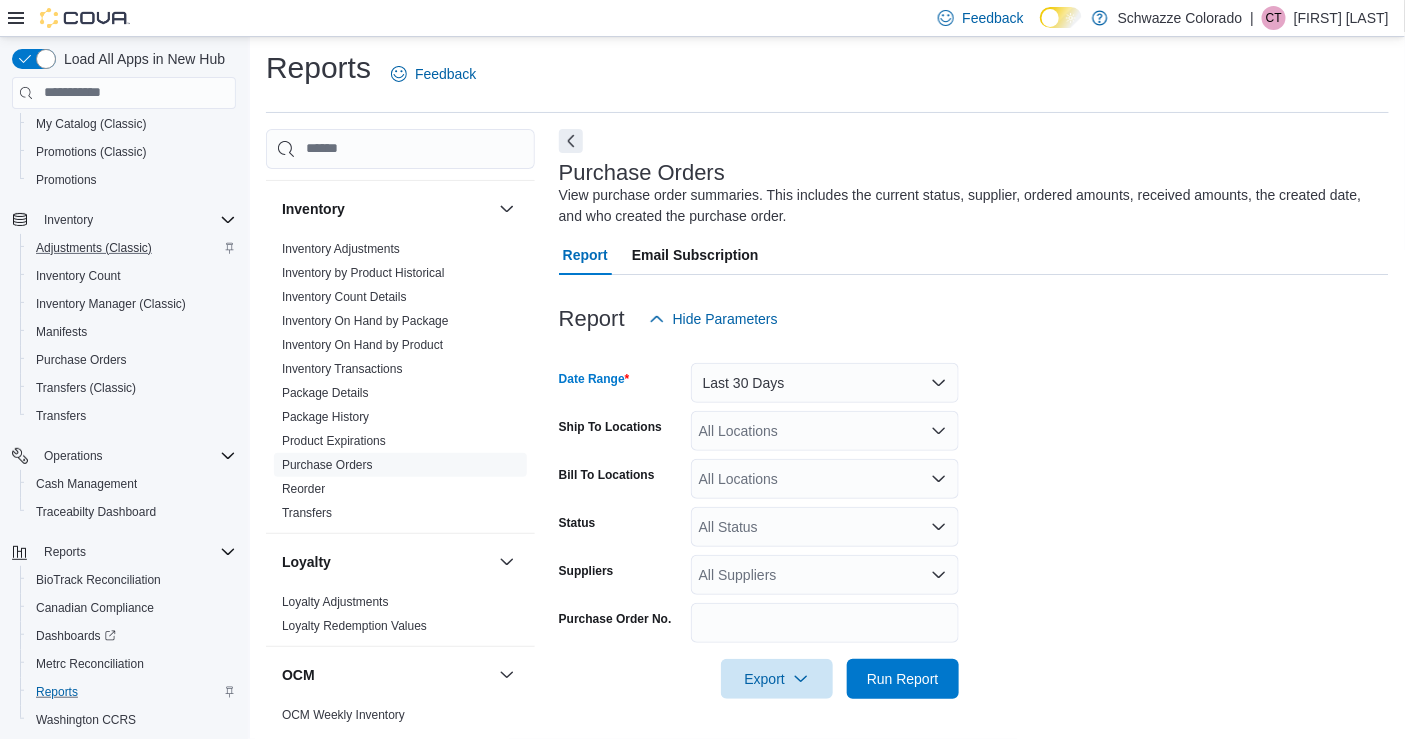 click on "All Locations" at bounding box center [825, 431] 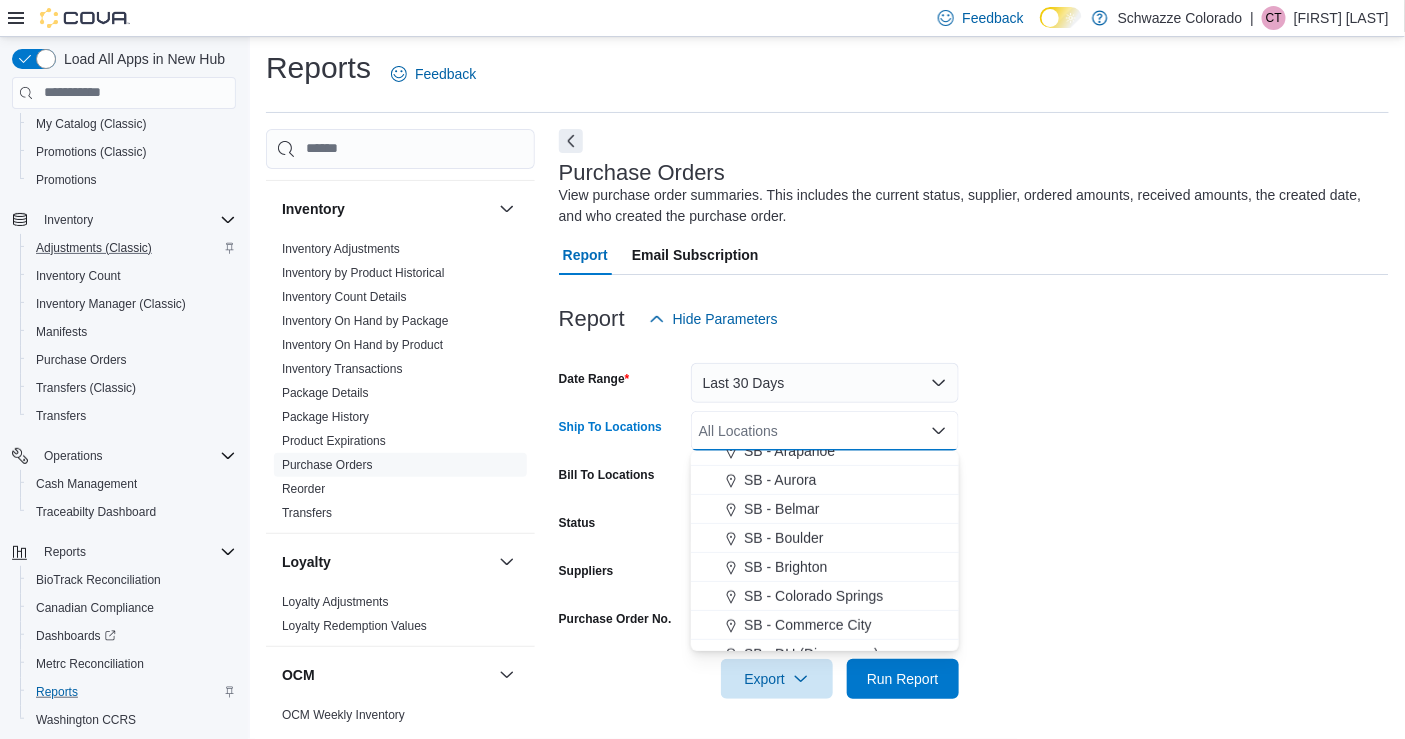 scroll, scrollTop: 305, scrollLeft: 0, axis: vertical 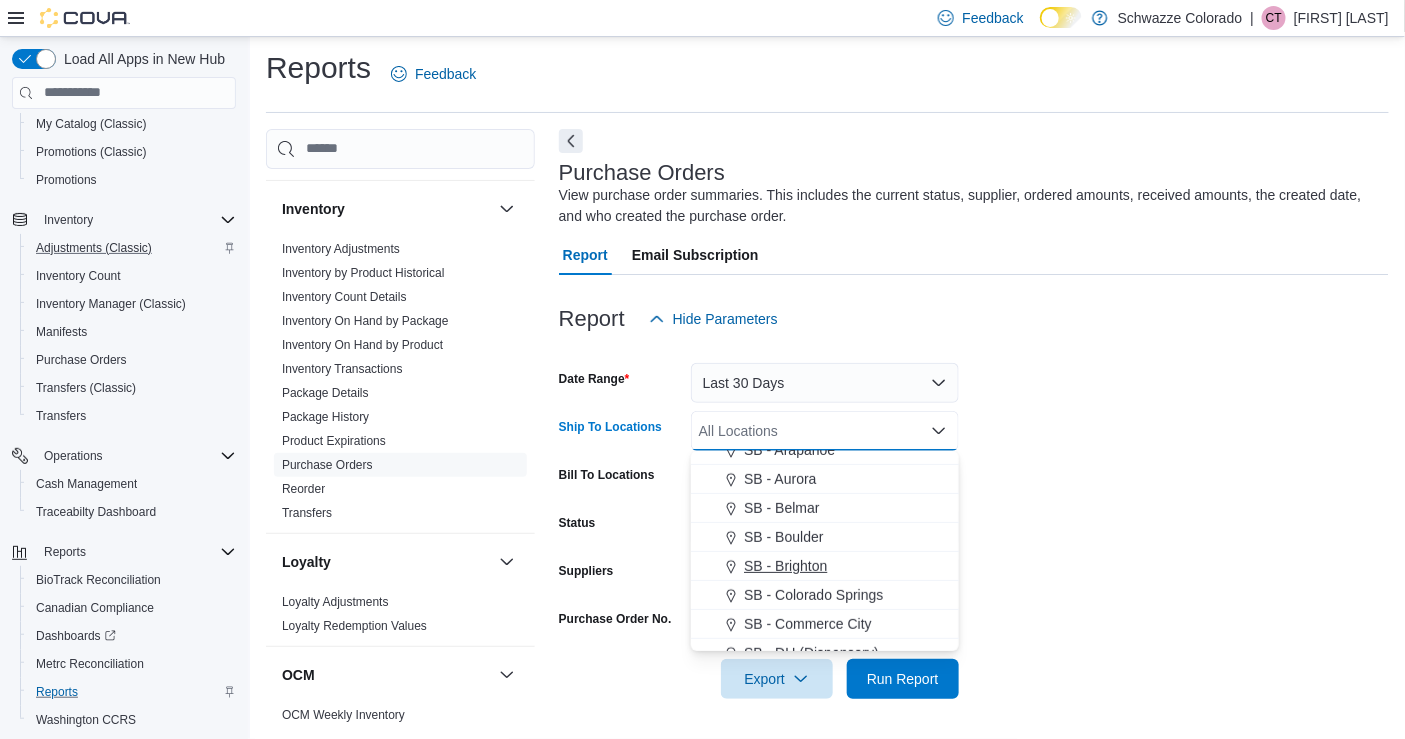 click on "SB - Brighton" at bounding box center [785, 566] 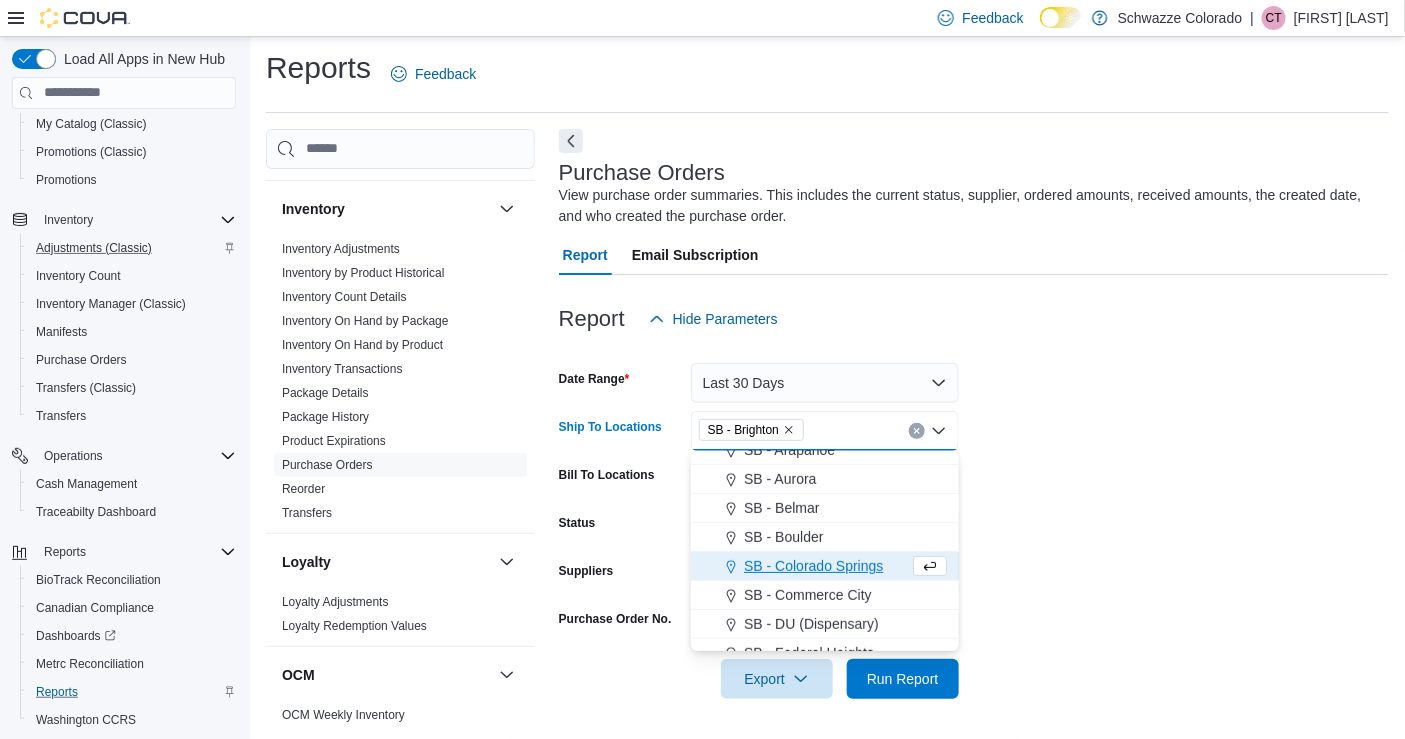 click on "Date Range Last 30 Days Ship To Locations SB - Brighton Combo box. Selected. SB - Brighton. Press Backspace to delete SB - Brighton. Combo box input. All Locations. Type some text or, to display a list of choices, press Down Arrow. To exit the list of choices, press Escape. Bill To Locations All Locations Status All Status Suppliers All Suppliers Purchase Order No. Export  Run Report" at bounding box center (974, 519) 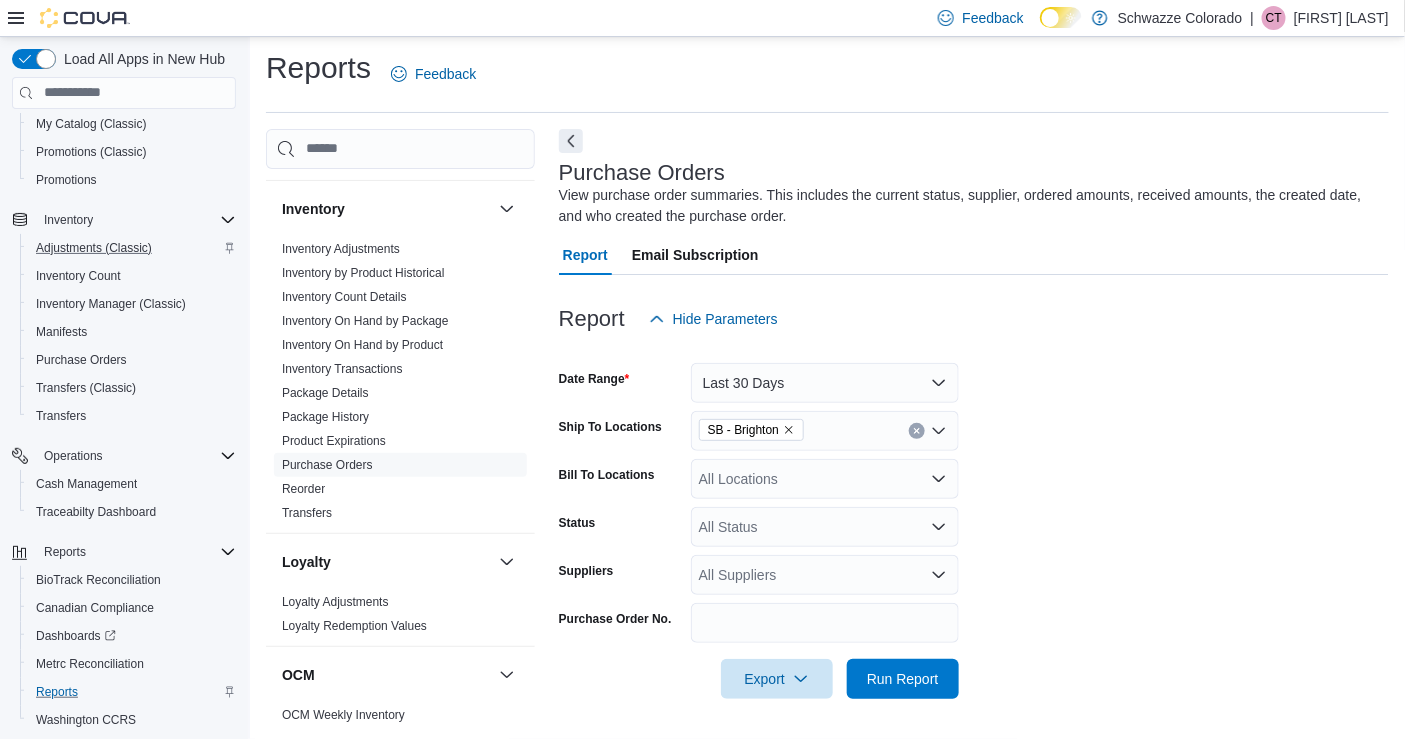 click on "All Suppliers" at bounding box center [825, 575] 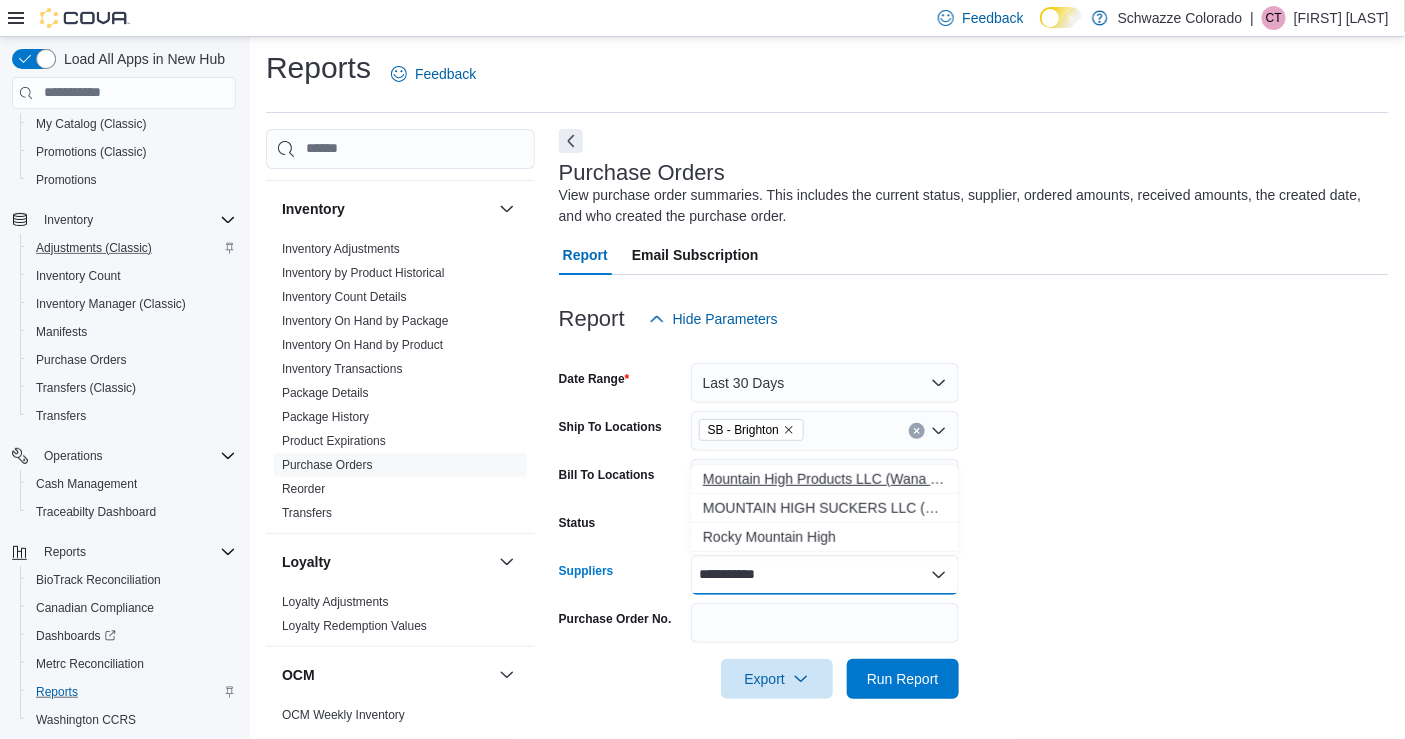 type on "**********" 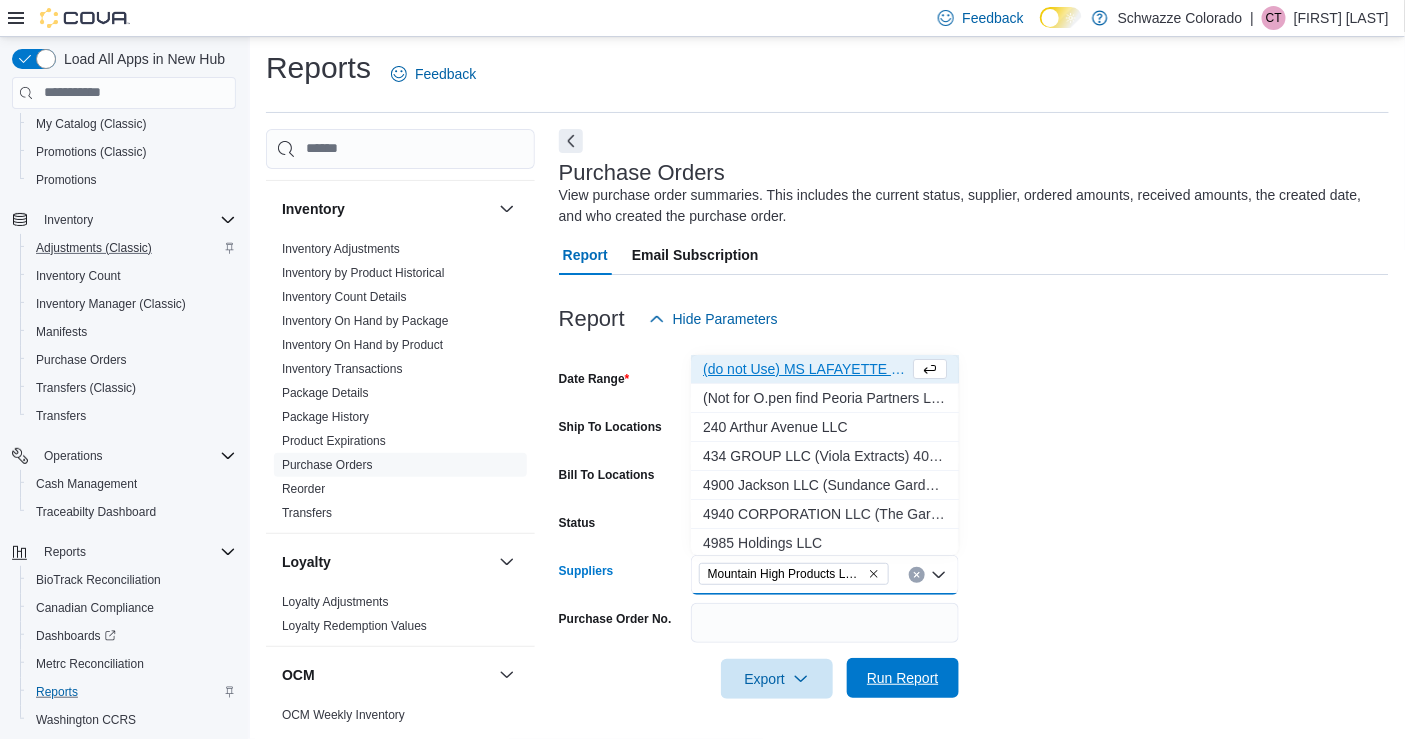 click on "Run Report" at bounding box center [903, 678] 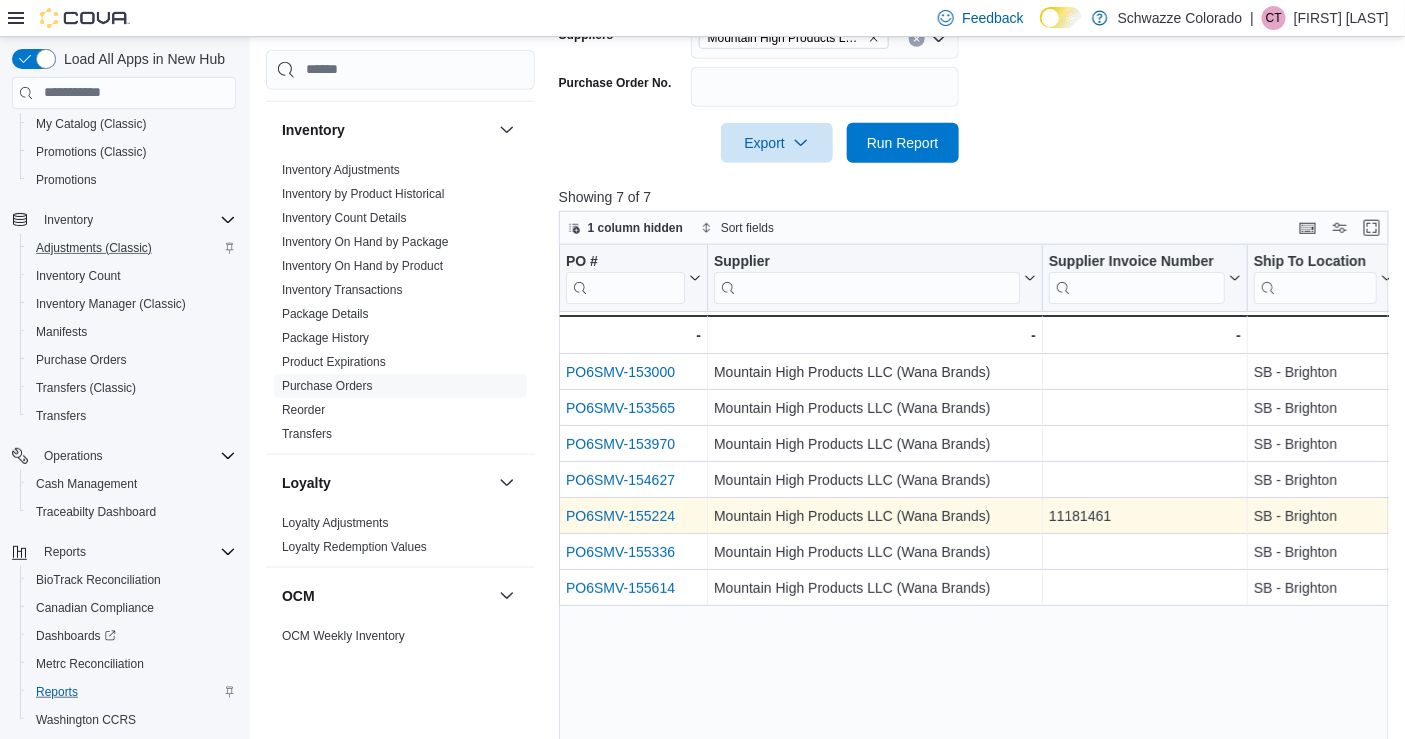 scroll, scrollTop: 542, scrollLeft: 0, axis: vertical 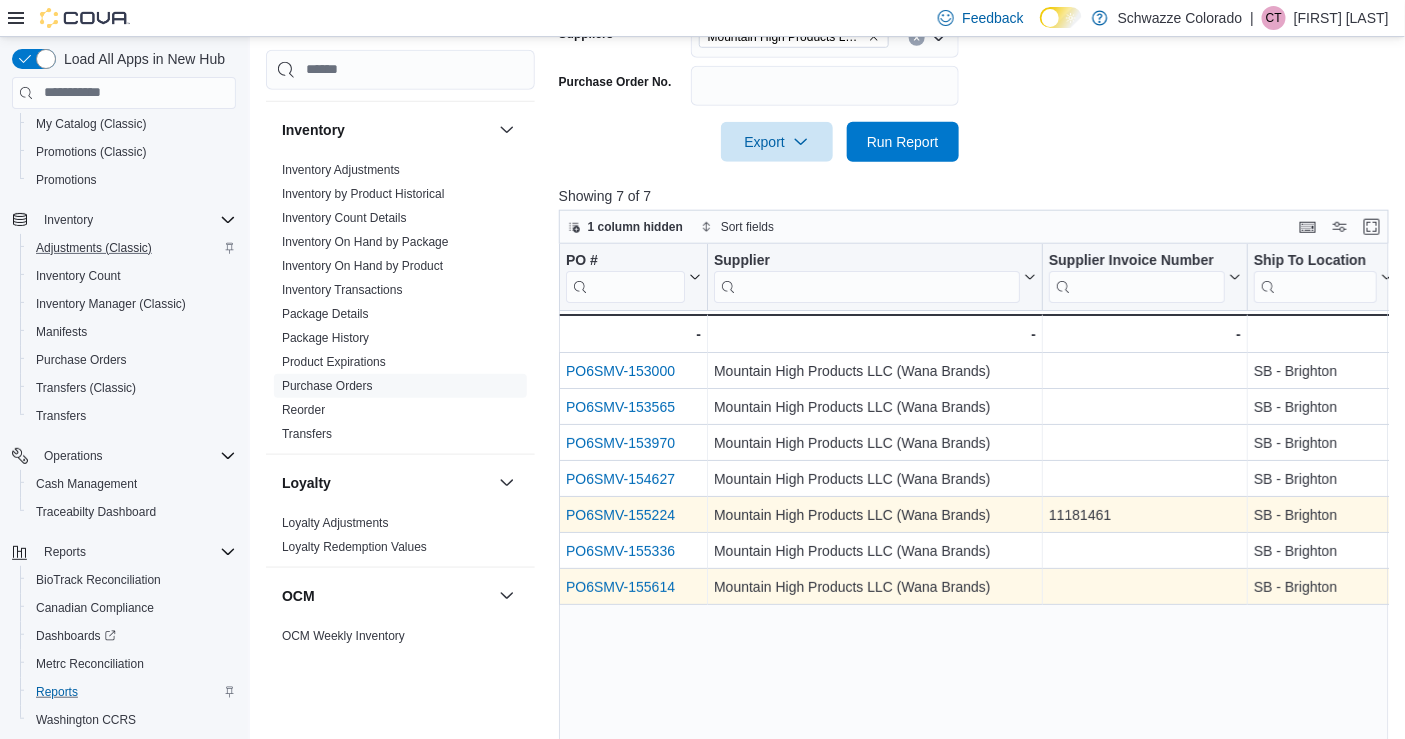 click on "PO6SMV-155614" at bounding box center [620, 587] 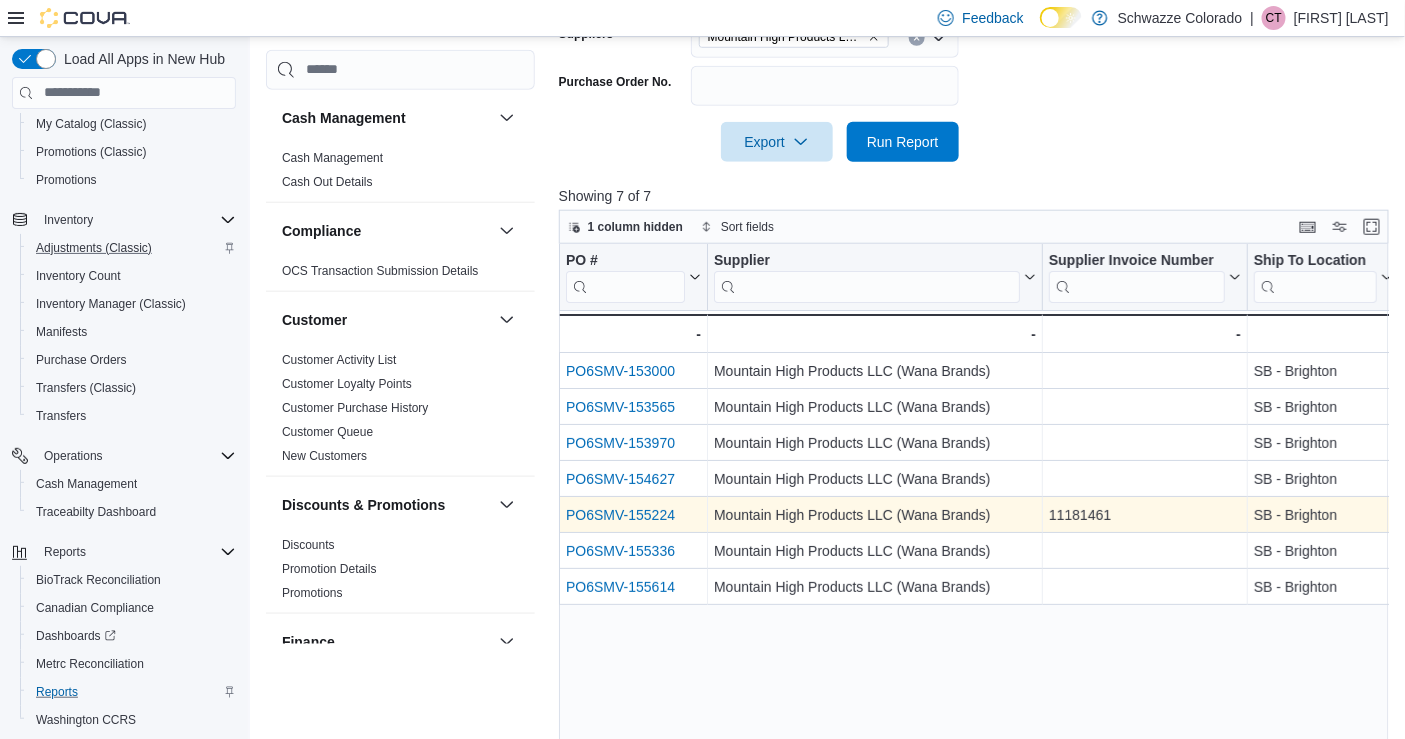 scroll, scrollTop: 393, scrollLeft: 0, axis: vertical 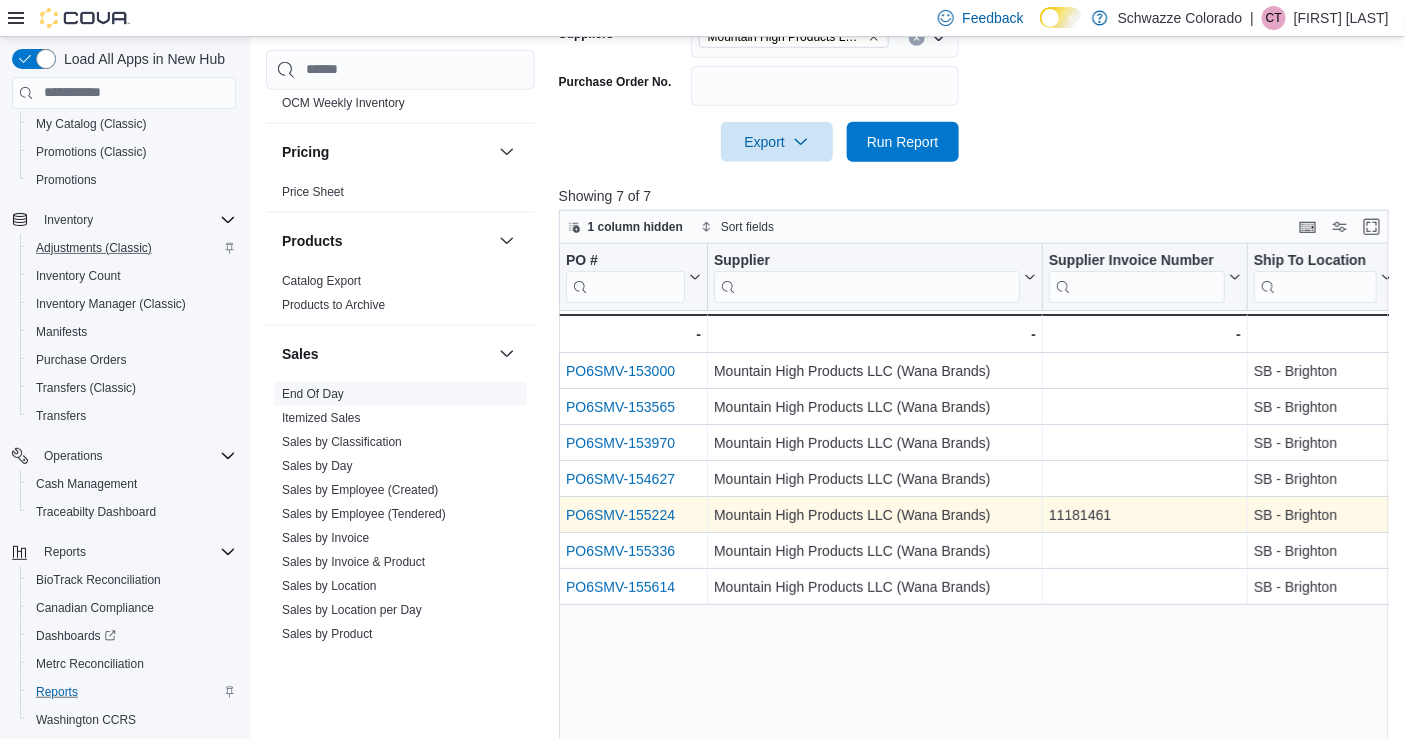 click on "End Of Day" at bounding box center (400, 394) 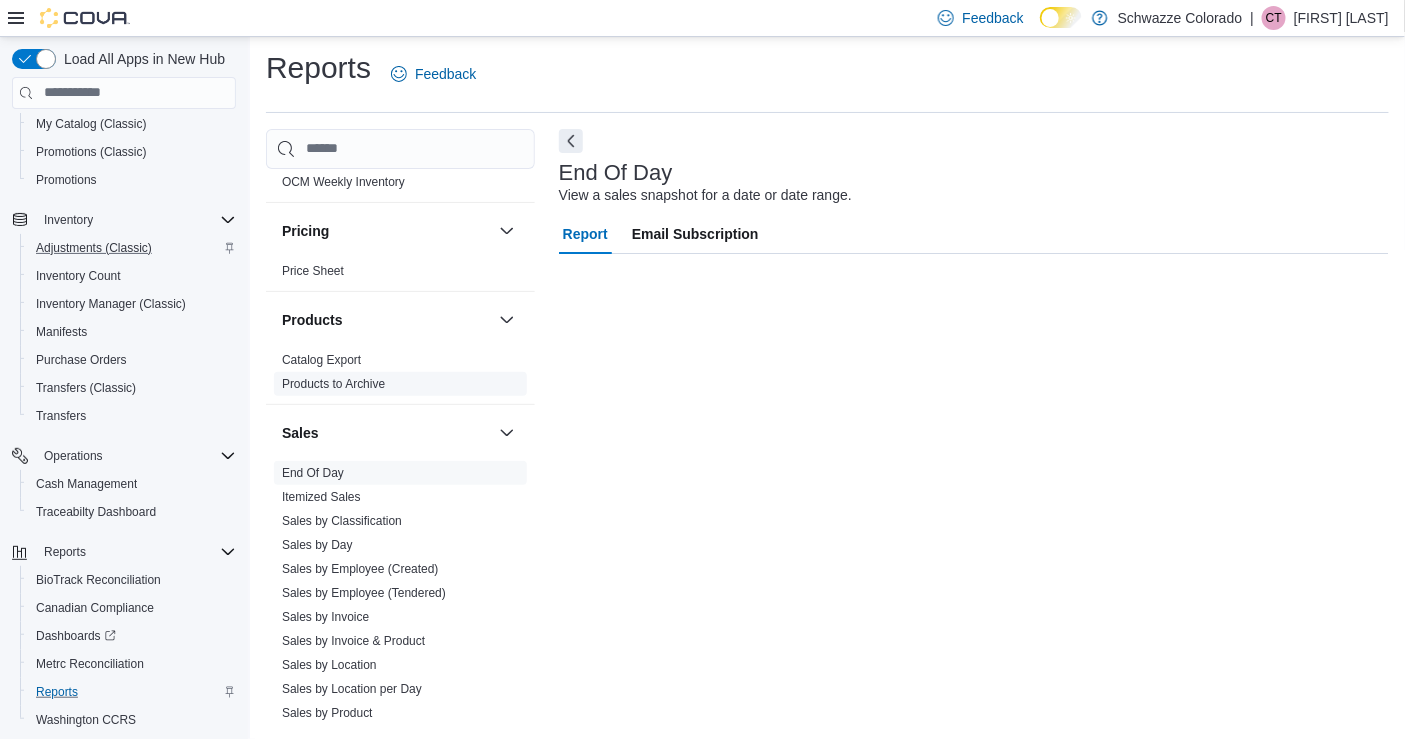 scroll, scrollTop: 5, scrollLeft: 0, axis: vertical 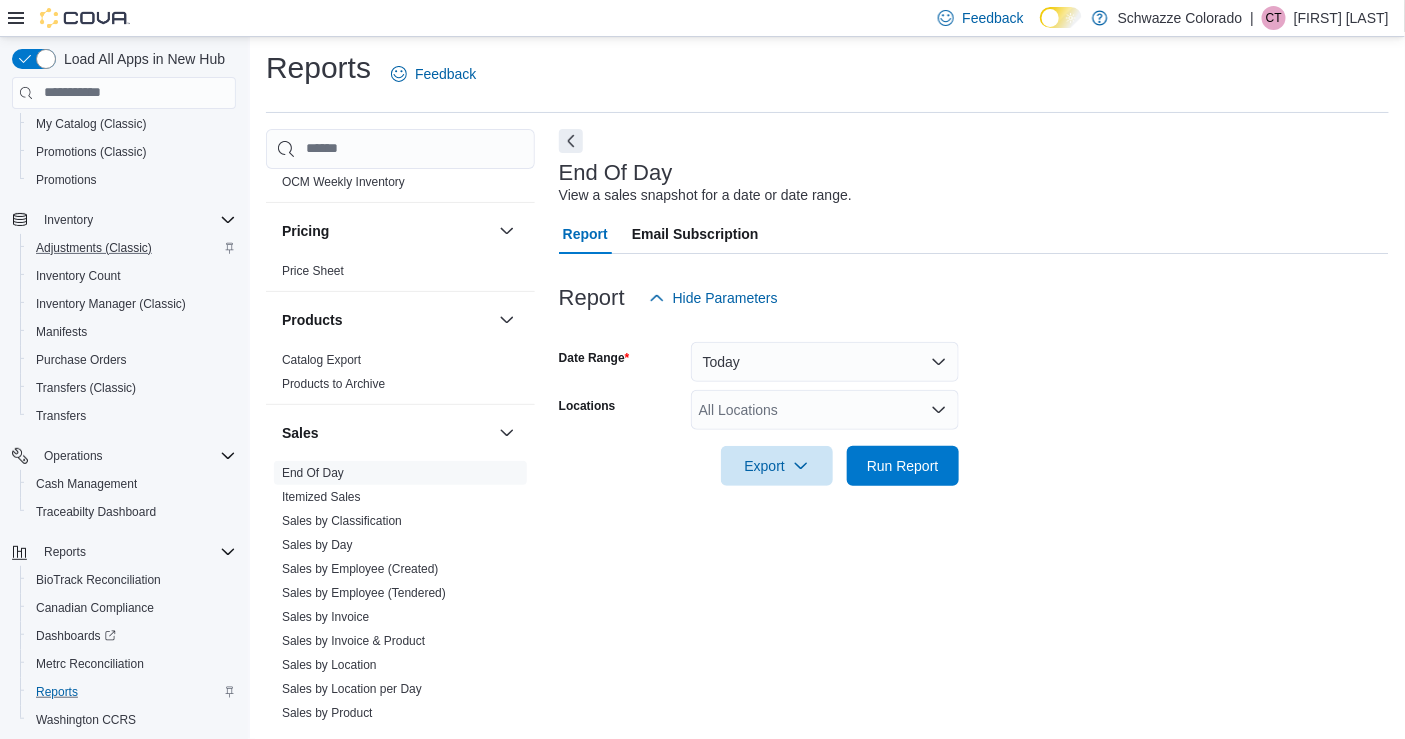 click on "All Locations" at bounding box center (825, 410) 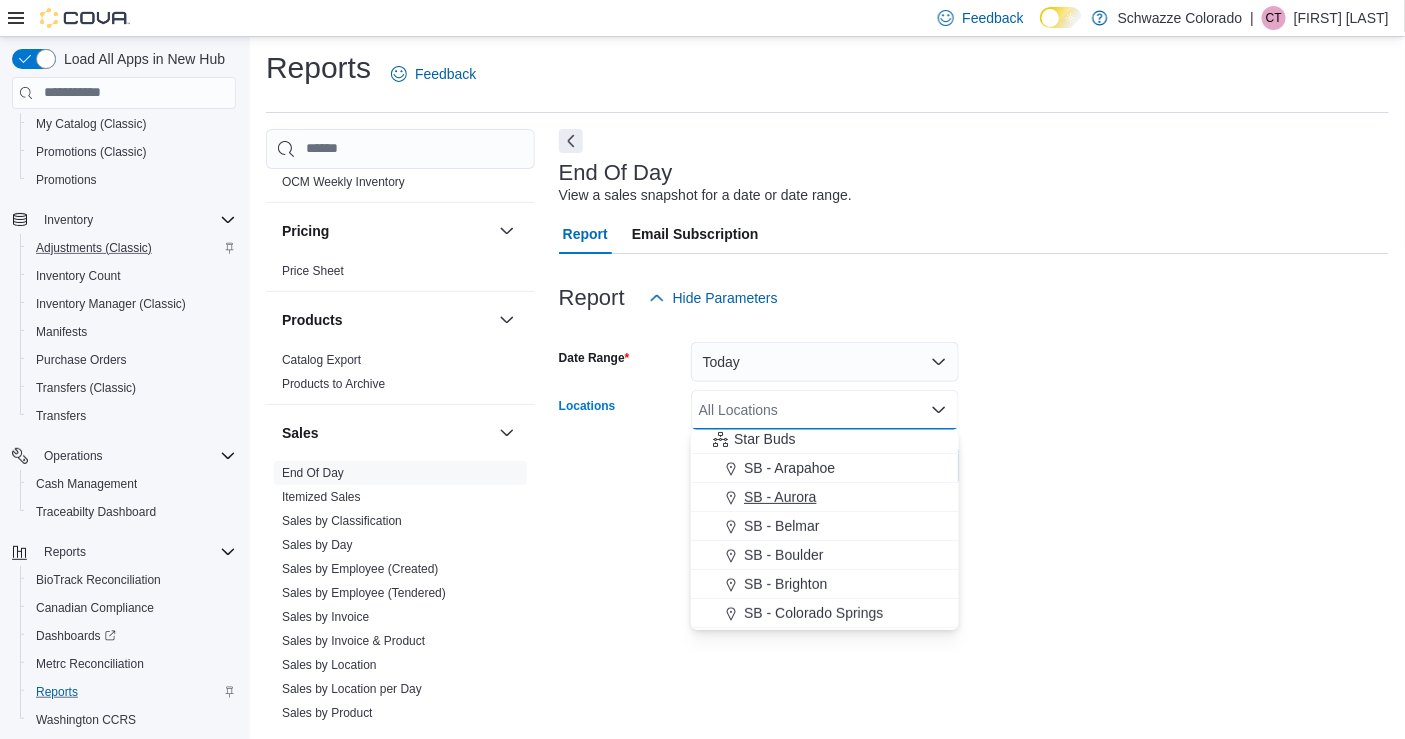 scroll, scrollTop: 268, scrollLeft: 0, axis: vertical 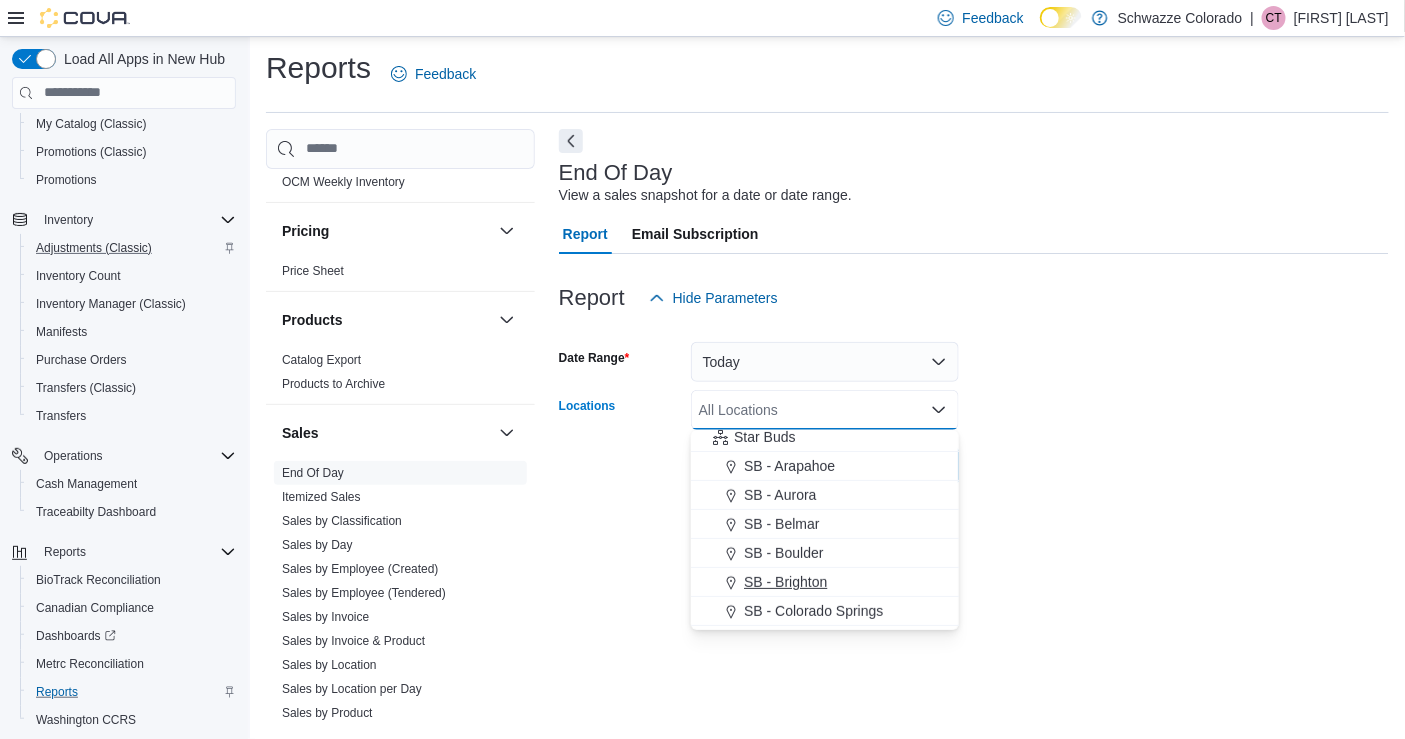 click on "SB - Brighton" at bounding box center (785, 582) 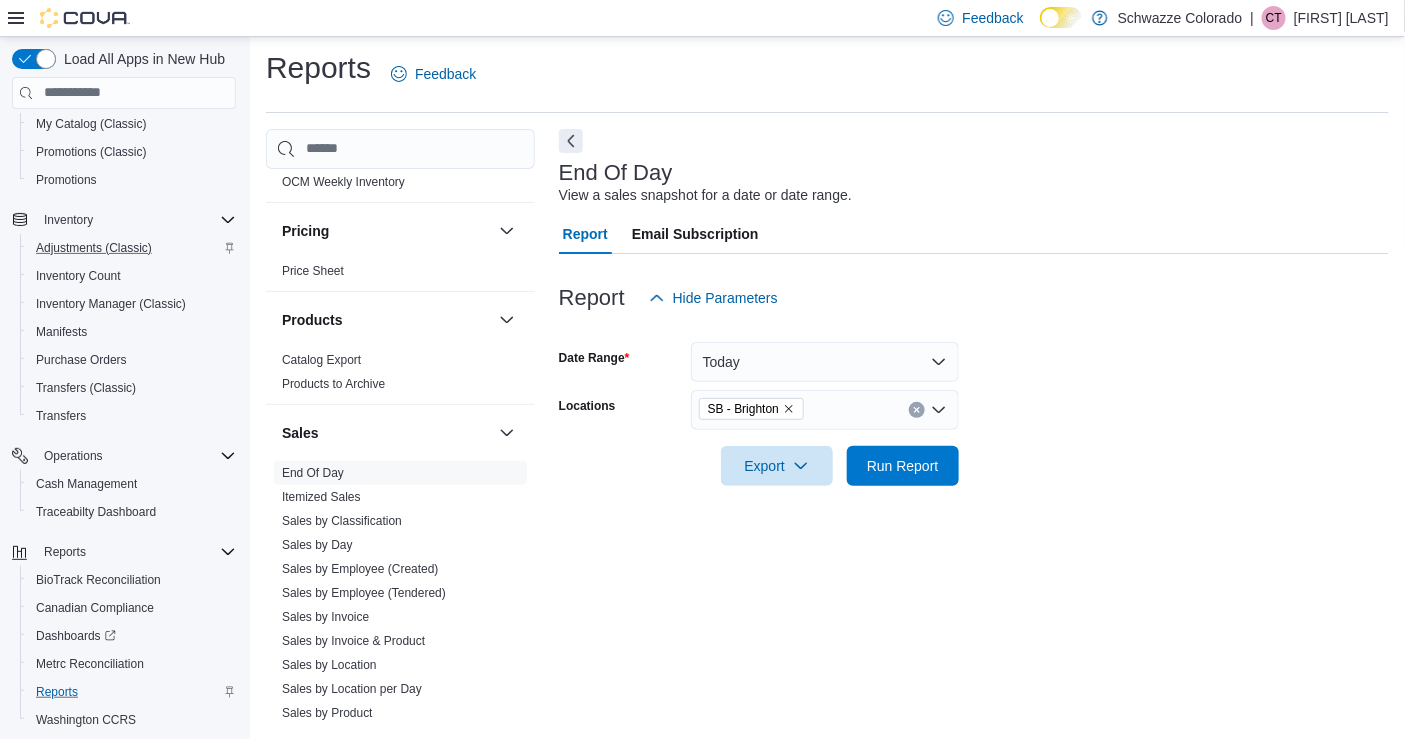 click on "End Of Day    View a sales snapshot for a date or date range. Report Email Subscription Report Hide Parameters   Date Range Today Locations SB - Brighton Export  Run Report" at bounding box center [974, 426] 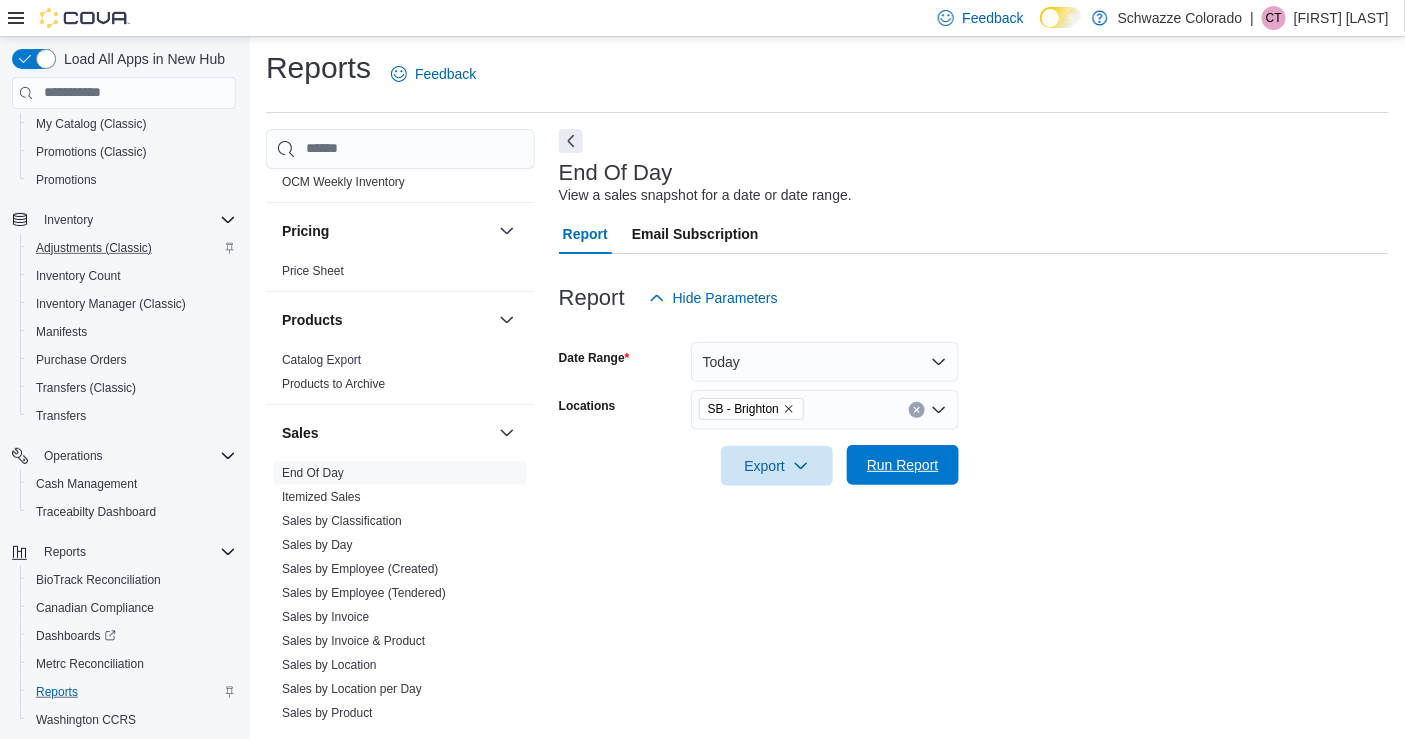 click on "Run Report" at bounding box center (903, 465) 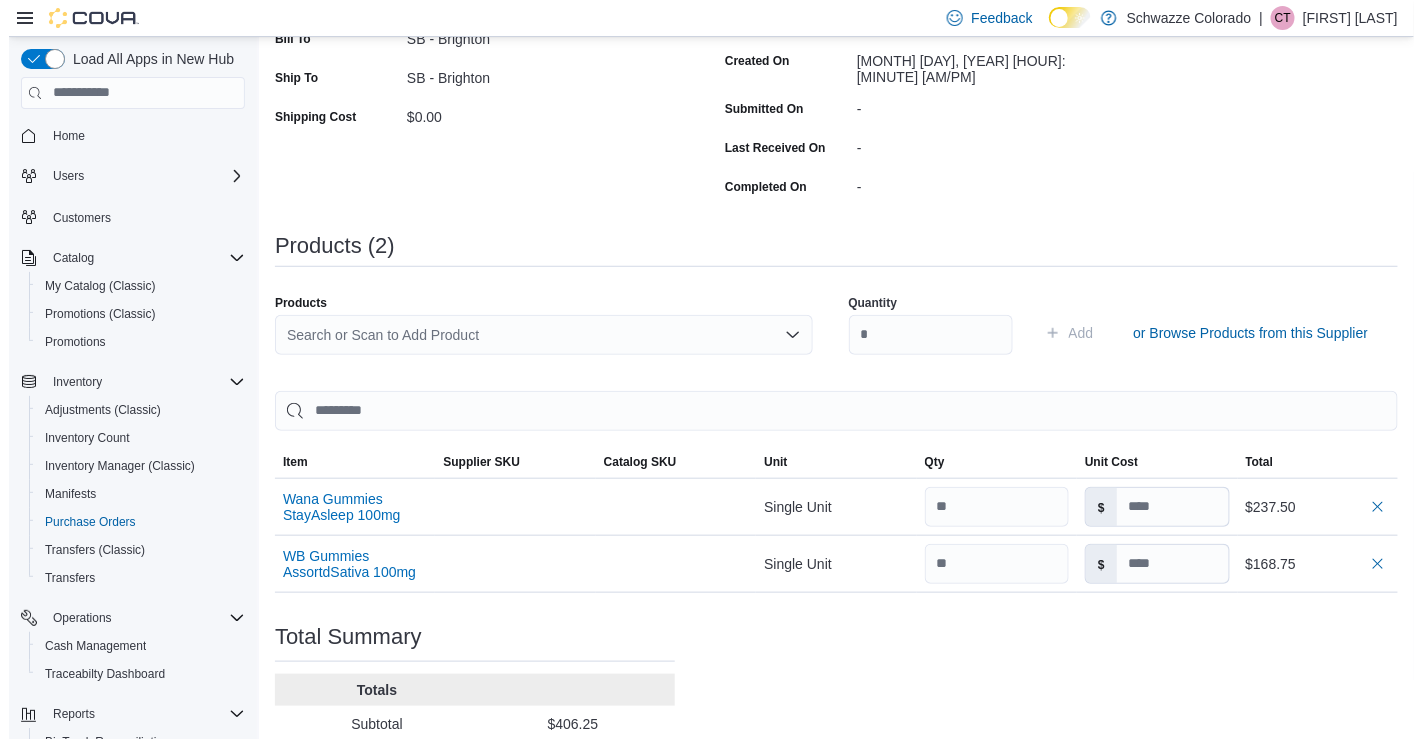 scroll, scrollTop: 0, scrollLeft: 0, axis: both 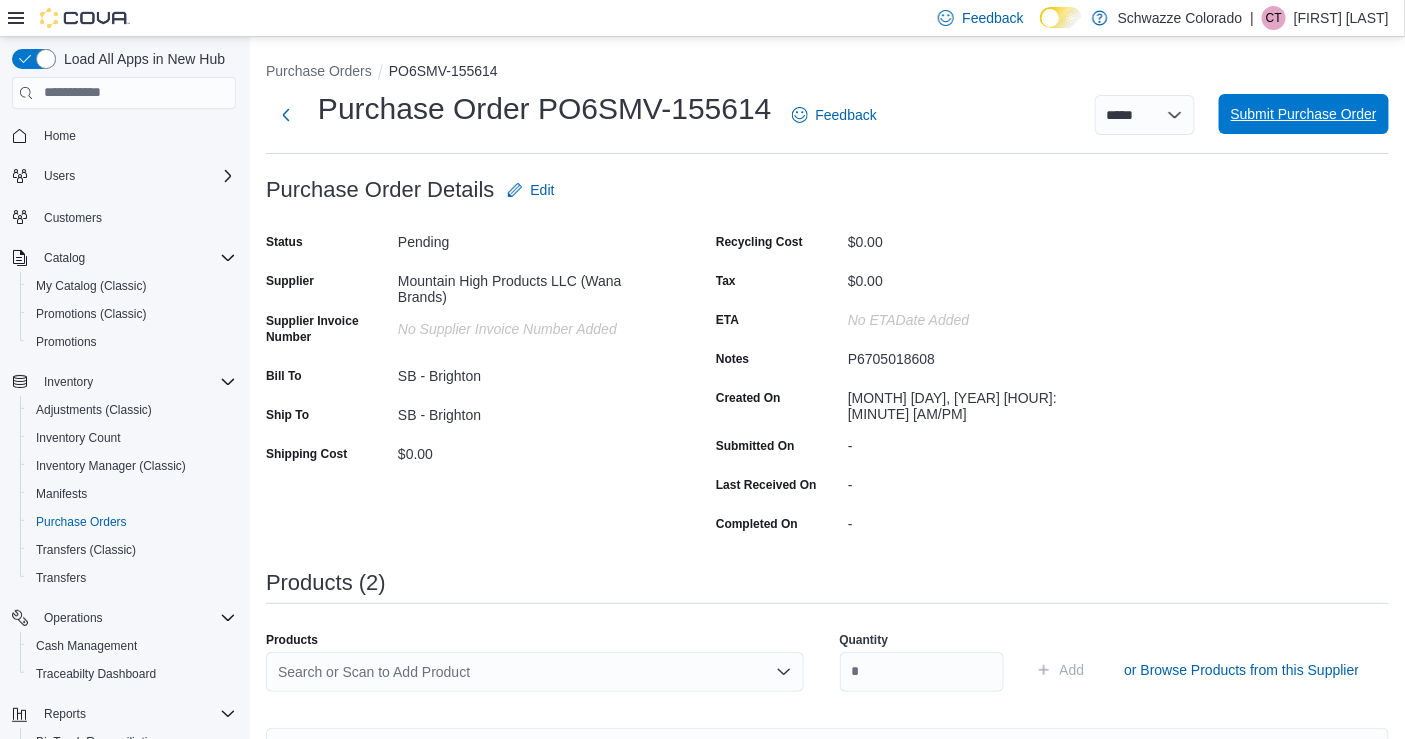 click on "Submit Purchase Order" at bounding box center (1304, 114) 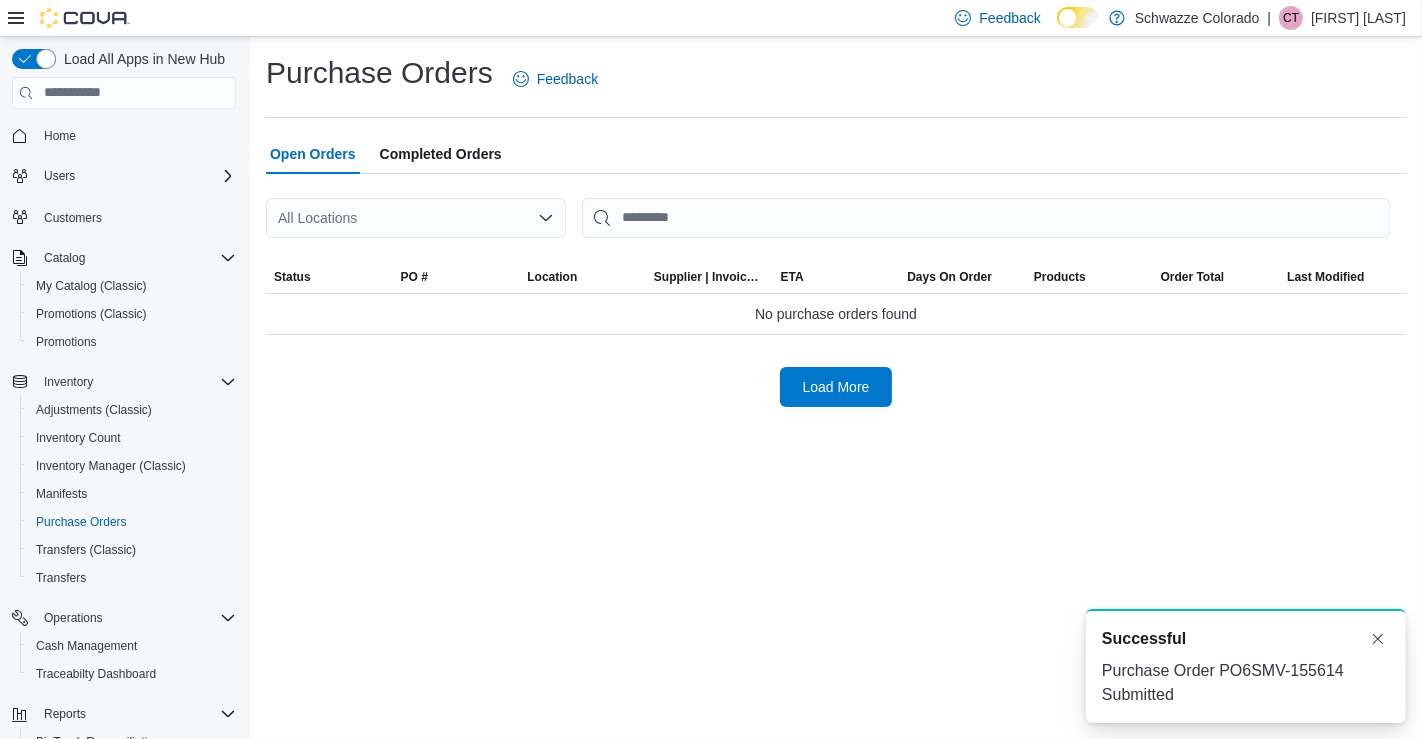 scroll, scrollTop: 0, scrollLeft: 0, axis: both 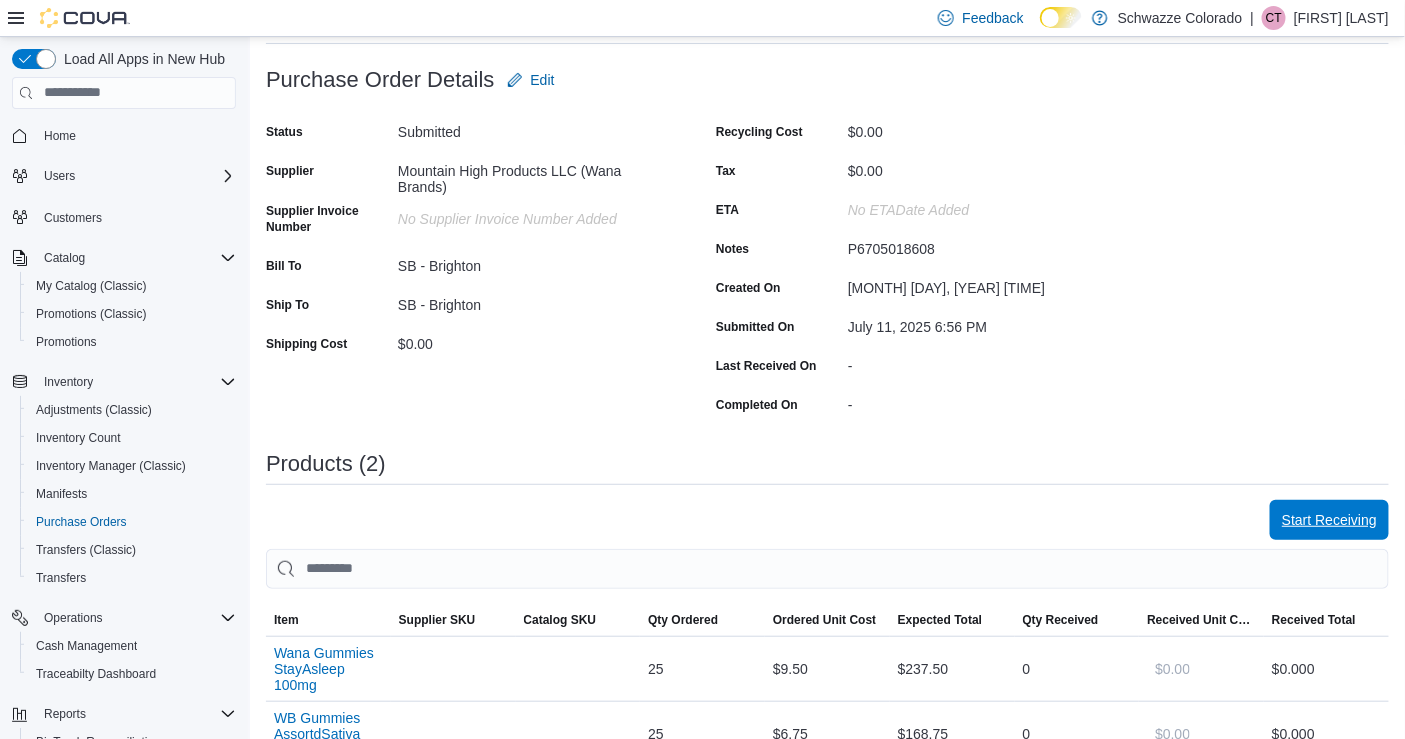 click on "Start Receiving" at bounding box center [1329, 520] 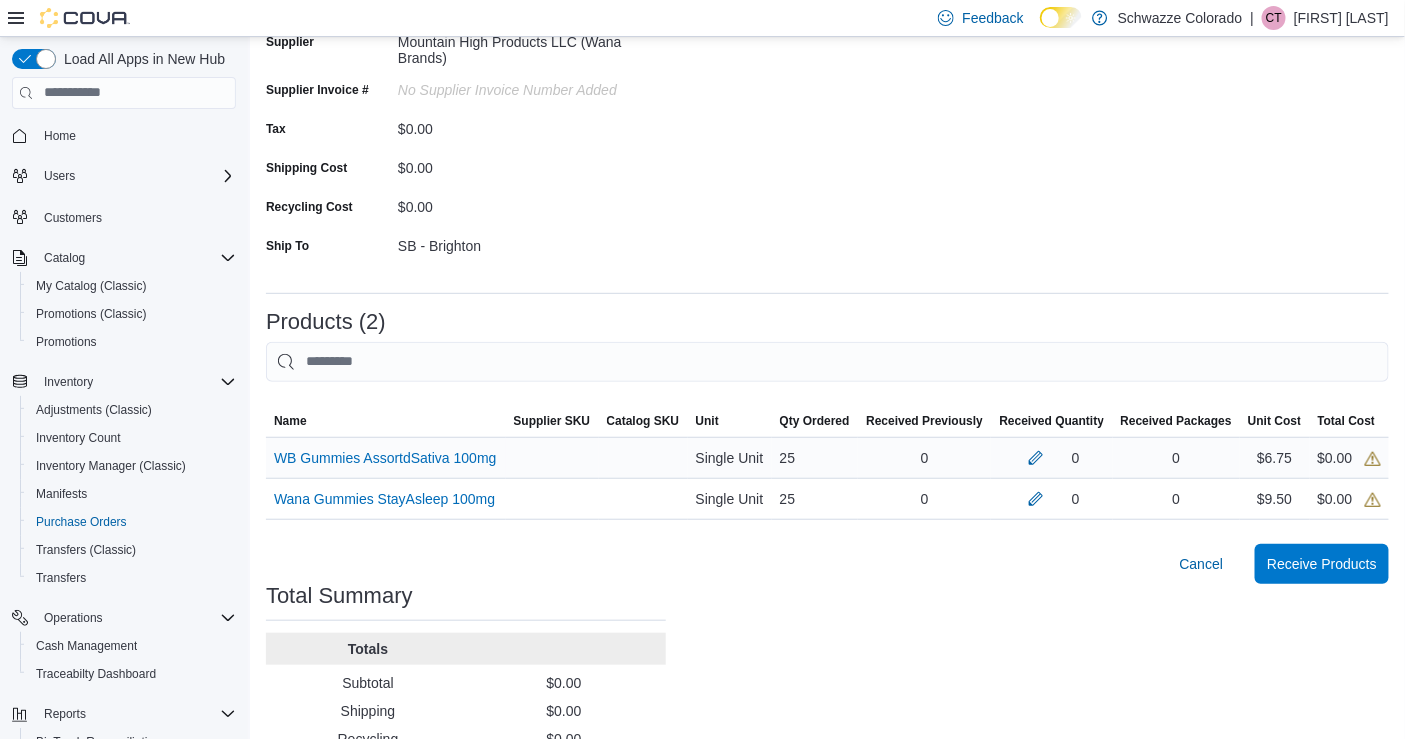 scroll, scrollTop: 202, scrollLeft: 0, axis: vertical 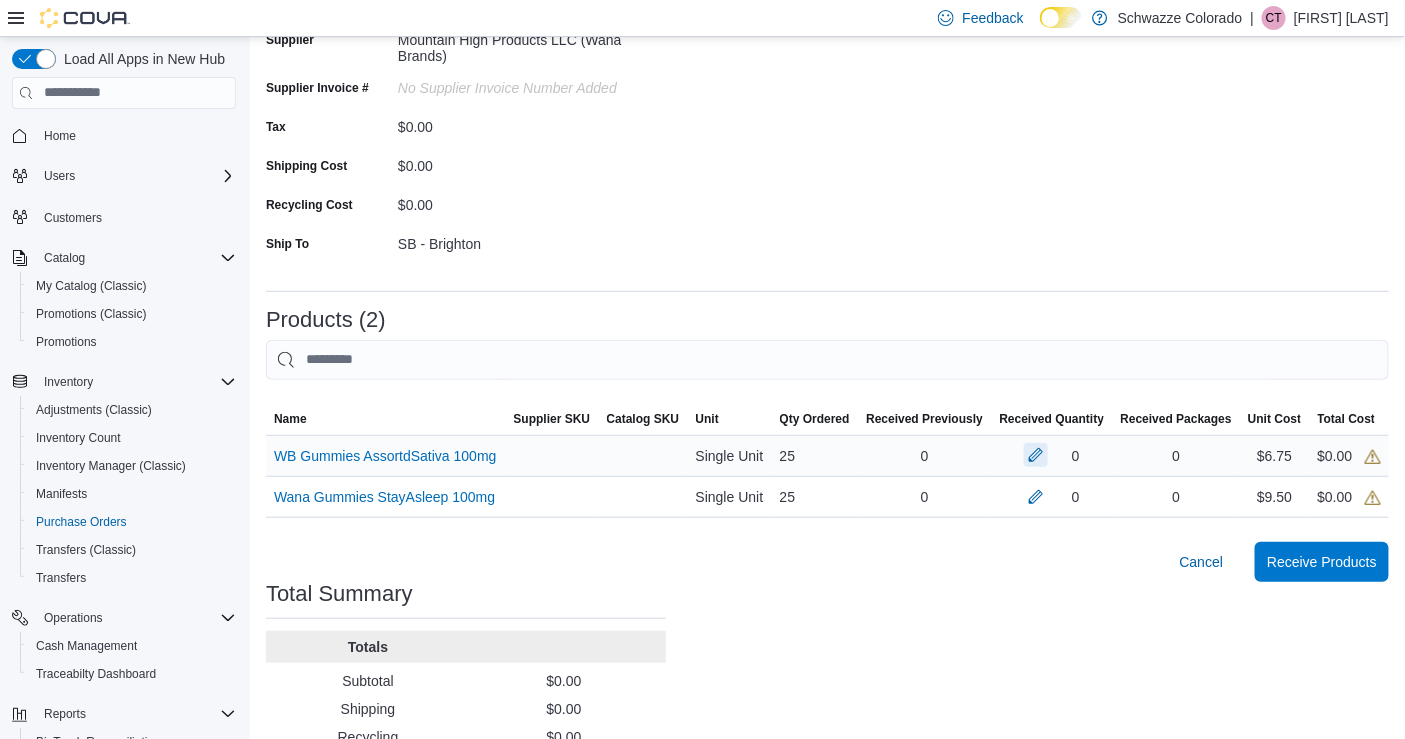 click at bounding box center (1036, 455) 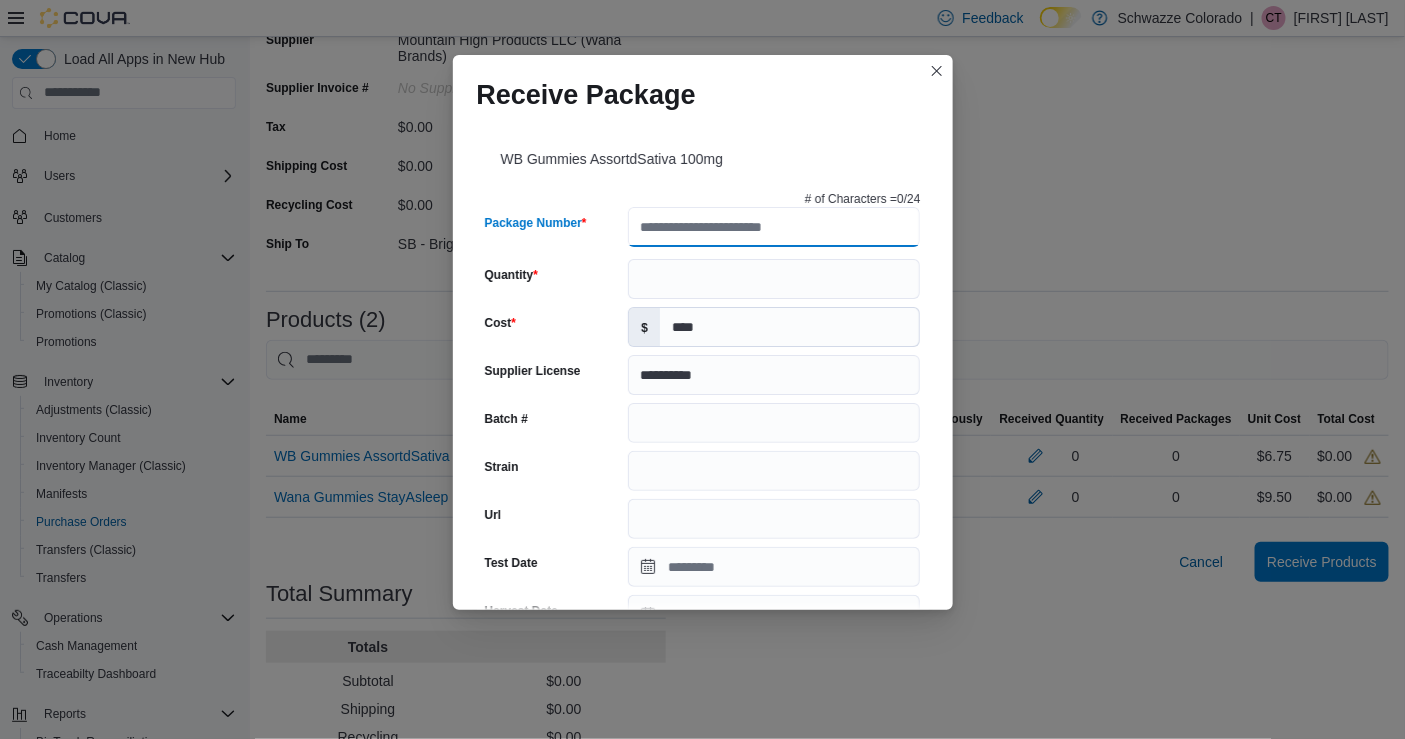 click on "Package Number" at bounding box center (774, 227) 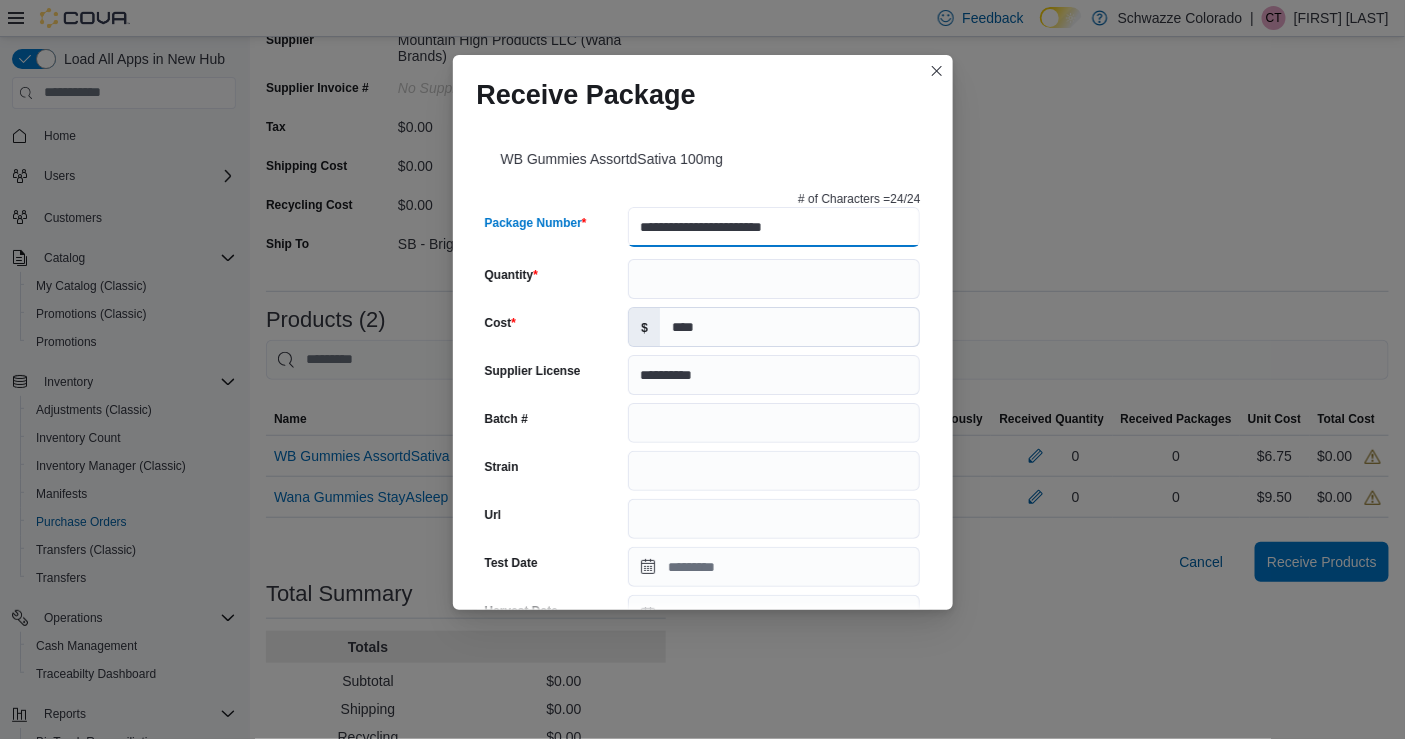 type on "**********" 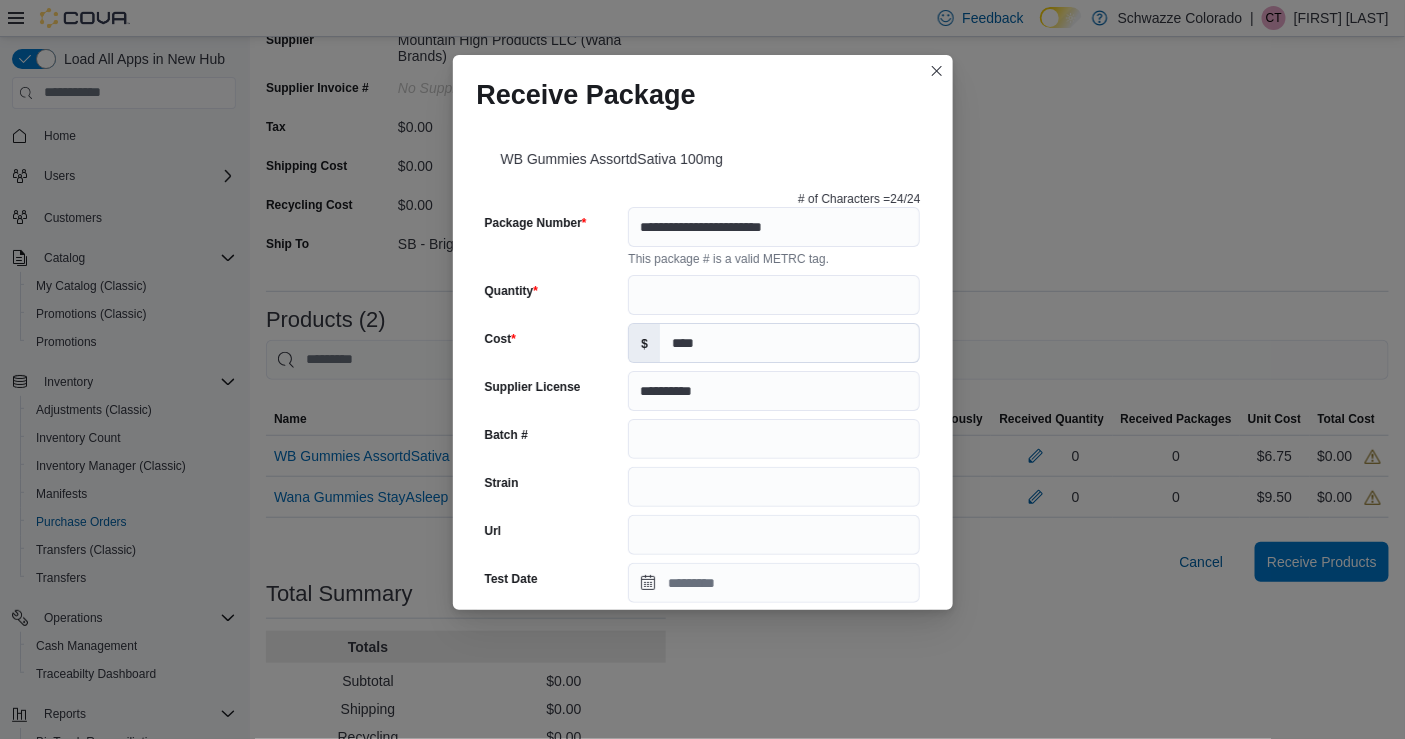 click on "**********" at bounding box center (703, 693) 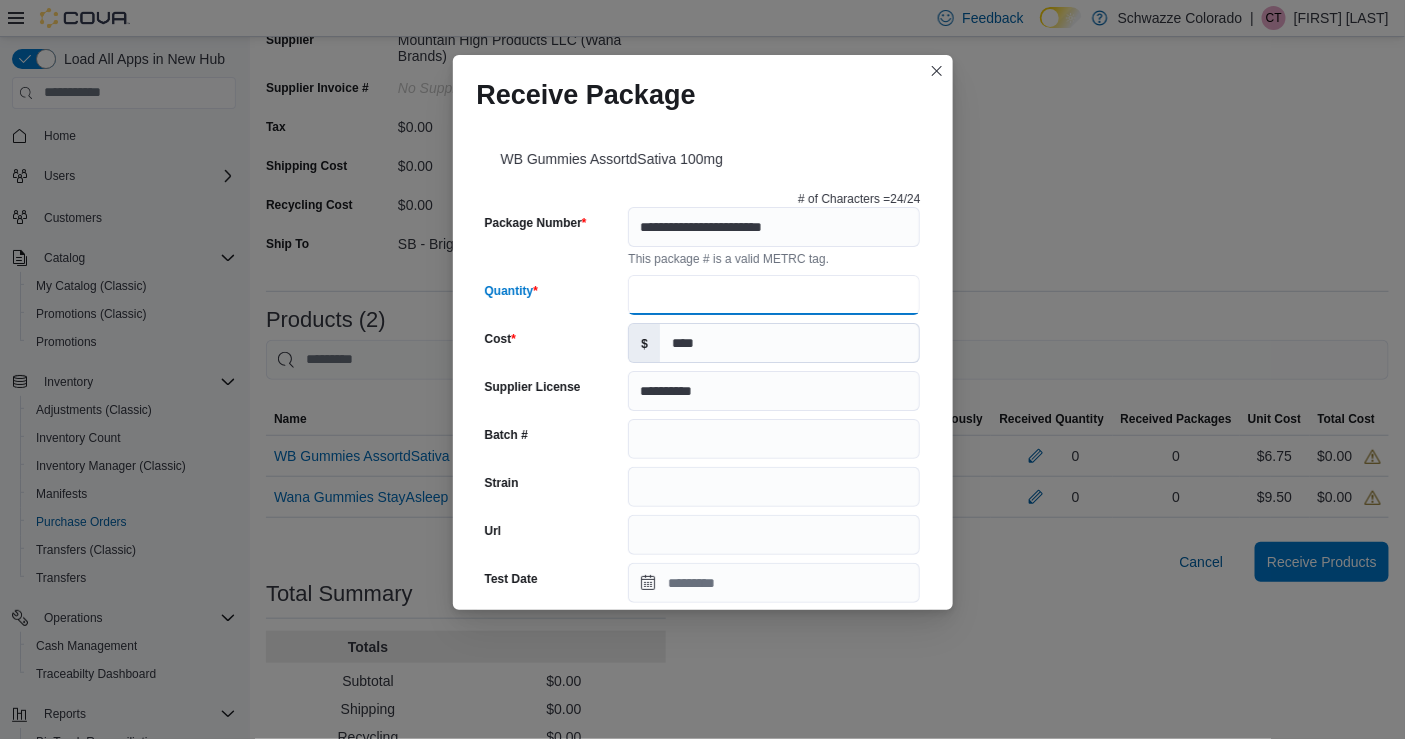 click on "Quantity" at bounding box center [774, 295] 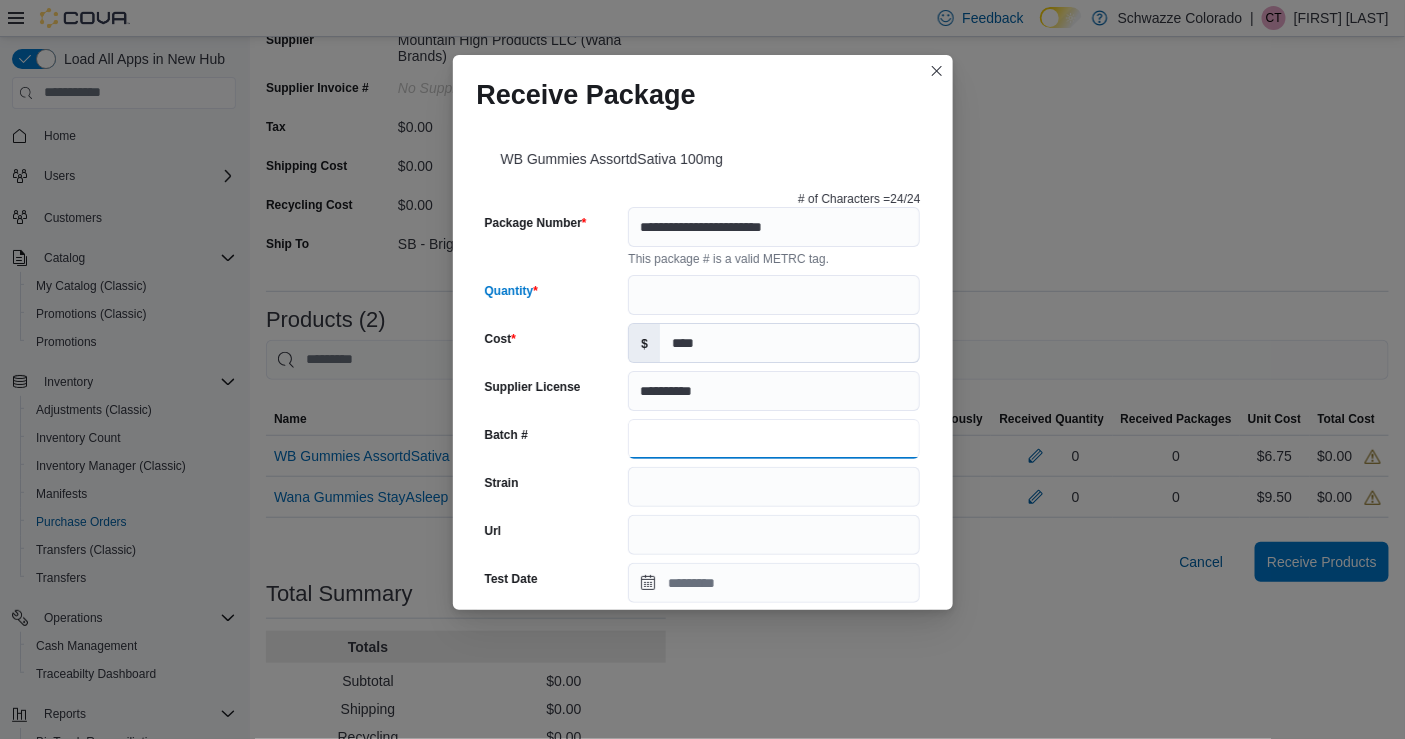 click on "Batch #" at bounding box center [774, 439] 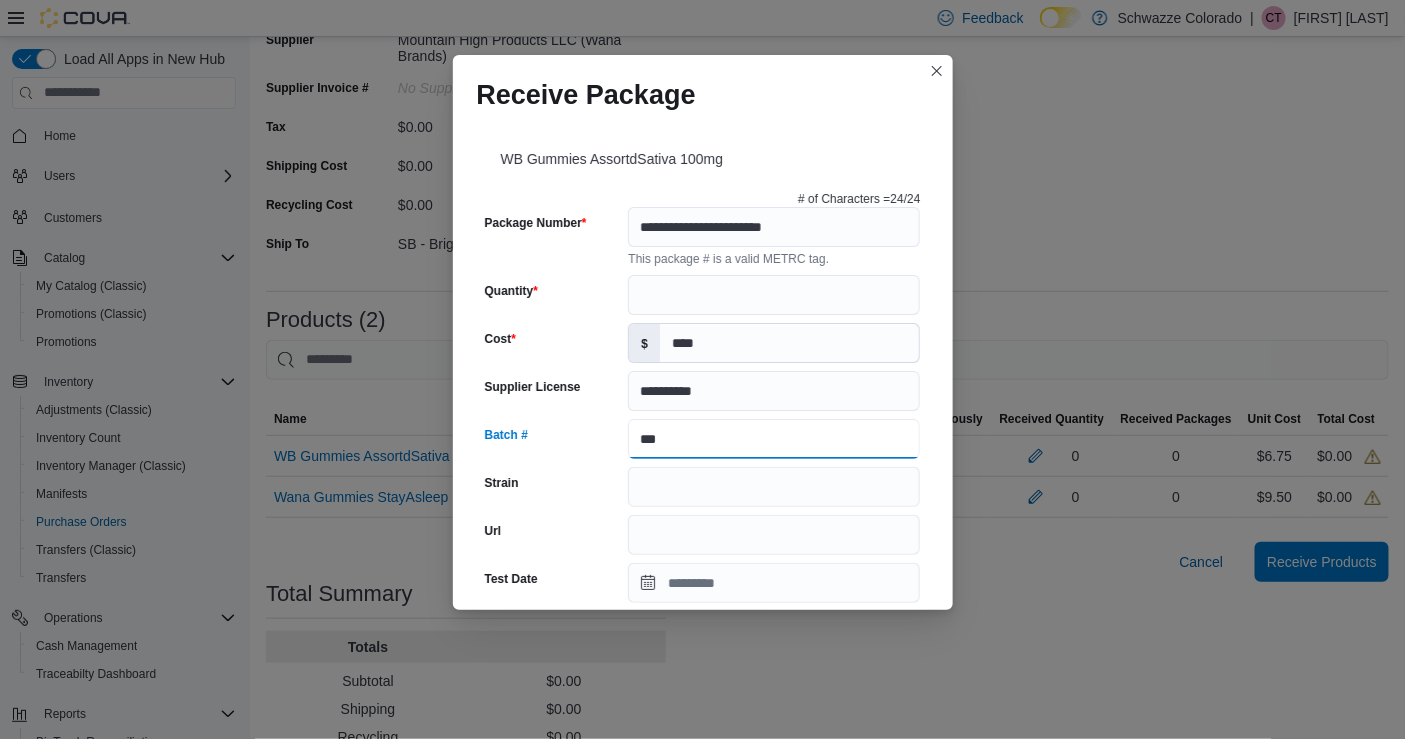 type on "**********" 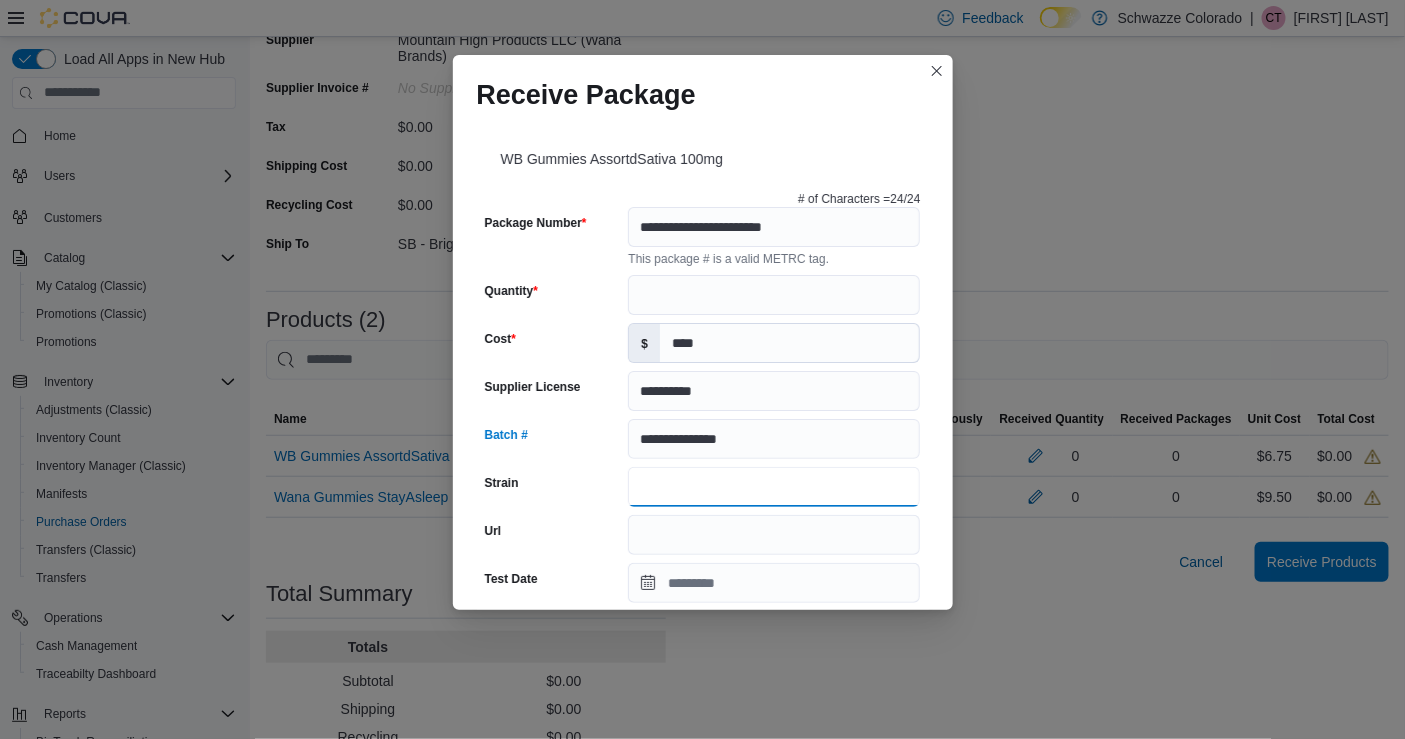 click on "Strain" at bounding box center [774, 487] 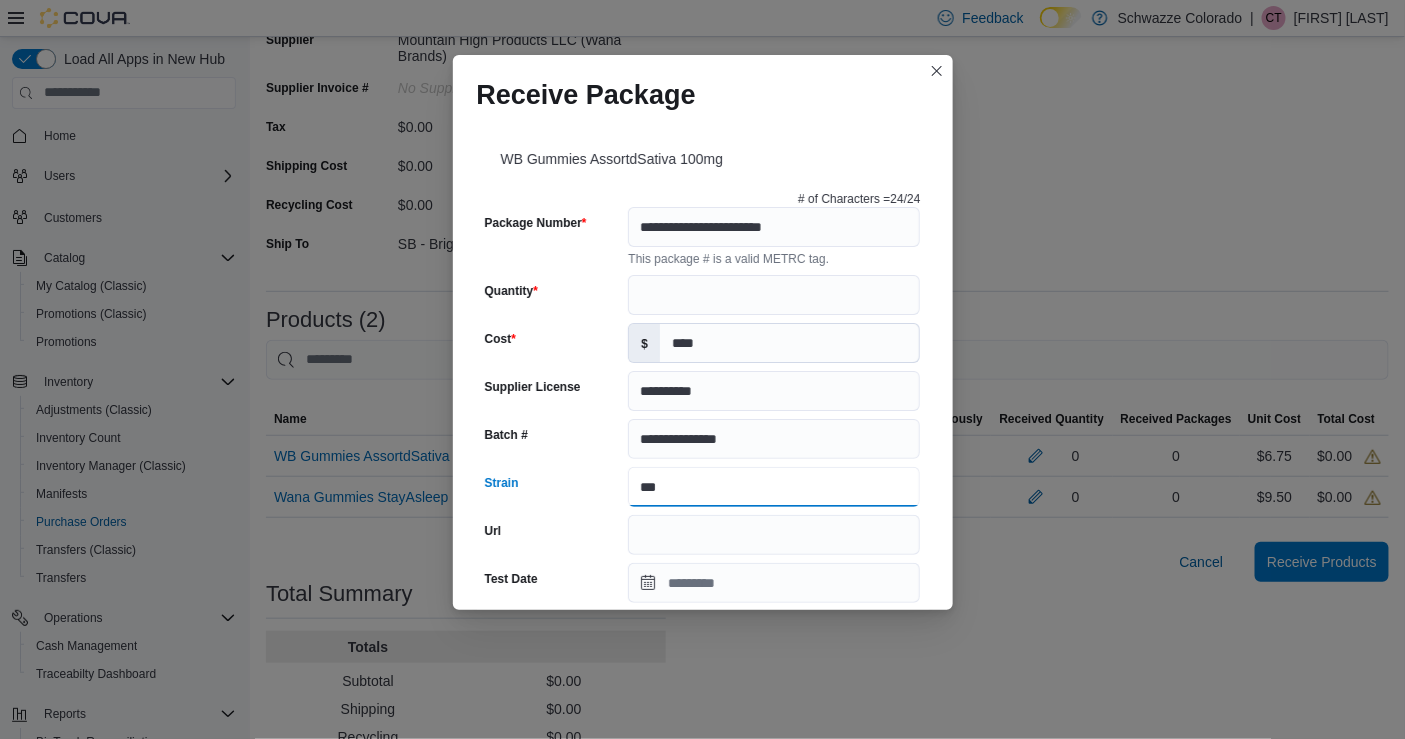 type on "**********" 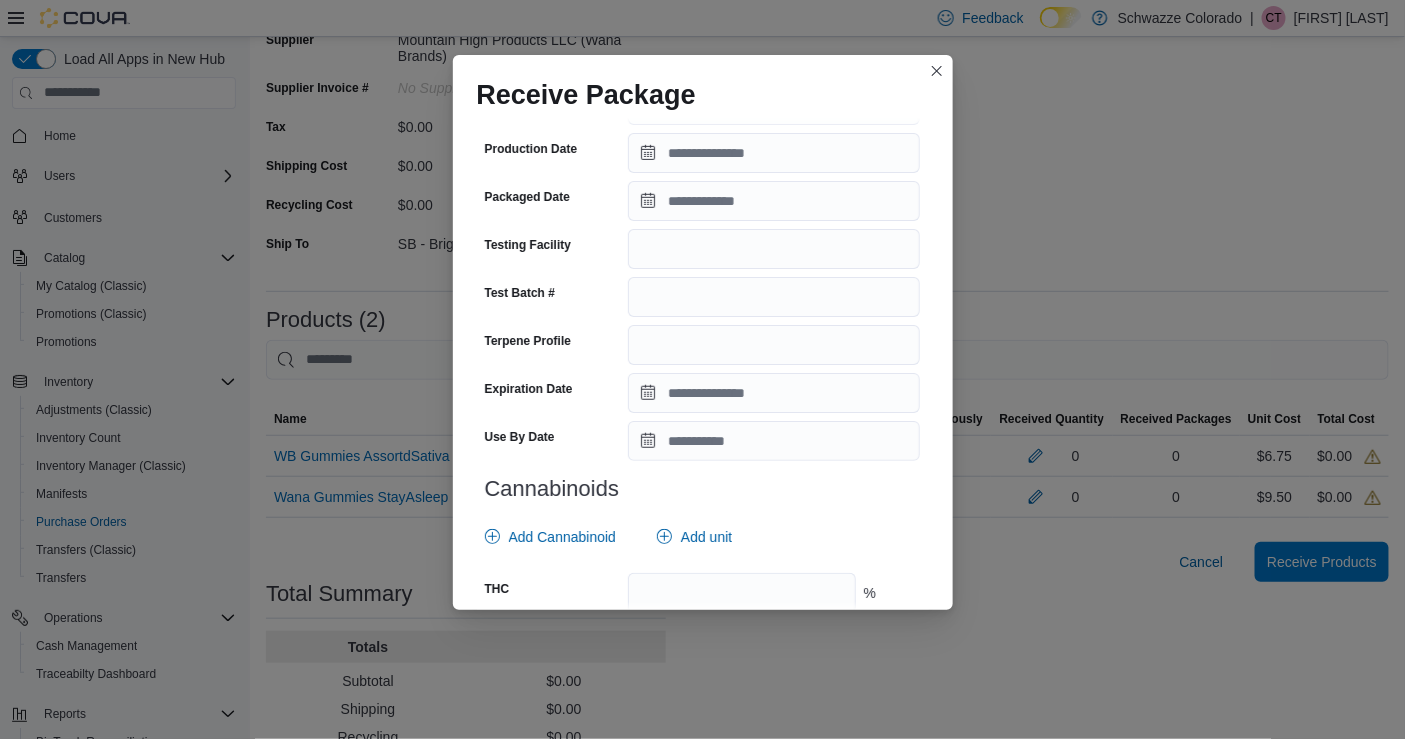 scroll, scrollTop: 527, scrollLeft: 0, axis: vertical 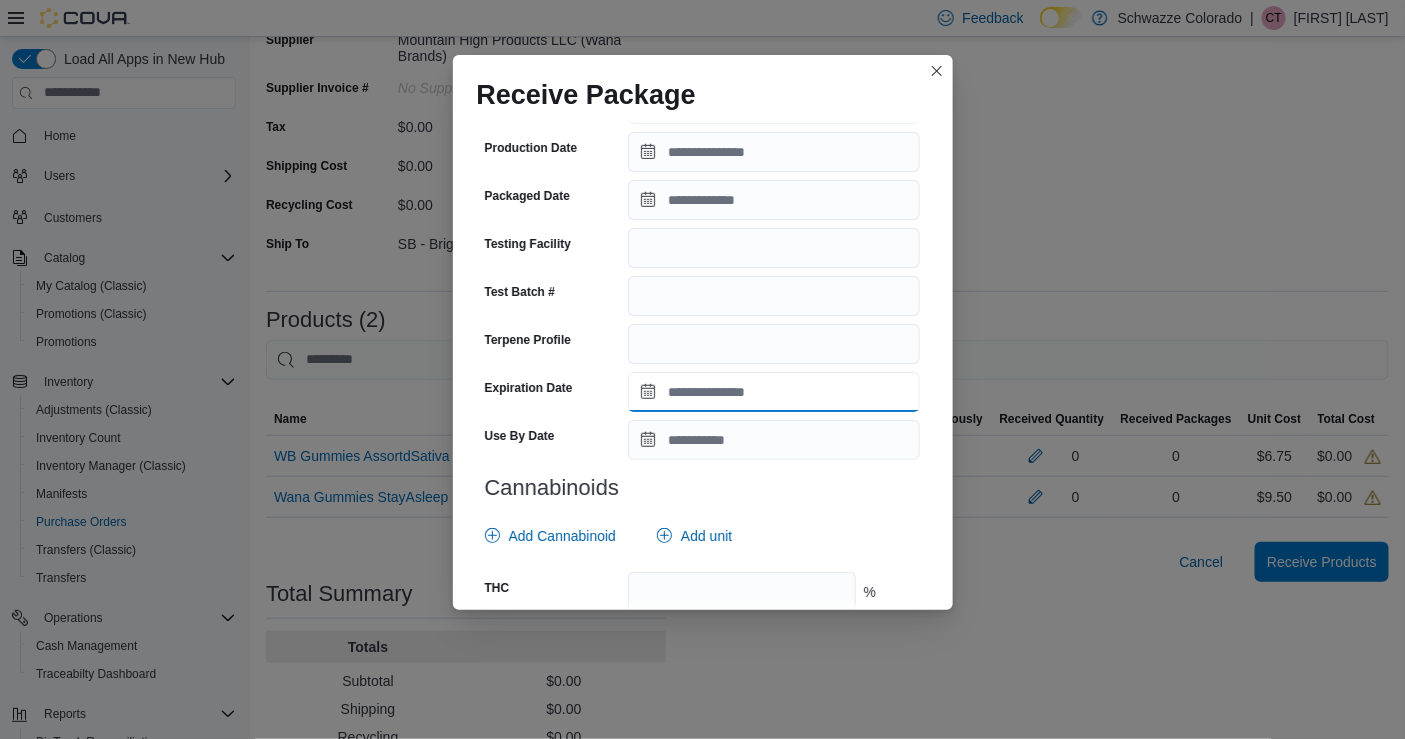 click on "Expiration Date" at bounding box center [774, 392] 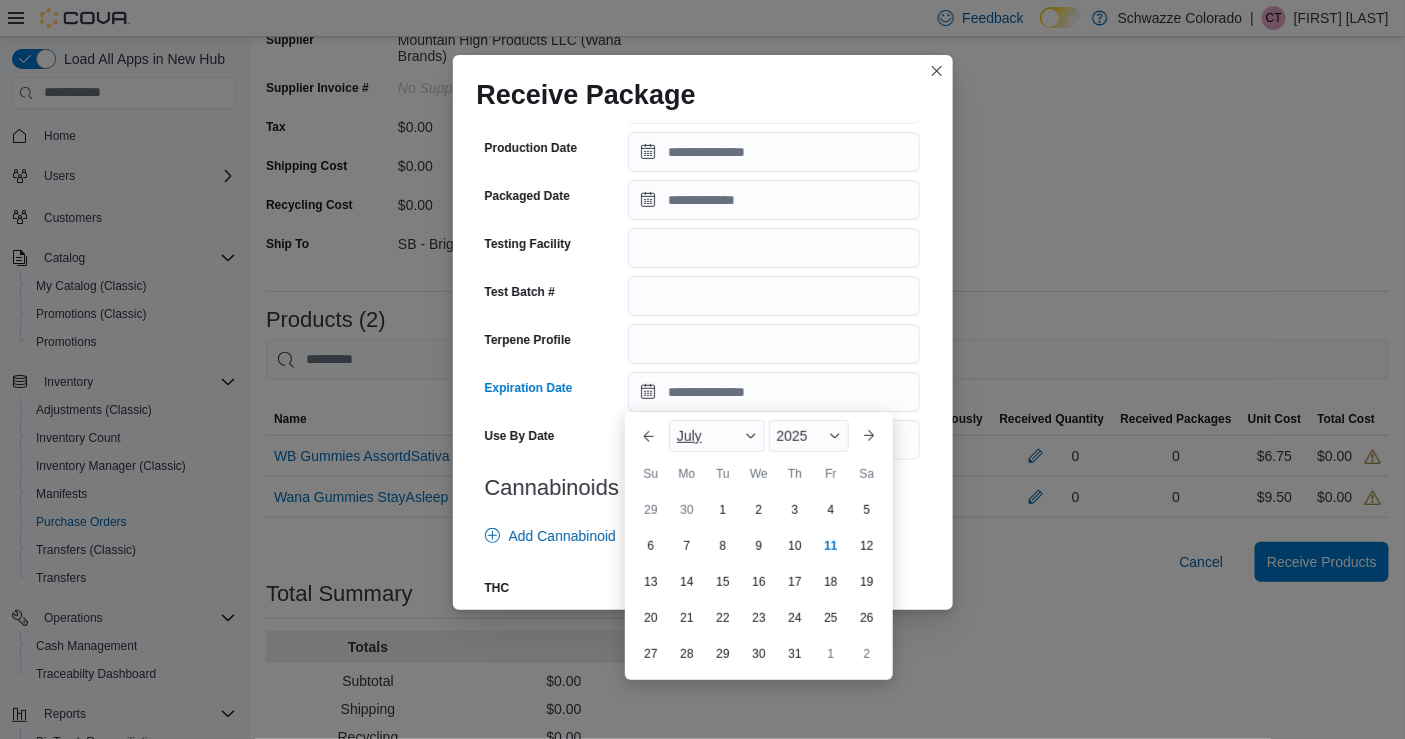 click on "July" at bounding box center (689, 436) 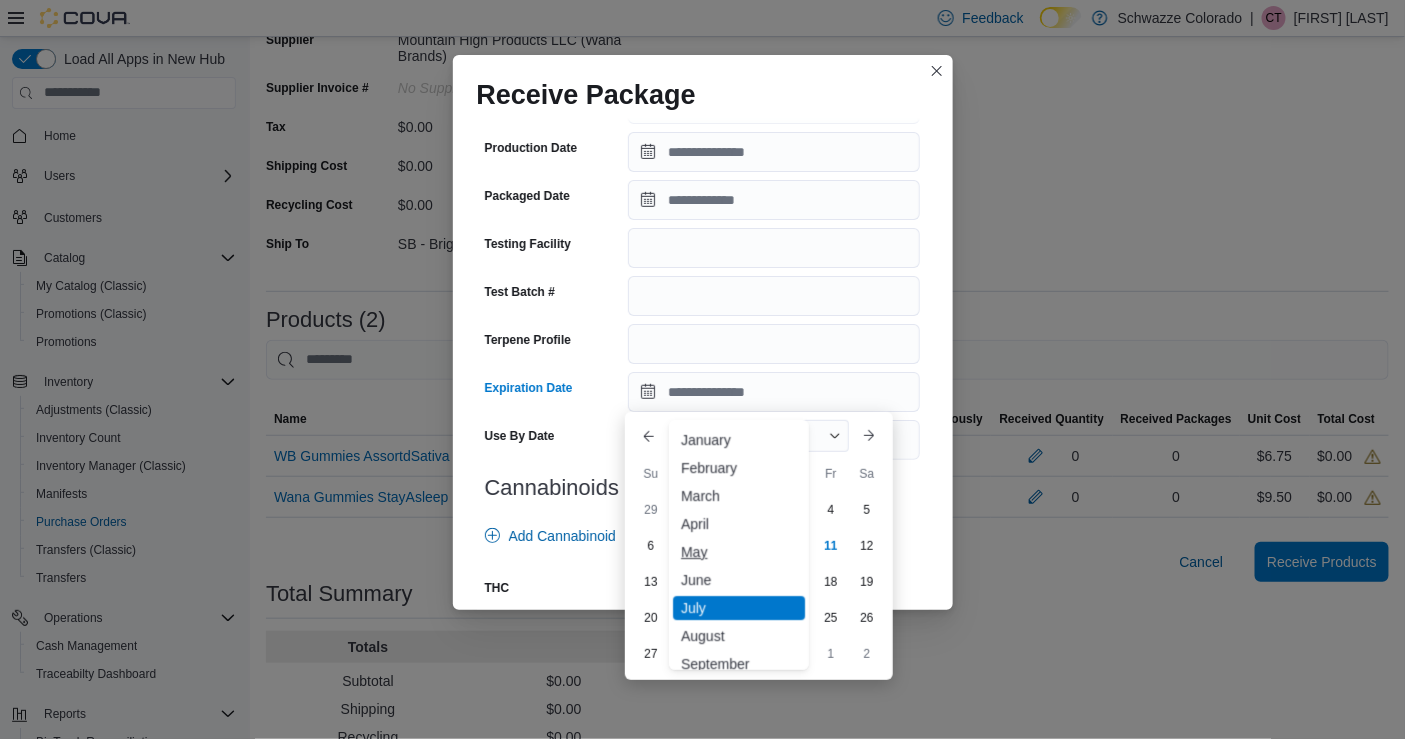 click on "May" at bounding box center (739, 552) 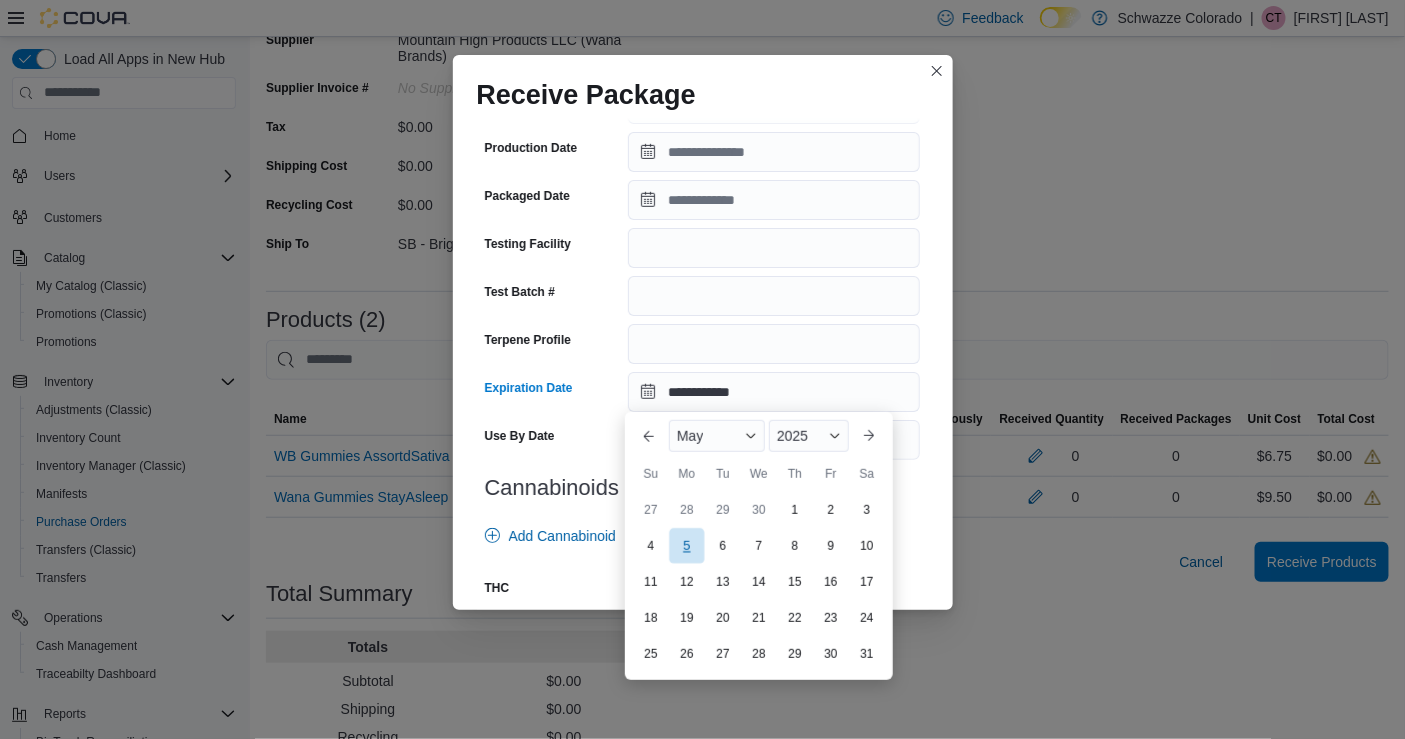 click on "5" at bounding box center [686, 545] 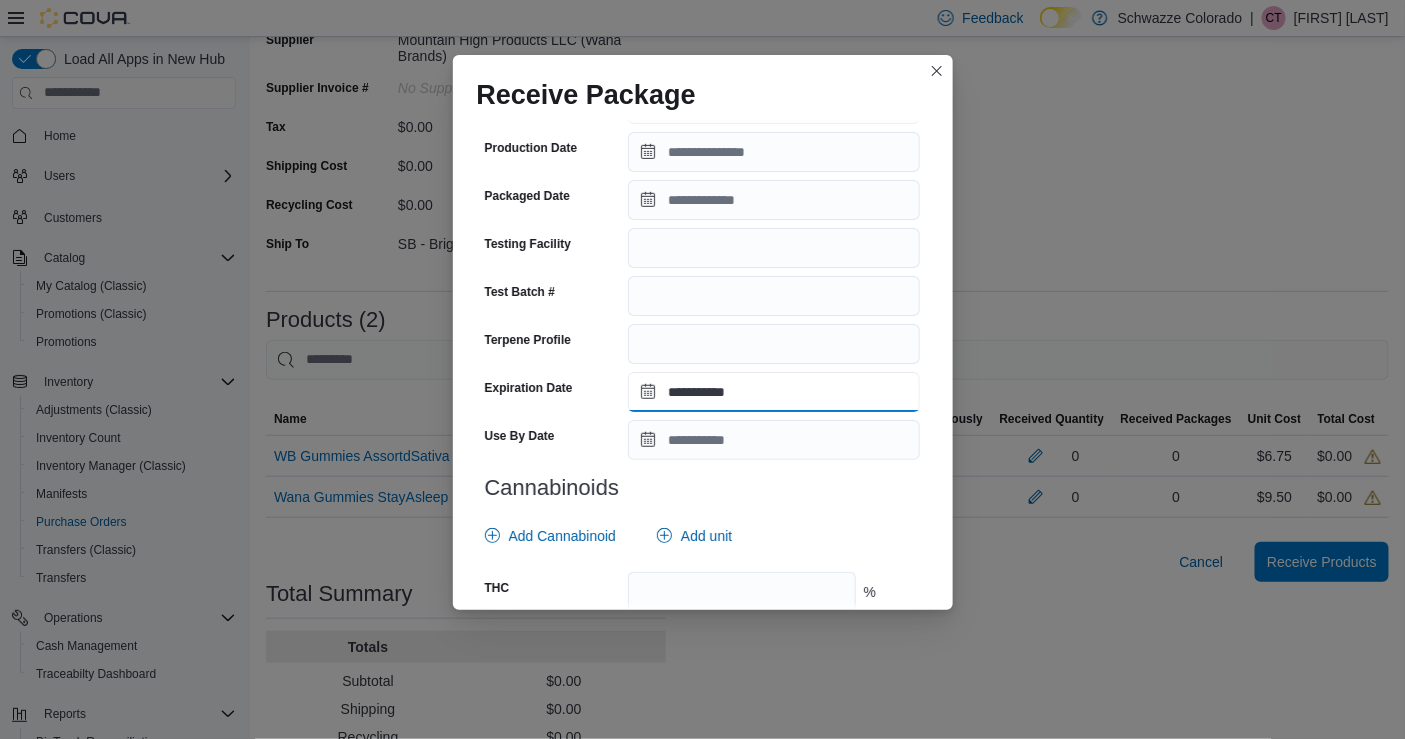 click on "**********" at bounding box center (774, 392) 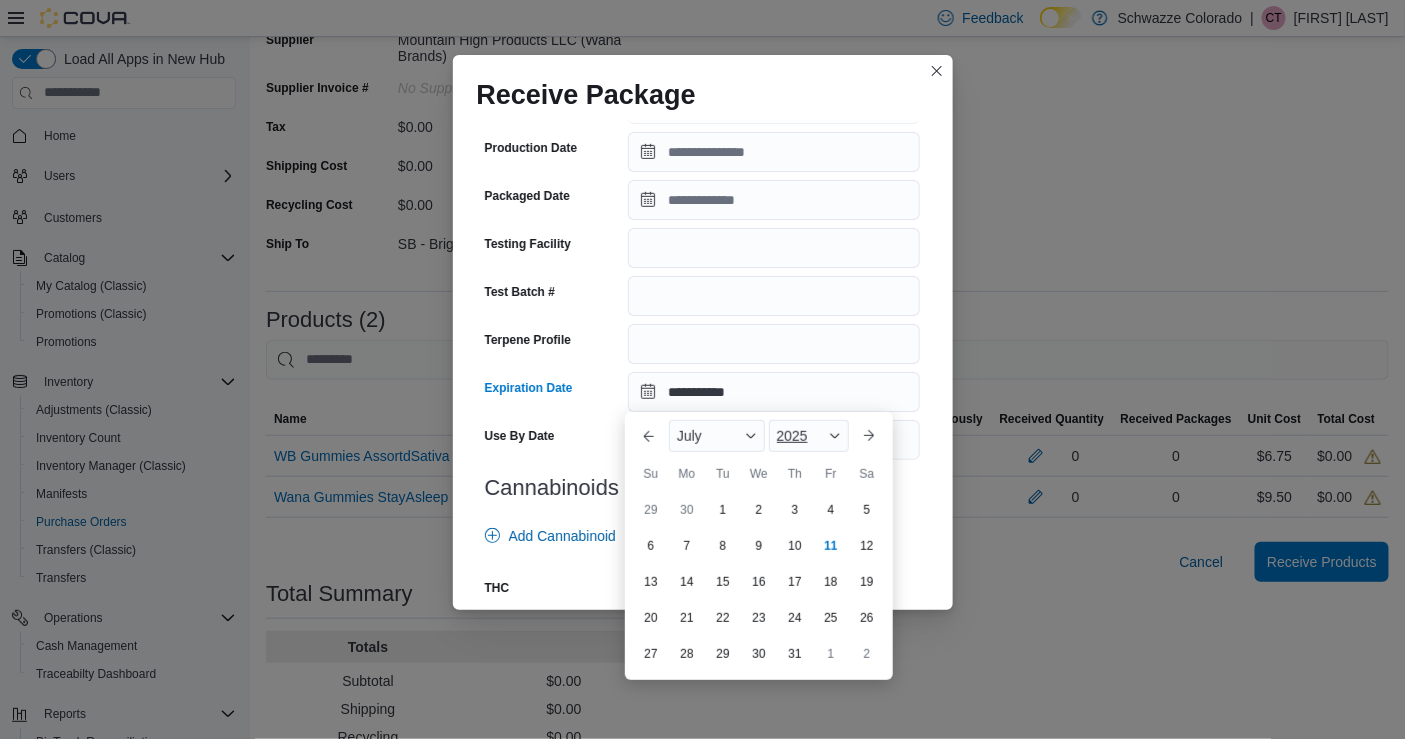 click on "2025" at bounding box center (809, 436) 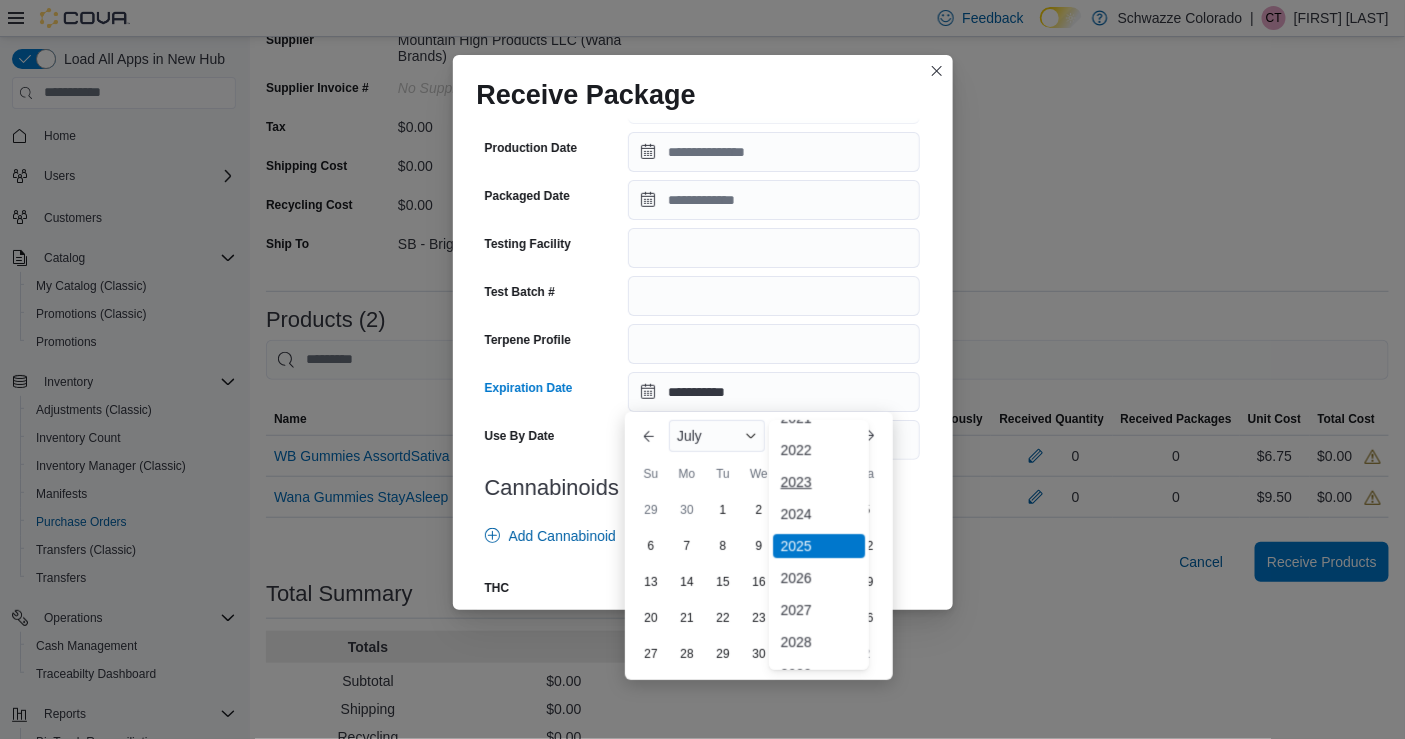 scroll, scrollTop: 119, scrollLeft: 0, axis: vertical 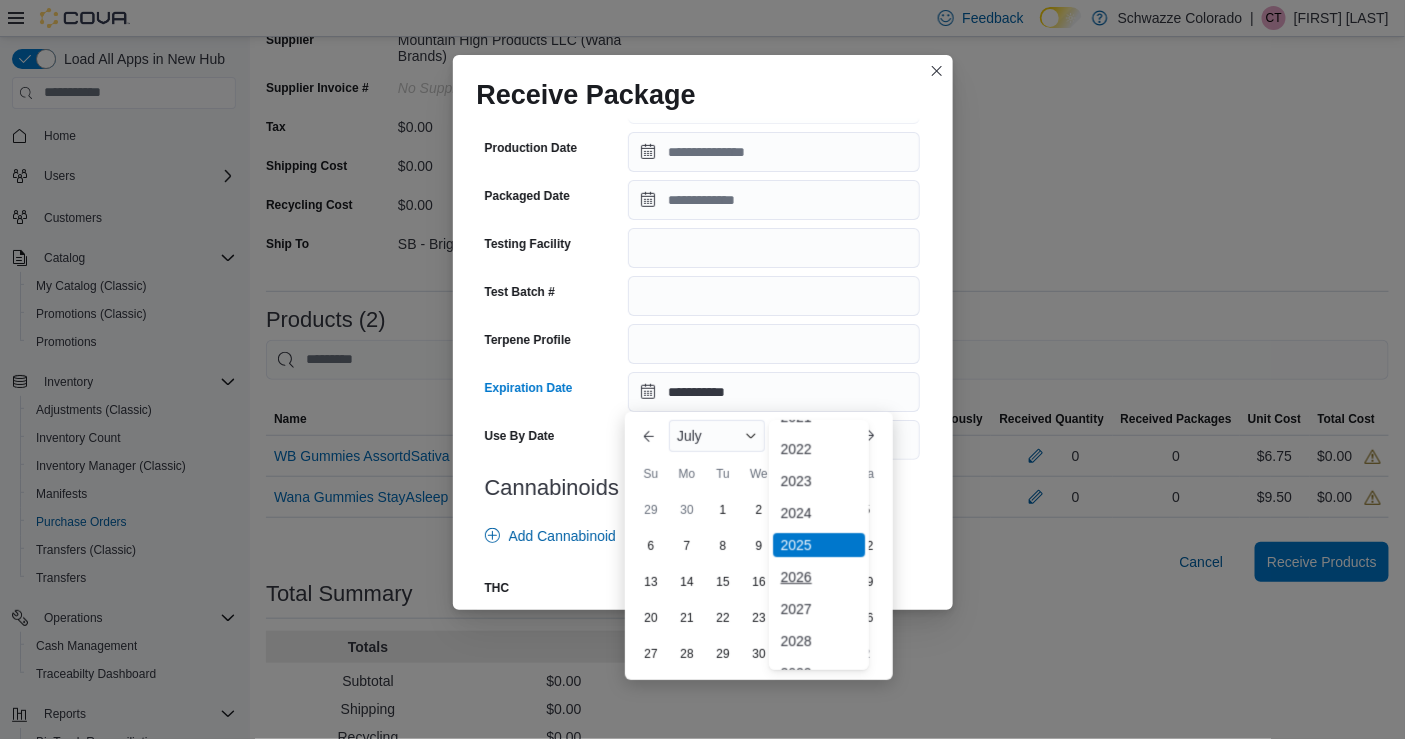 click on "2026" at bounding box center (819, 577) 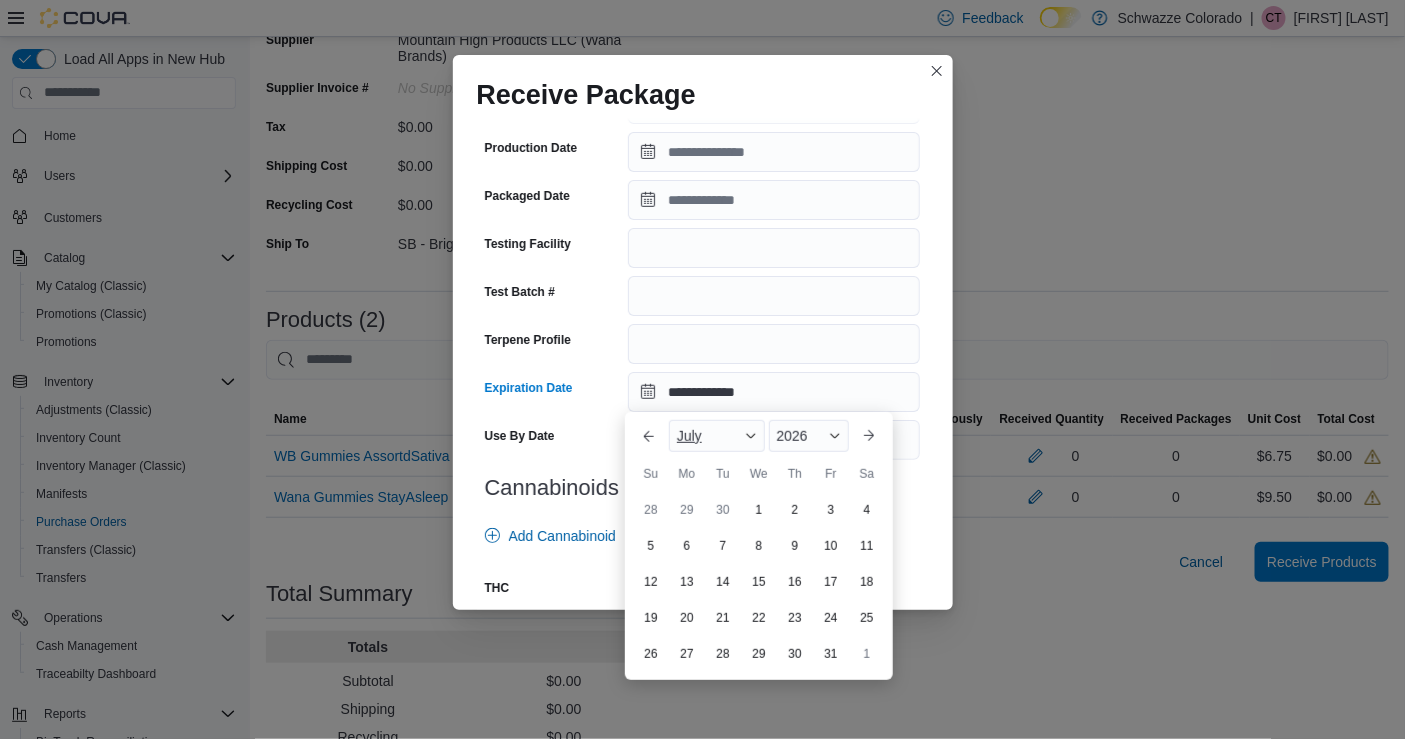 click on "July" at bounding box center (717, 436) 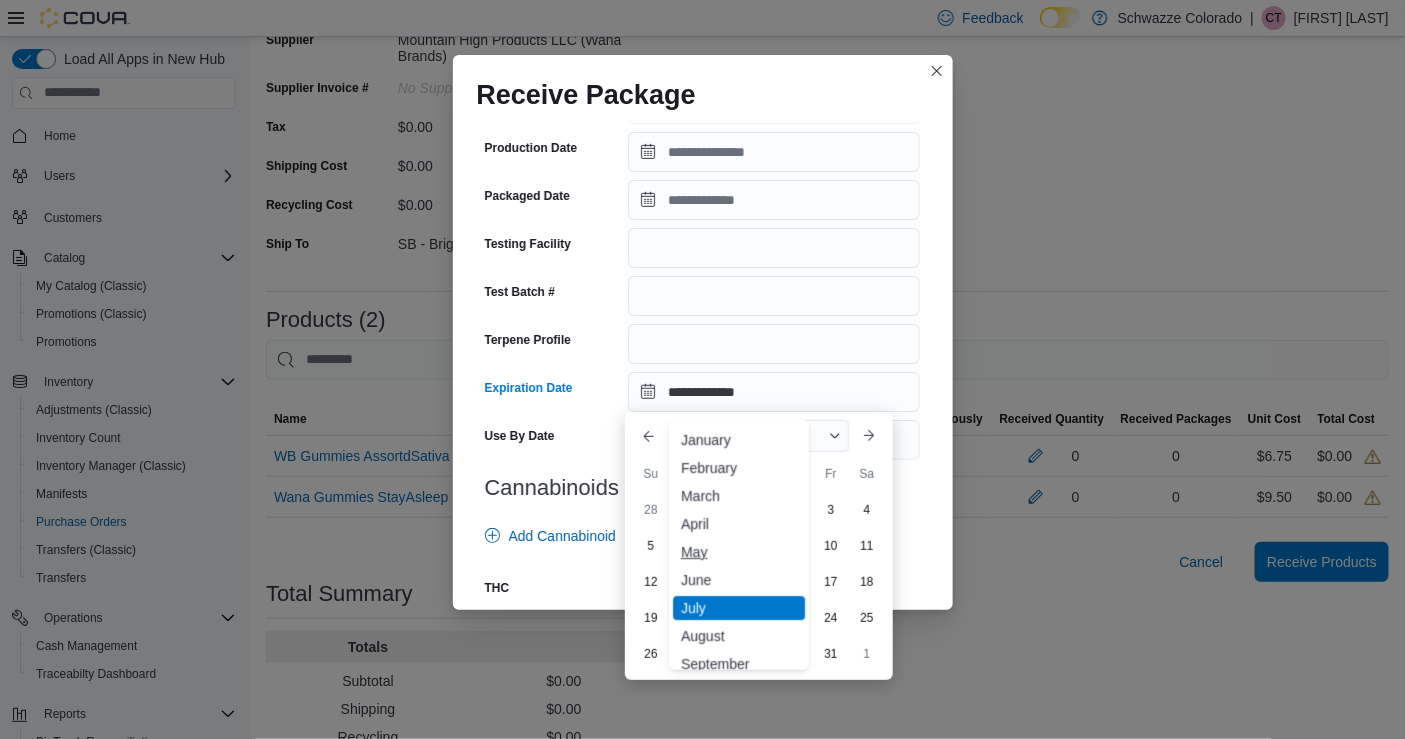 click on "May" at bounding box center (739, 552) 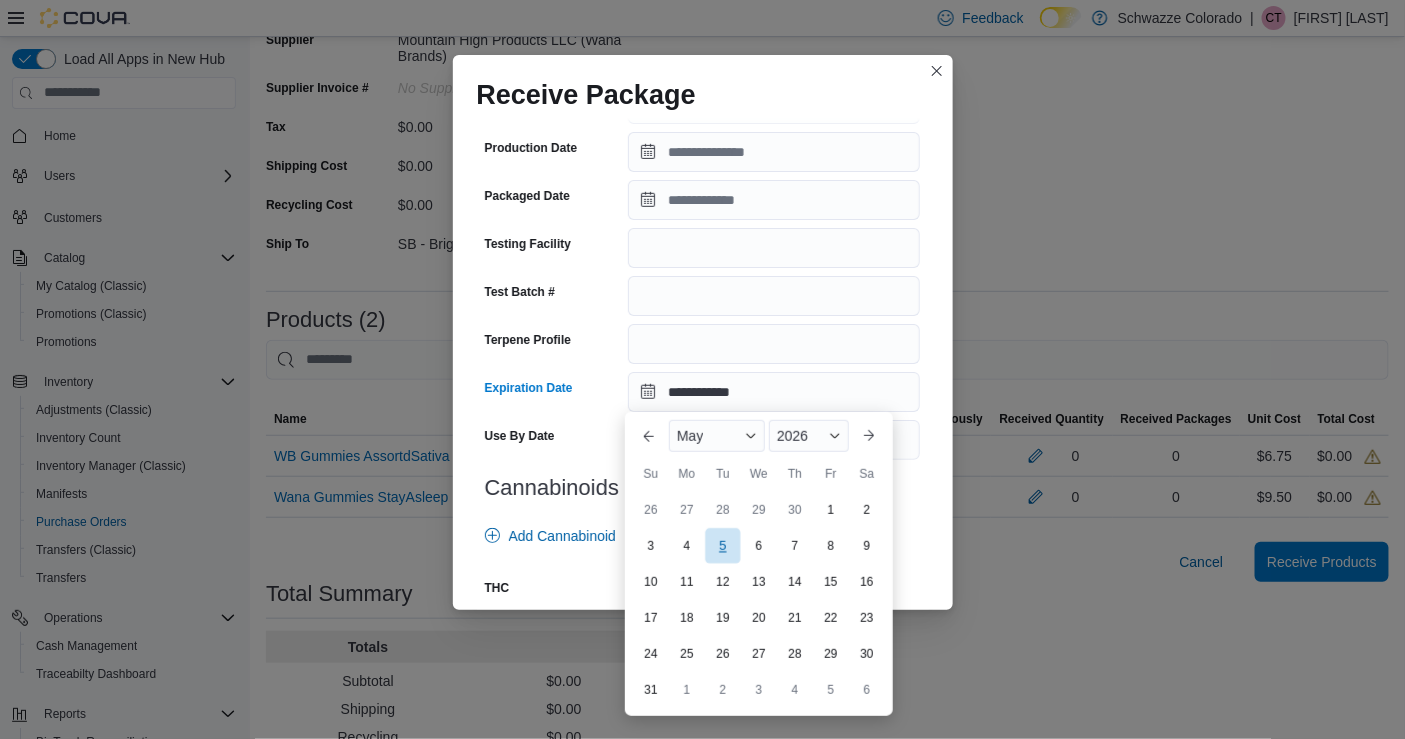 click on "5" at bounding box center [722, 545] 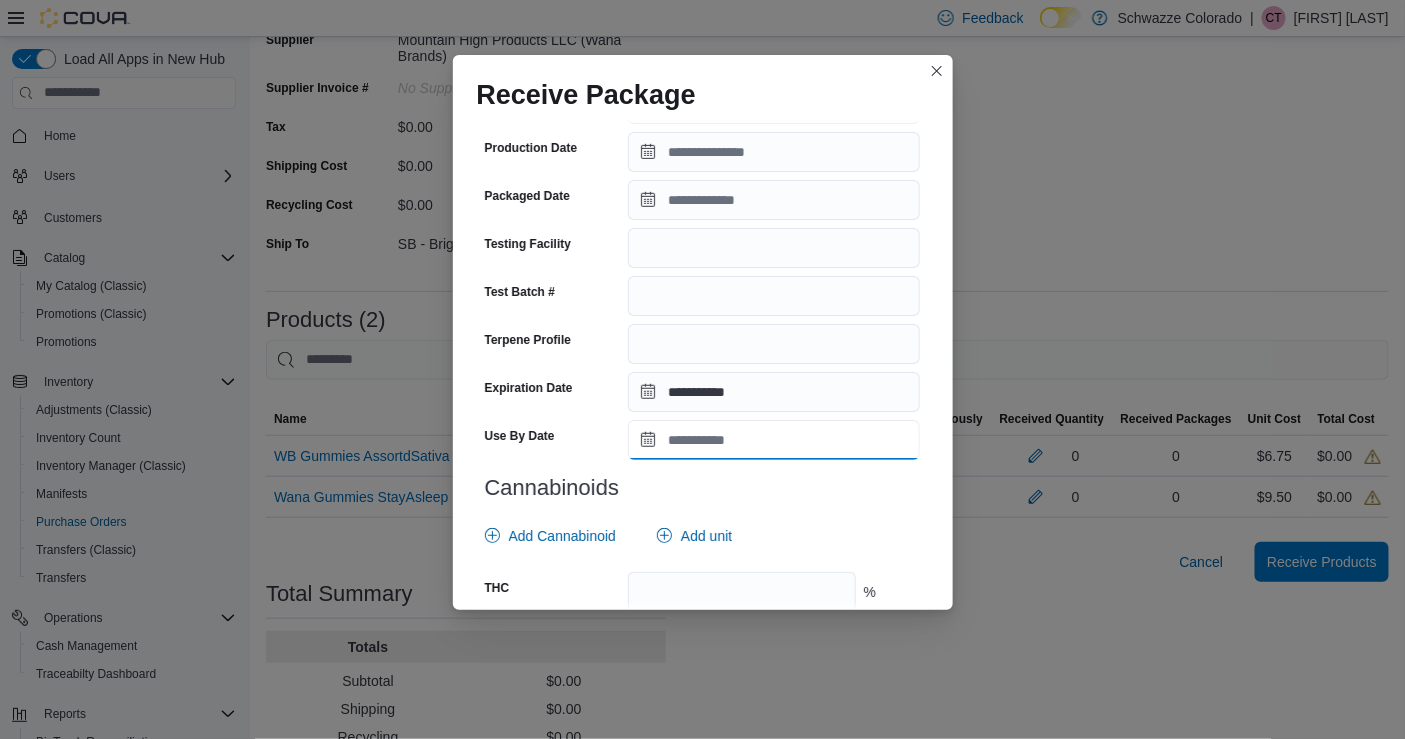 click on "Use By Date" at bounding box center [774, 440] 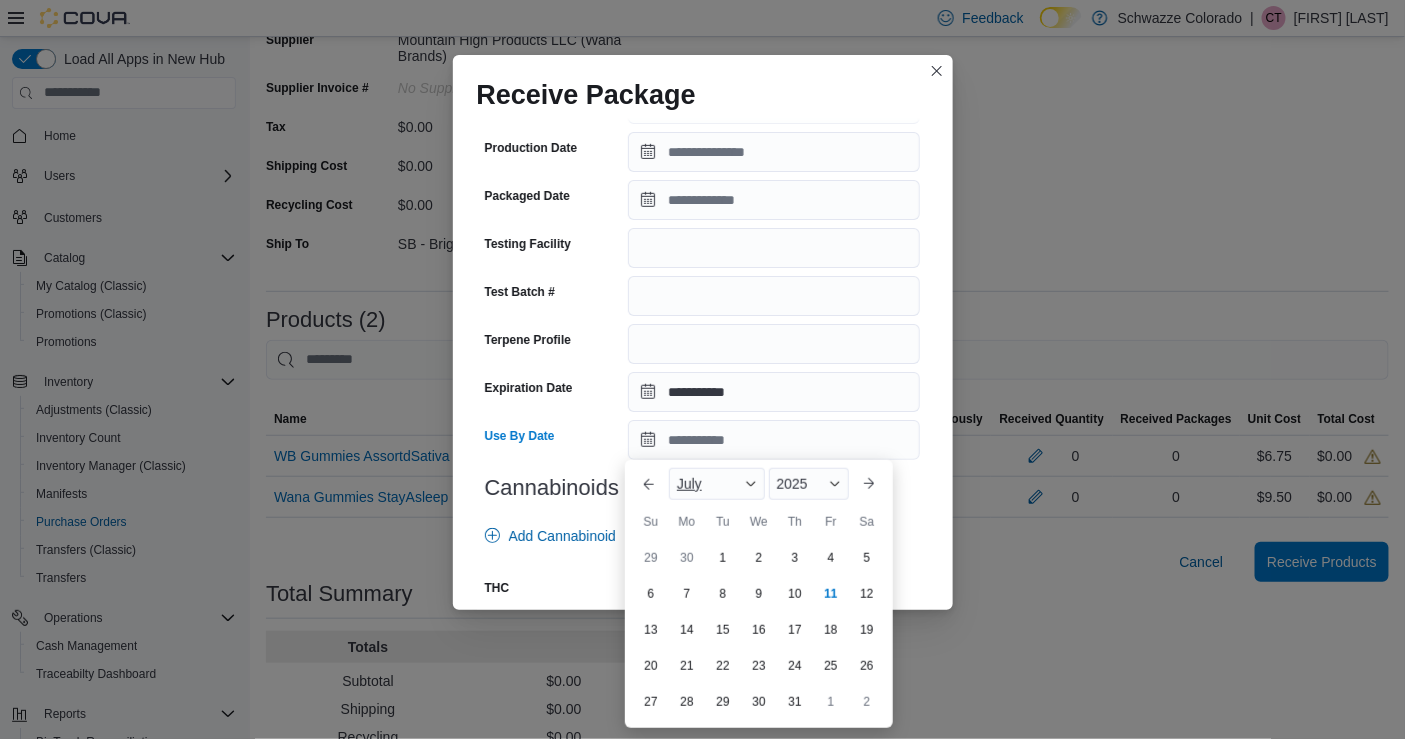 click on "July" at bounding box center (689, 484) 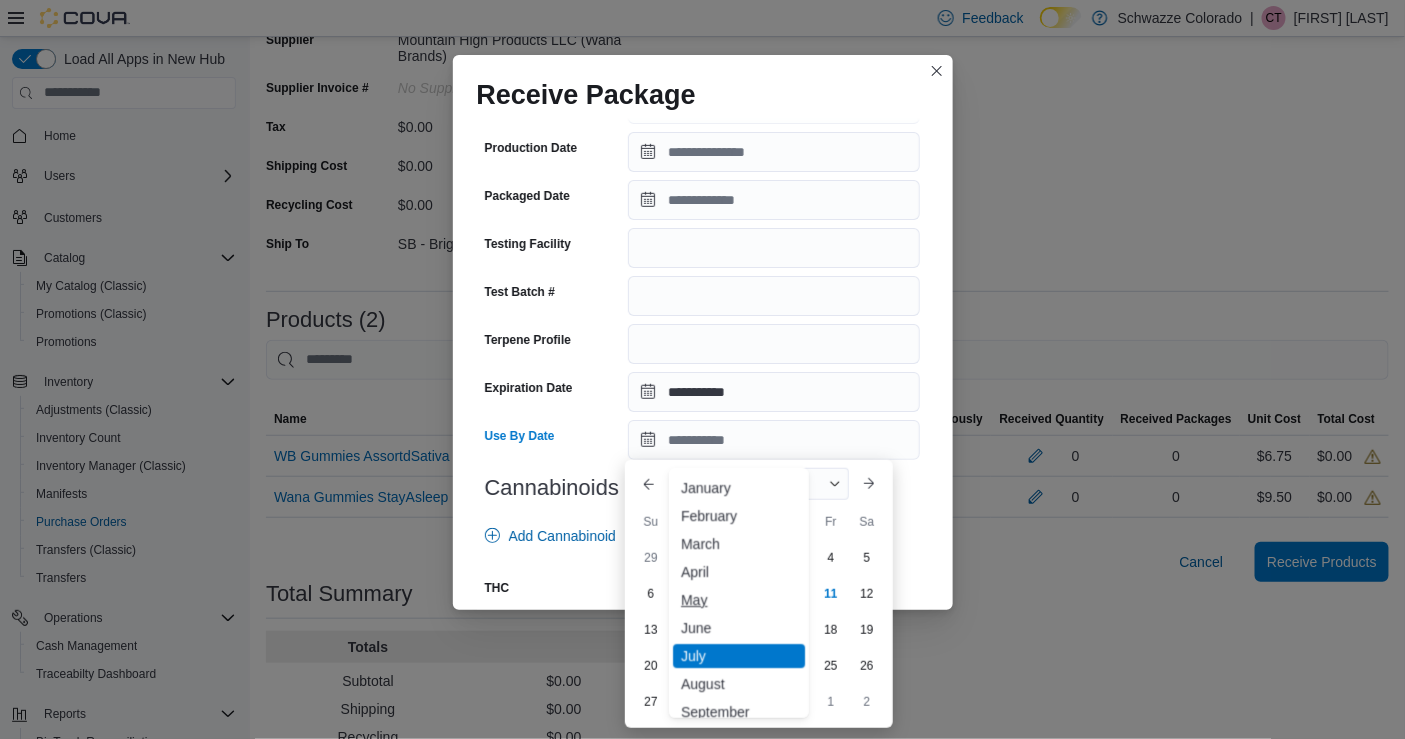 click on "May" at bounding box center [739, 600] 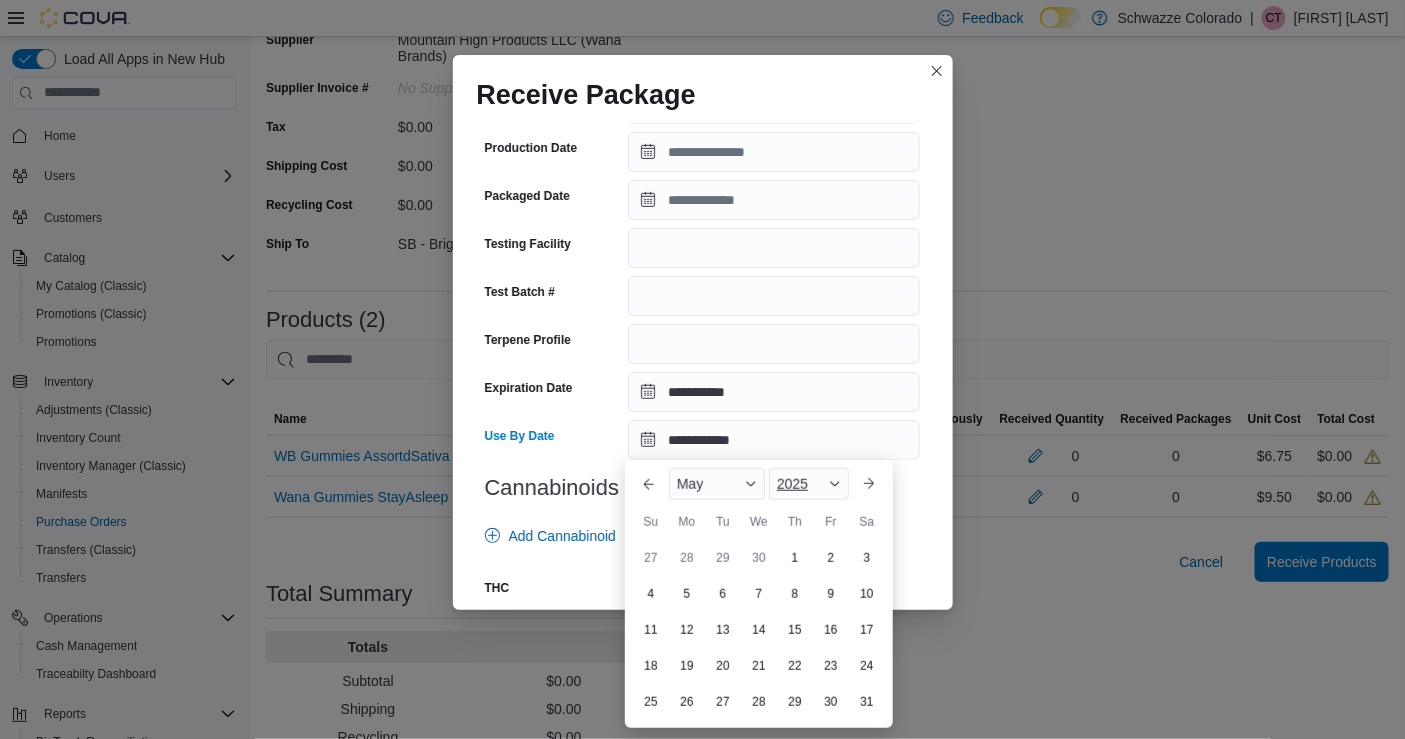 click on "2025" at bounding box center (792, 484) 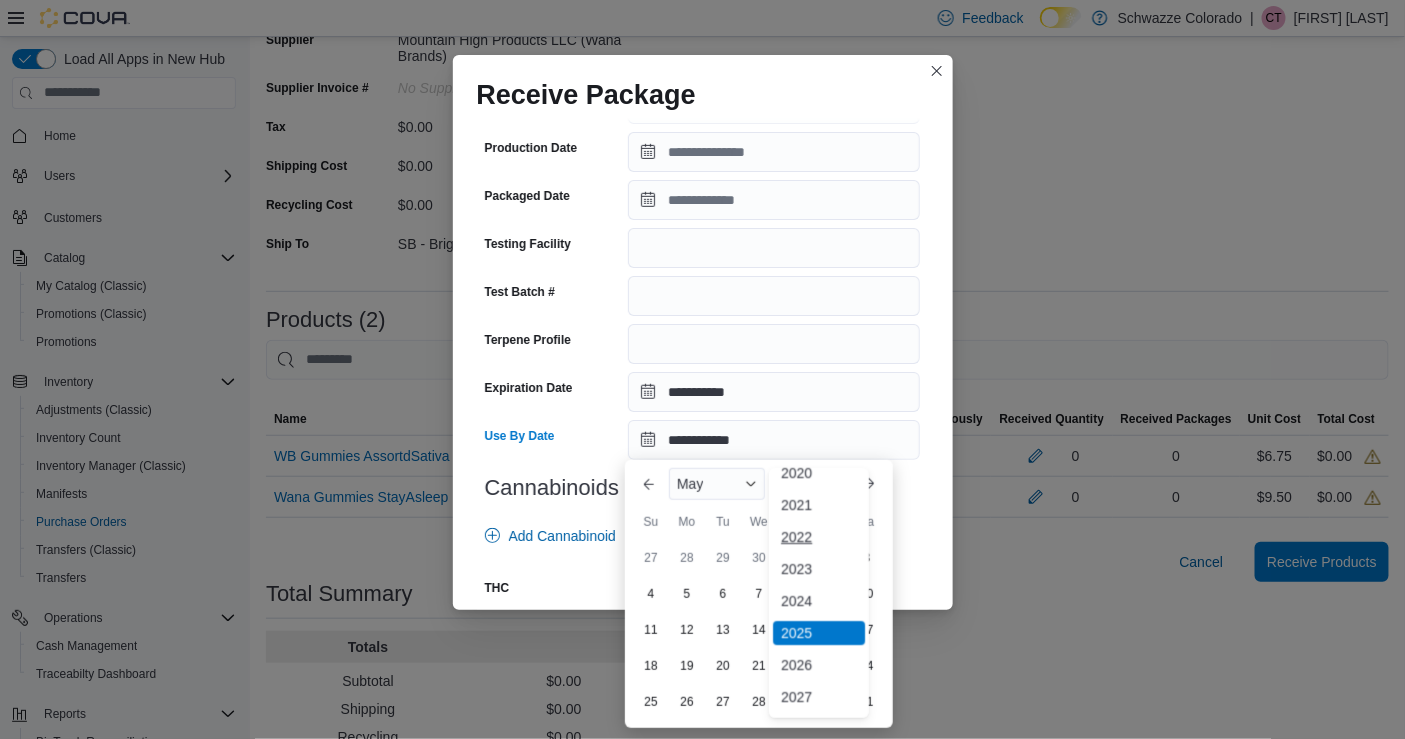 scroll, scrollTop: 80, scrollLeft: 0, axis: vertical 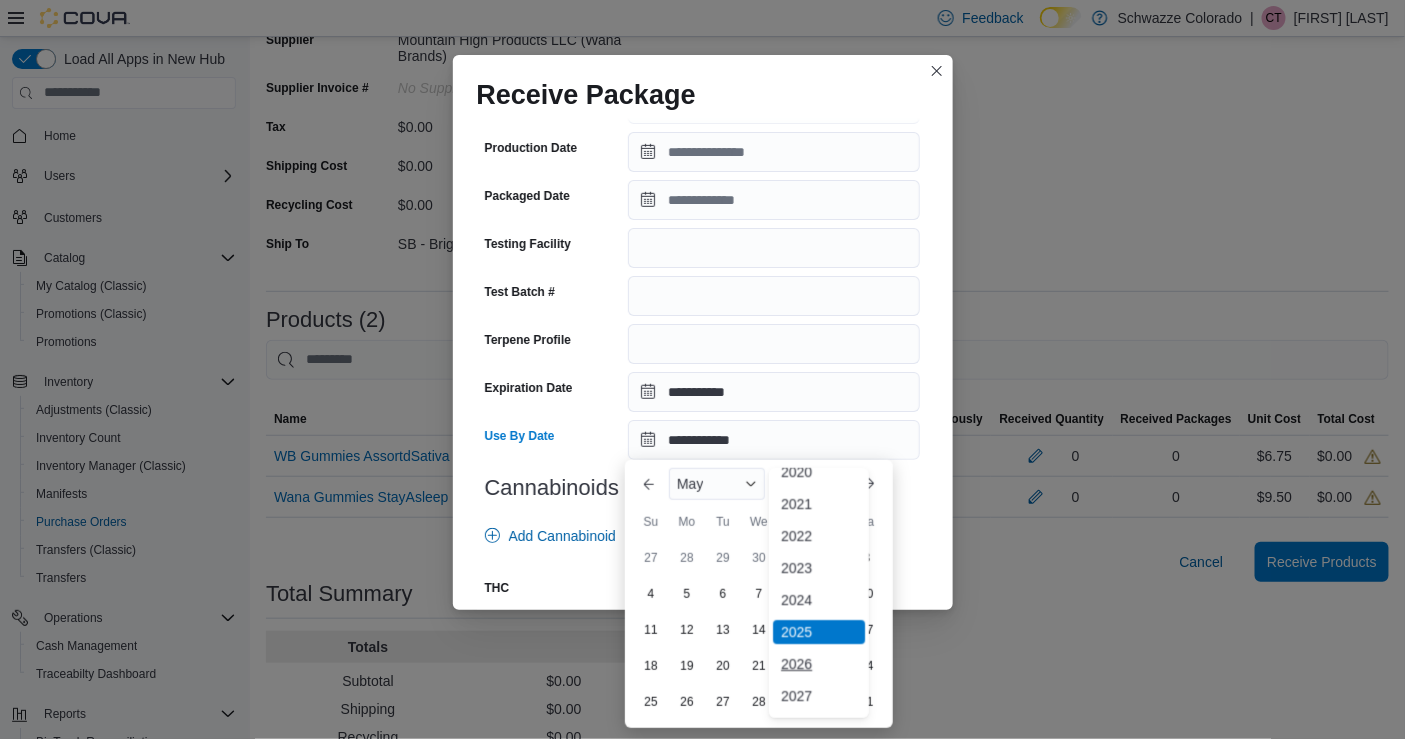 click on "2026" at bounding box center (819, 664) 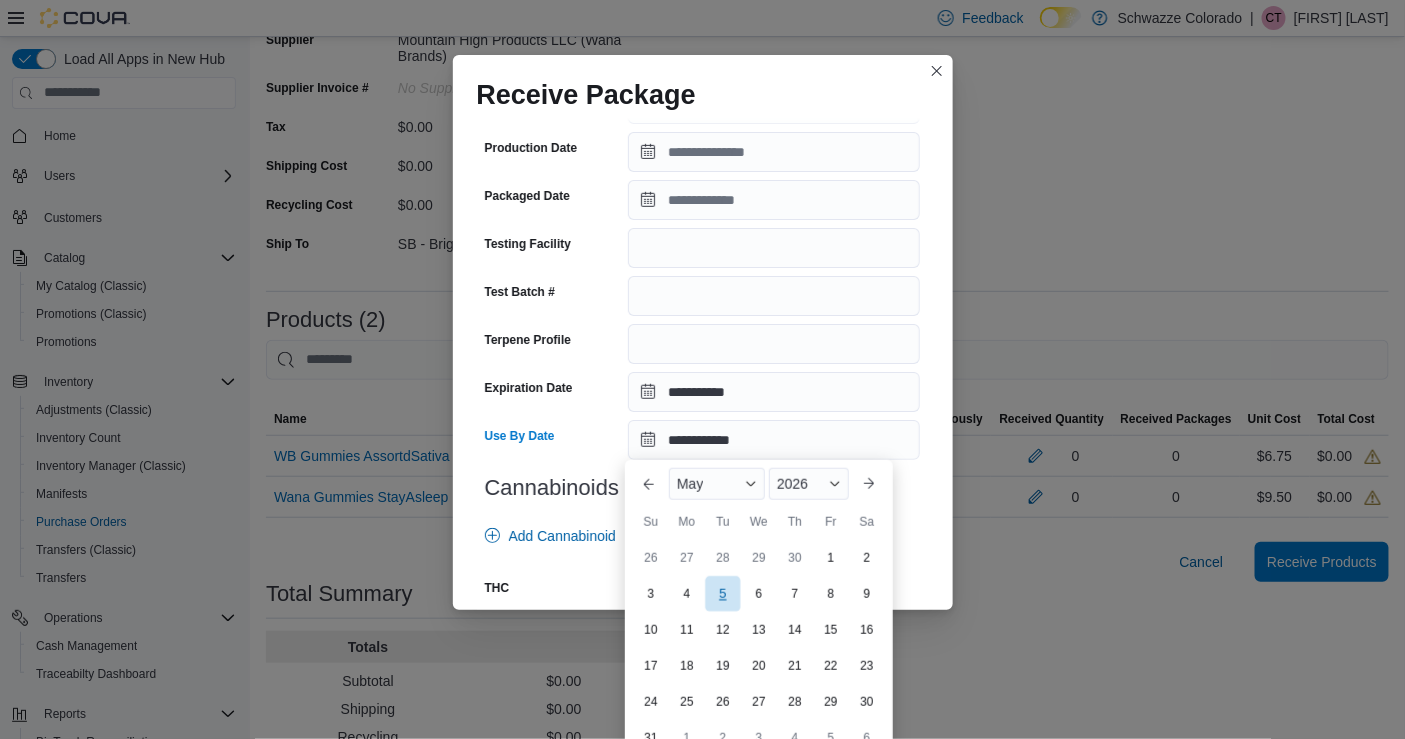 click on "5" at bounding box center (722, 593) 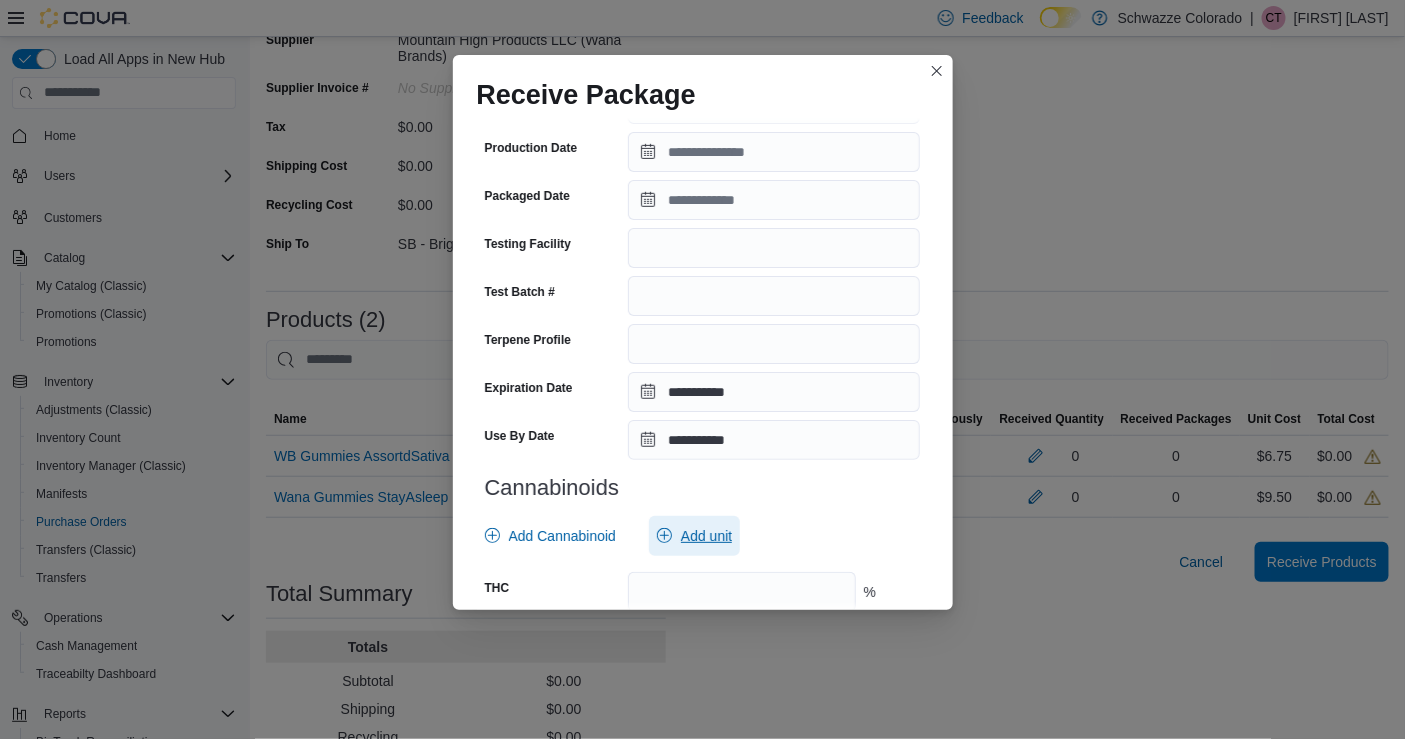 click on "Add unit" at bounding box center (706, 536) 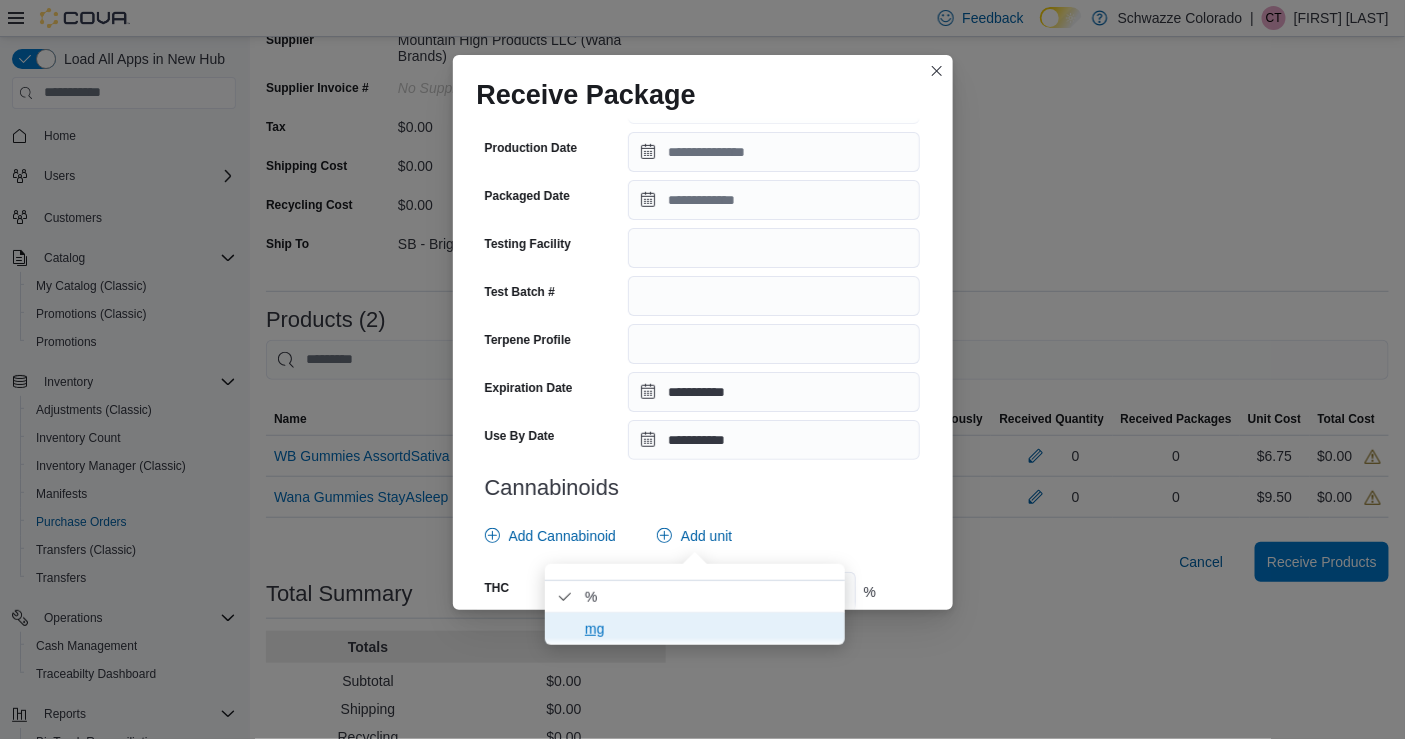 click on "mg" at bounding box center [695, 629] 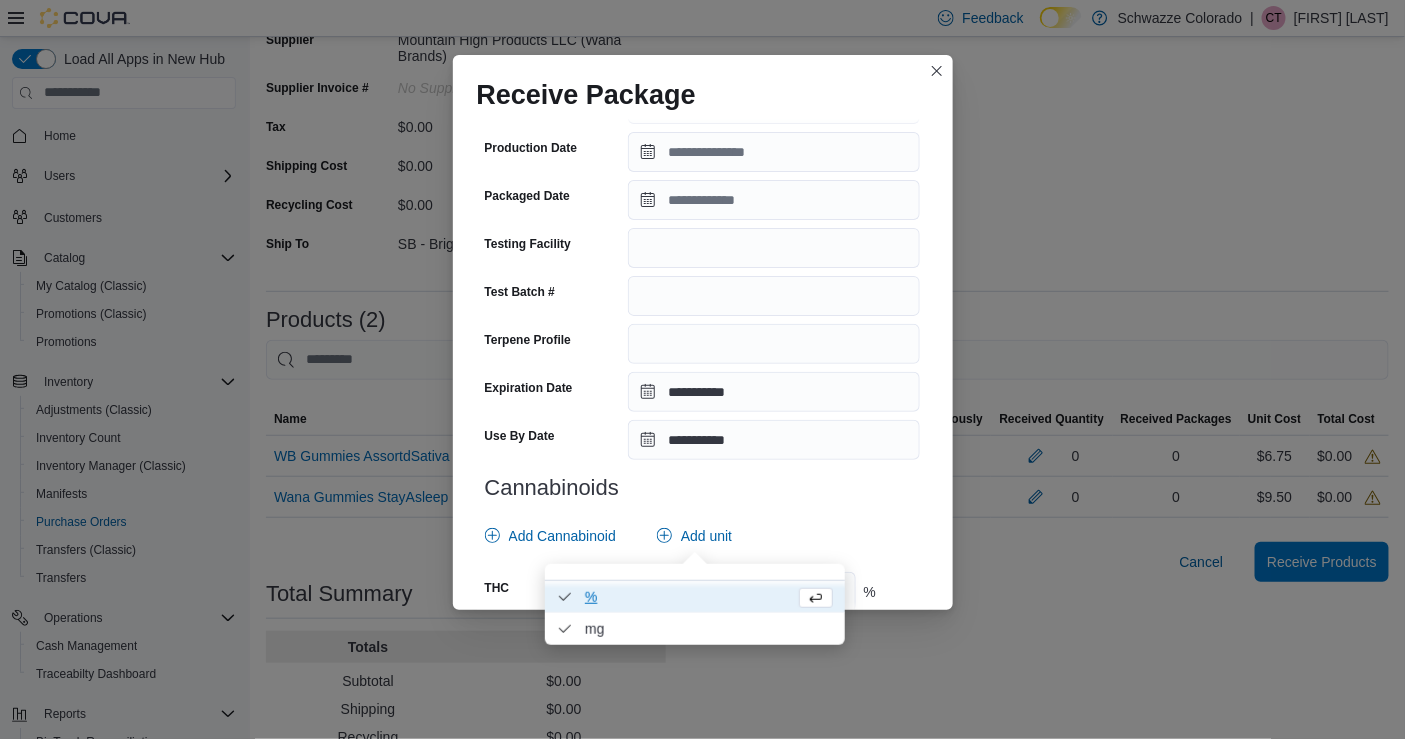 click on "% .  Checked option." at bounding box center [686, 596] 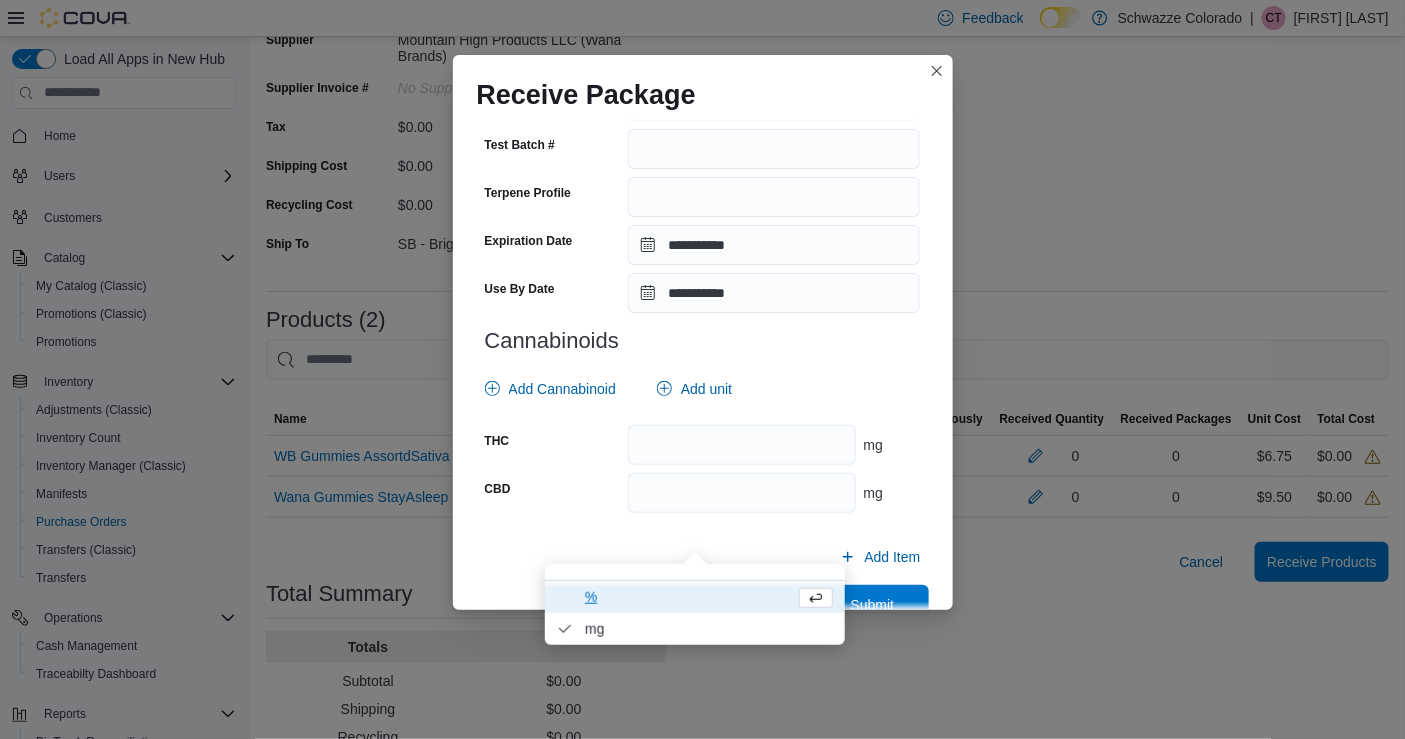 scroll, scrollTop: 675, scrollLeft: 0, axis: vertical 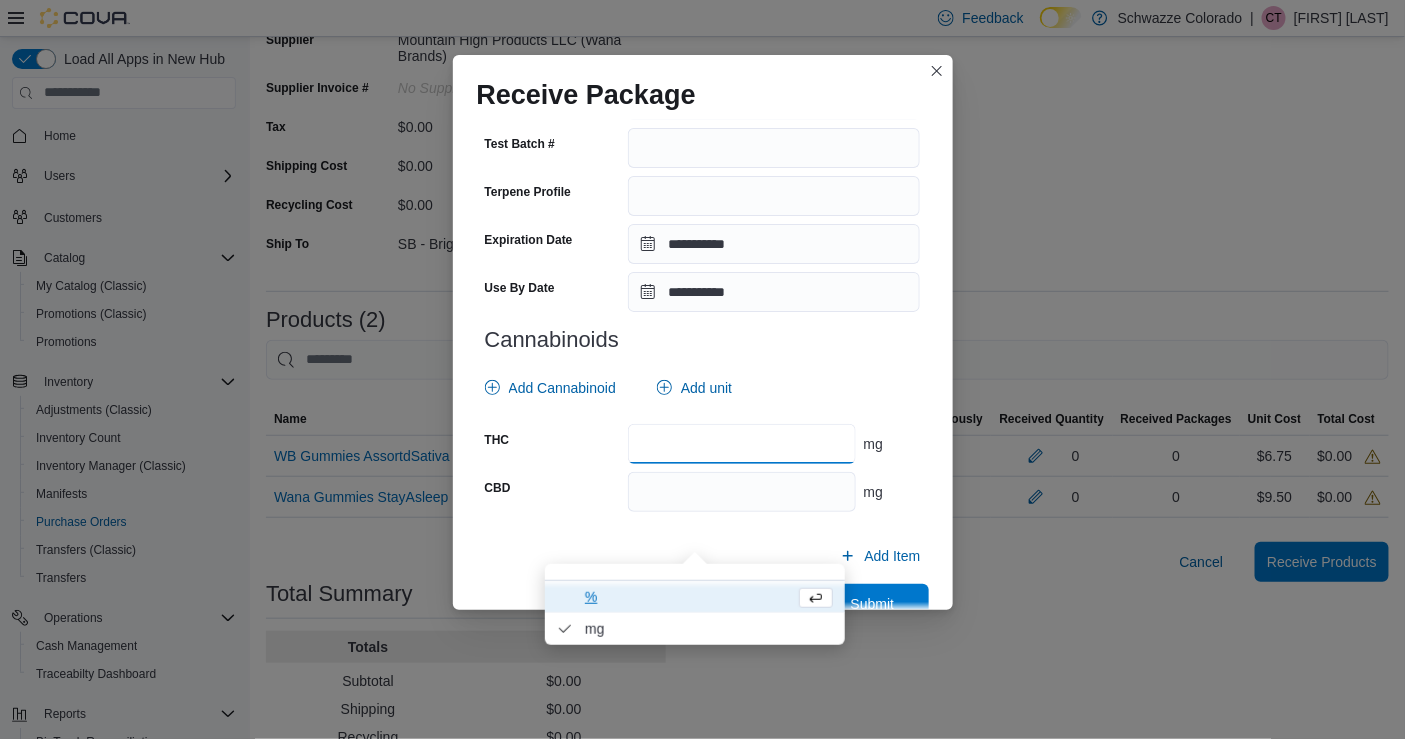 click at bounding box center (741, 444) 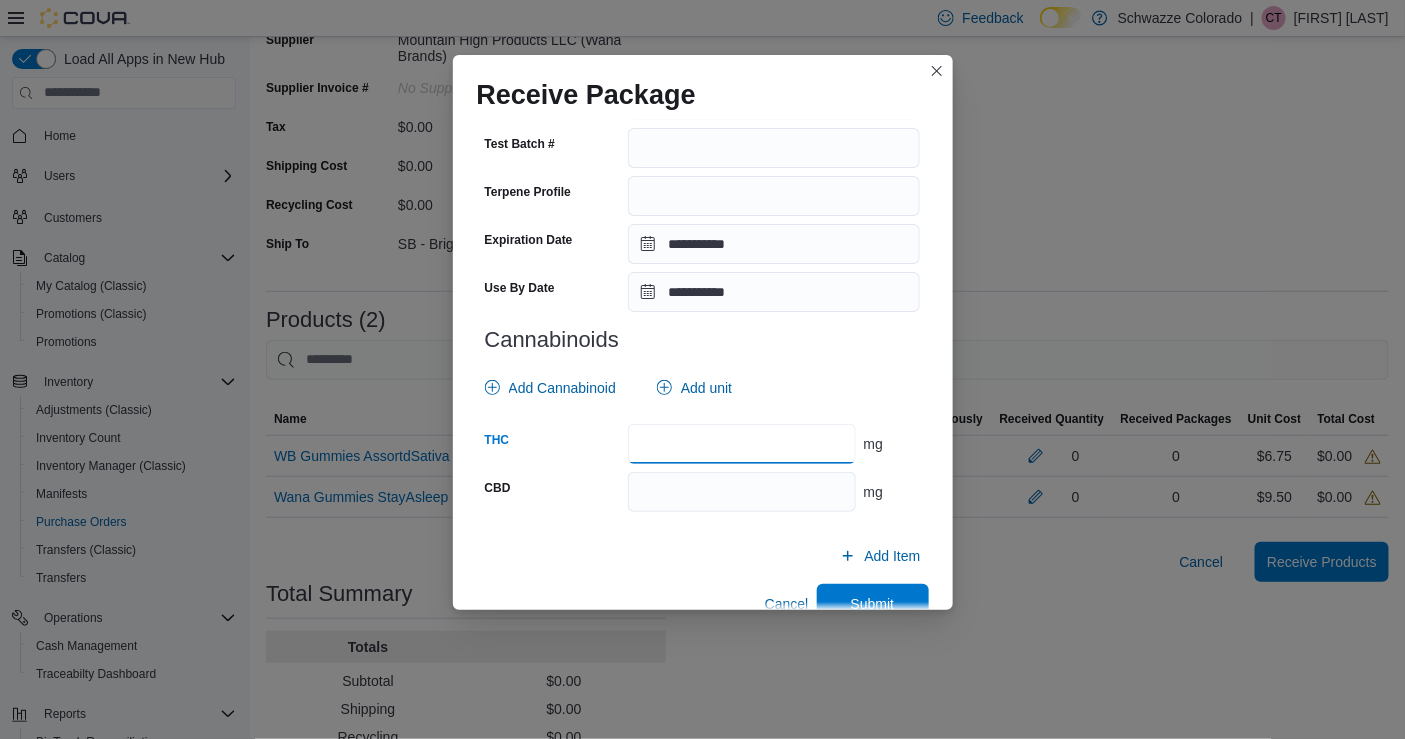 scroll, scrollTop: 713, scrollLeft: 0, axis: vertical 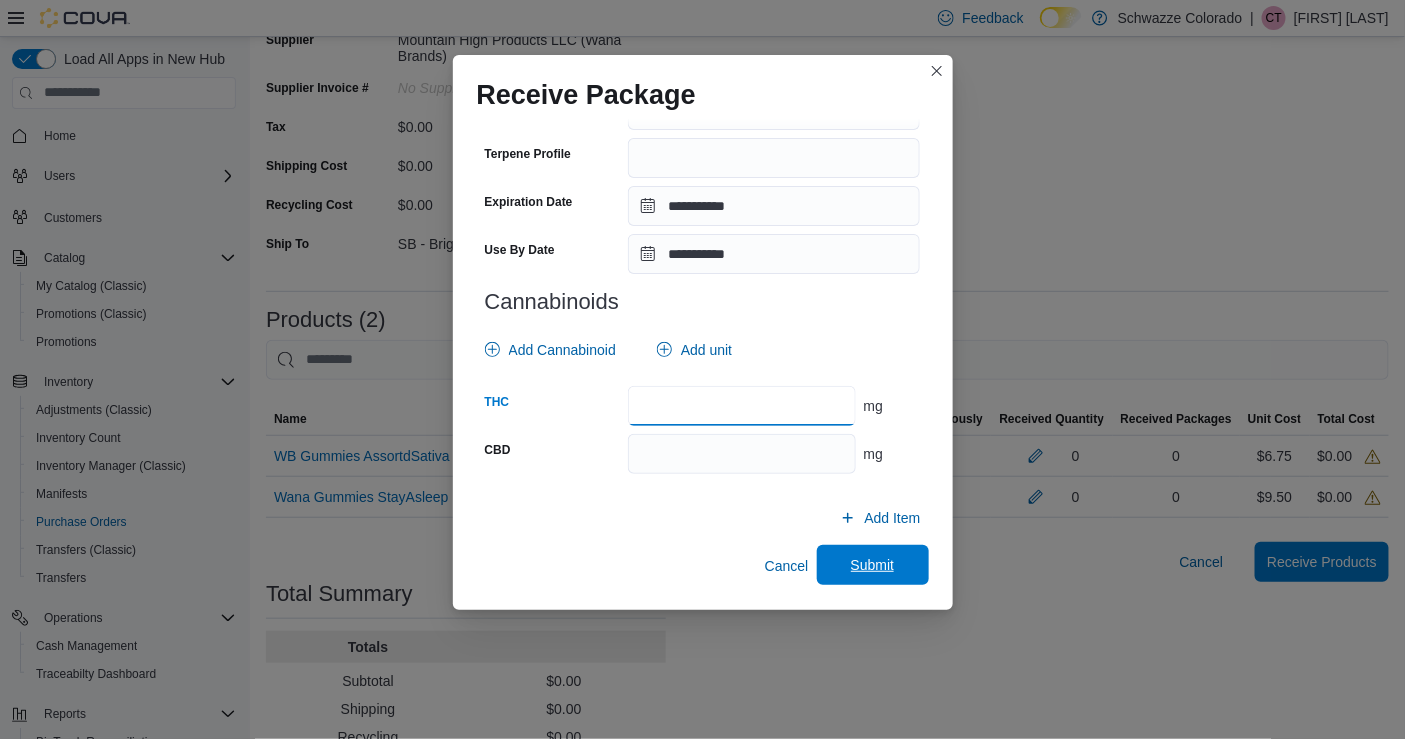 type on "***" 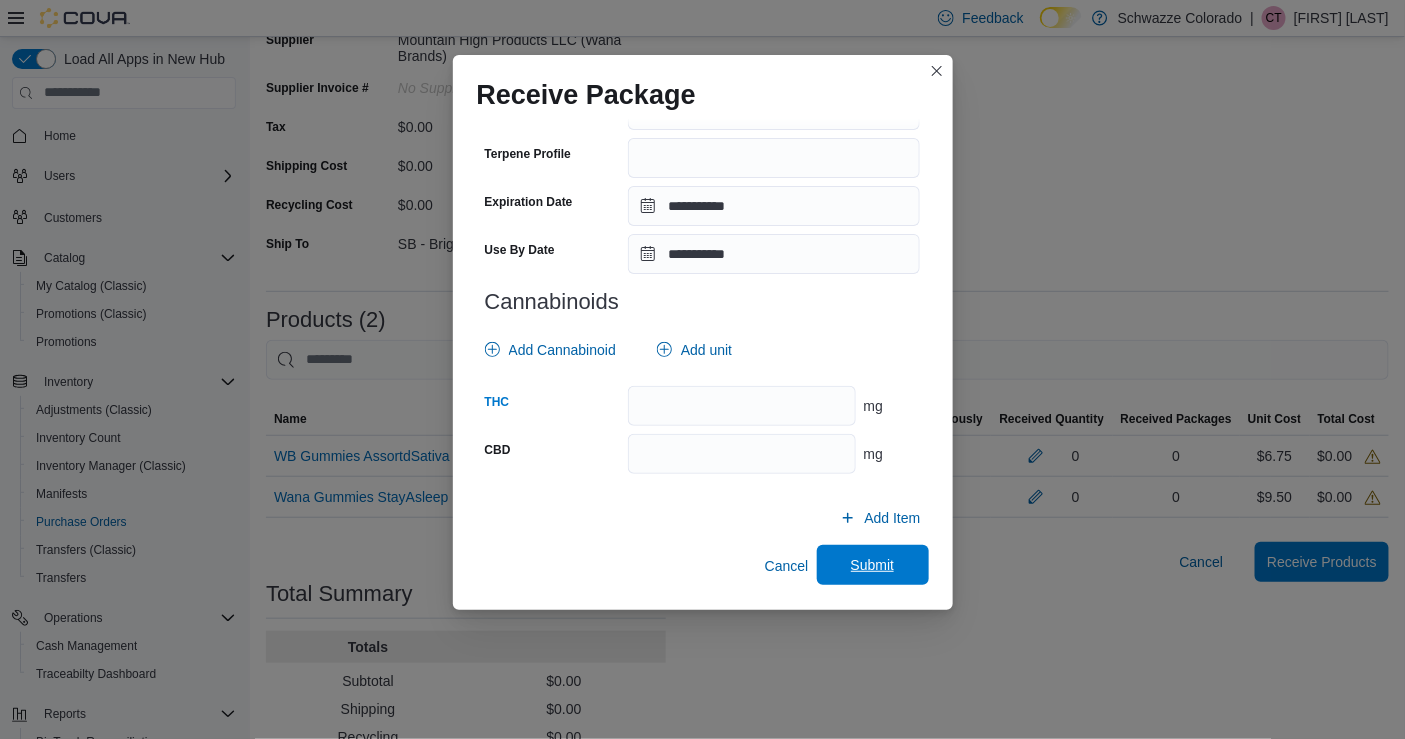 click on "Submit" at bounding box center [873, 565] 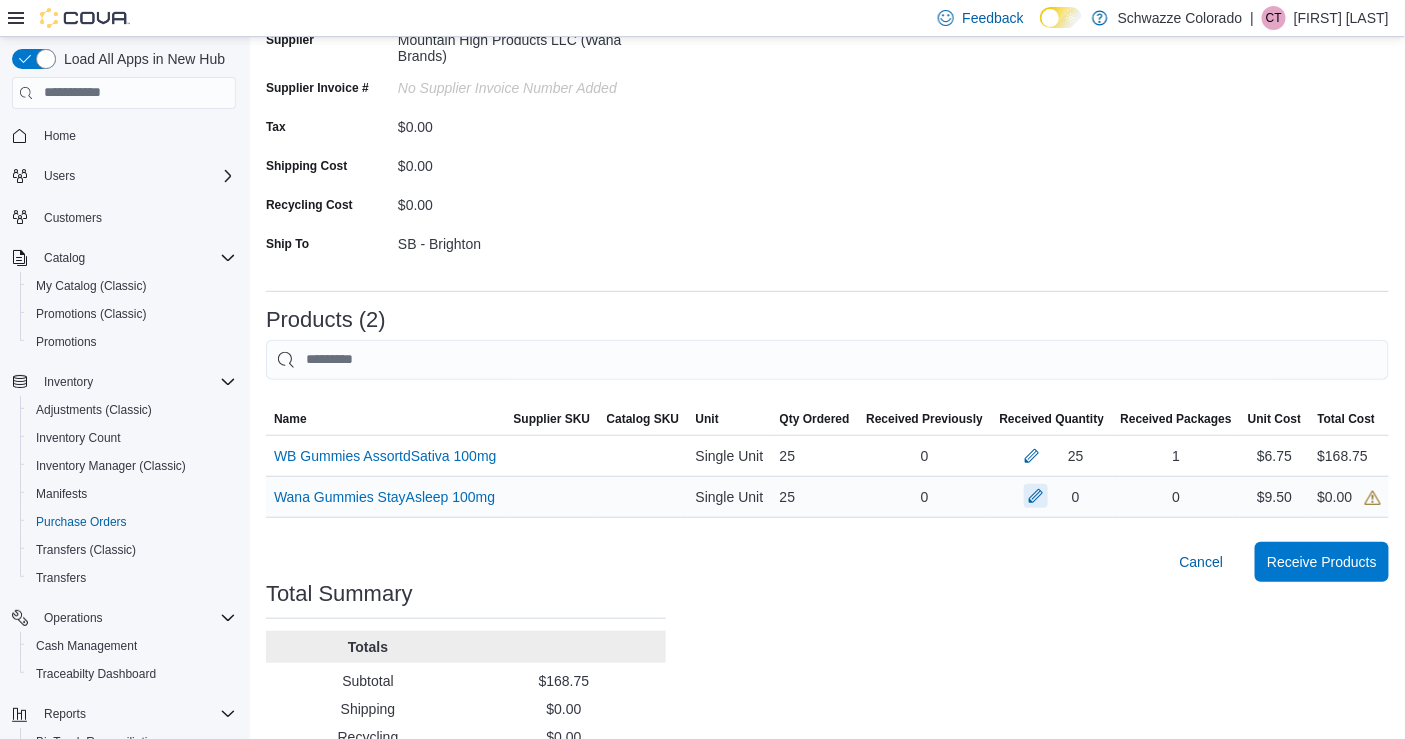 click at bounding box center (1036, 496) 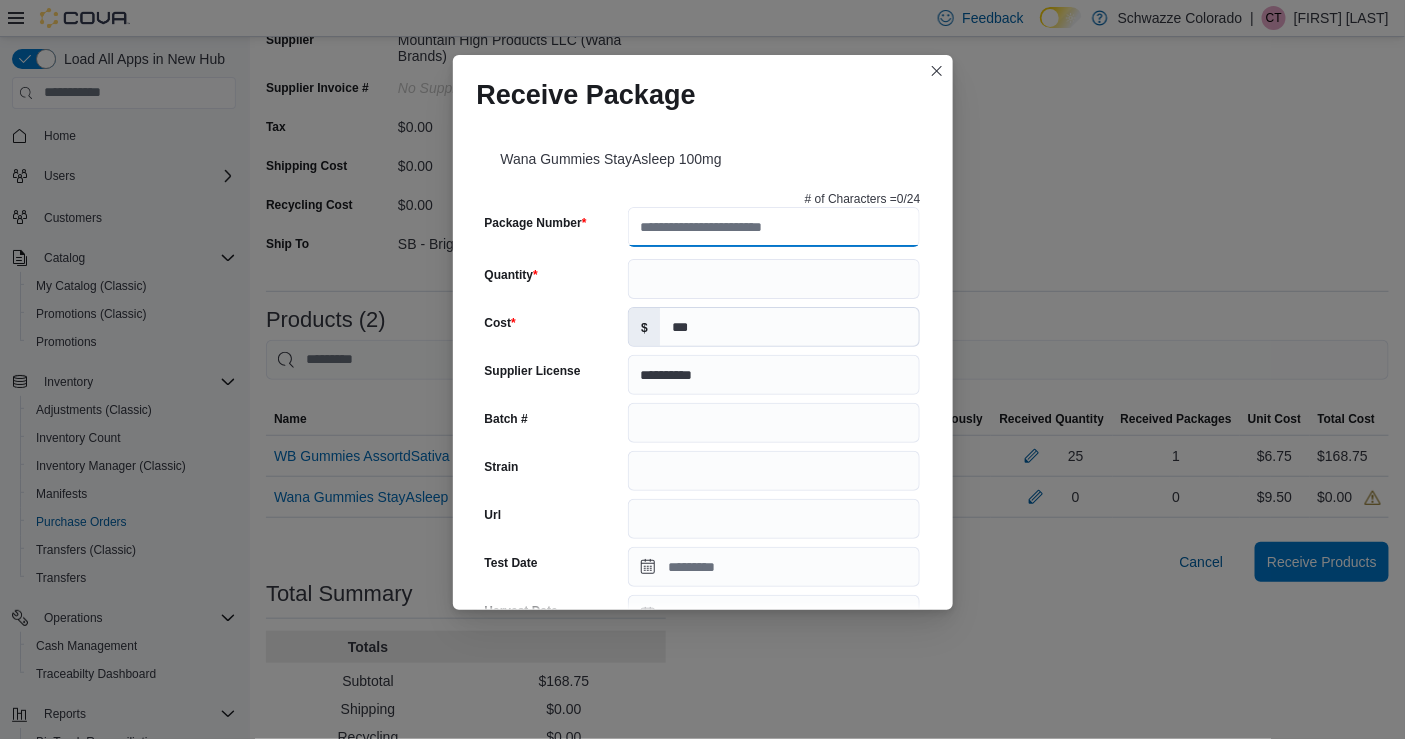 click on "Package Number" at bounding box center [774, 227] 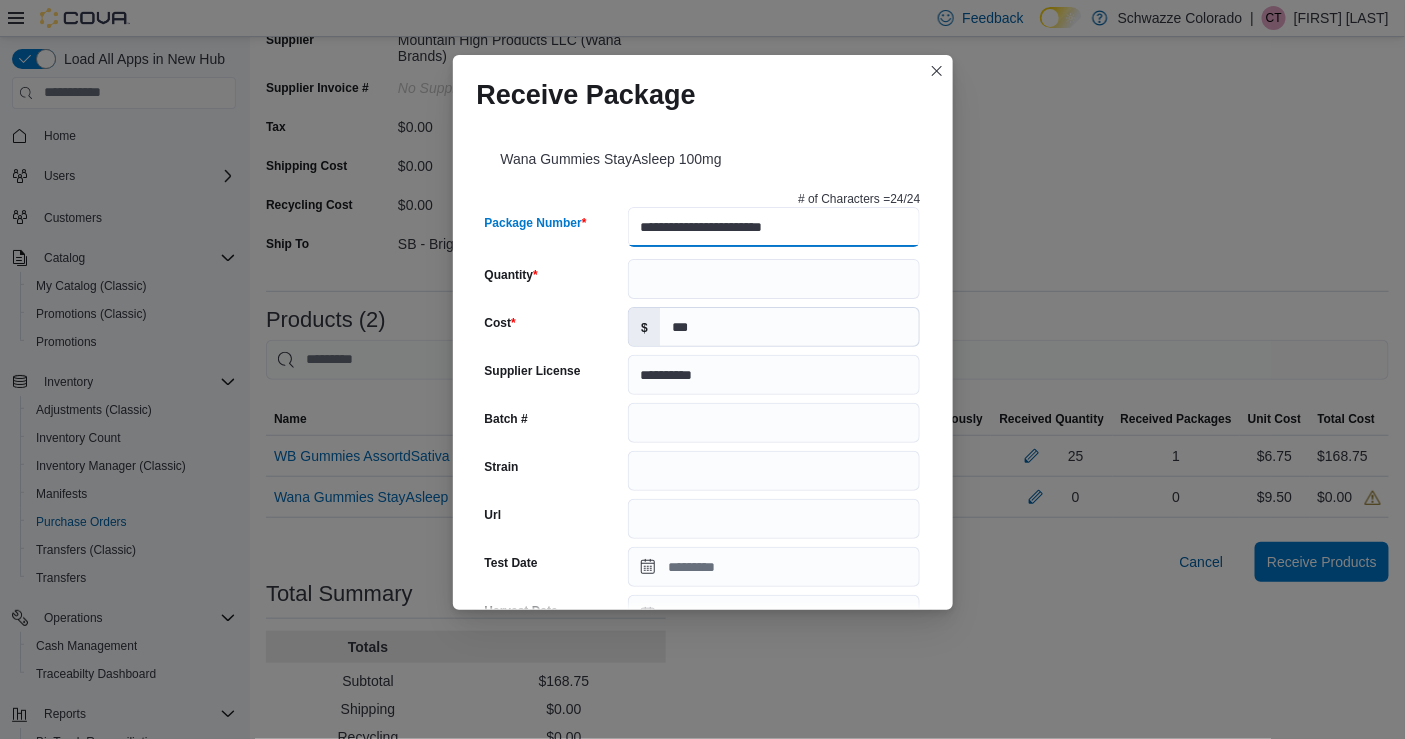 type on "**********" 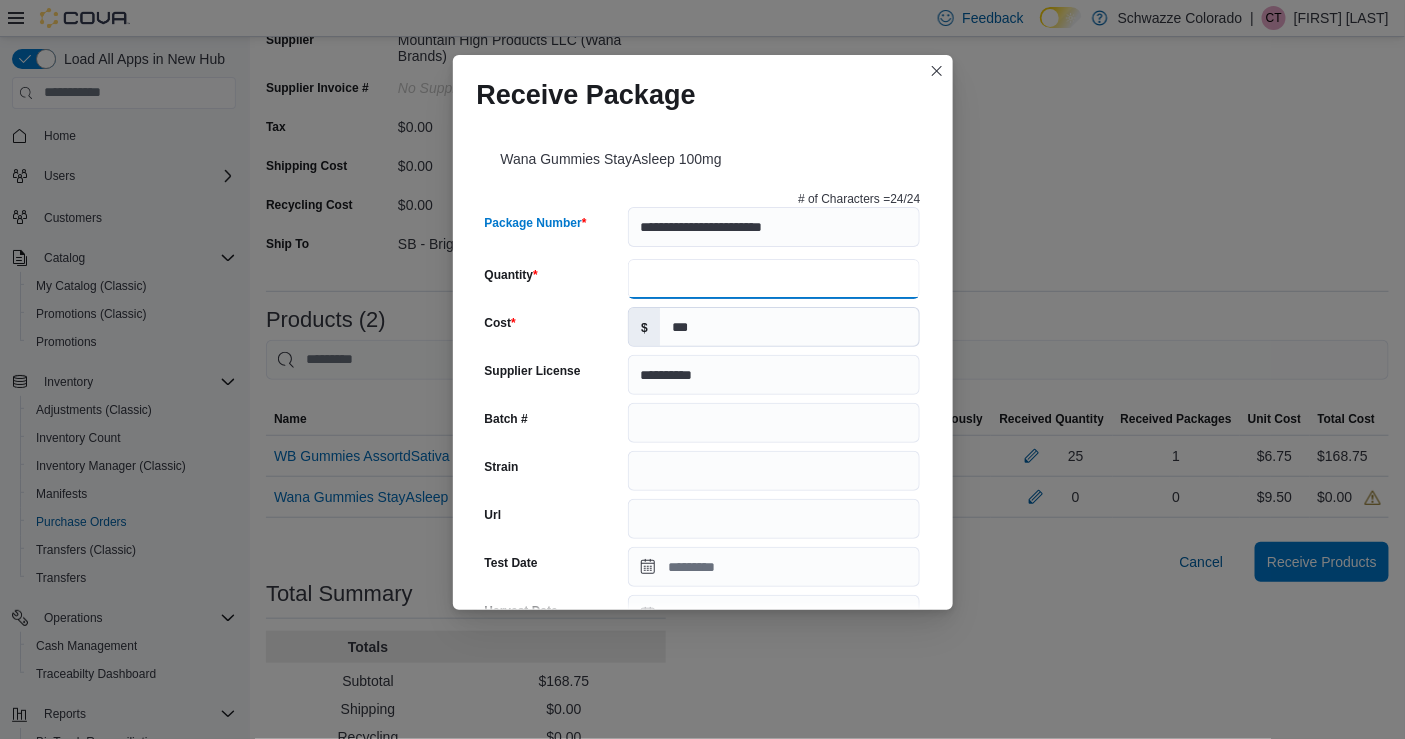 click on "Quantity" at bounding box center [774, 279] 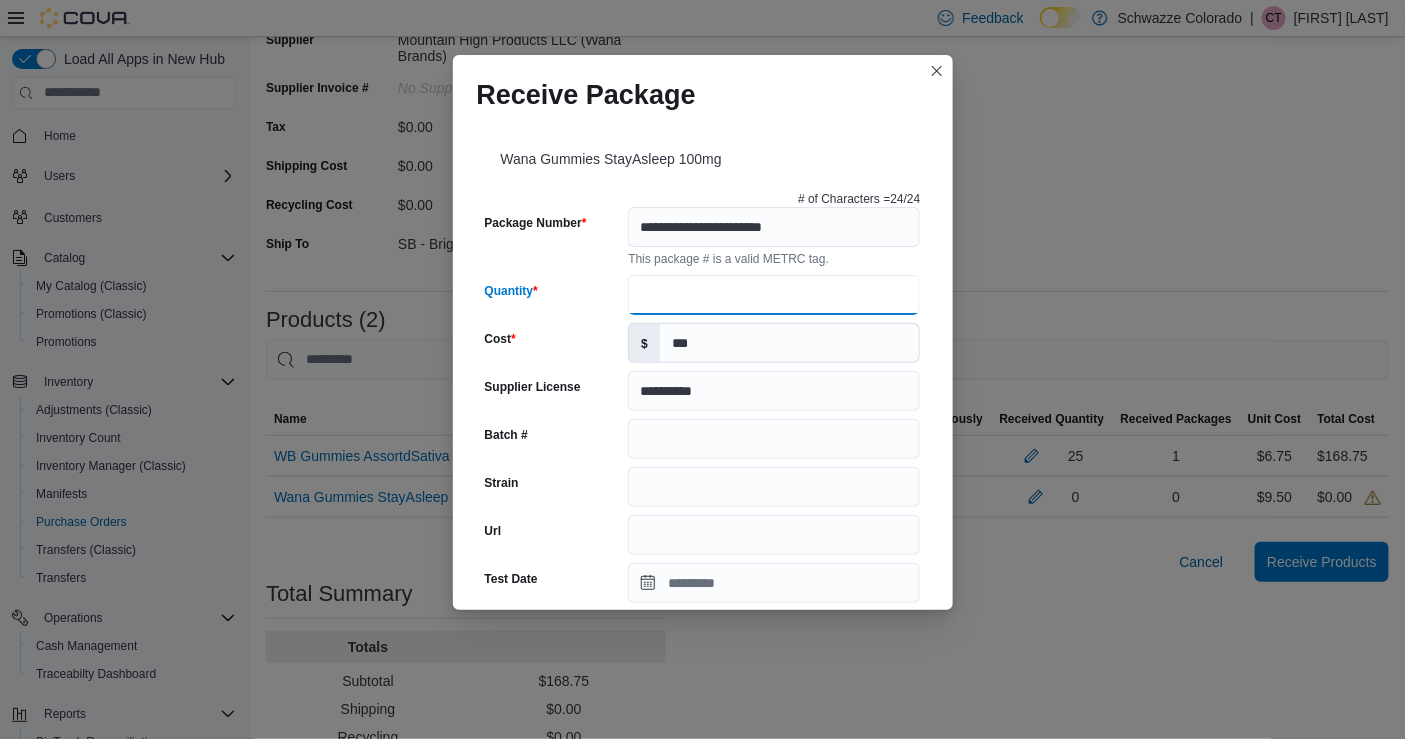 type on "**" 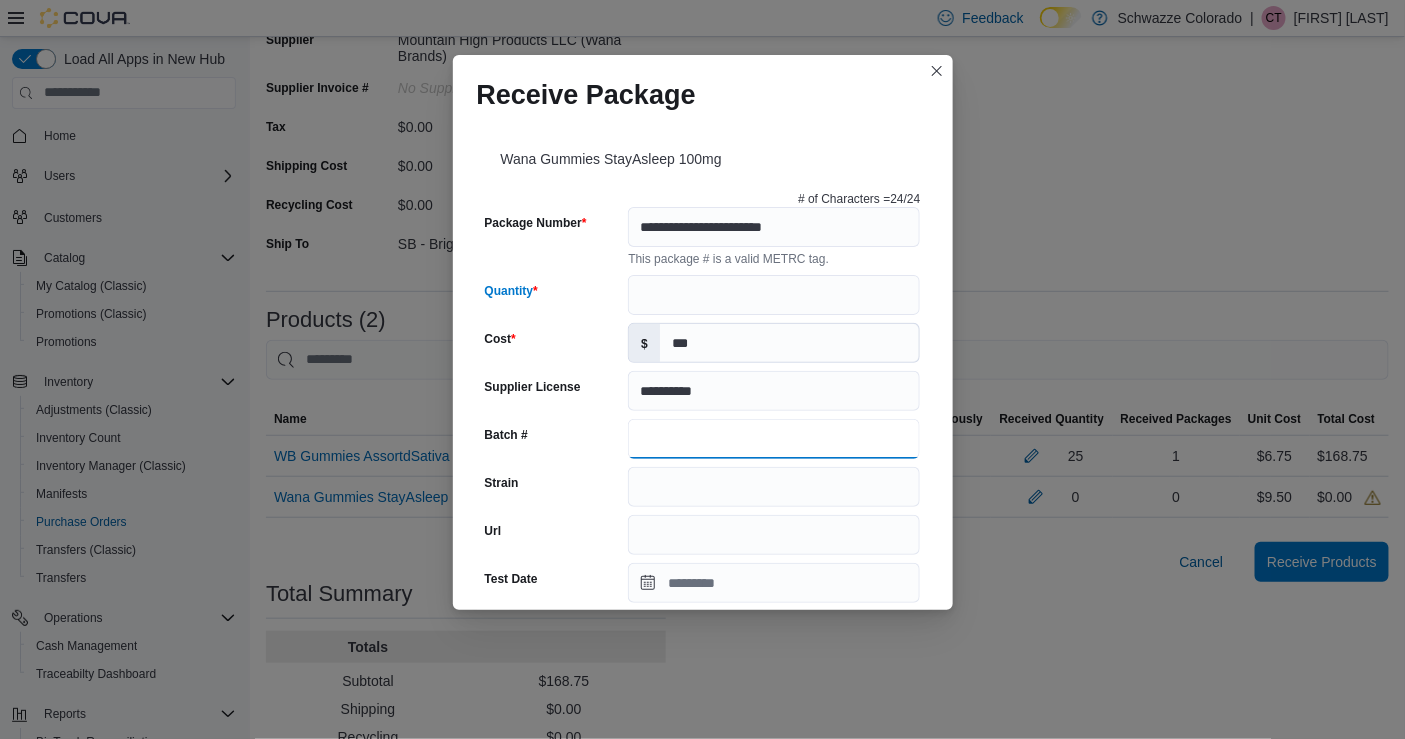 click on "Batch #" at bounding box center (774, 439) 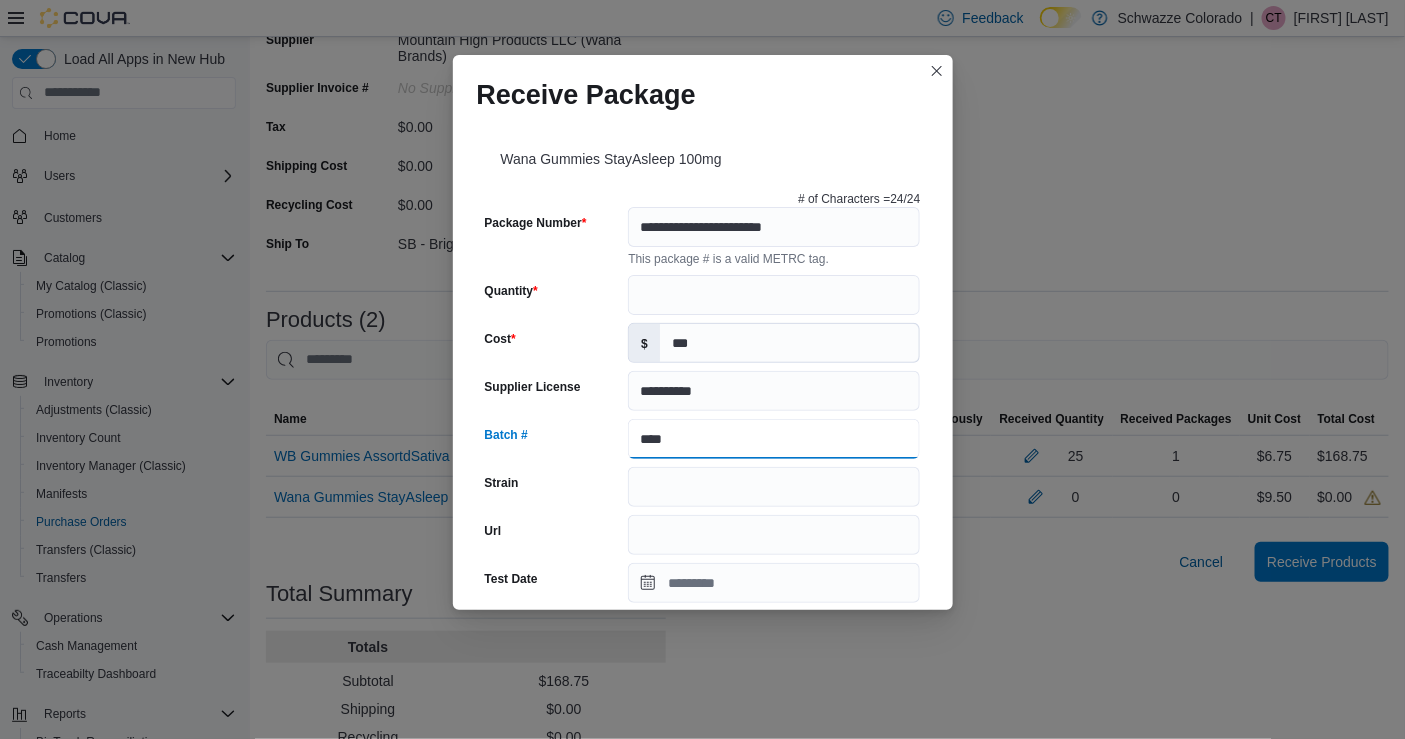 type on "**********" 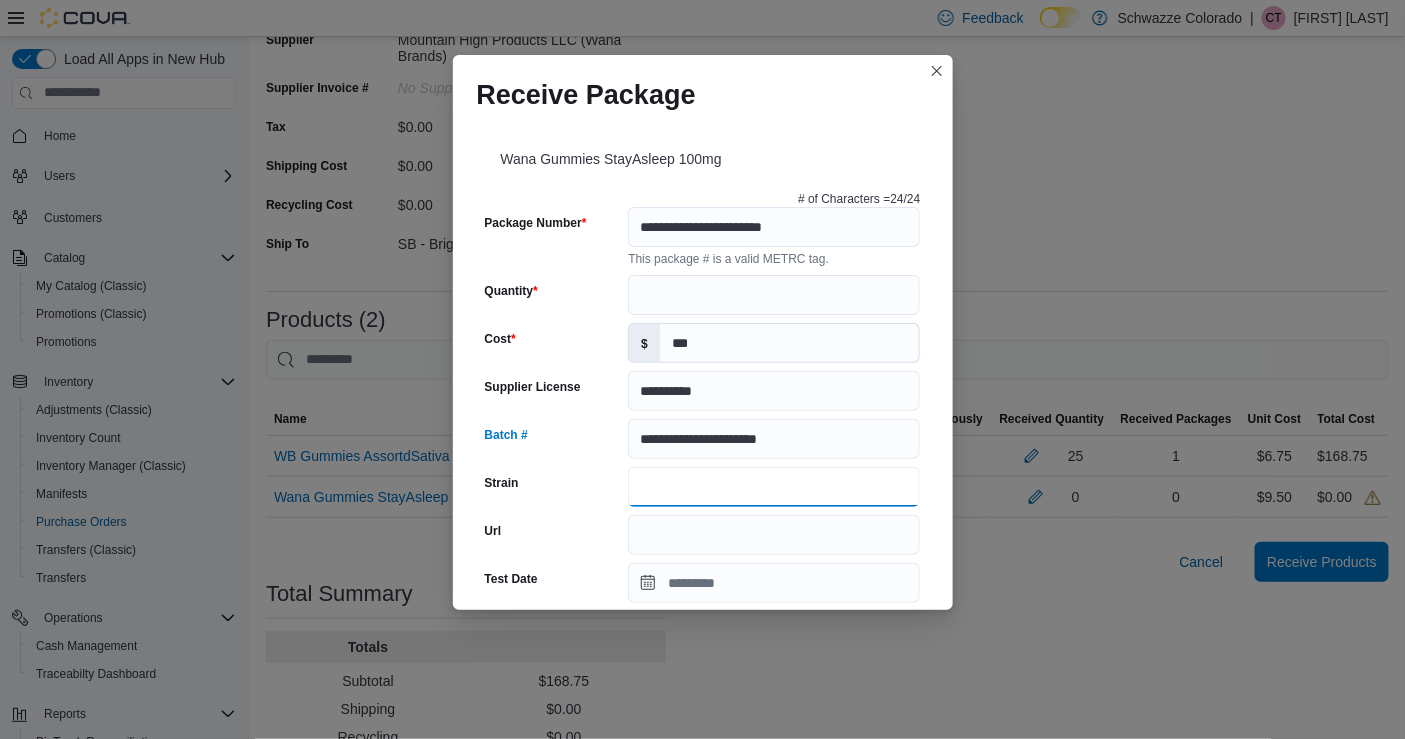 click on "Strain" at bounding box center [774, 487] 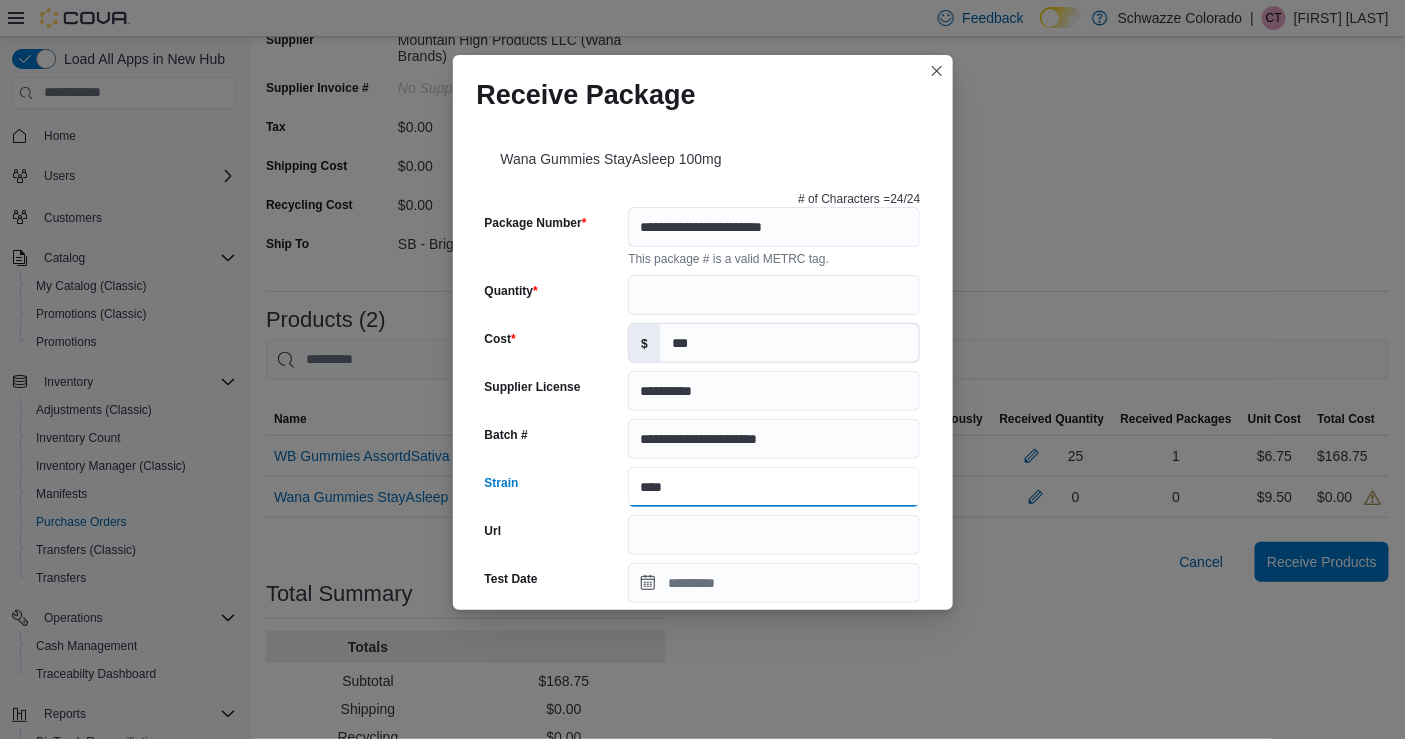 type on "**********" 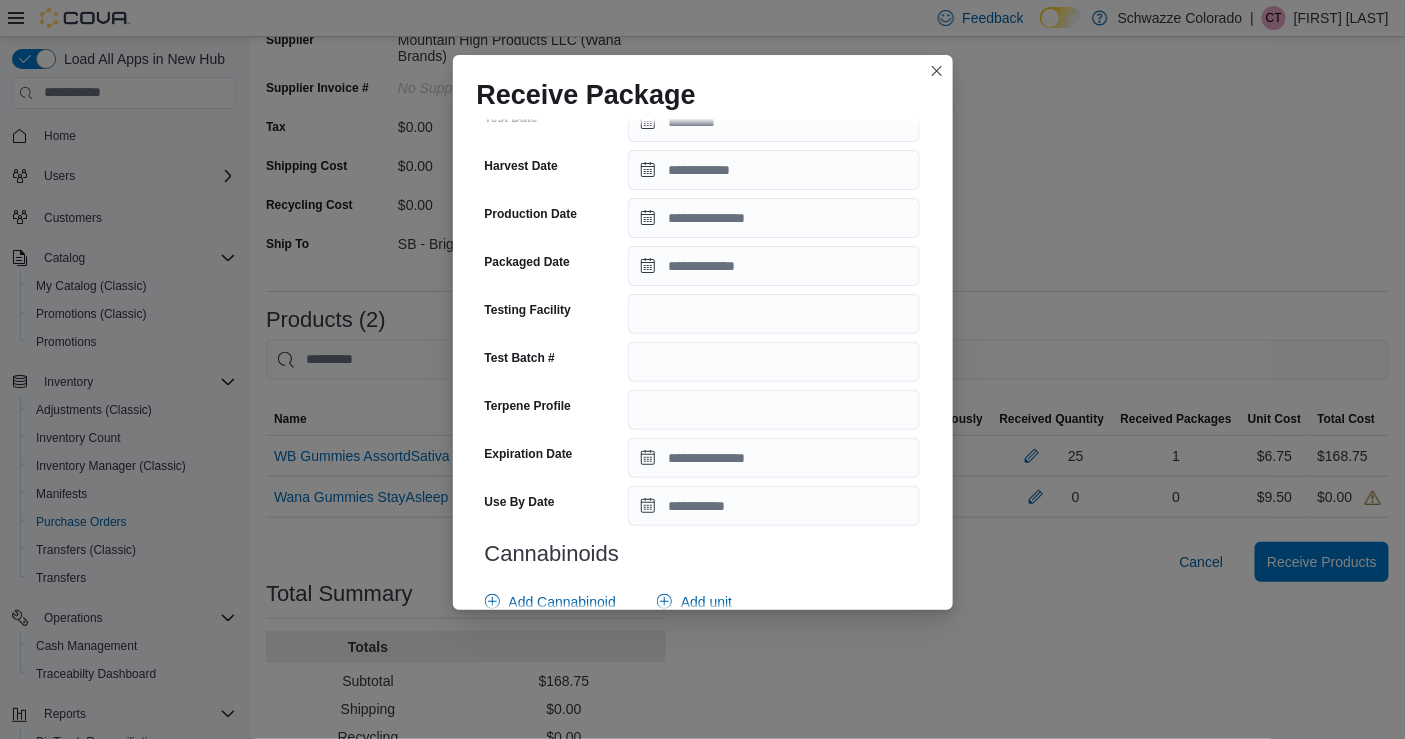 scroll, scrollTop: 462, scrollLeft: 0, axis: vertical 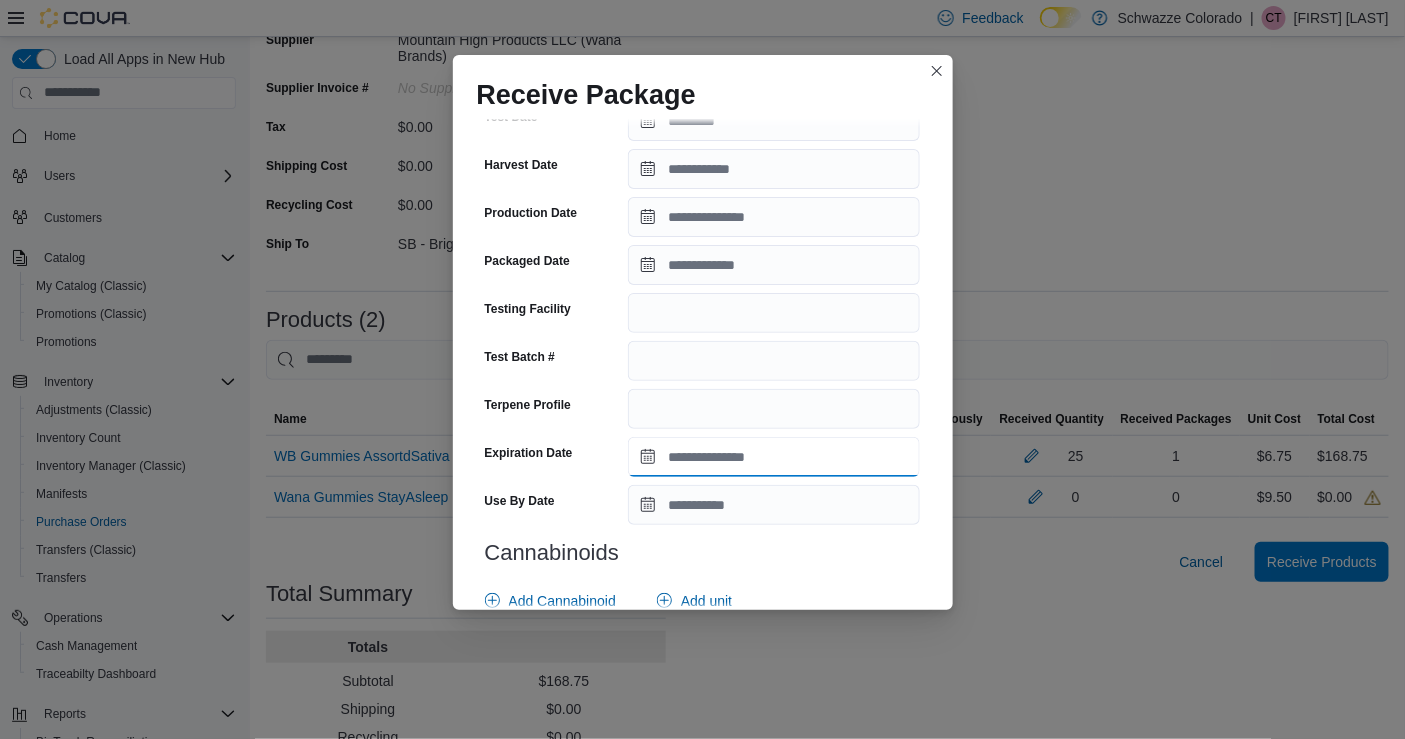 click on "Expiration Date" at bounding box center [774, 457] 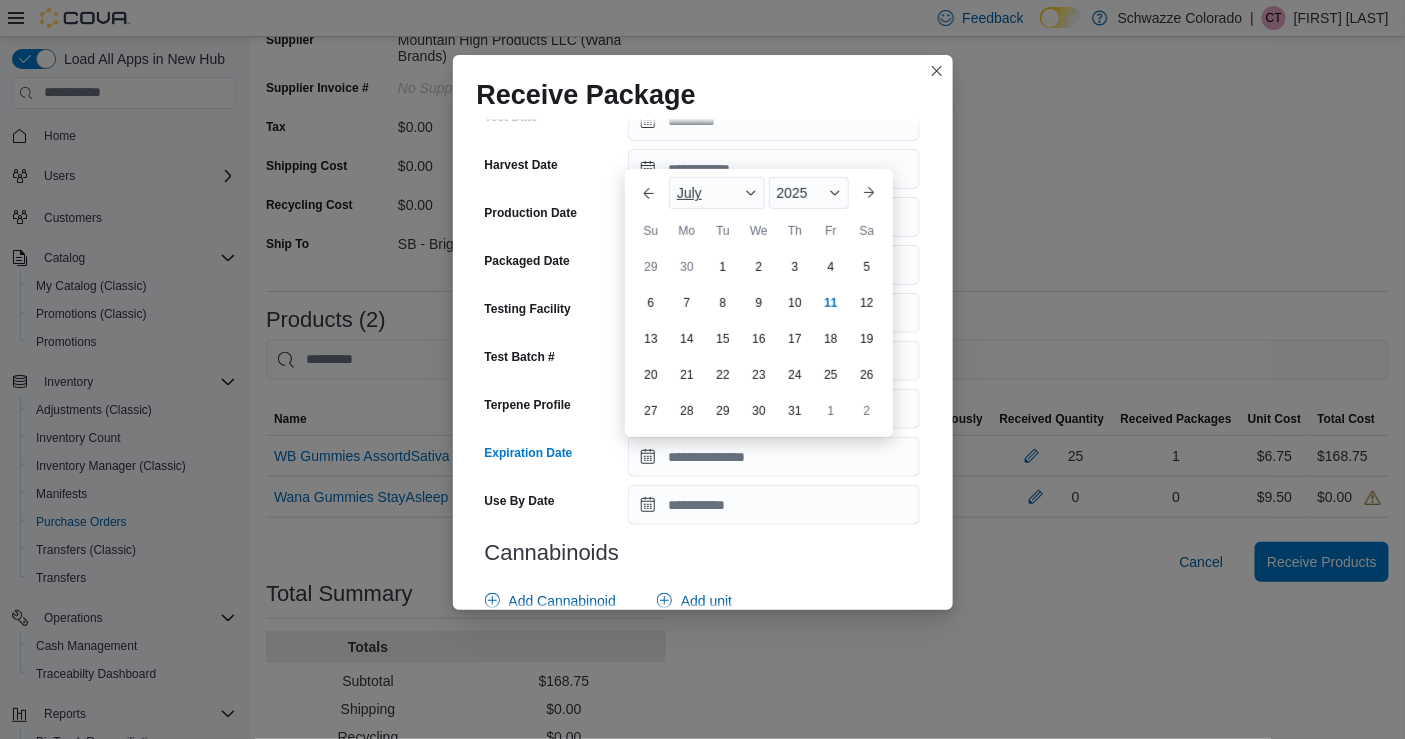 click on "July" at bounding box center (717, 193) 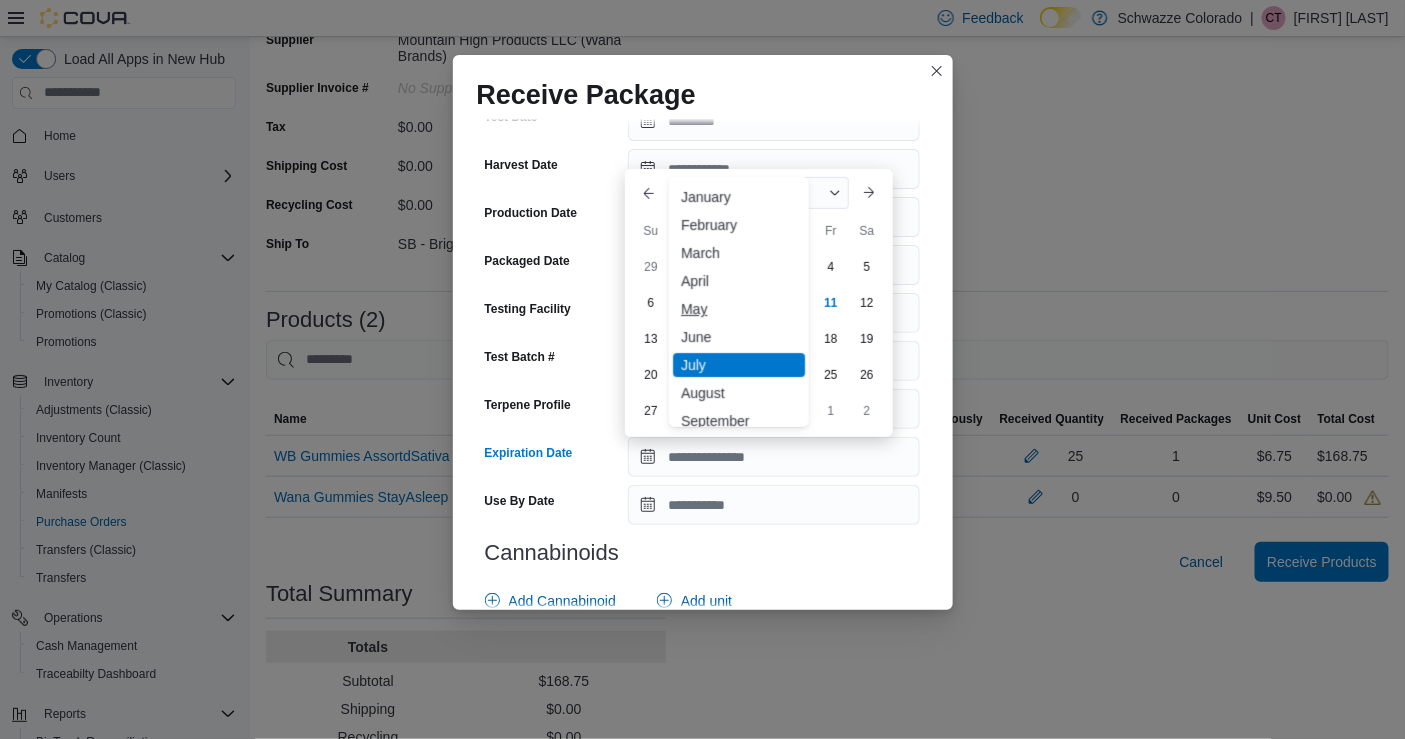 click on "May" at bounding box center (739, 309) 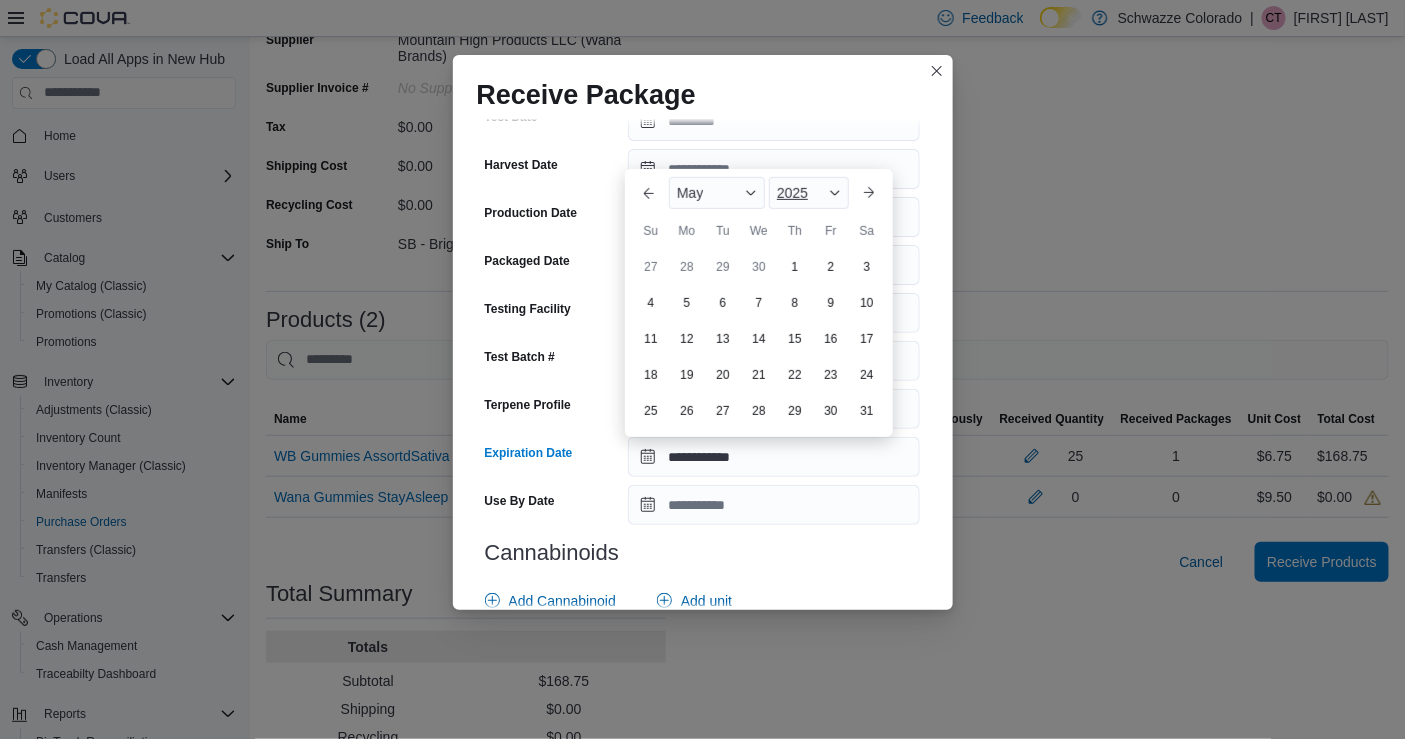click on "2025" at bounding box center [792, 193] 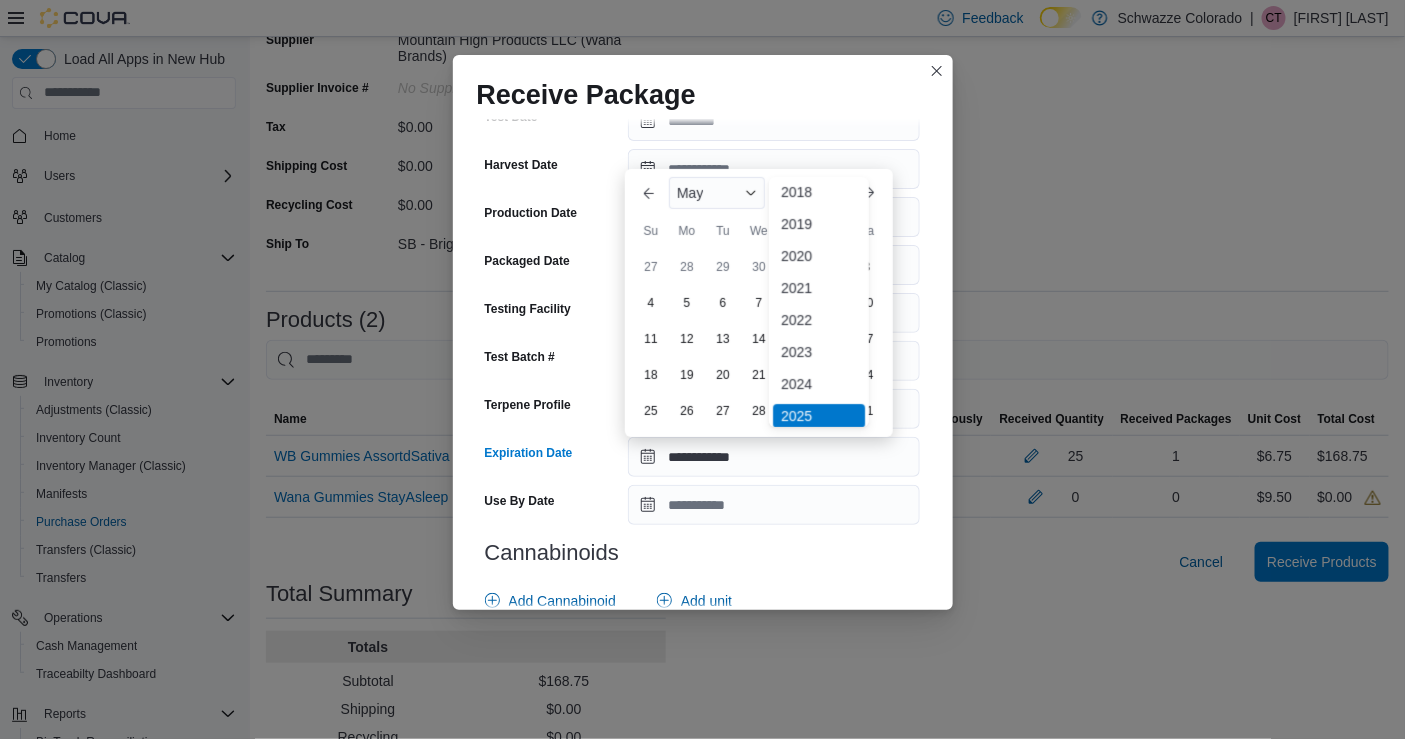 scroll, scrollTop: 64, scrollLeft: 0, axis: vertical 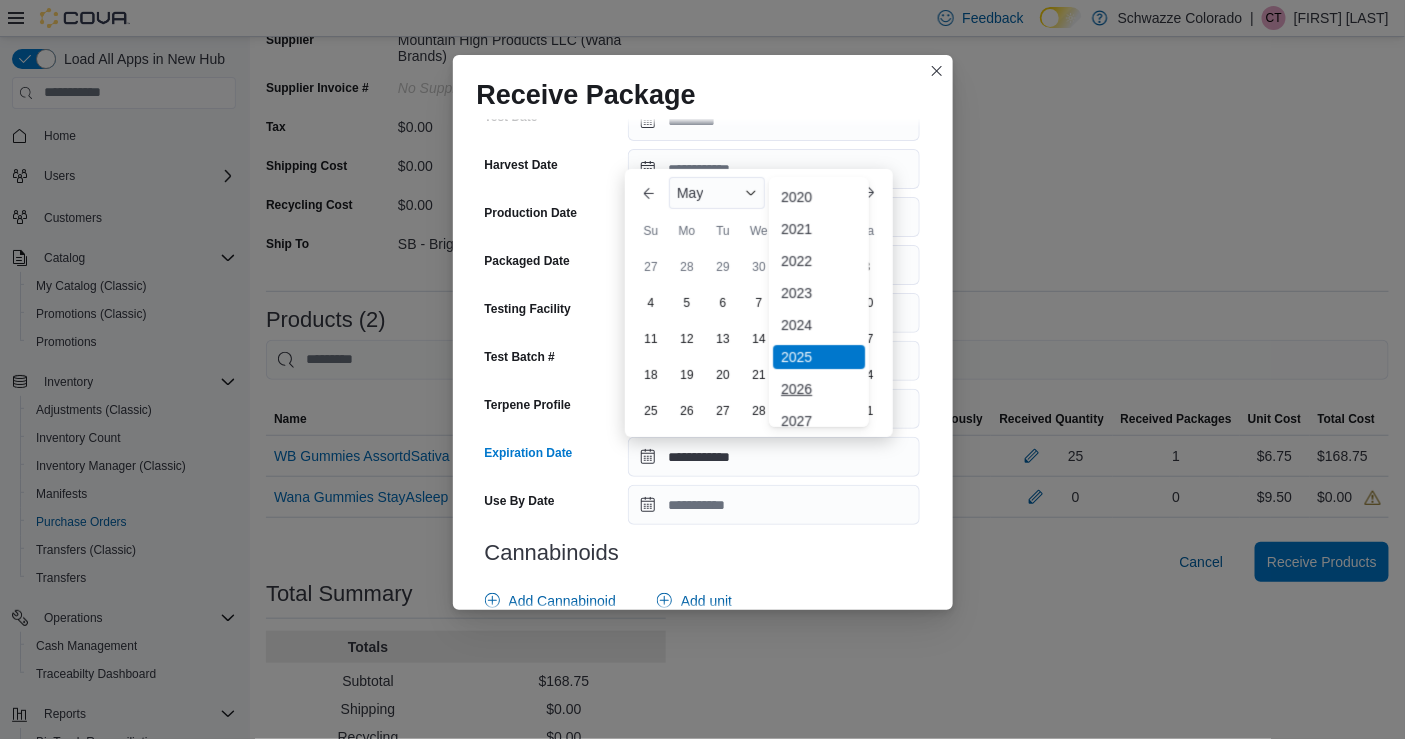 click on "2026" at bounding box center (819, 389) 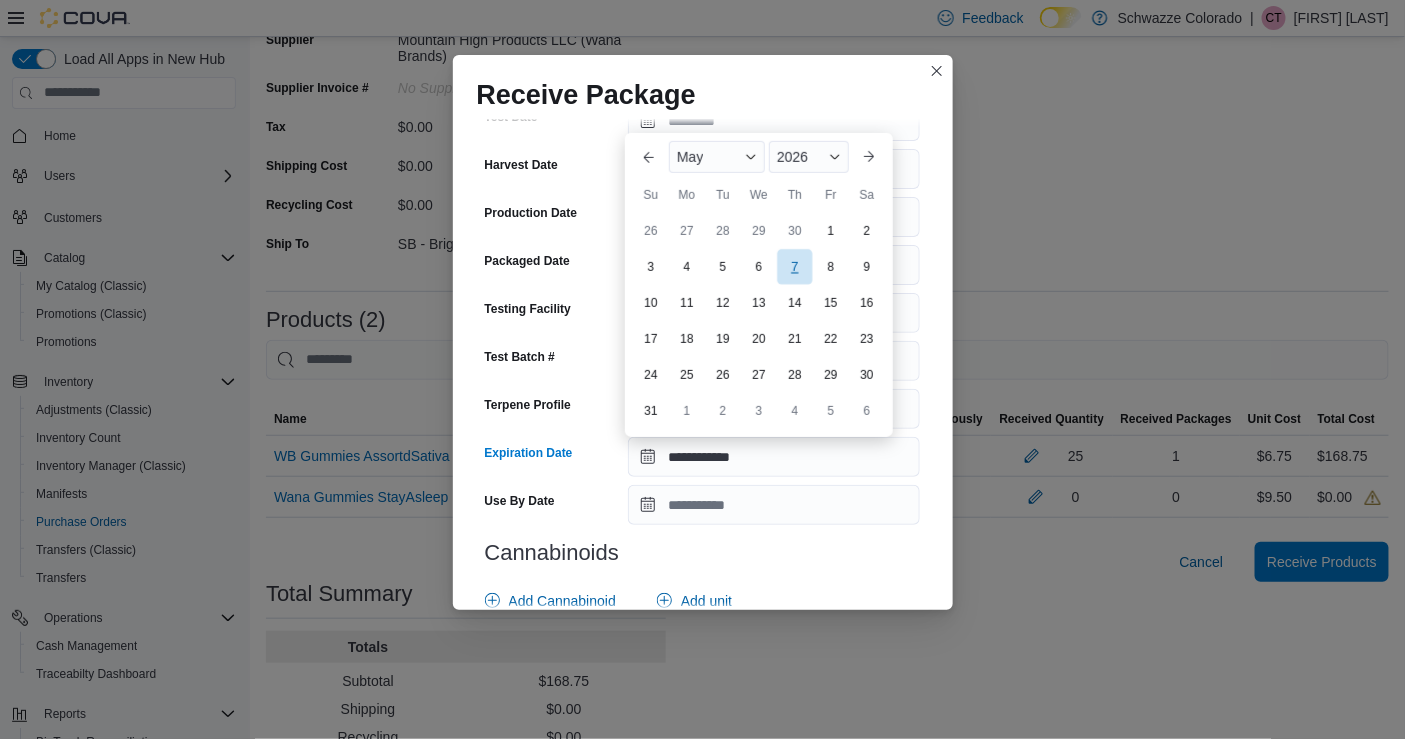click on "7" at bounding box center (794, 267) 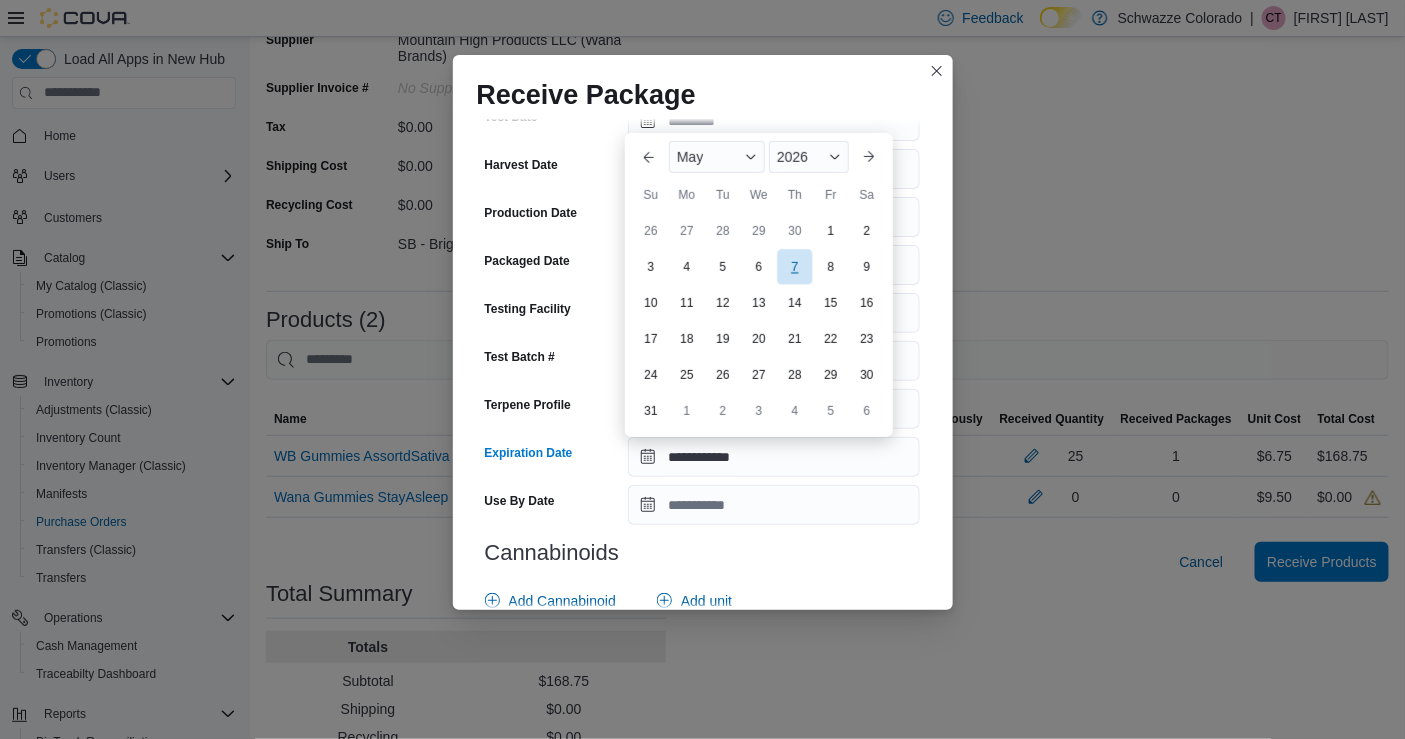 type on "**********" 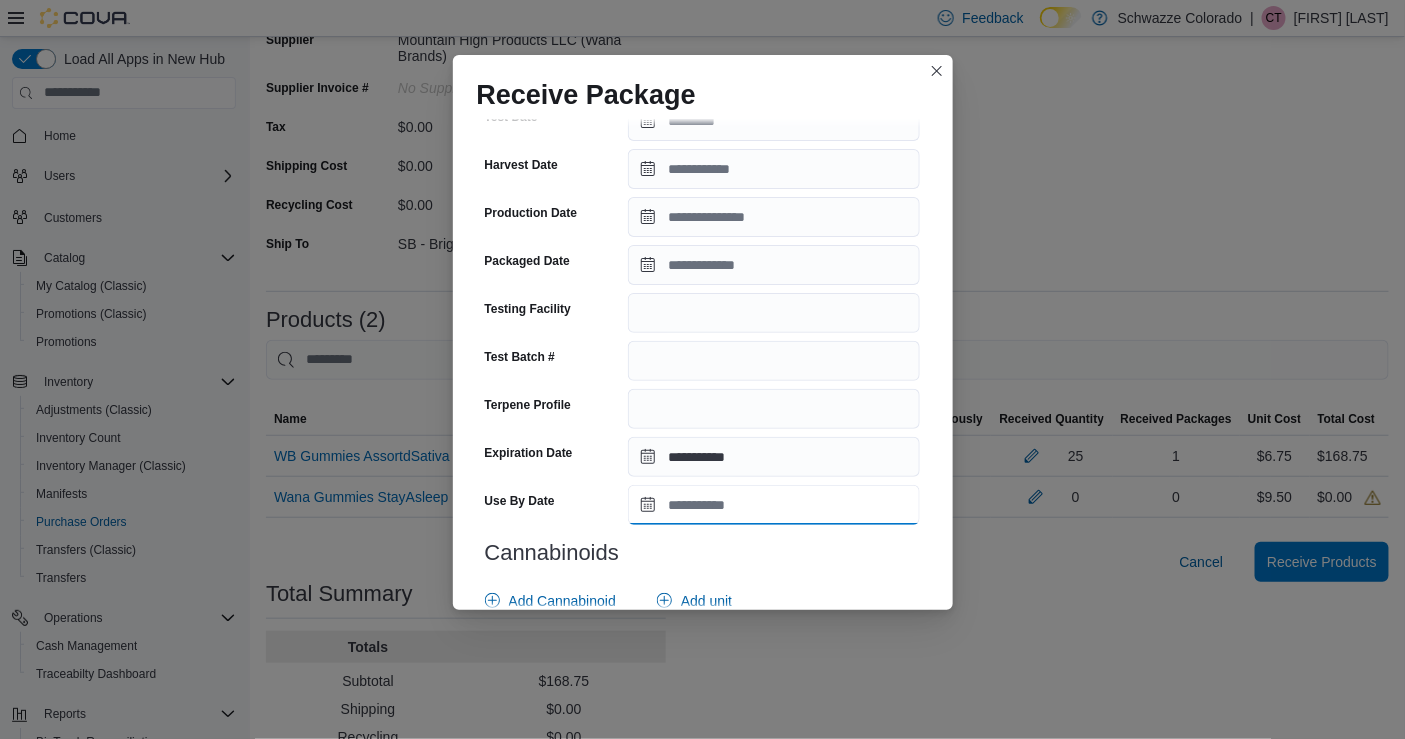 click on "Use By Date" at bounding box center [774, 505] 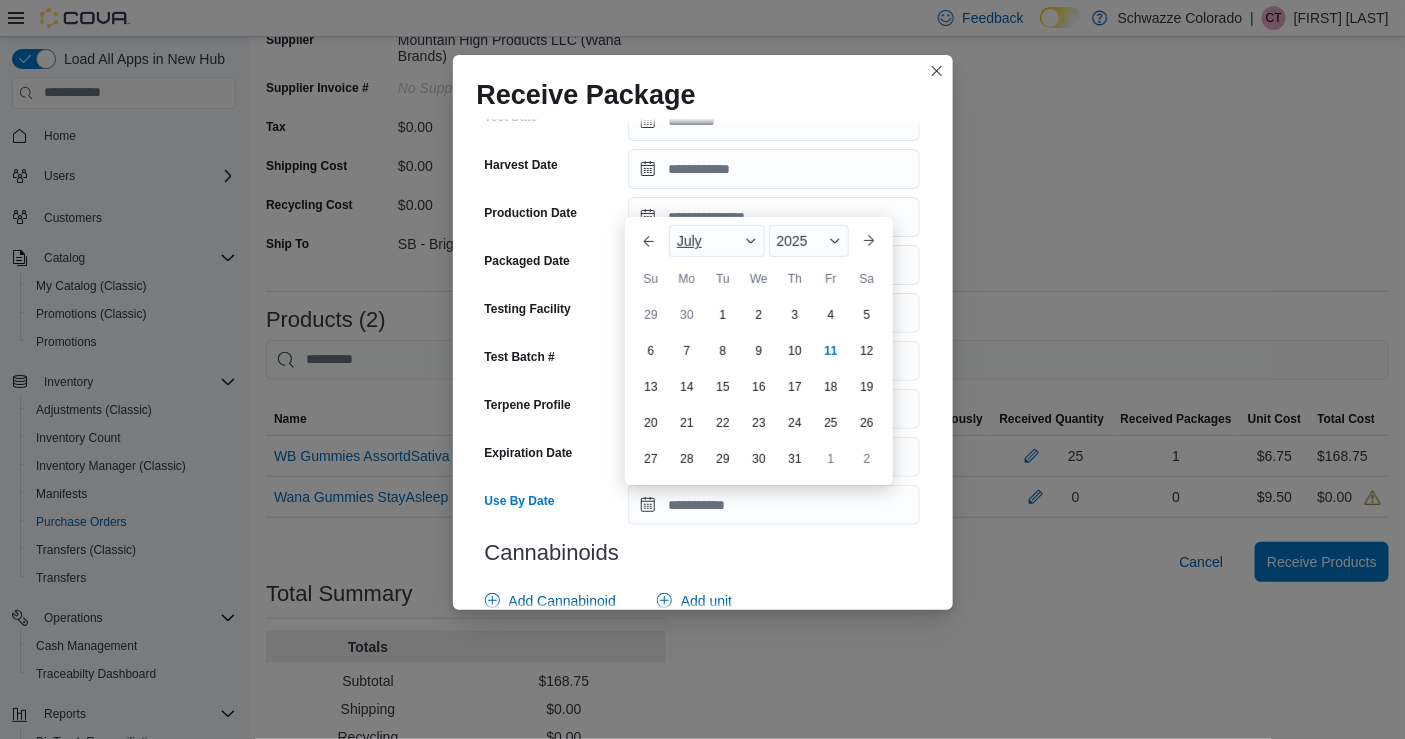 click on "July" at bounding box center (717, 241) 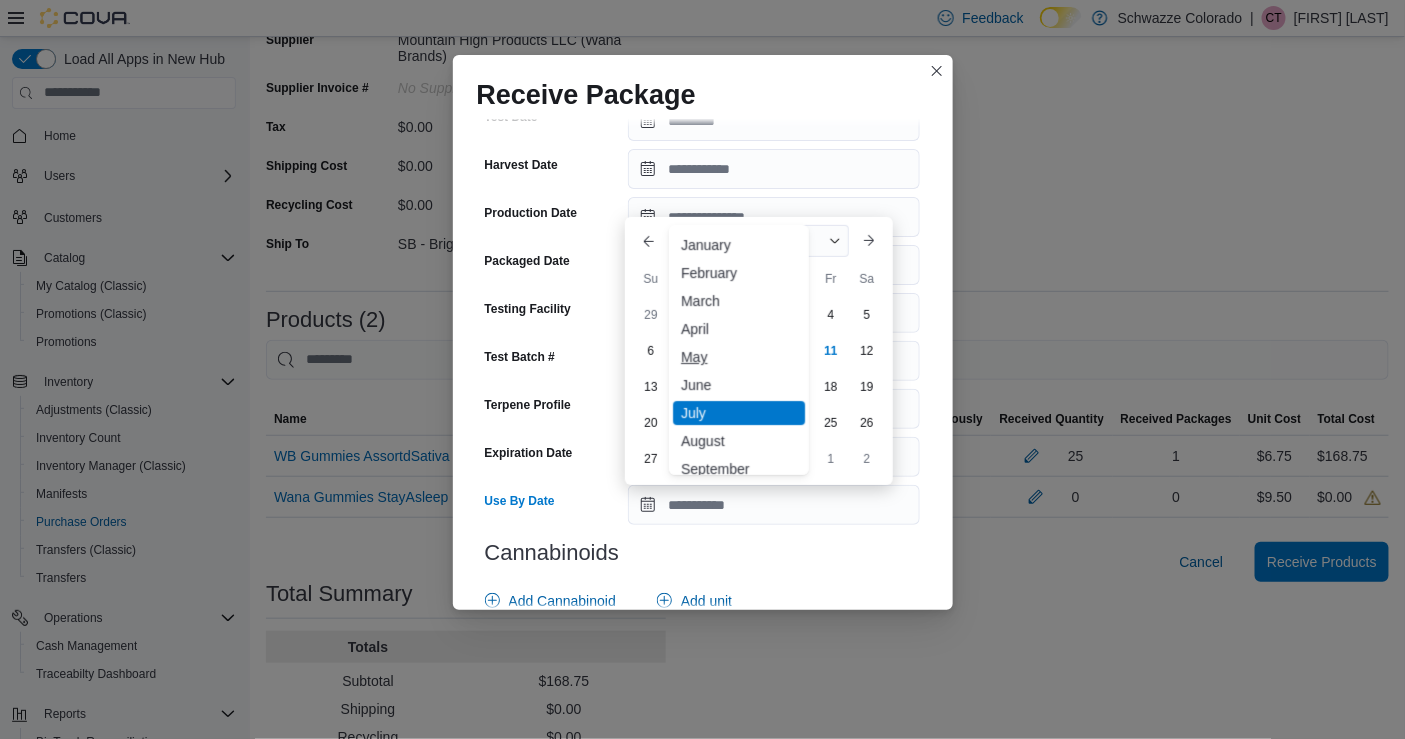 click on "May" at bounding box center [739, 357] 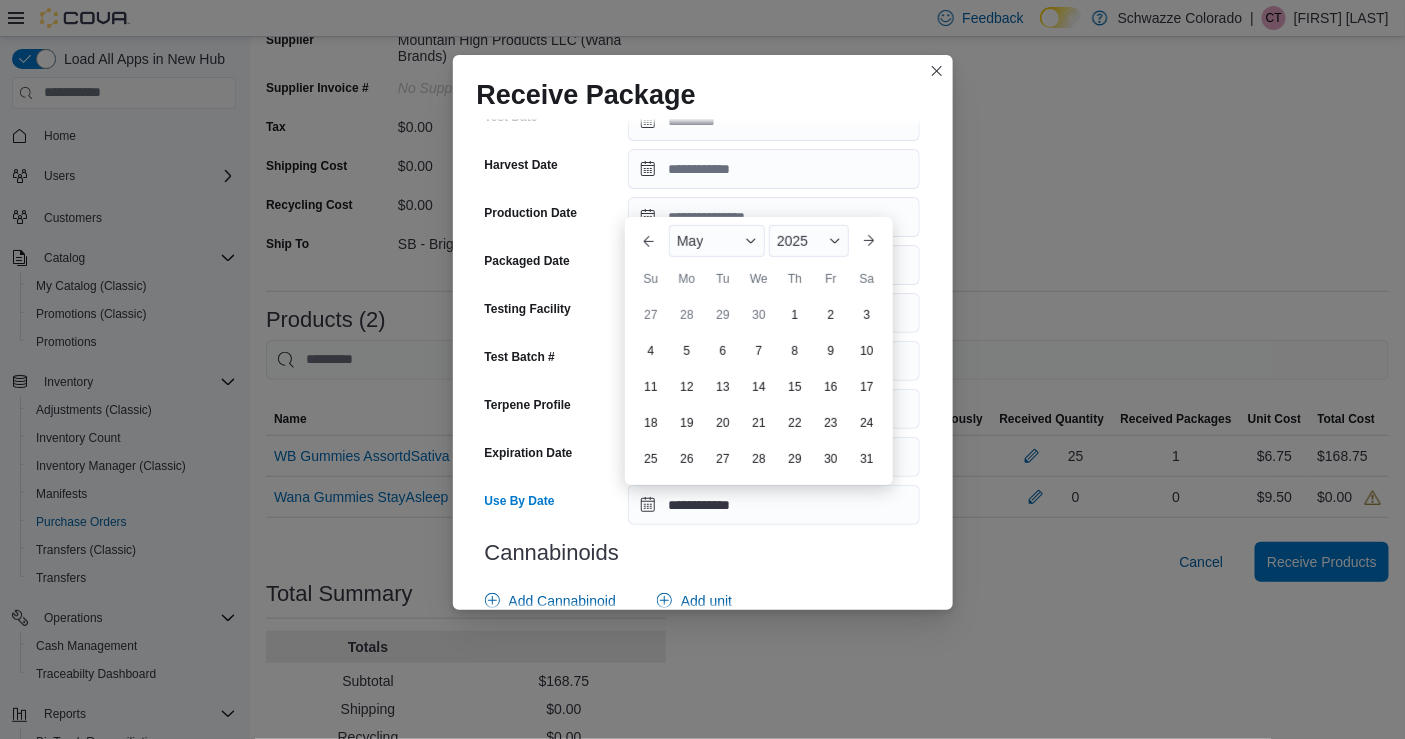 click on "May 2025" at bounding box center (759, 241) 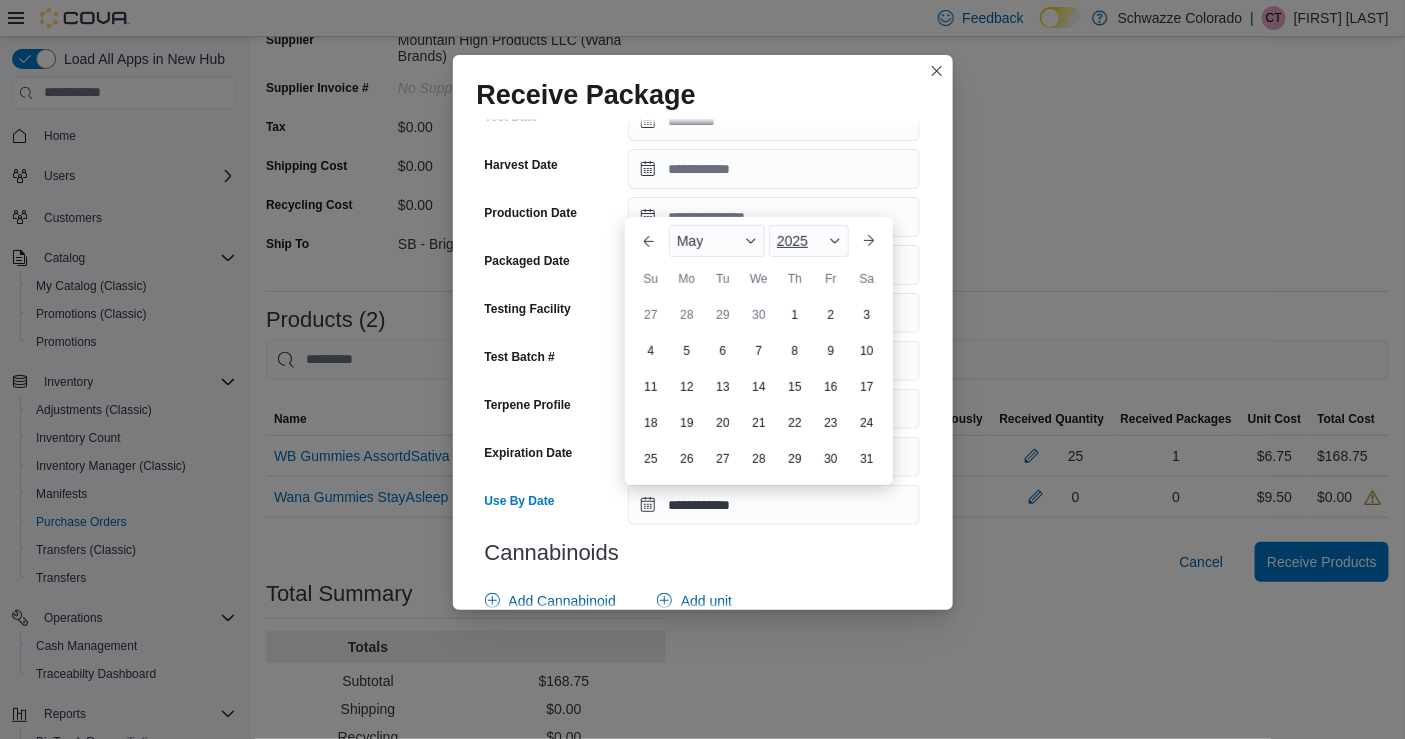 click on "2025" at bounding box center [809, 241] 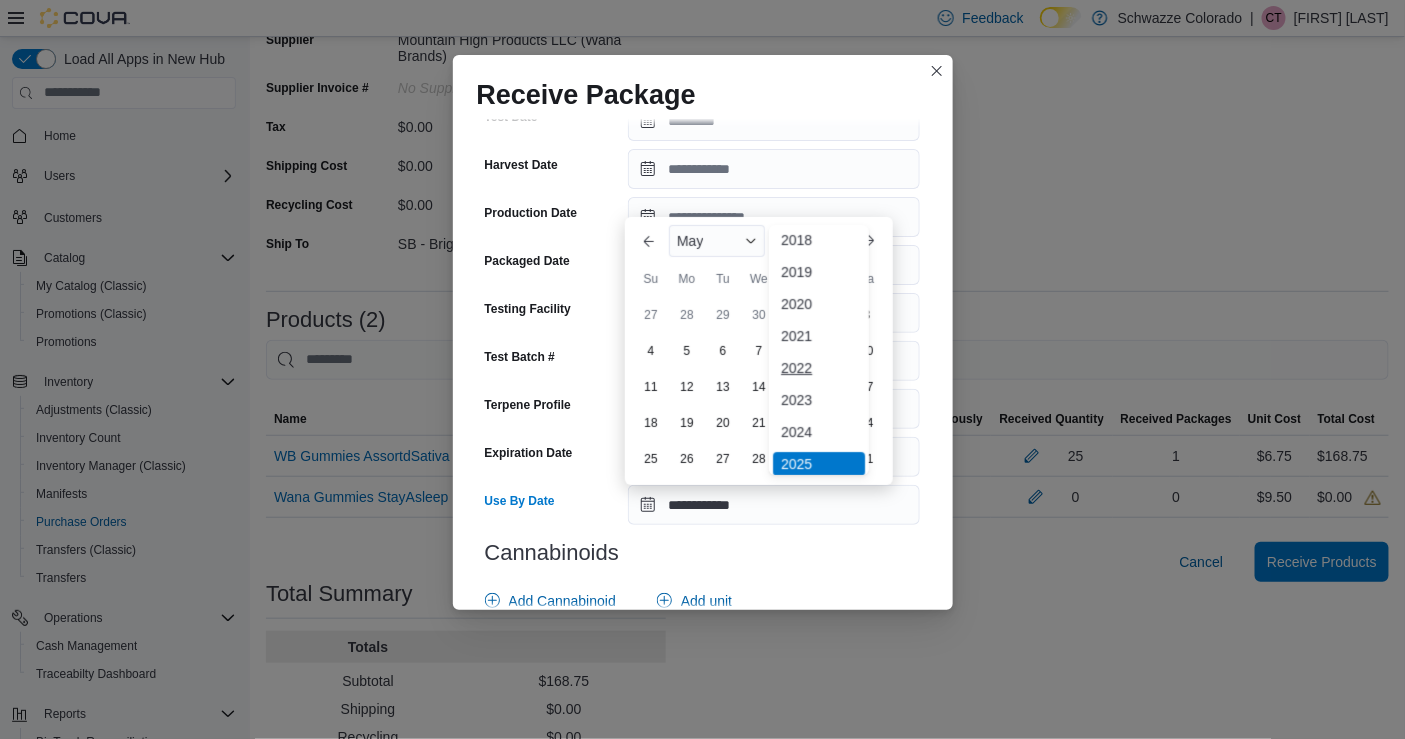 scroll, scrollTop: 95, scrollLeft: 0, axis: vertical 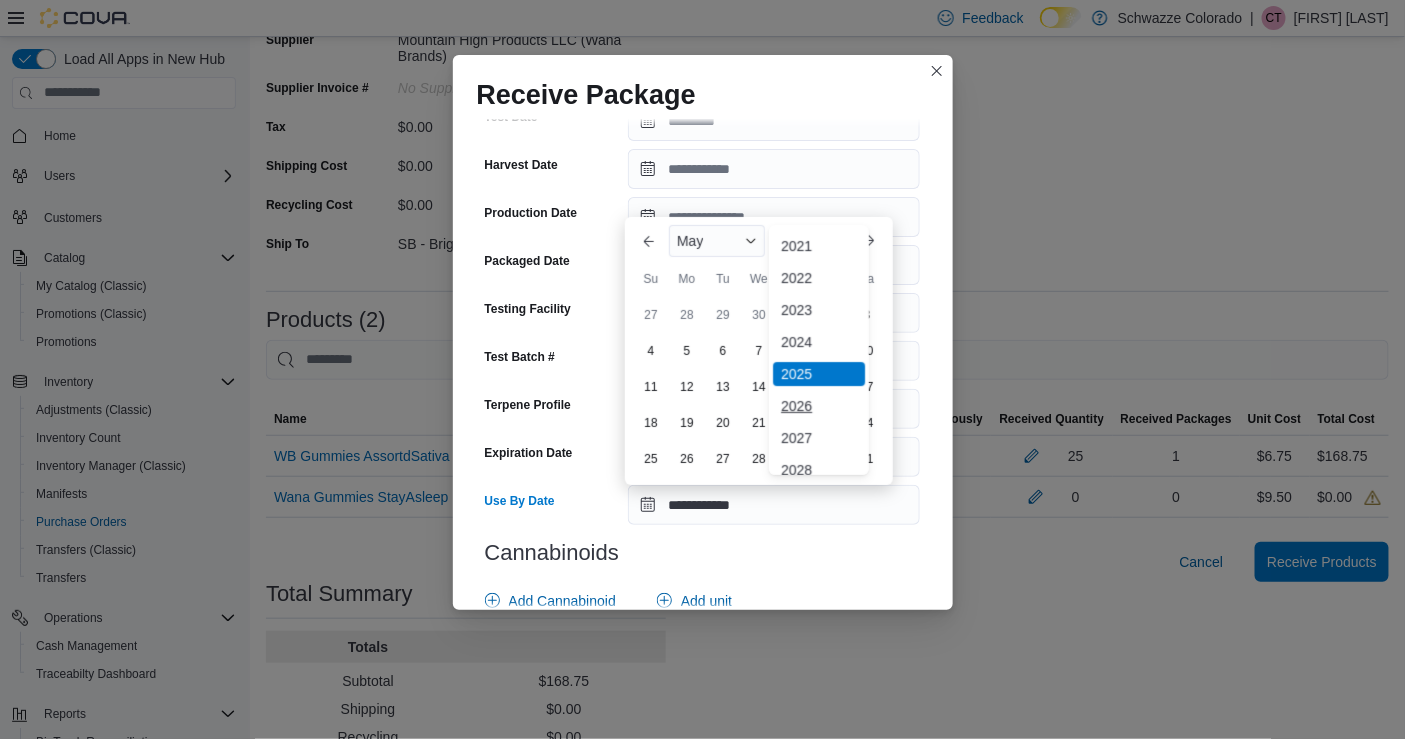 click on "2026" at bounding box center [819, 406] 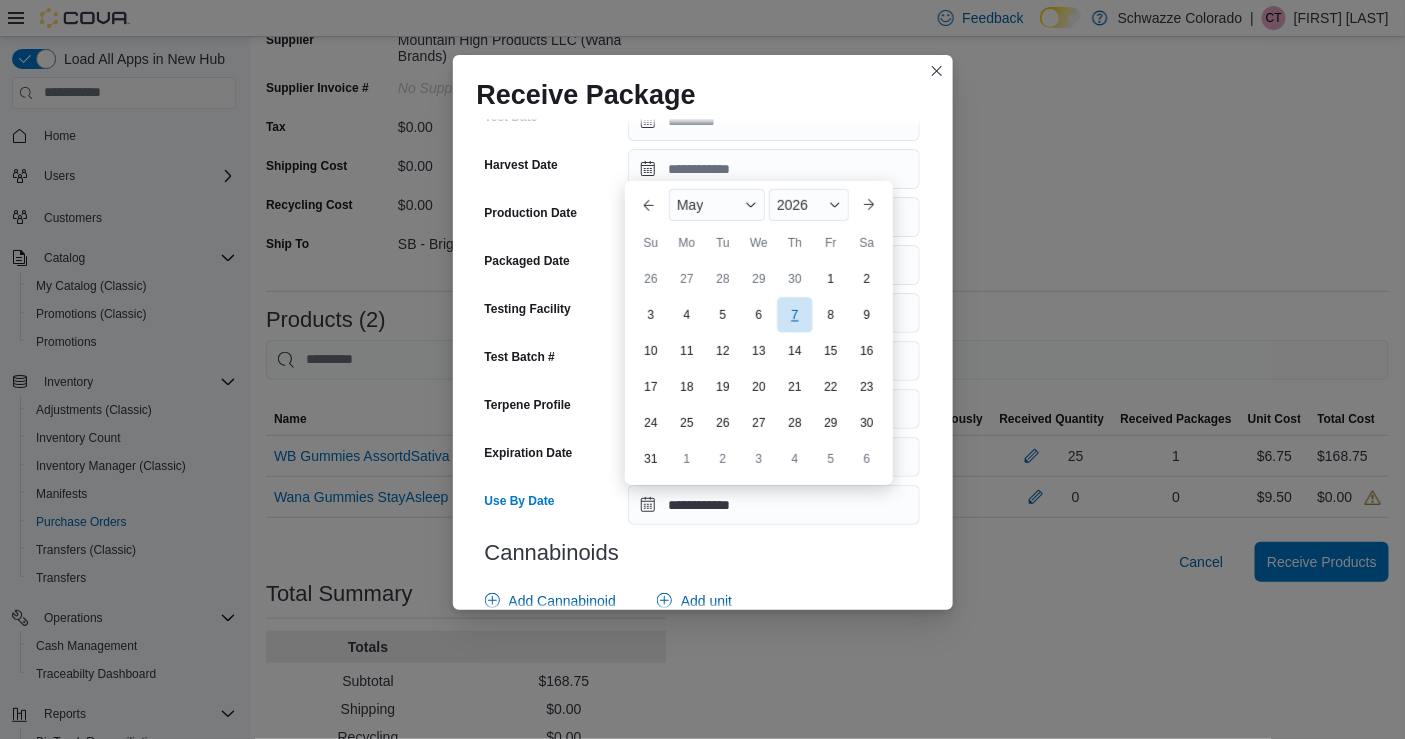 click on "7" at bounding box center (794, 315) 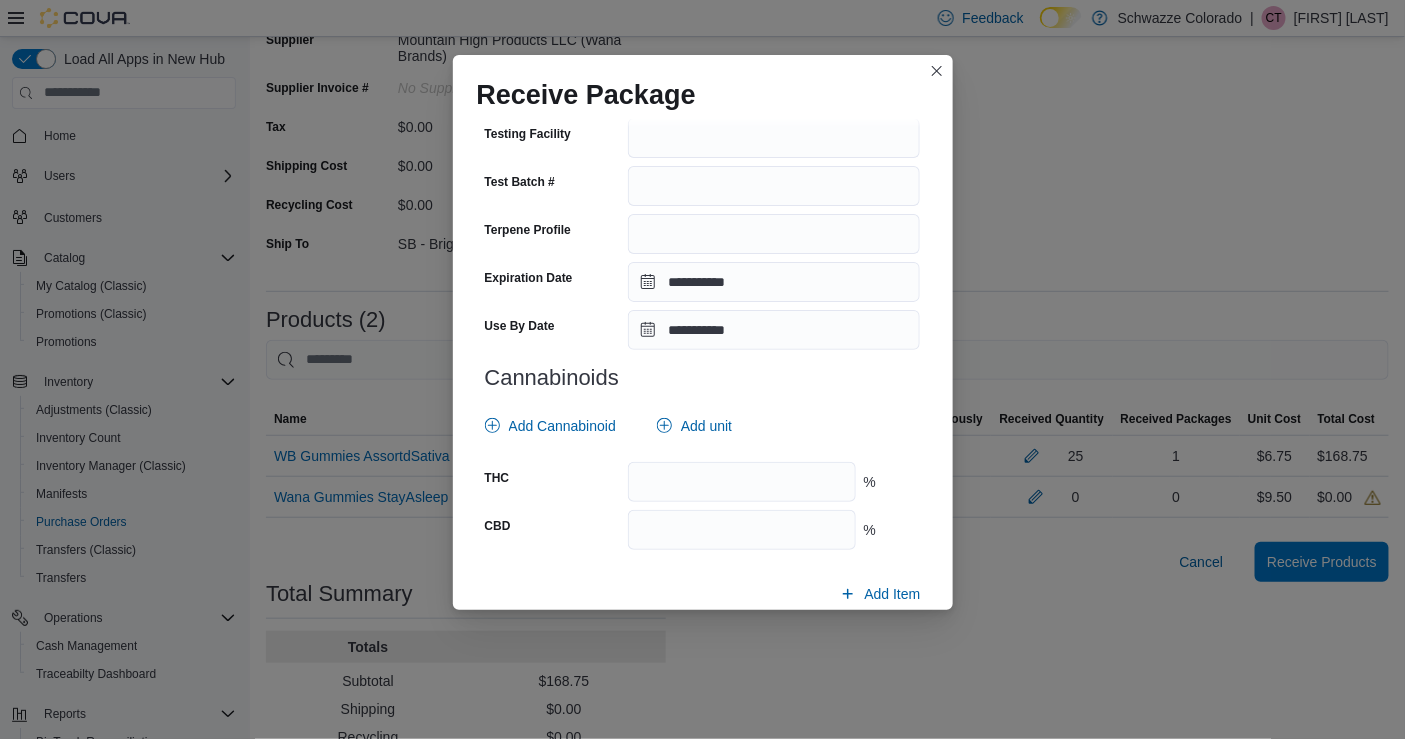 scroll, scrollTop: 665, scrollLeft: 0, axis: vertical 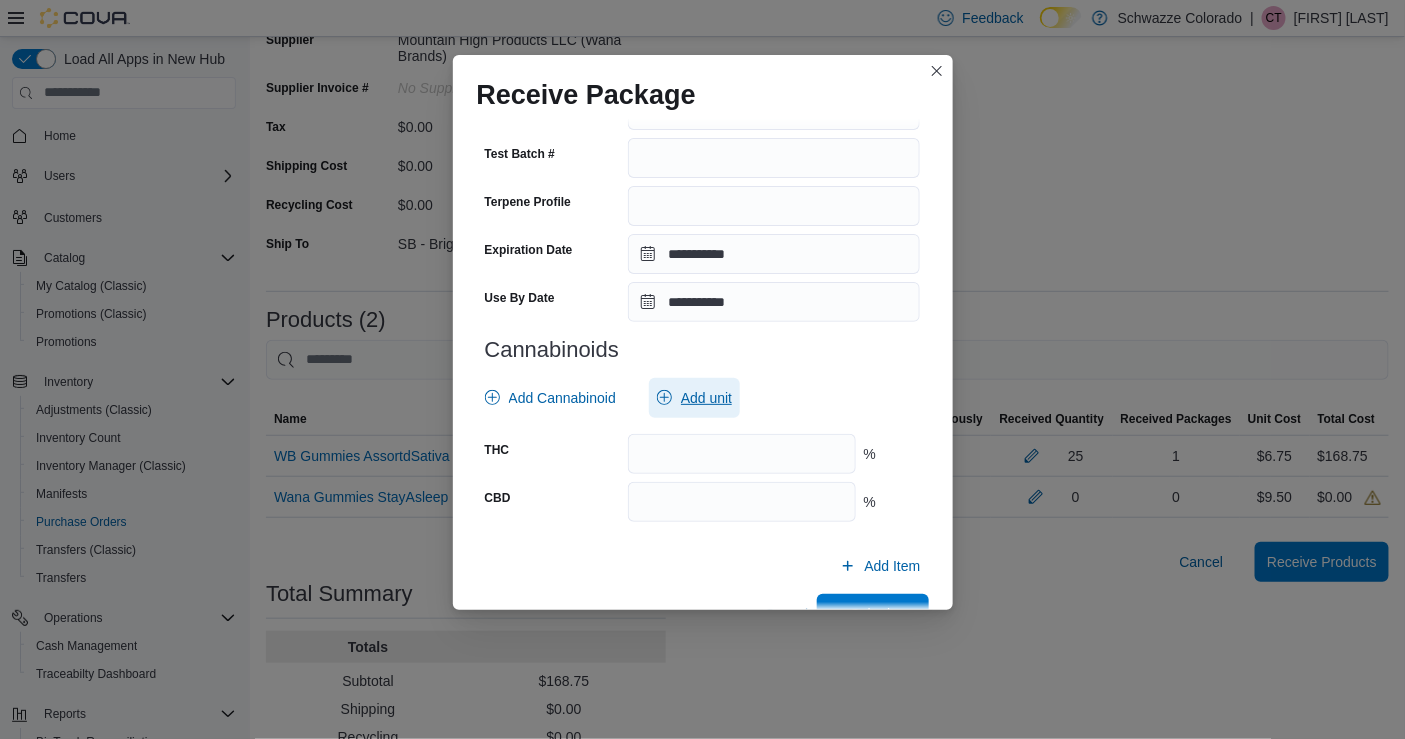 click on "Add unit" at bounding box center [706, 398] 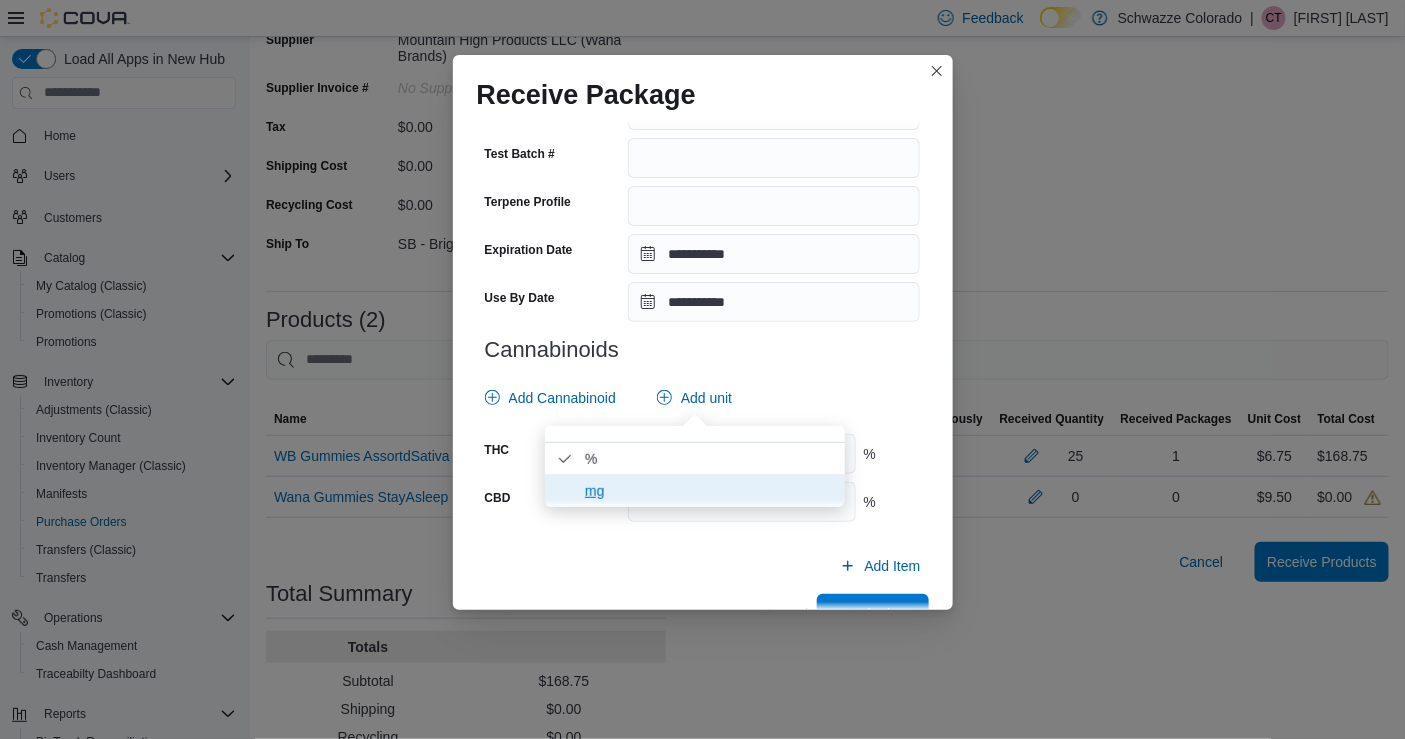 click on "mg" at bounding box center [709, 491] 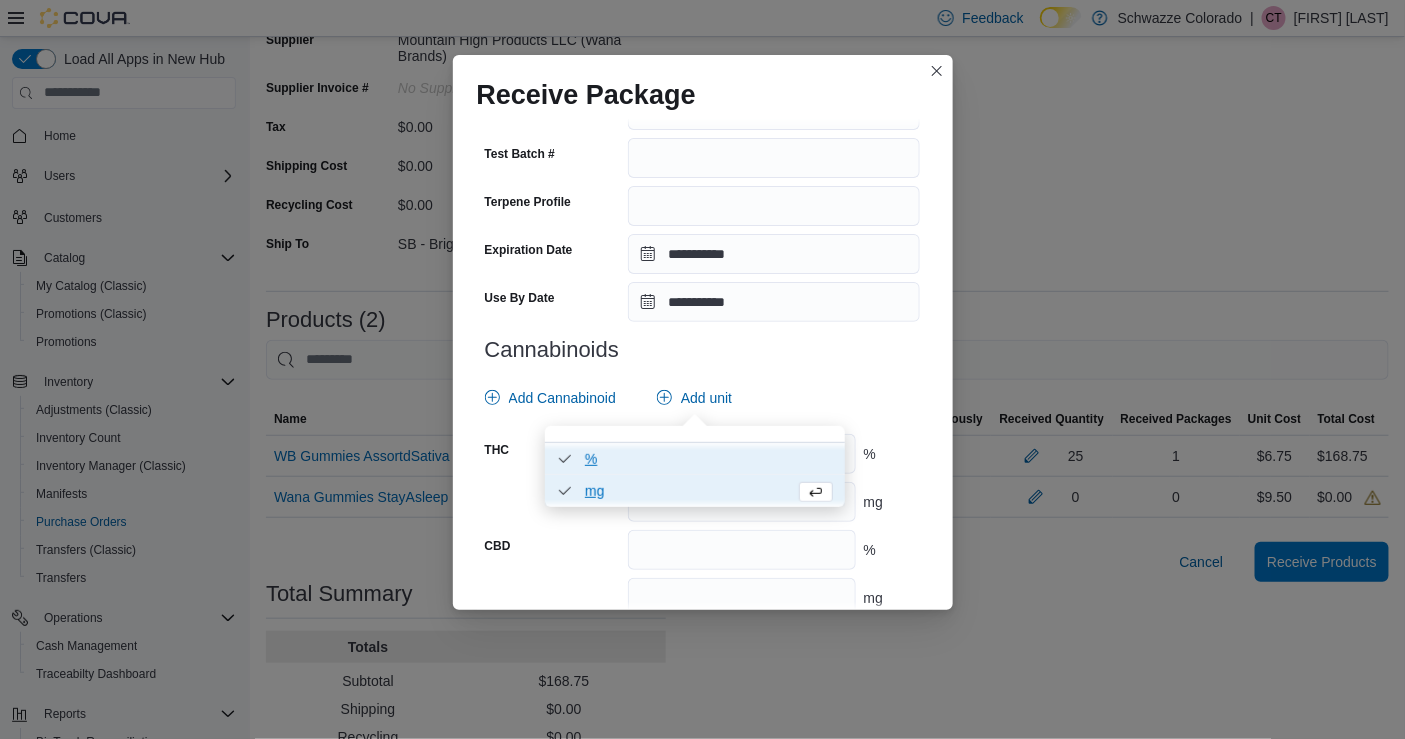 click on "% .  Checked option." at bounding box center [709, 458] 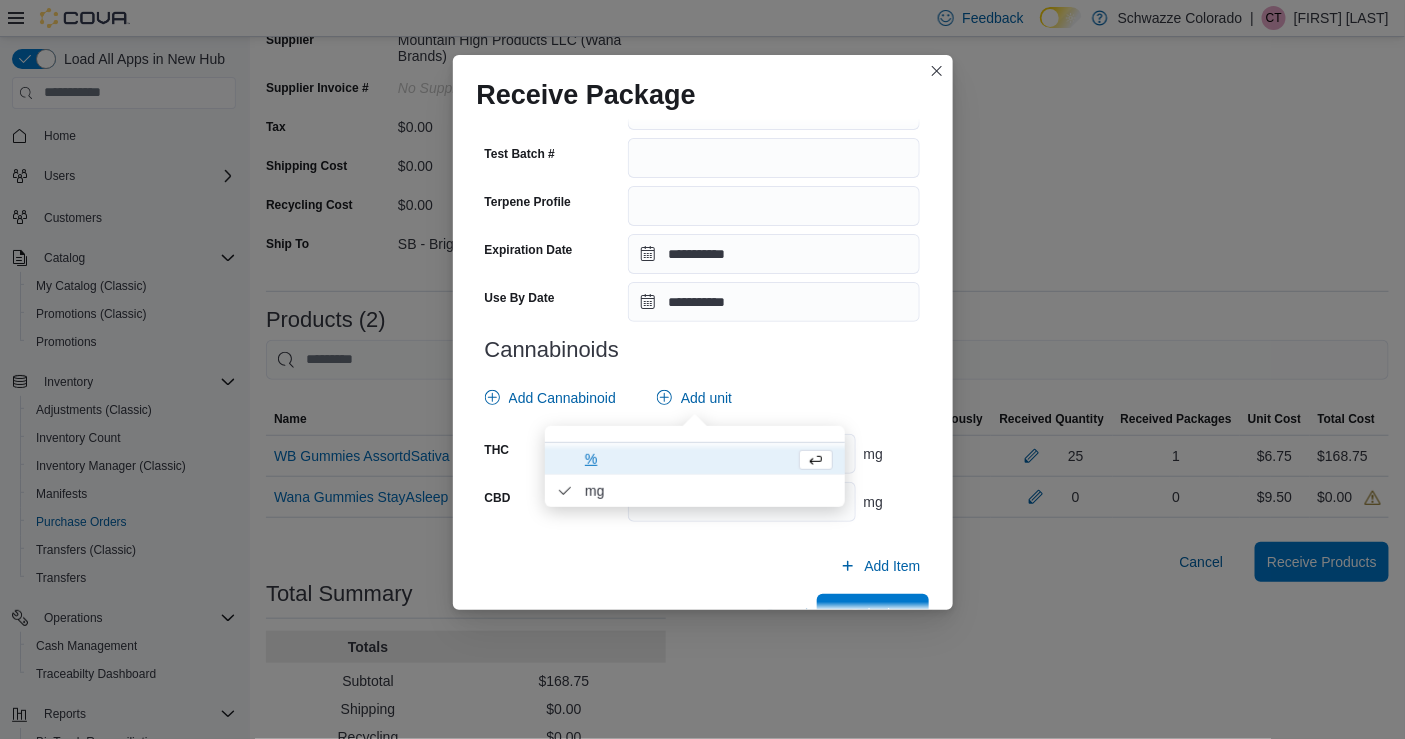 click on "Add Item" at bounding box center (703, 566) 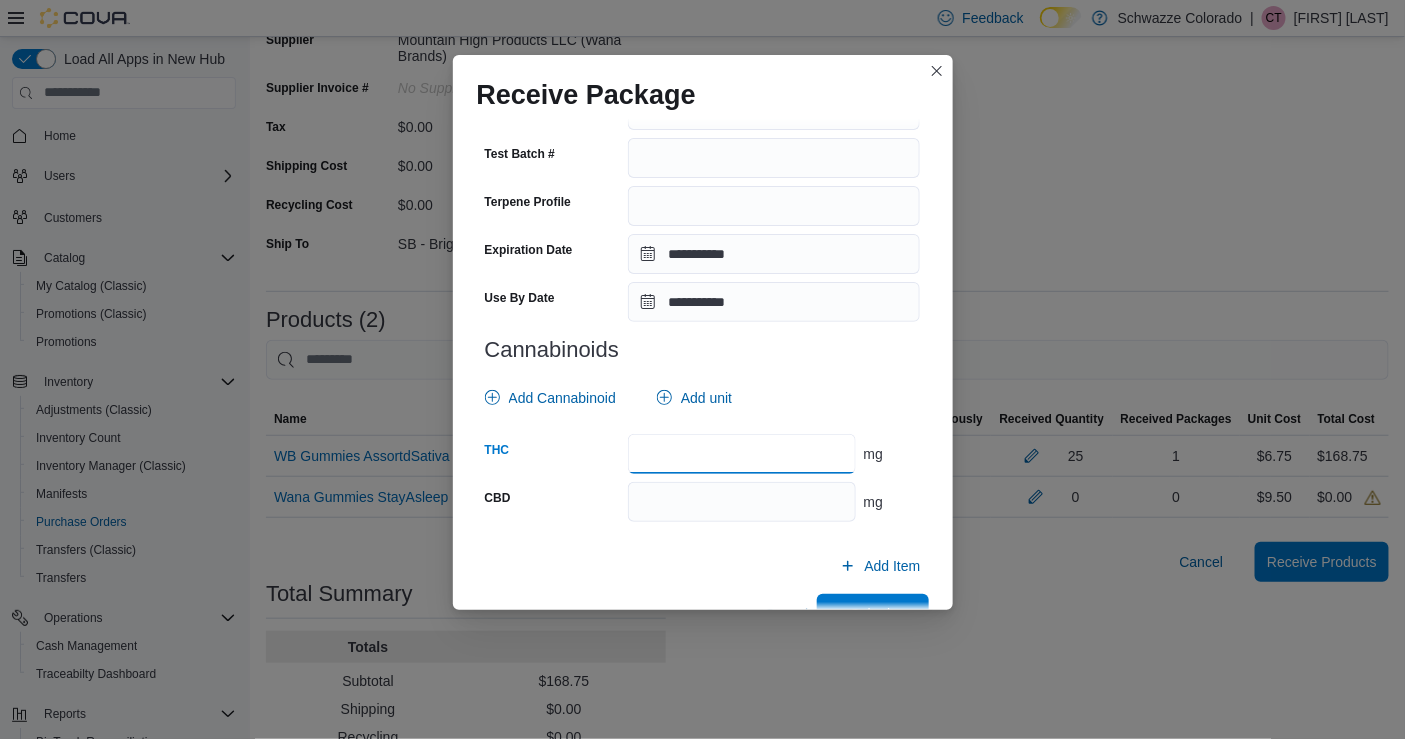click at bounding box center (741, 454) 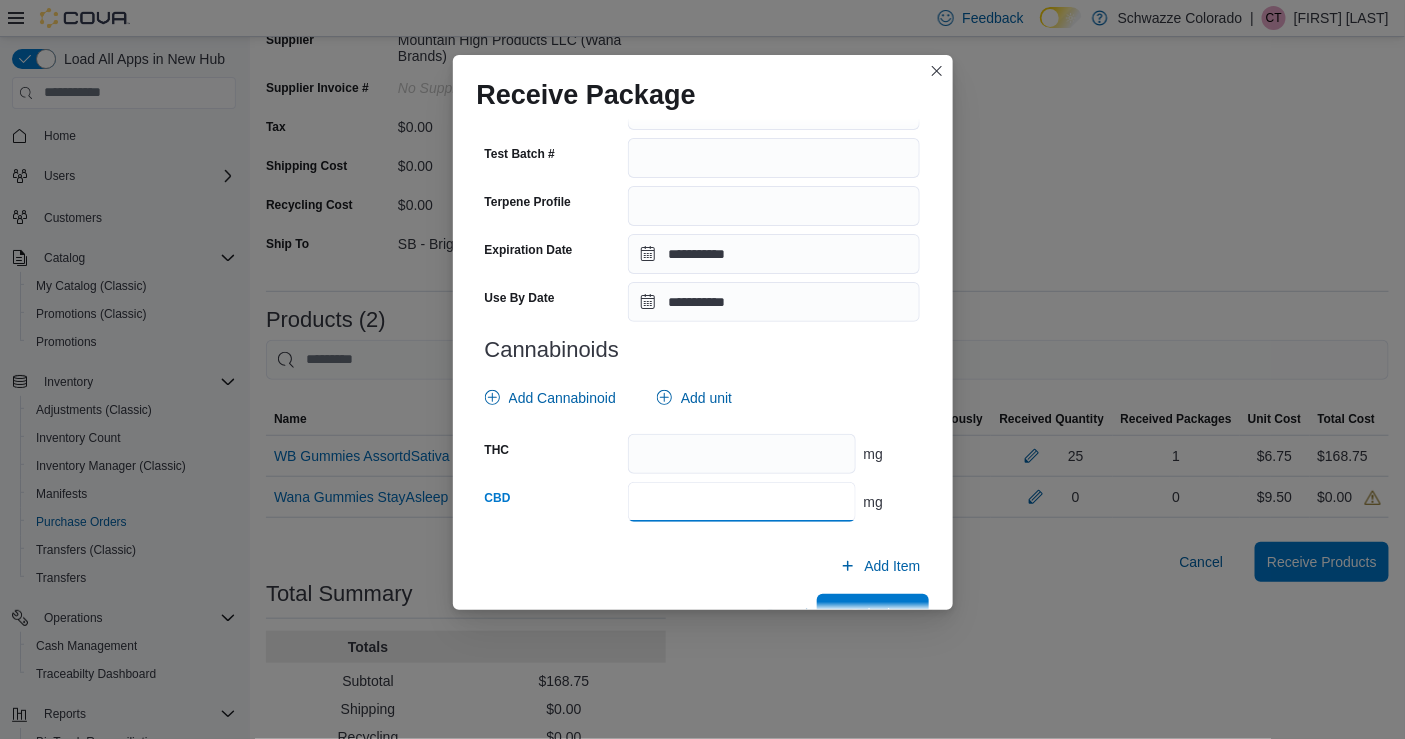 click at bounding box center [741, 502] 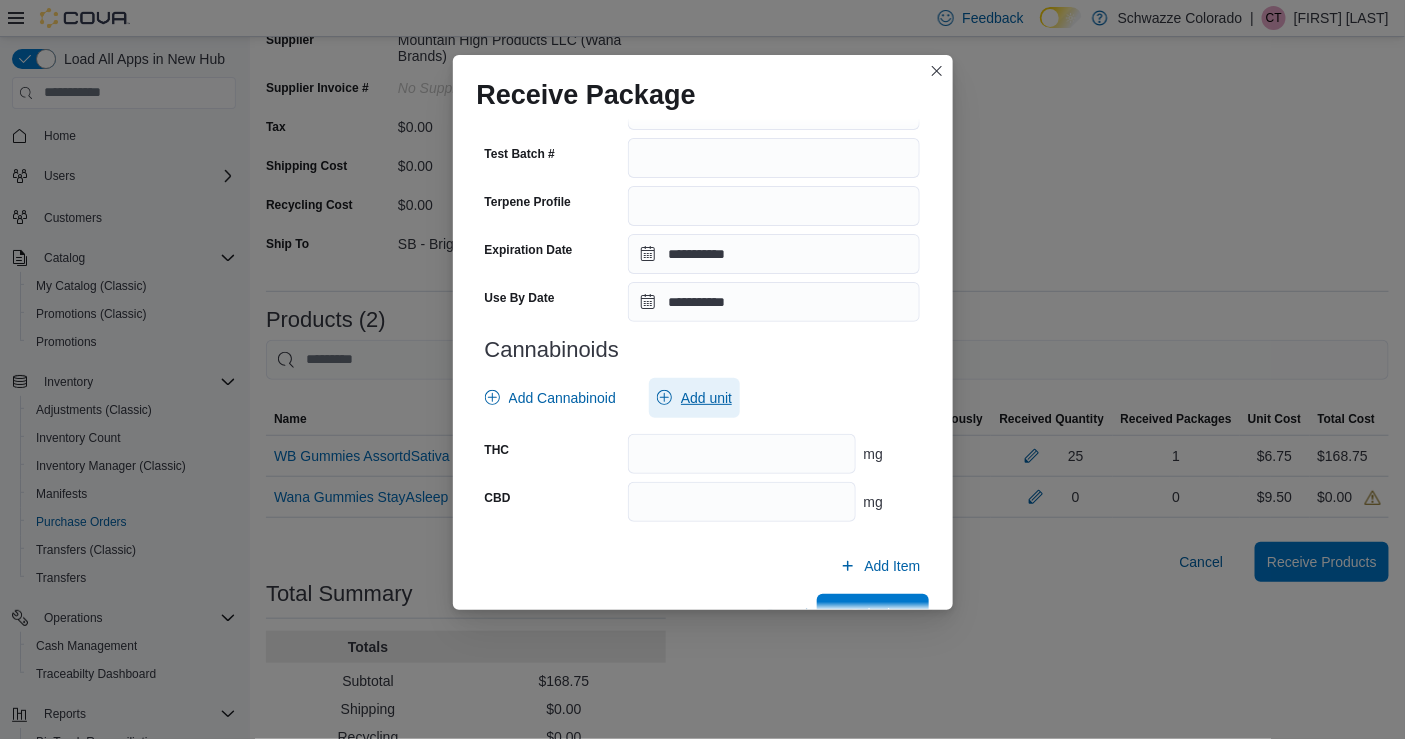 click on "Add unit" at bounding box center [706, 398] 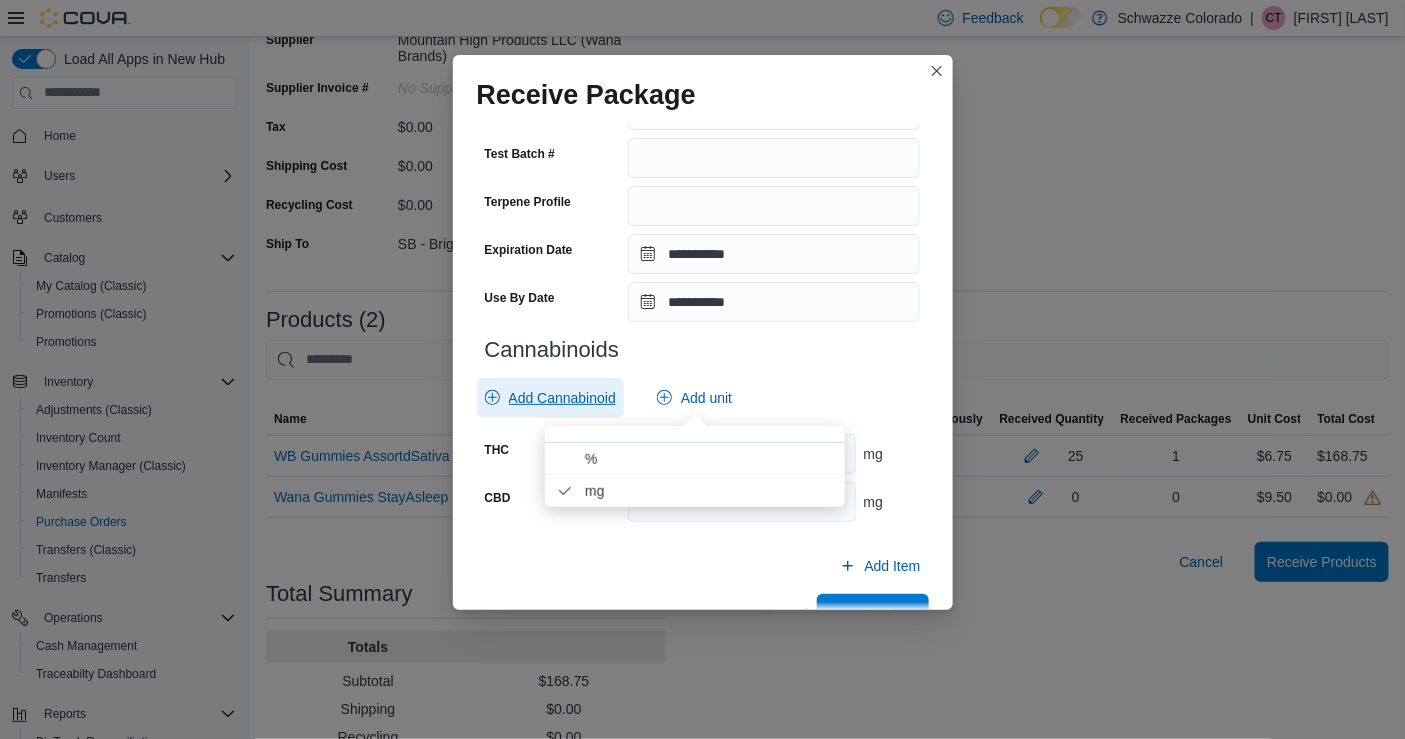 click on "Add Cannabinoid" at bounding box center (562, 398) 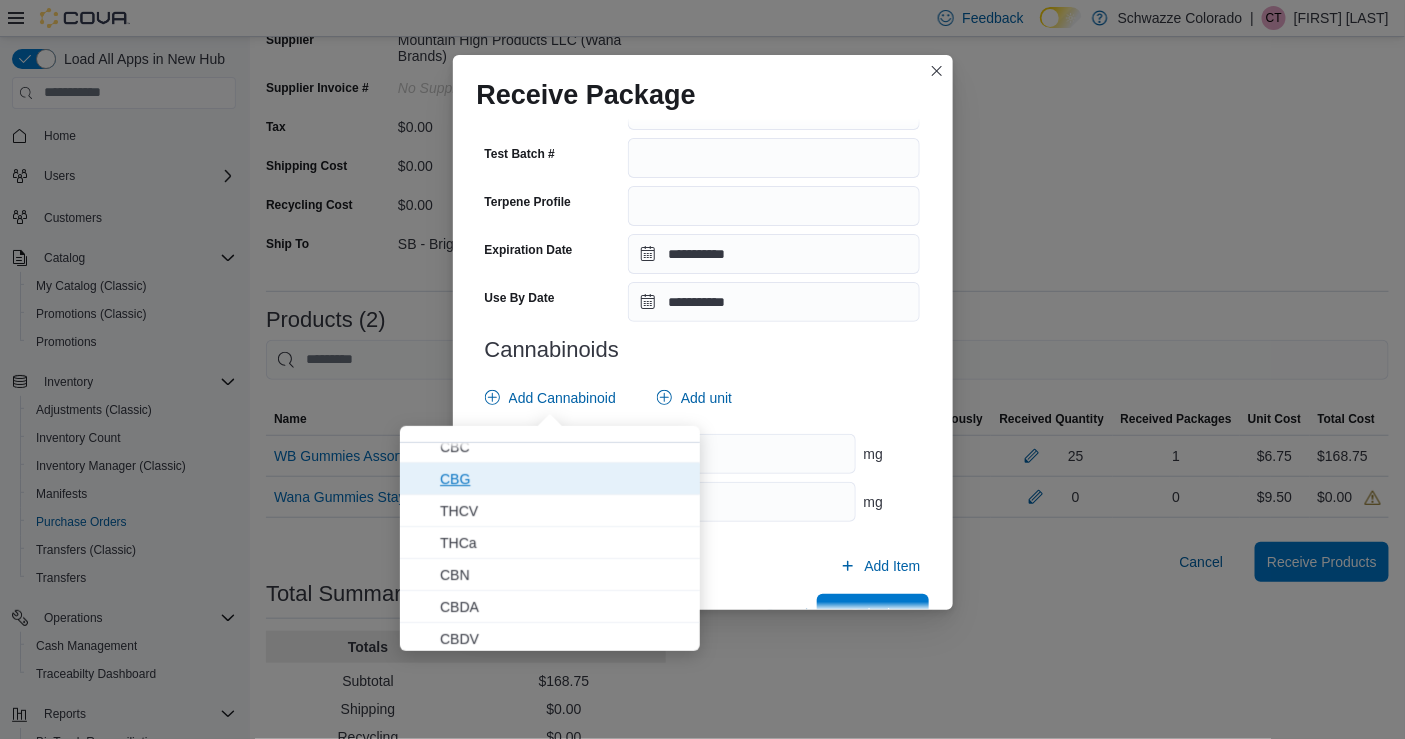 scroll, scrollTop: 77, scrollLeft: 0, axis: vertical 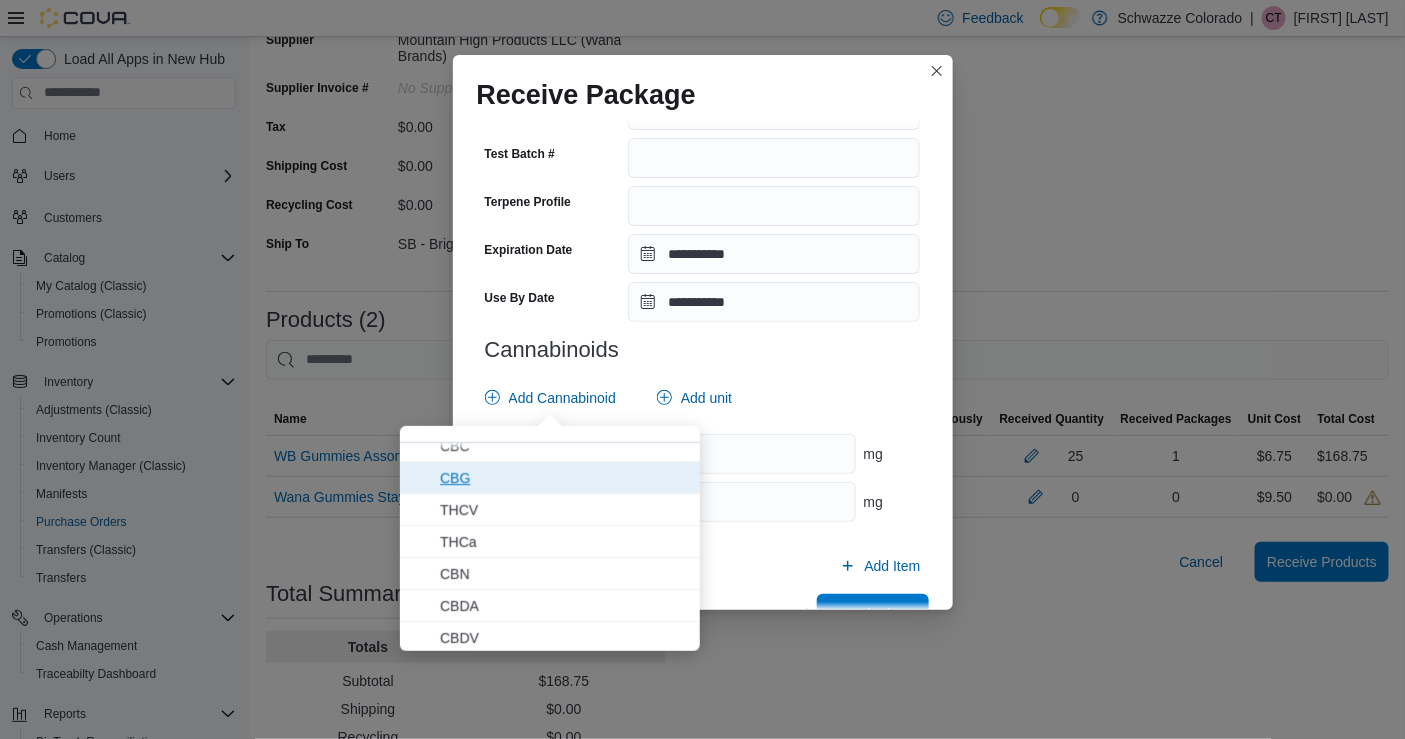 click on "CBN" at bounding box center (564, 573) 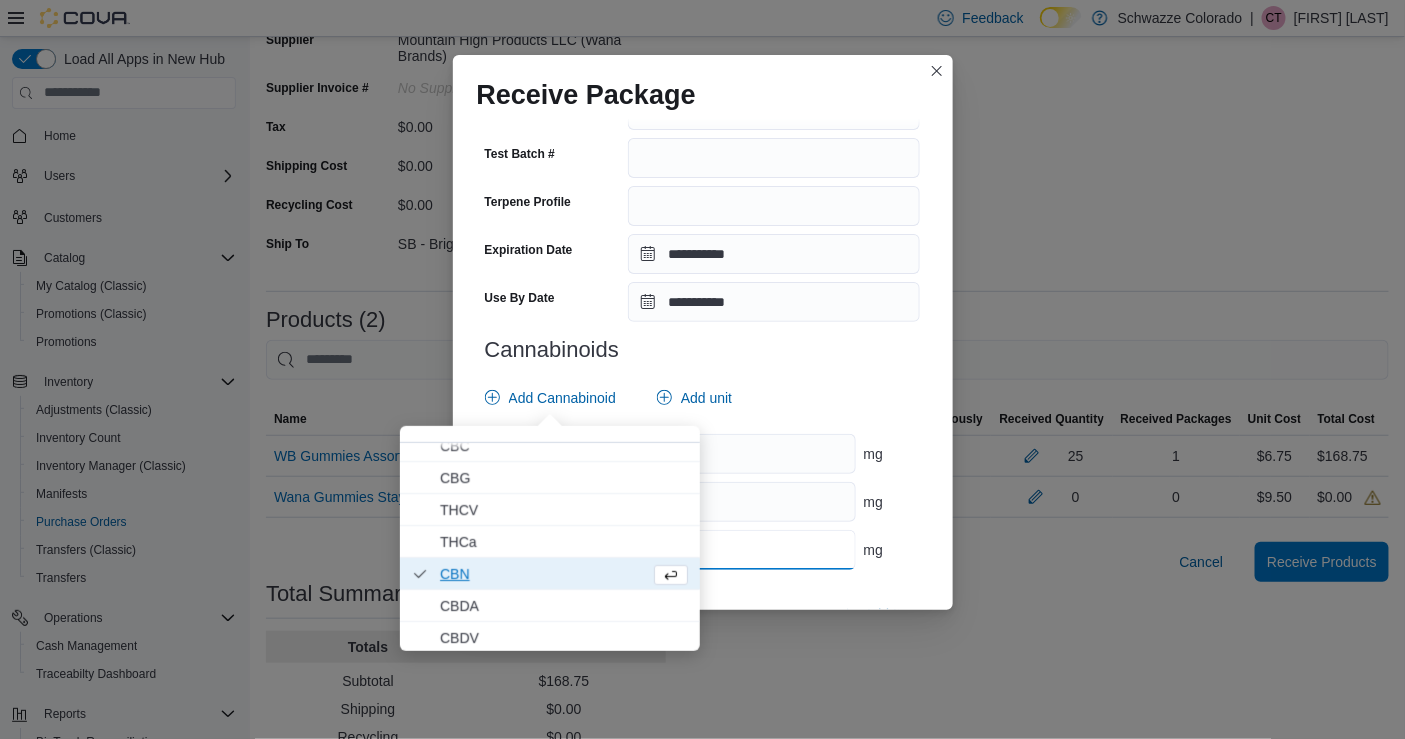 click at bounding box center [741, 550] 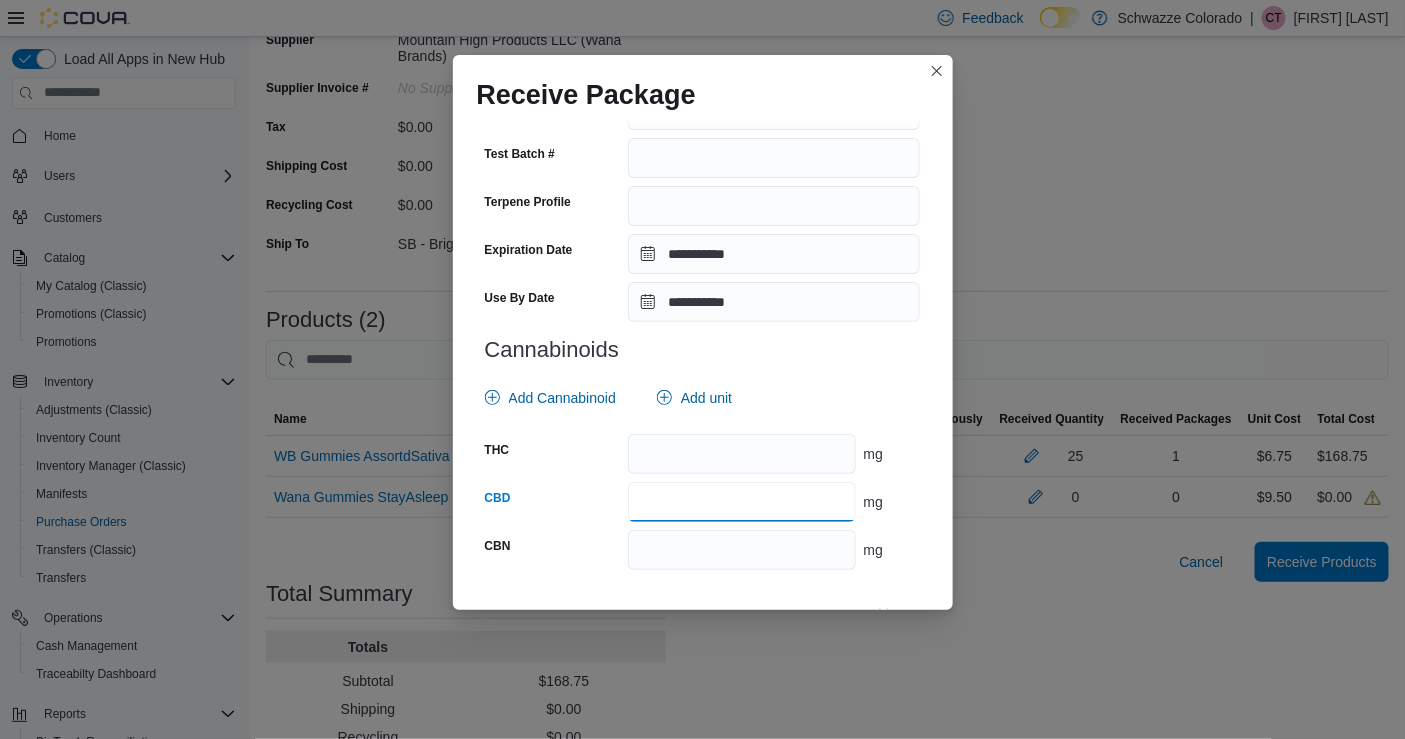 drag, startPoint x: 671, startPoint y: 497, endPoint x: 610, endPoint y: 503, distance: 61.294373 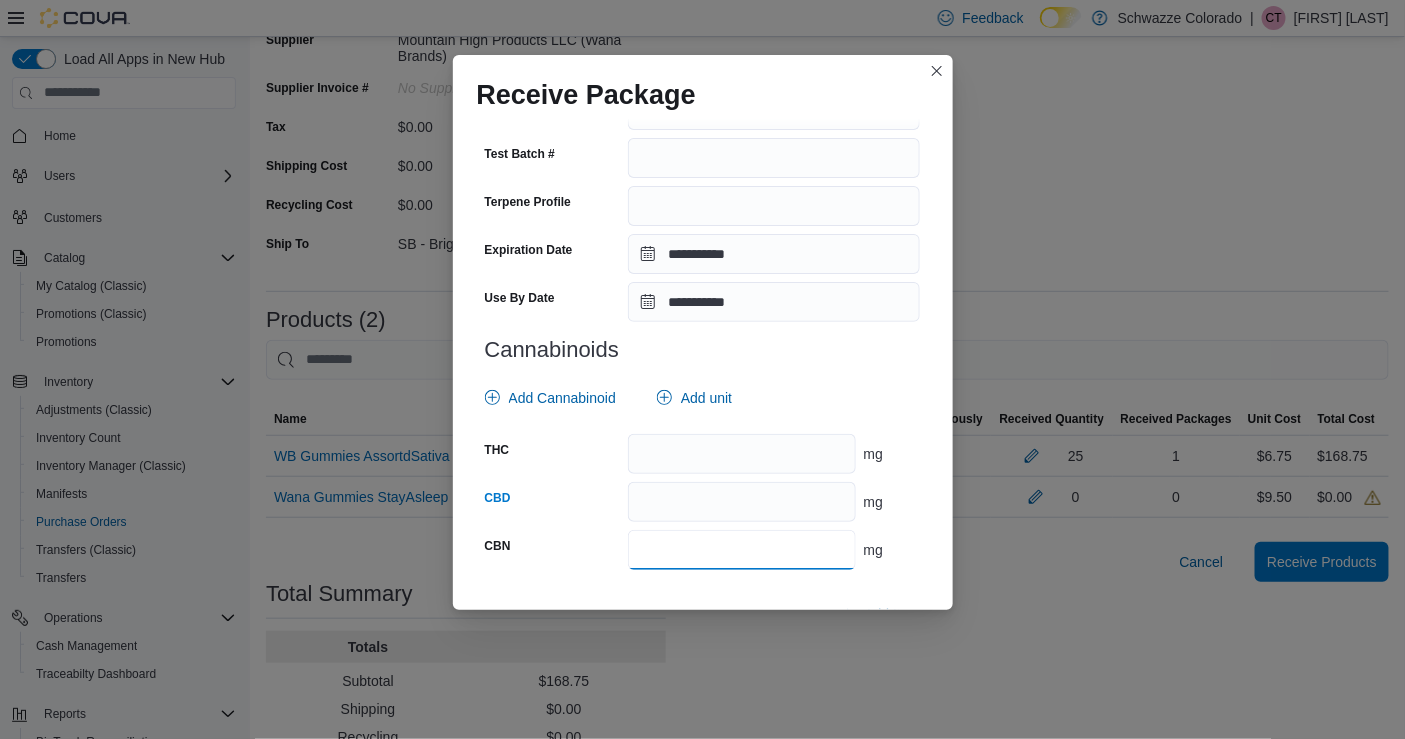 click at bounding box center (741, 550) 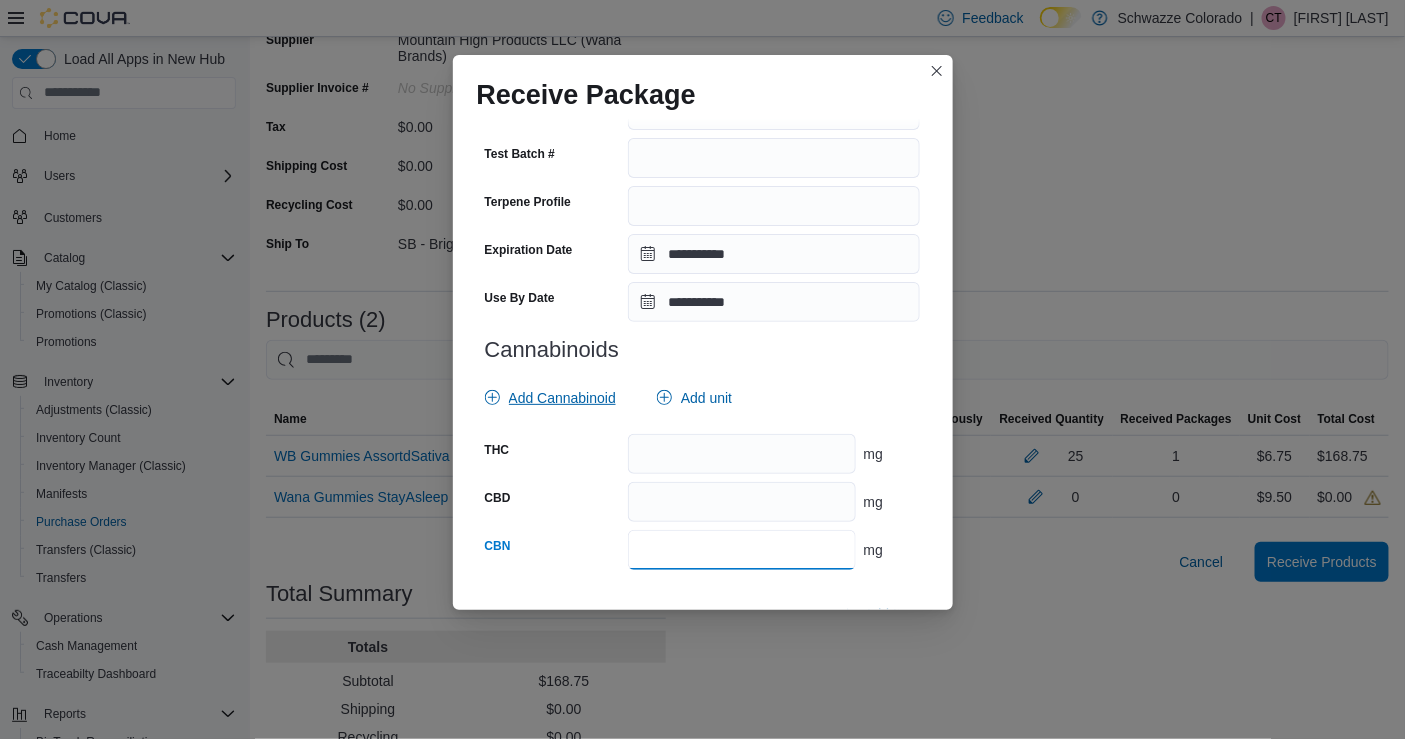 type on "**" 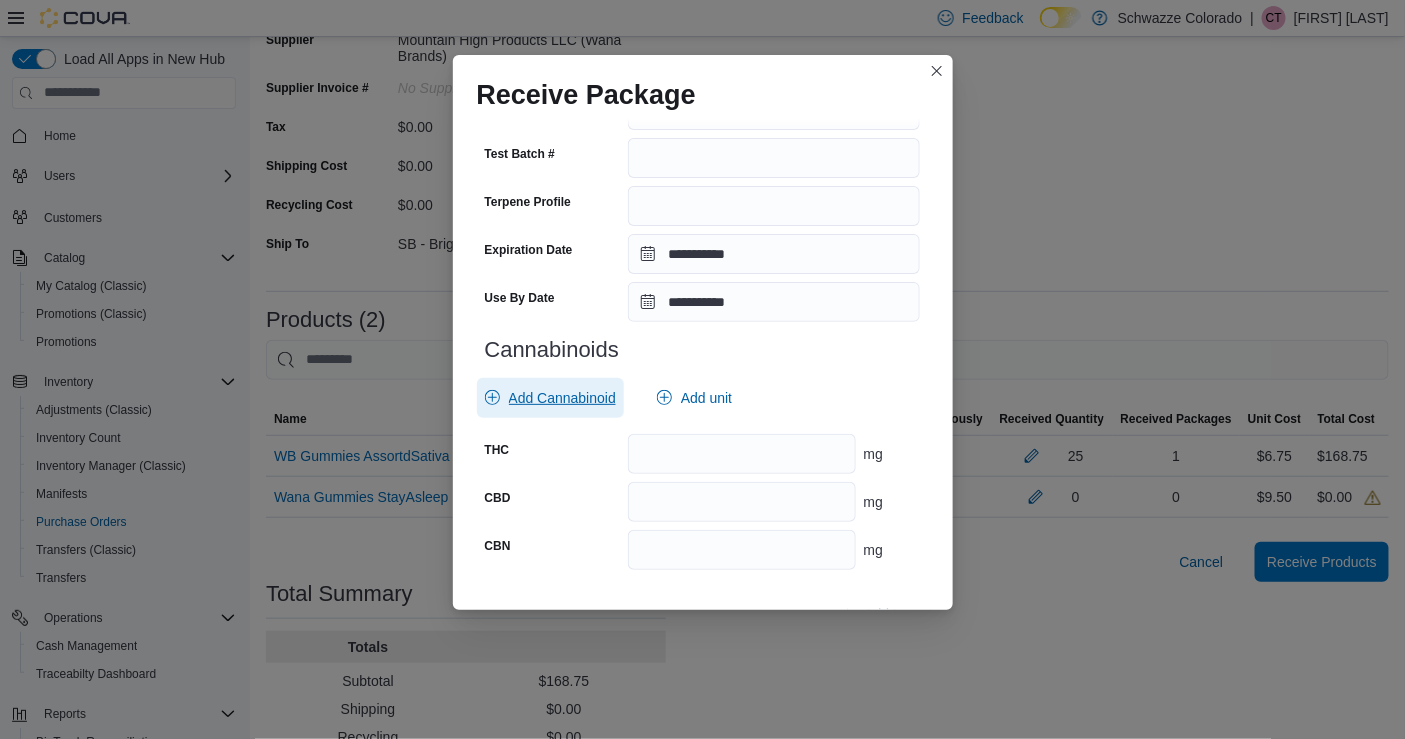 click on "Add Cannabinoid" at bounding box center [562, 398] 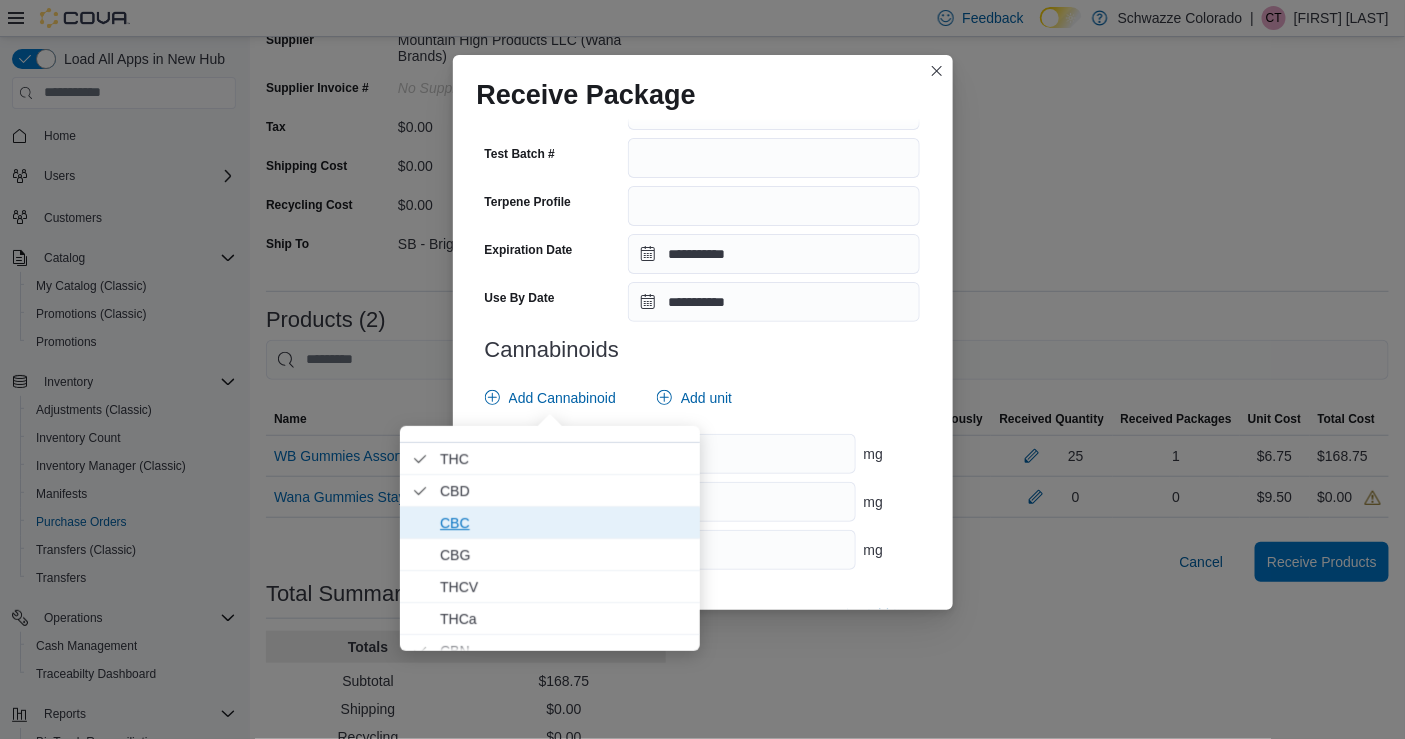 click on "CBC" at bounding box center (564, 522) 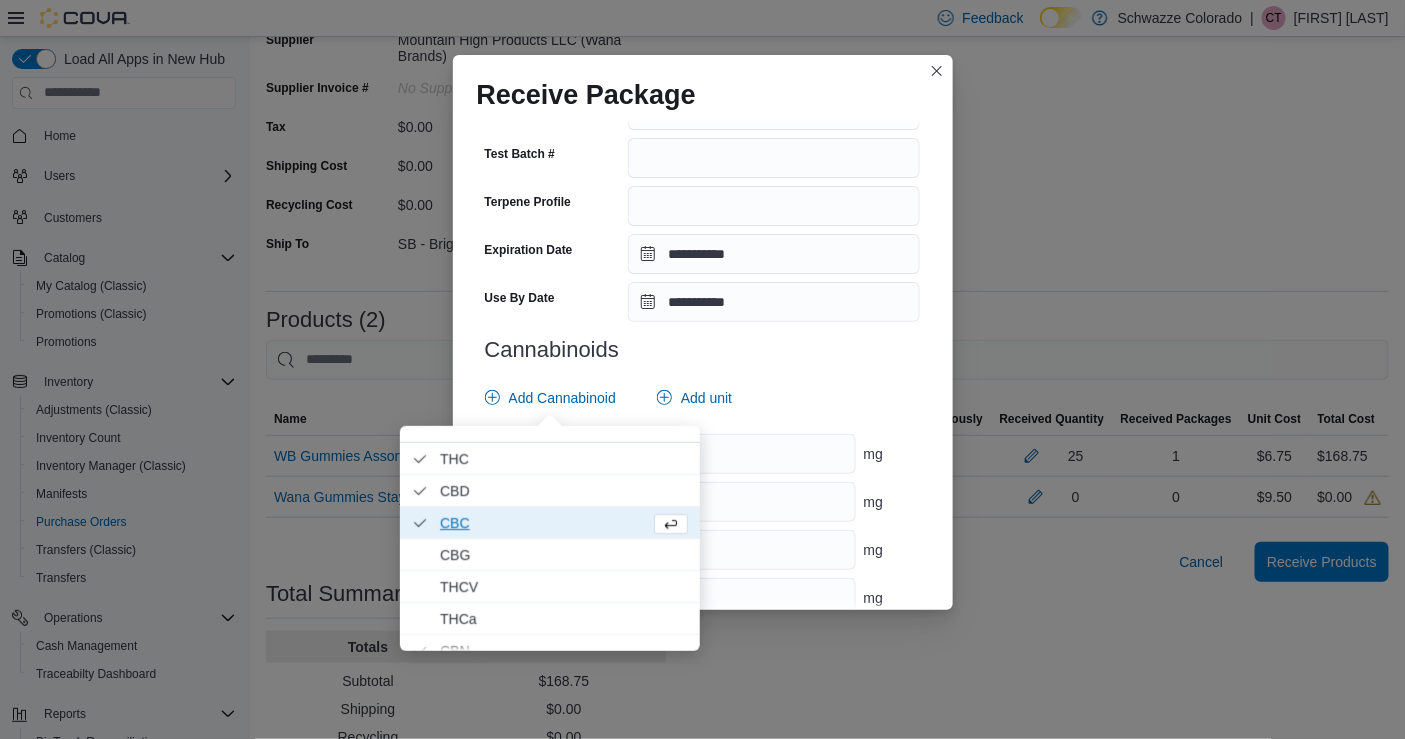 click on "**********" at bounding box center [703, 76] 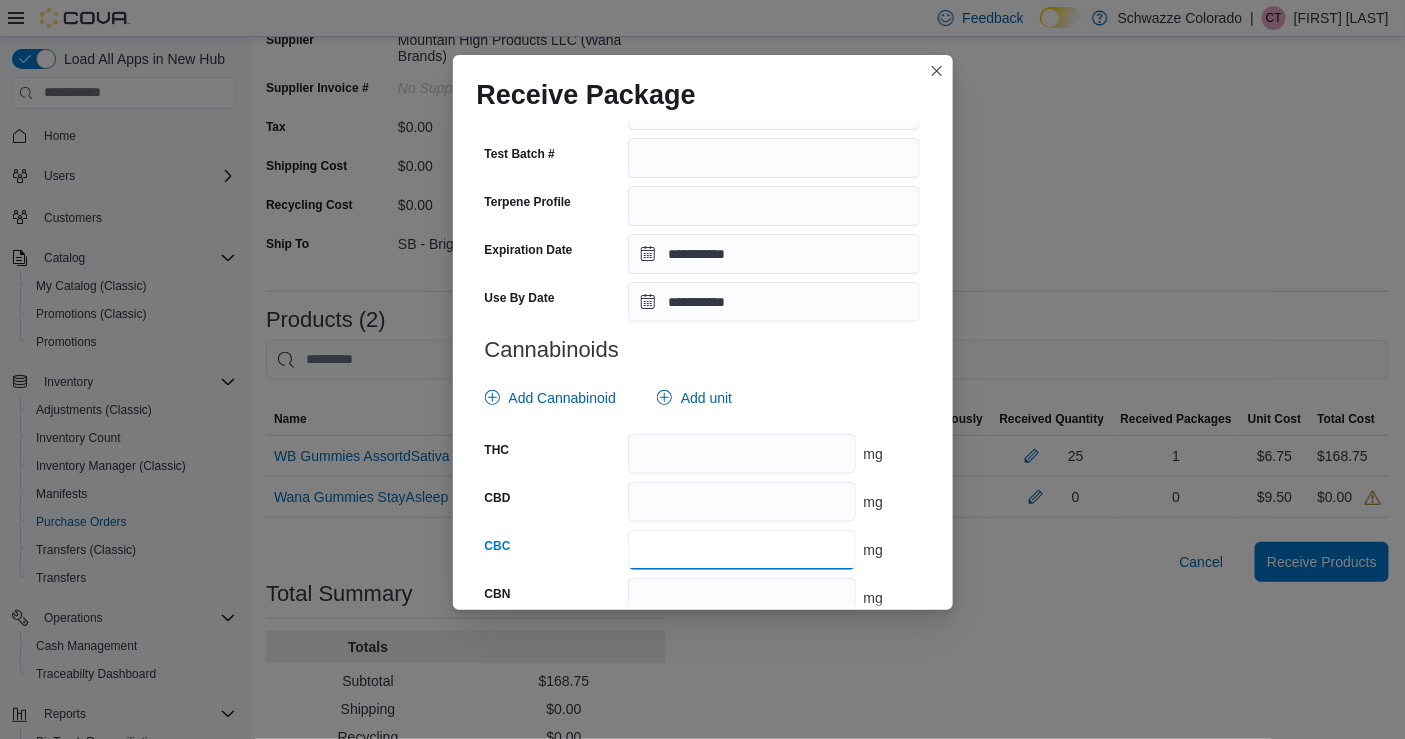 click at bounding box center (741, 550) 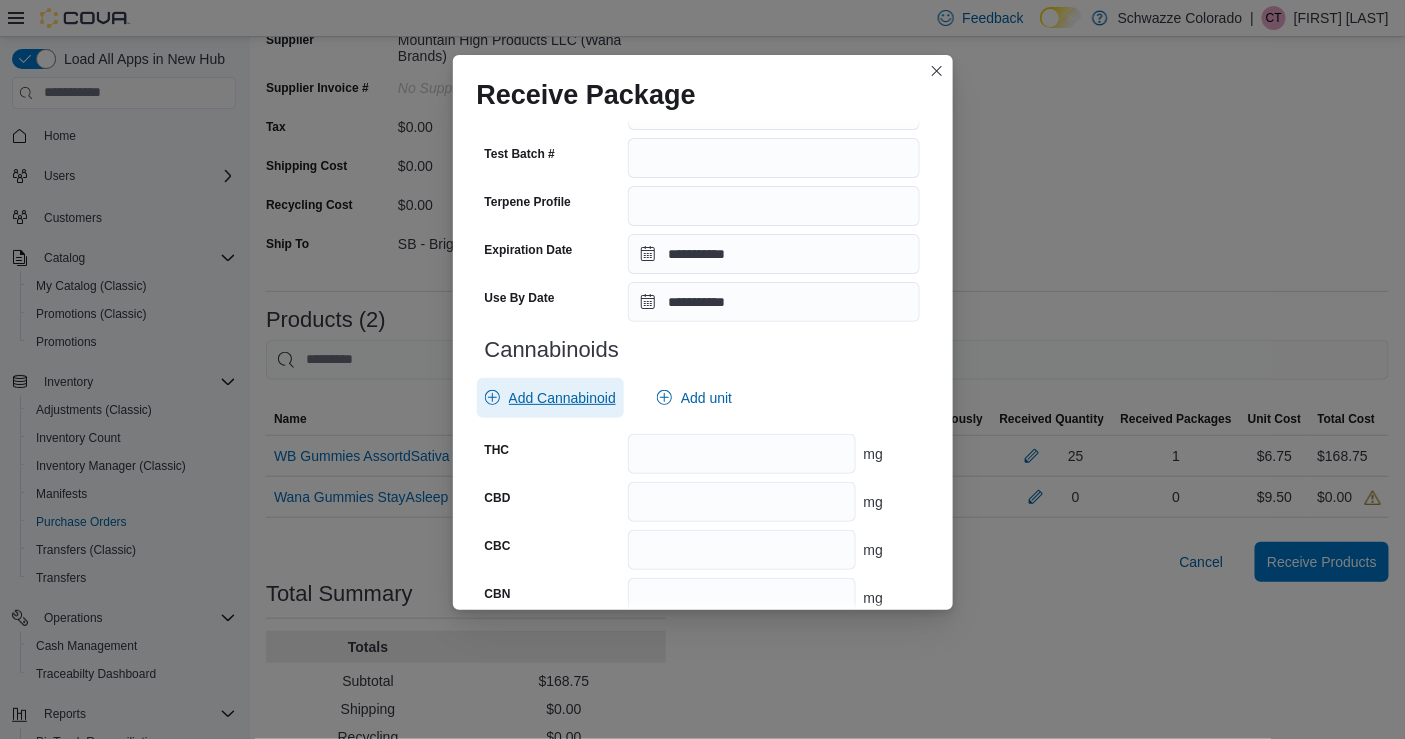 click on "Add Cannabinoid" at bounding box center [562, 398] 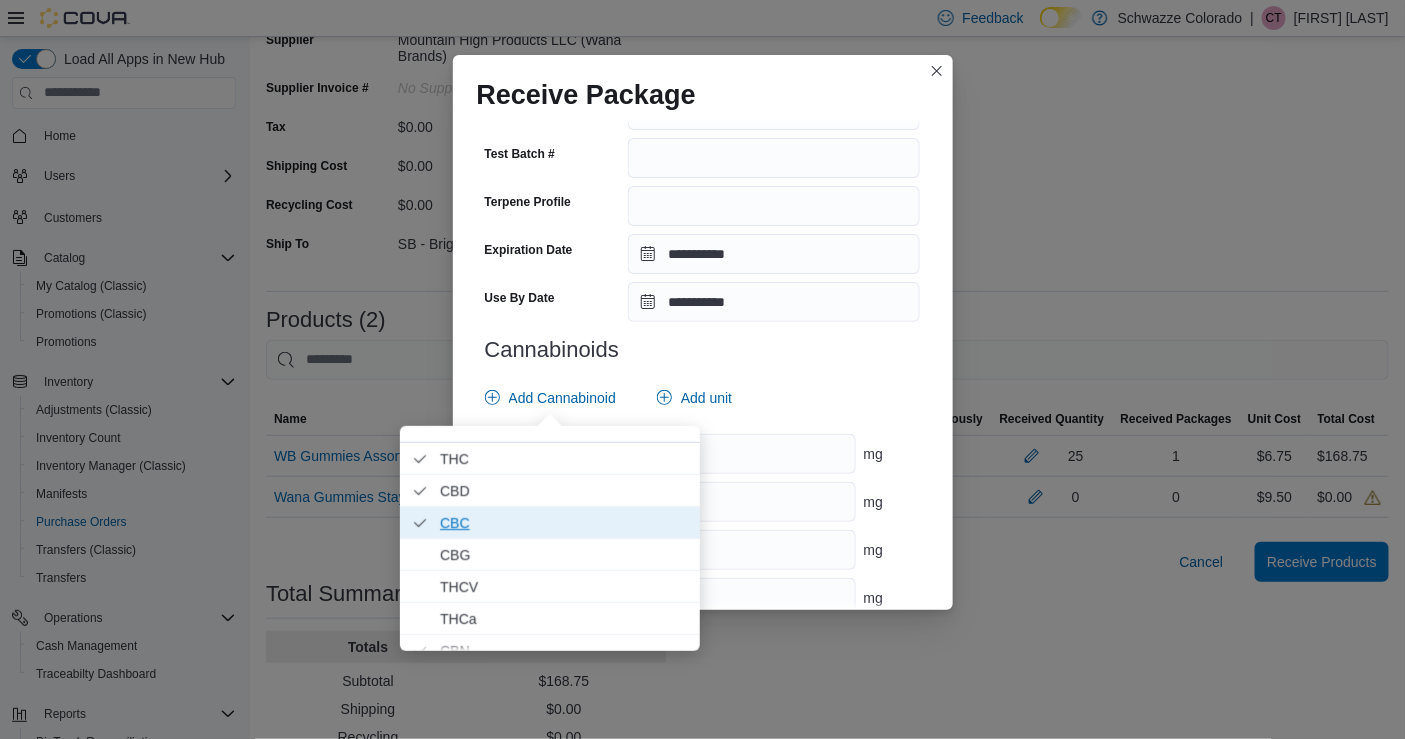 click on "CBC .  Checked option." at bounding box center [564, 522] 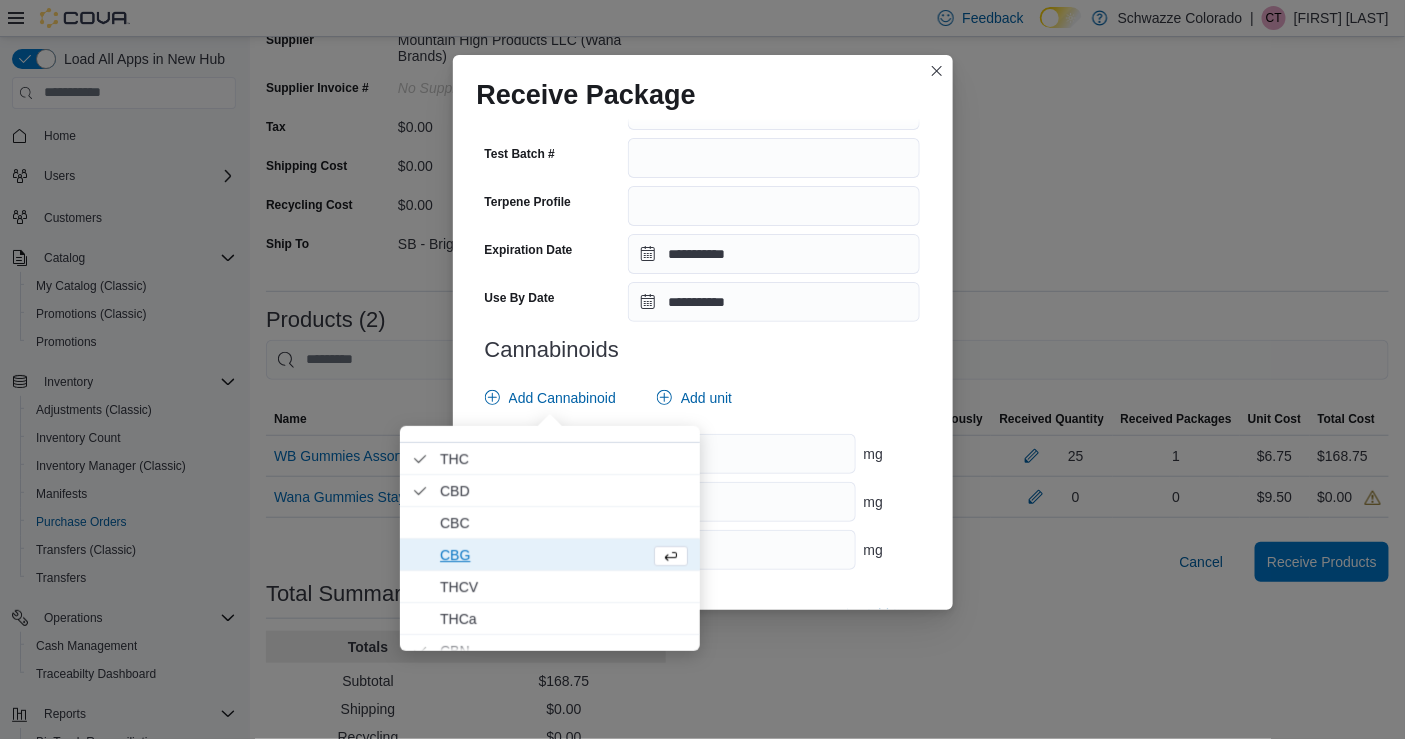 click on "CBG" at bounding box center (541, 554) 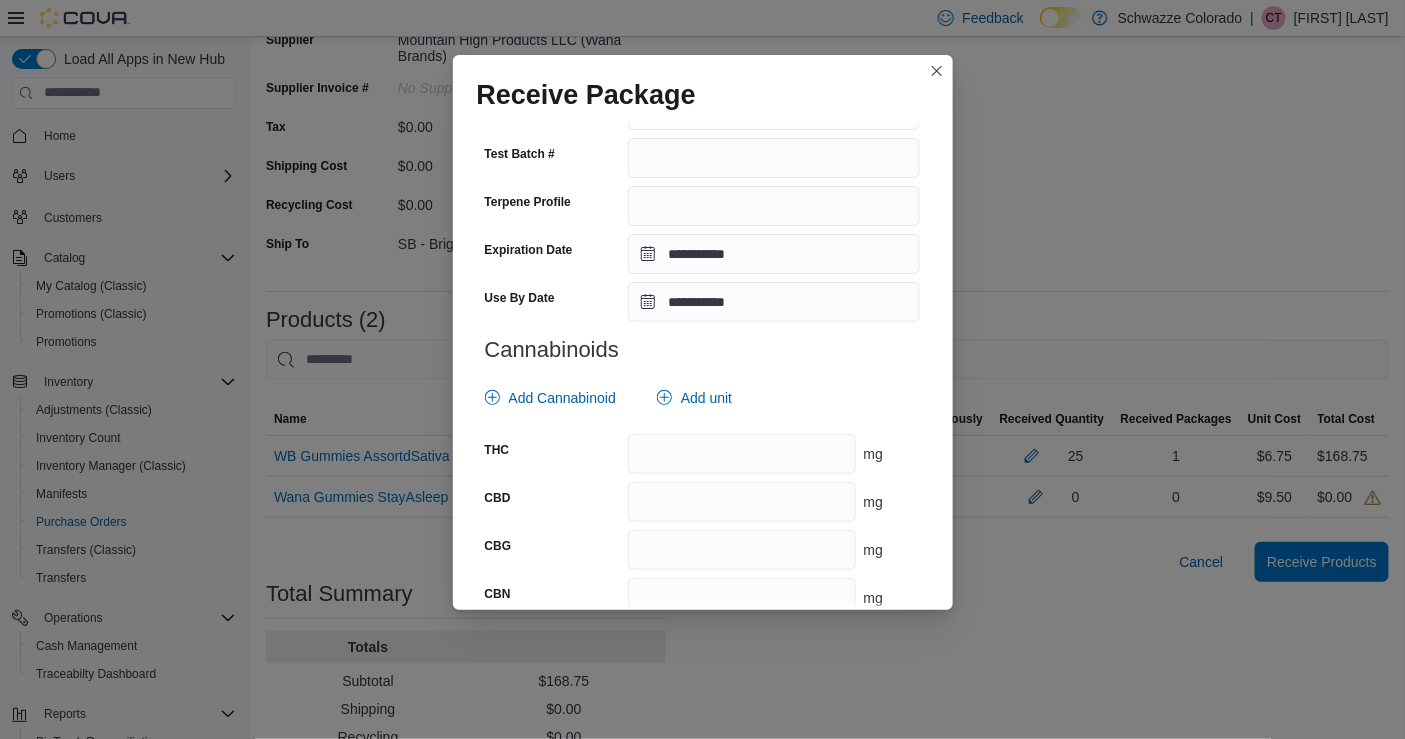 click on "**********" at bounding box center (703, 364) 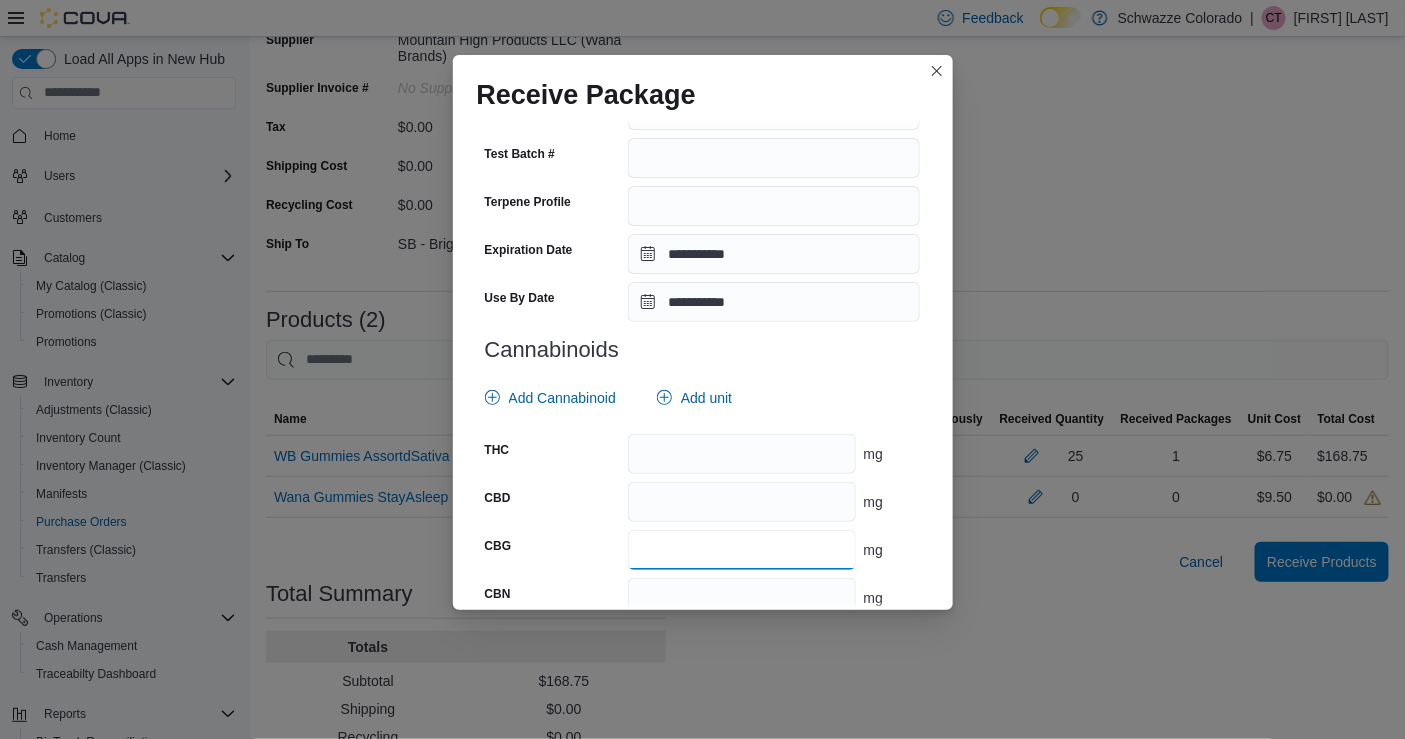 click at bounding box center [741, 550] 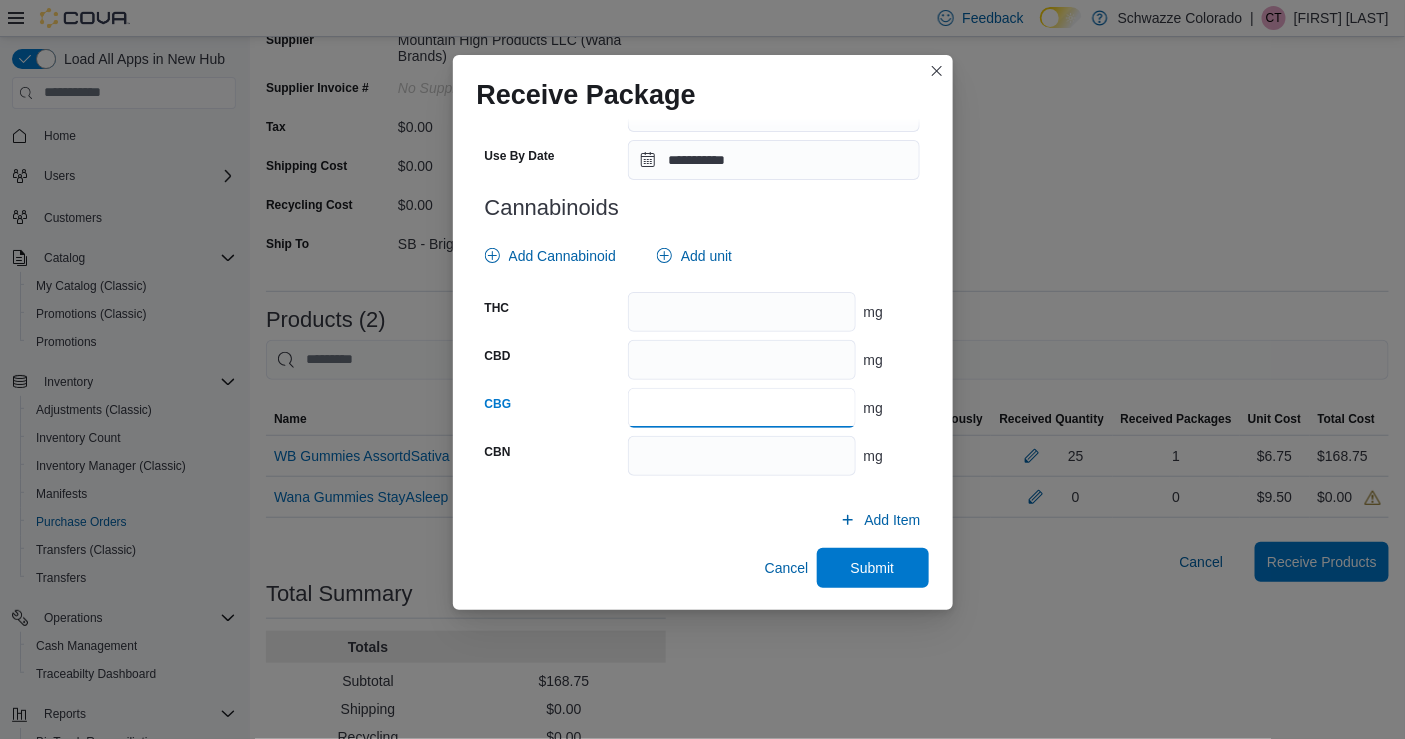 scroll, scrollTop: 809, scrollLeft: 0, axis: vertical 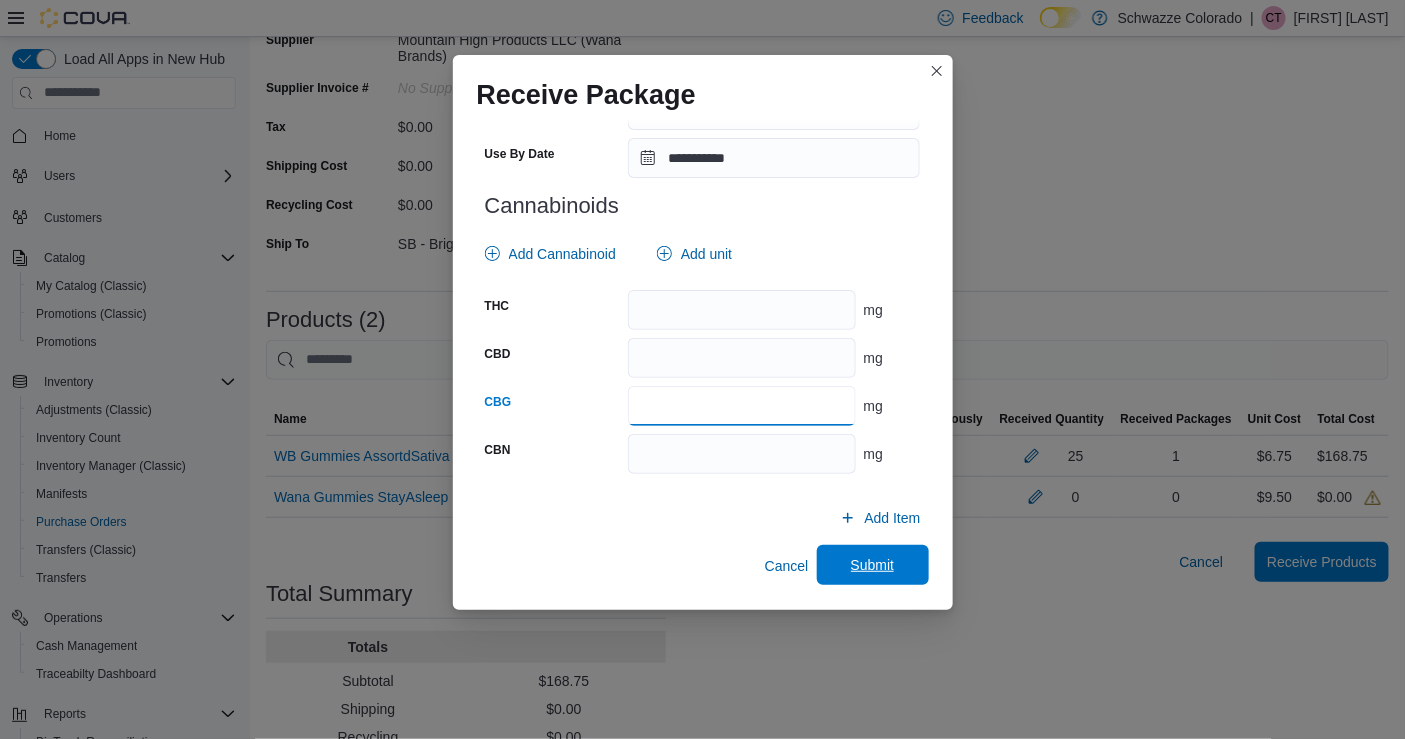 type on "**" 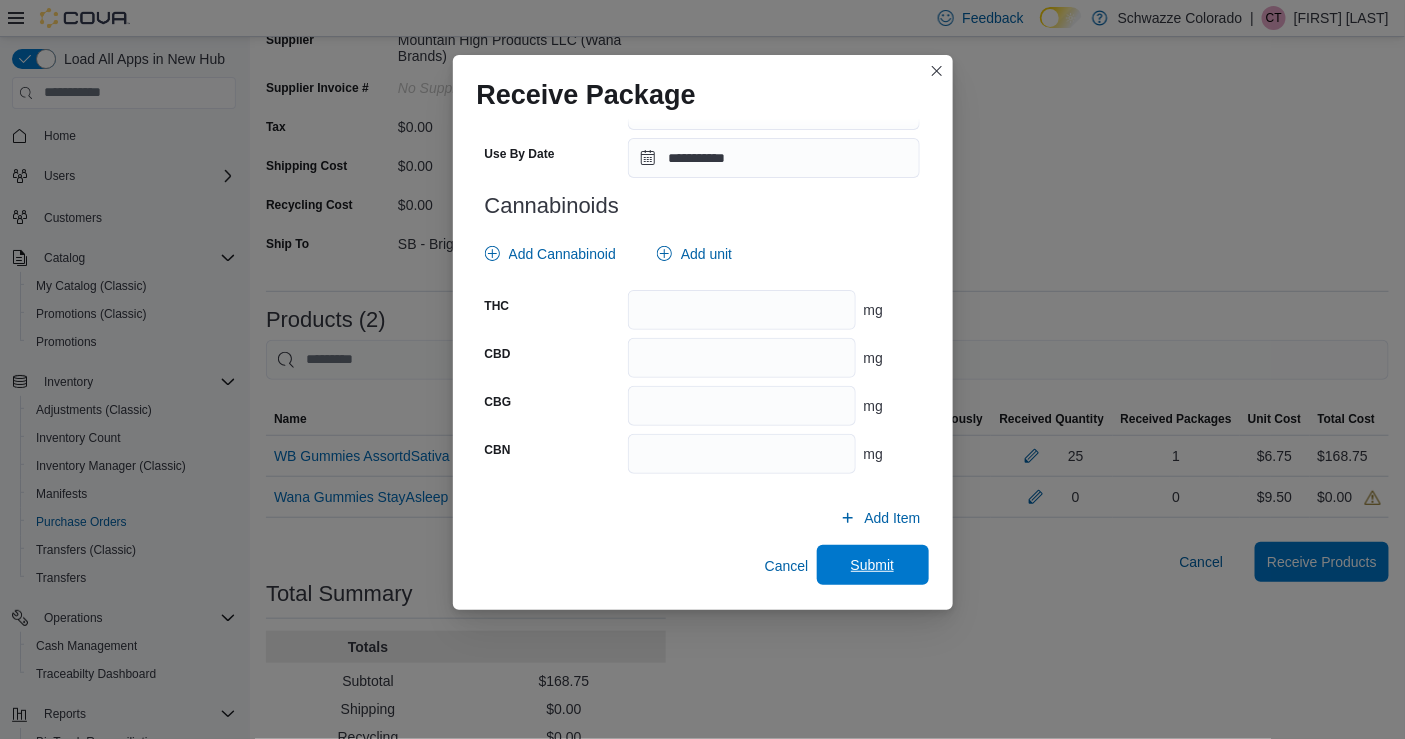 click on "Submit" at bounding box center [873, 565] 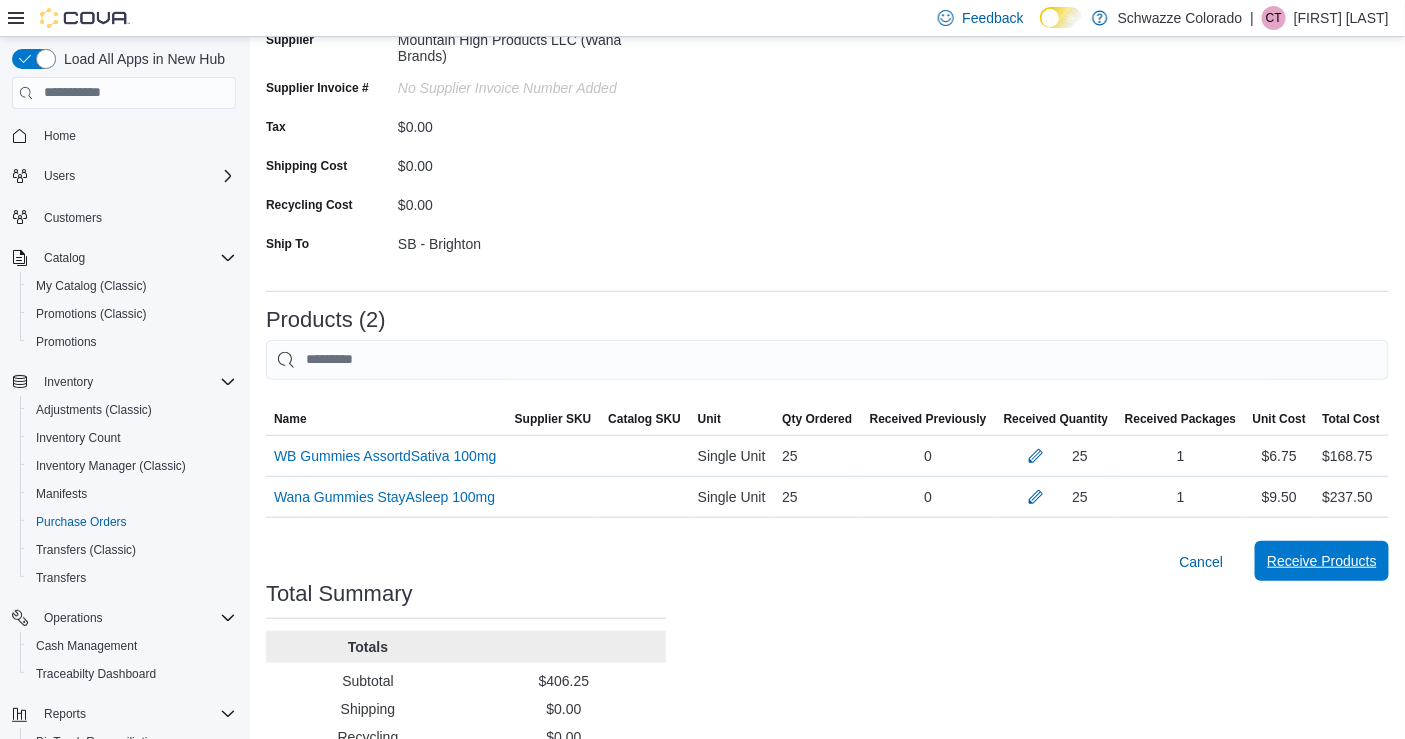 click on "Receive Products" at bounding box center (1322, 561) 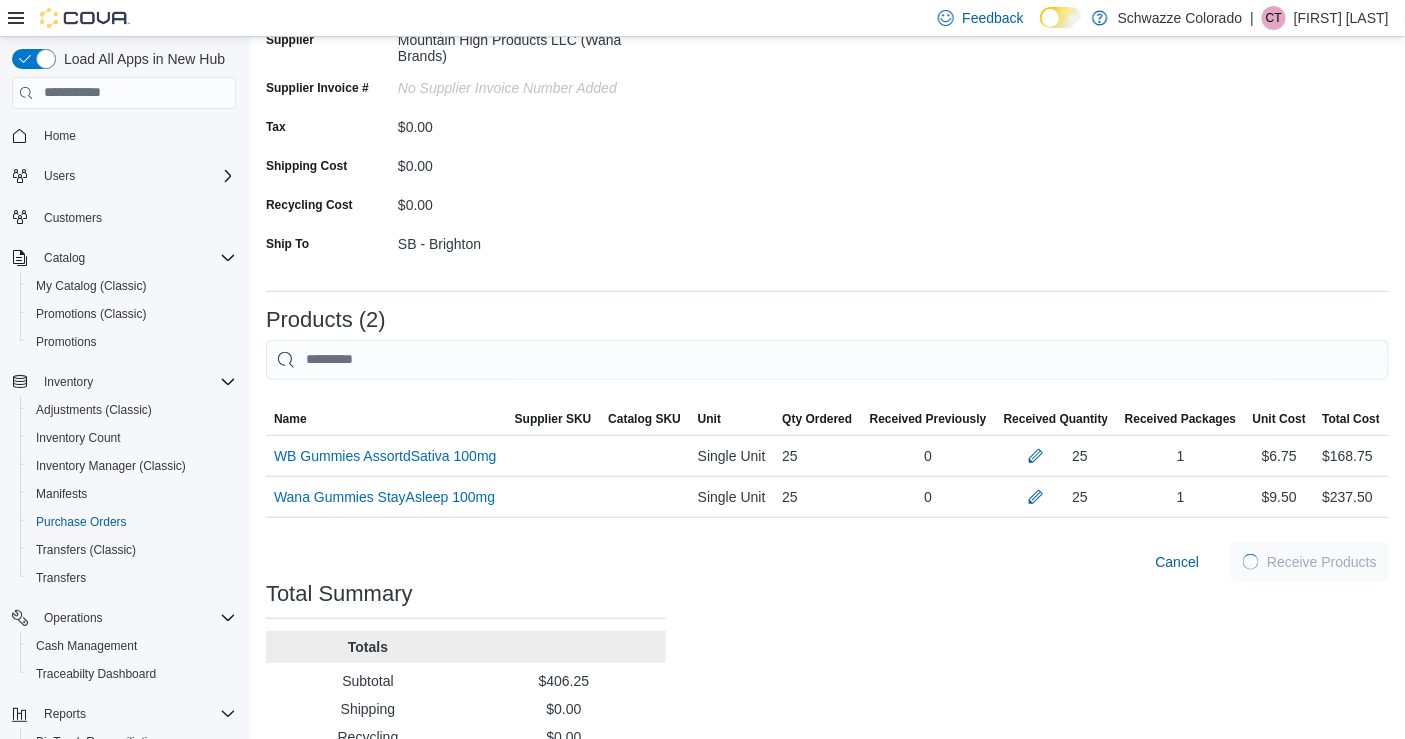 scroll, scrollTop: 0, scrollLeft: 0, axis: both 